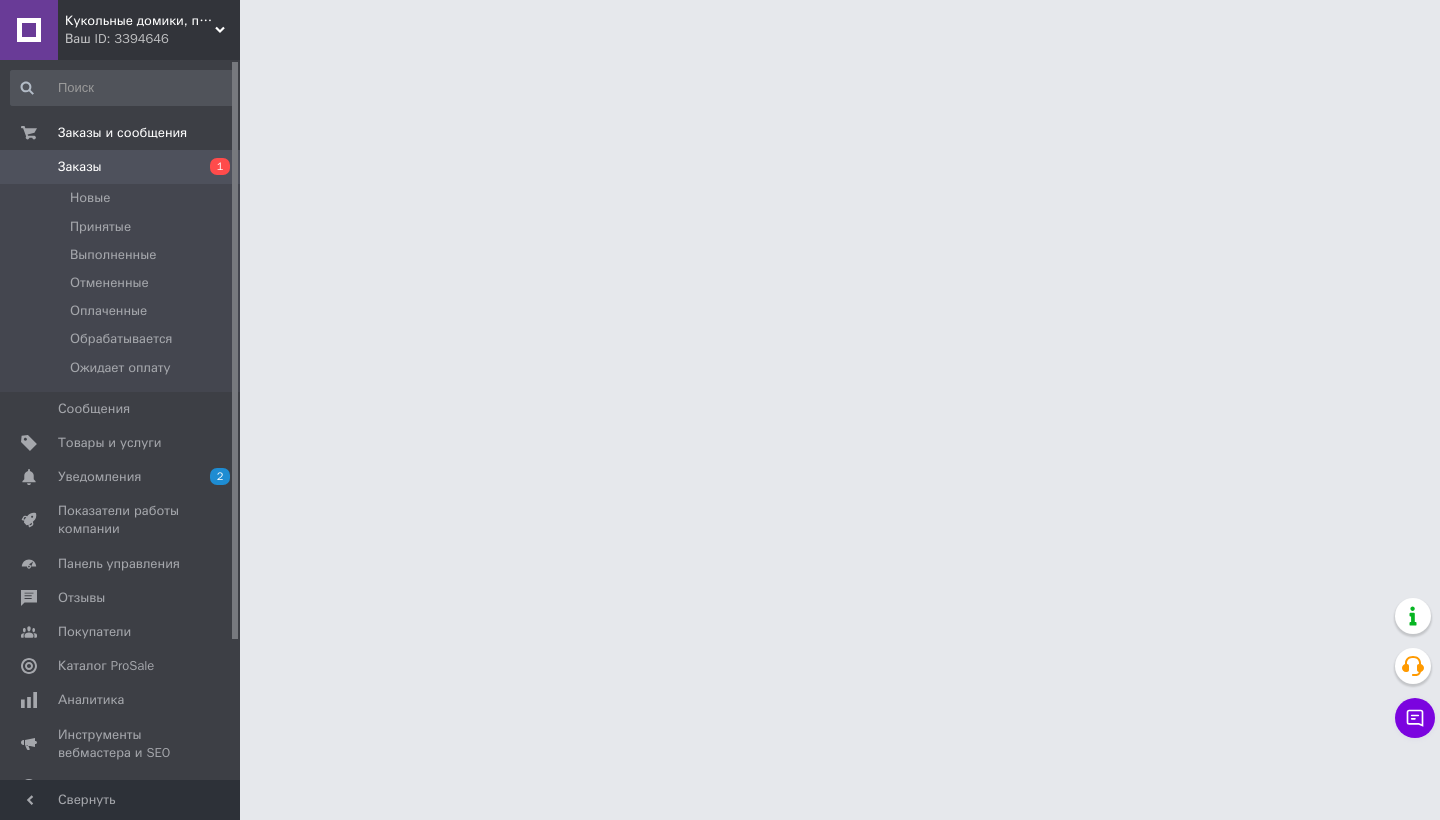 scroll, scrollTop: 0, scrollLeft: 0, axis: both 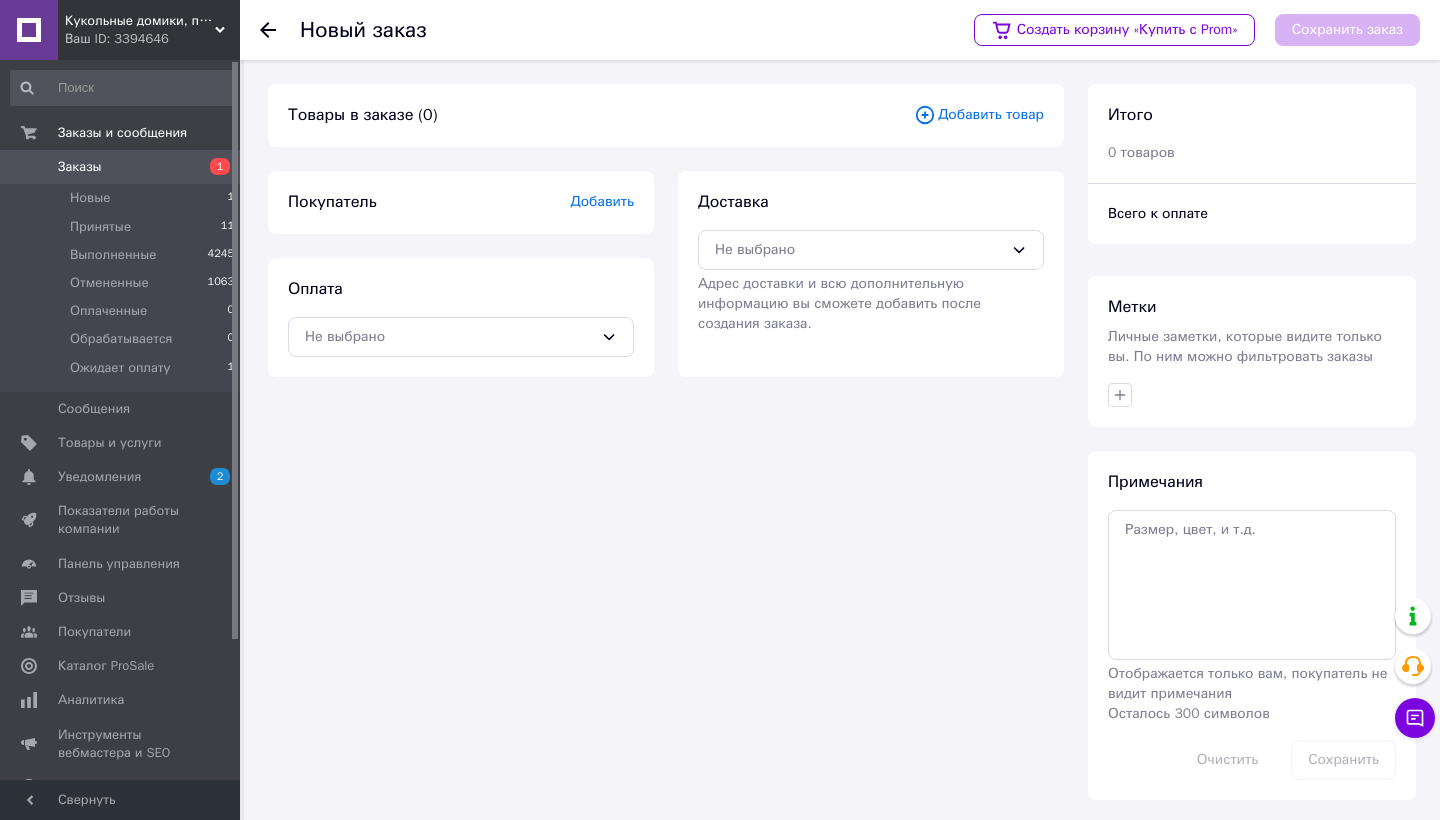 click on "Заказы" at bounding box center [121, 167] 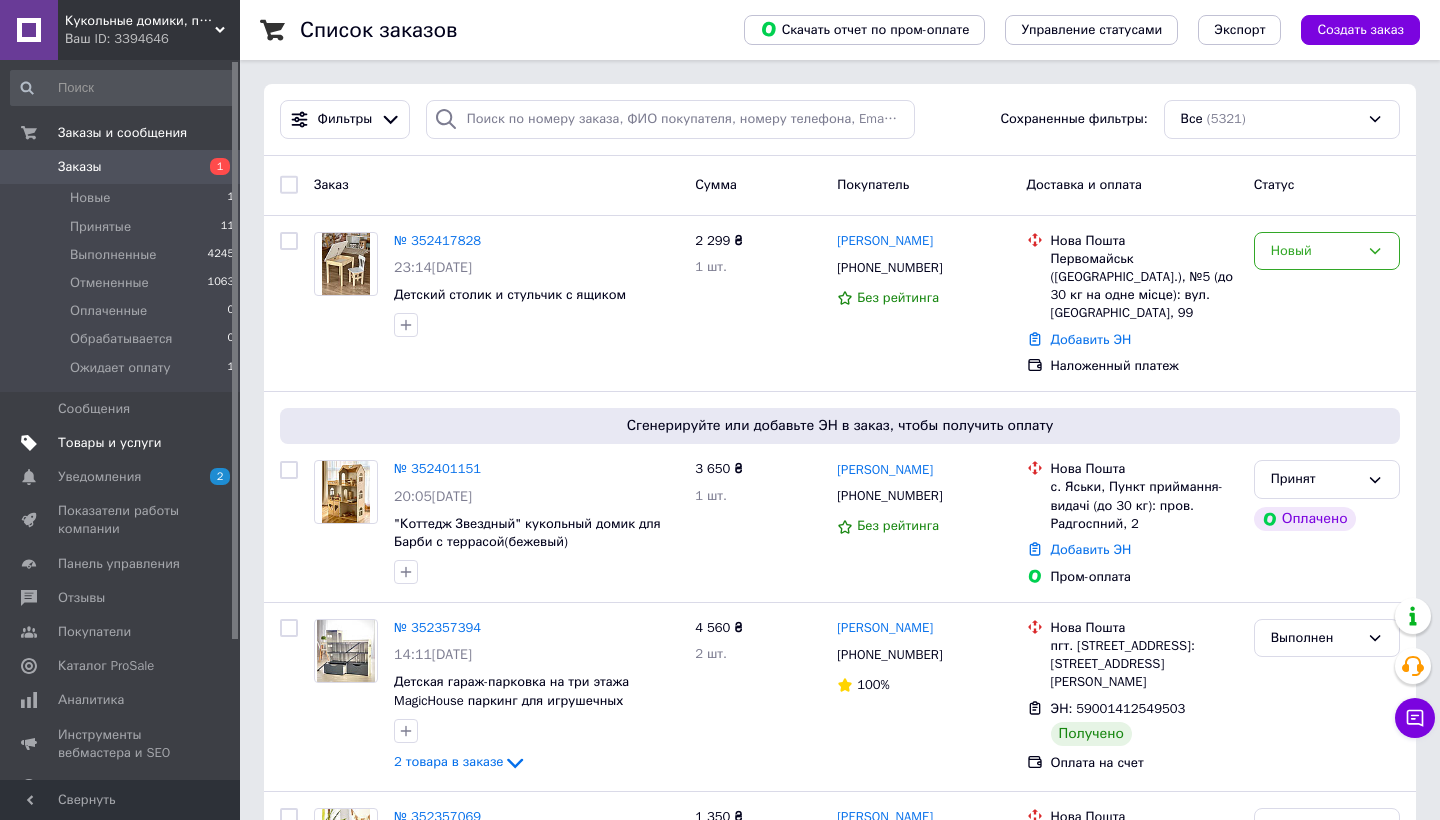 click on "Товары и услуги" at bounding box center (110, 443) 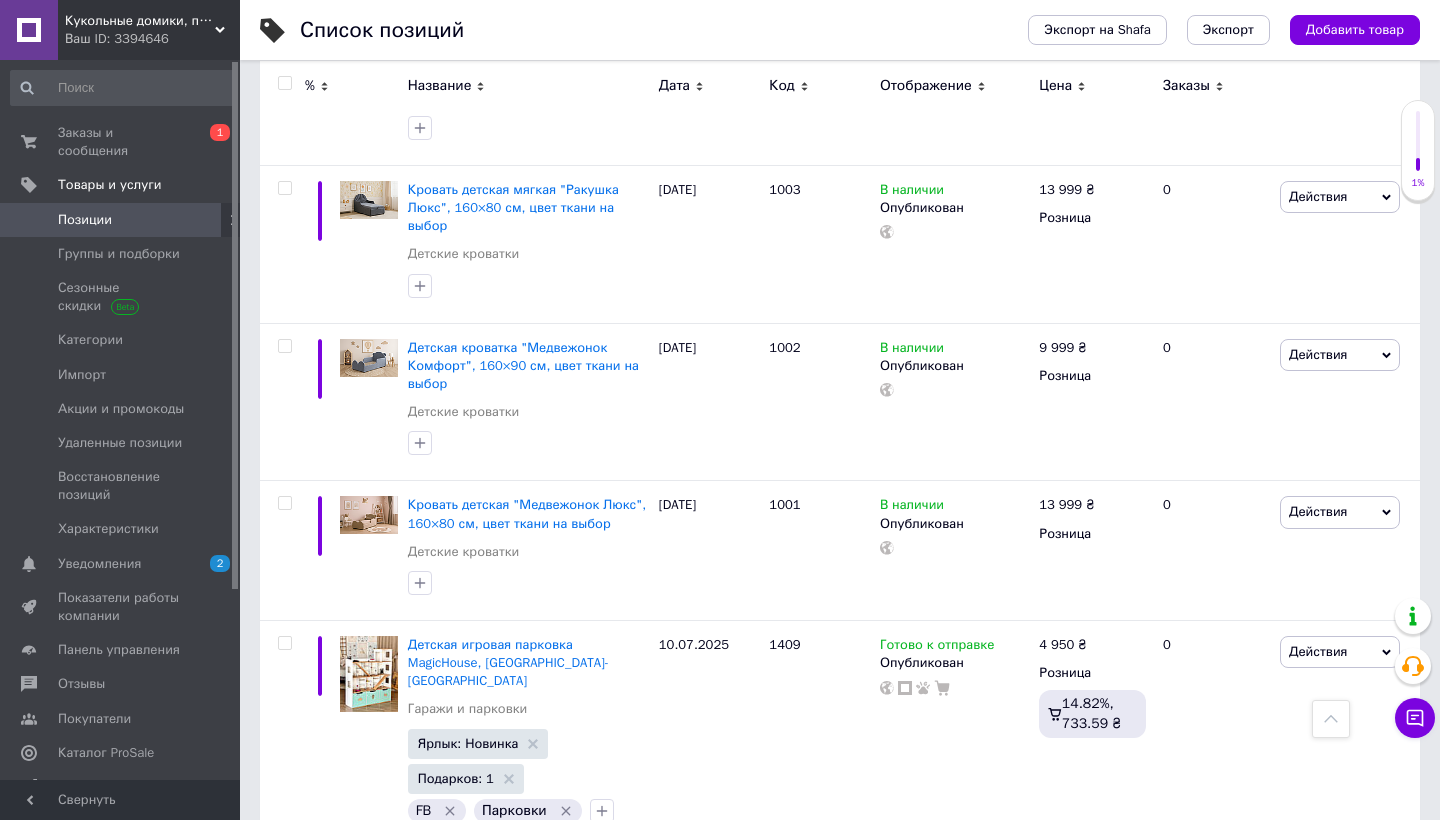 scroll, scrollTop: 1027, scrollLeft: 0, axis: vertical 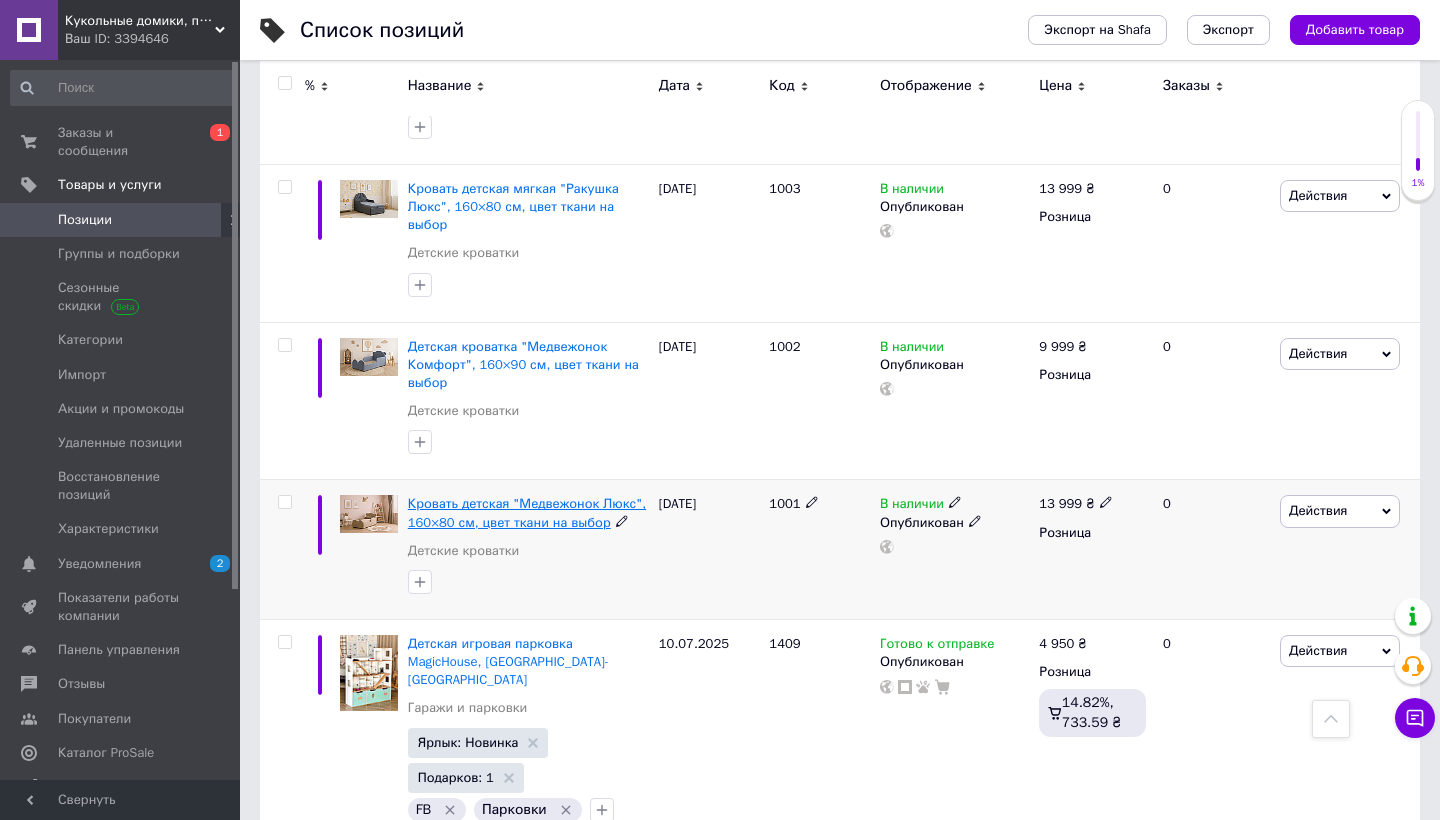 click on "Кровать детская "Медвежонок Люкс", 160×80 см, цвет ткани на выбор" at bounding box center [527, 512] 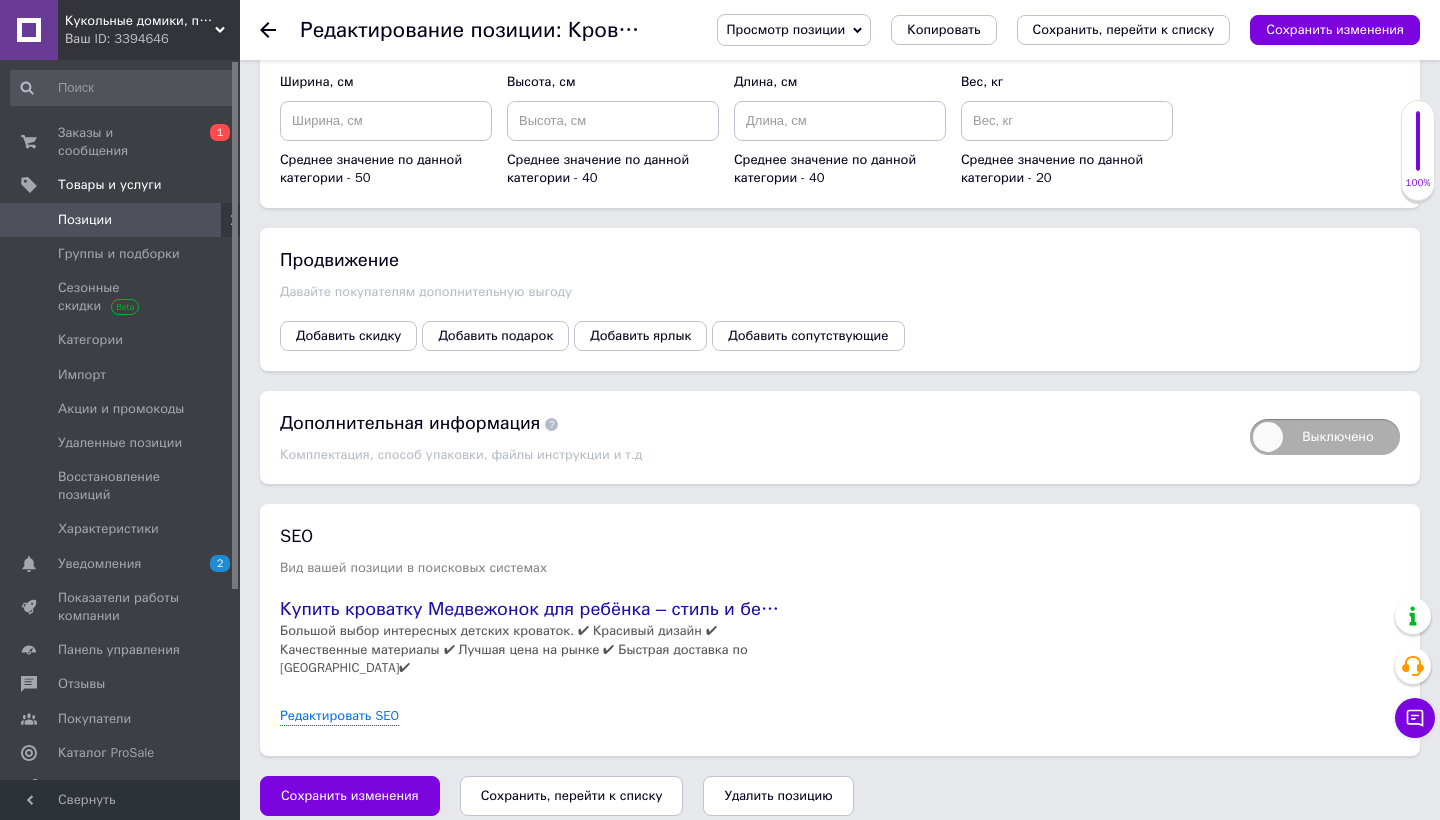 scroll, scrollTop: 2509, scrollLeft: 0, axis: vertical 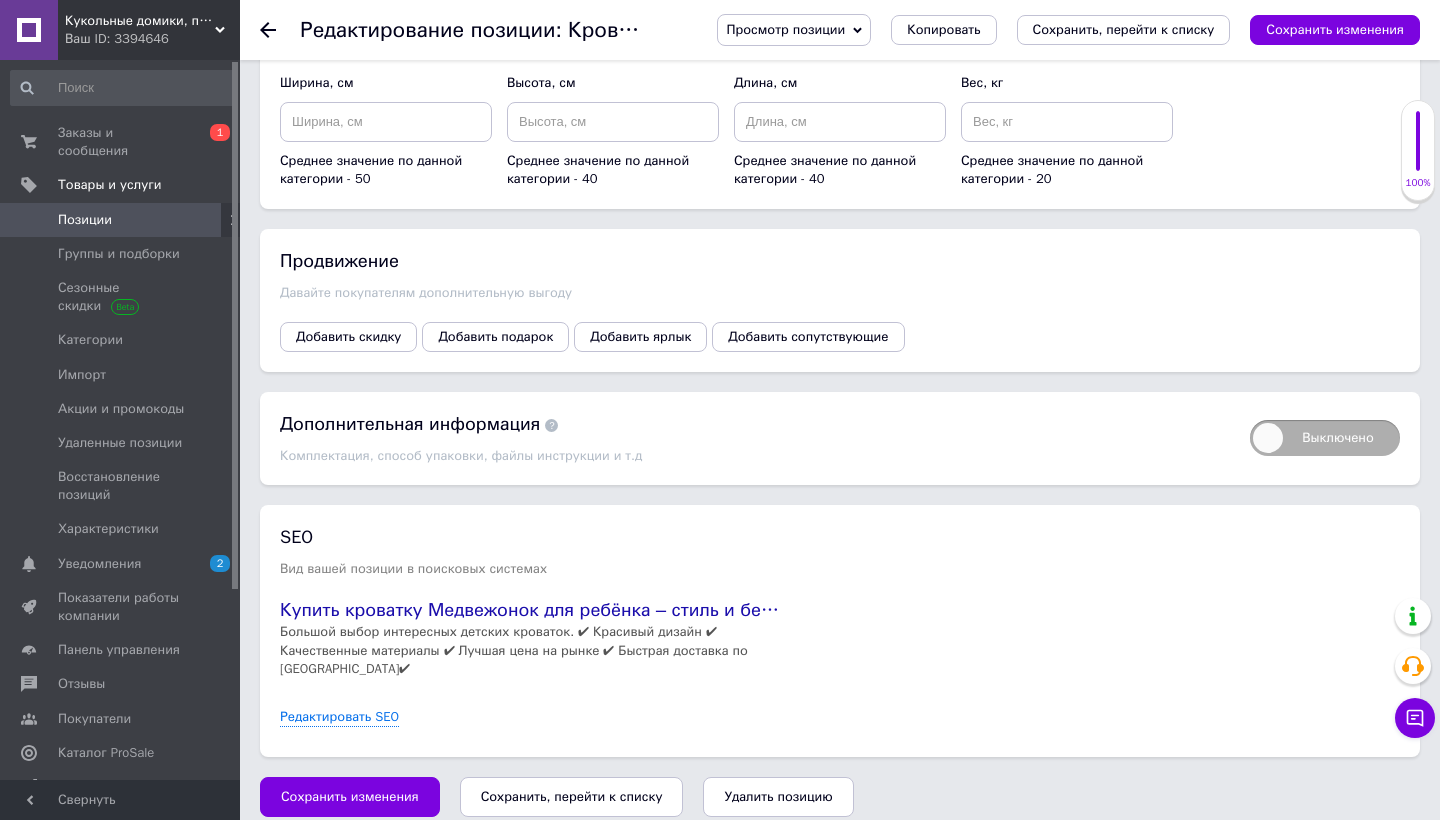 click on "Позиции" at bounding box center [121, 220] 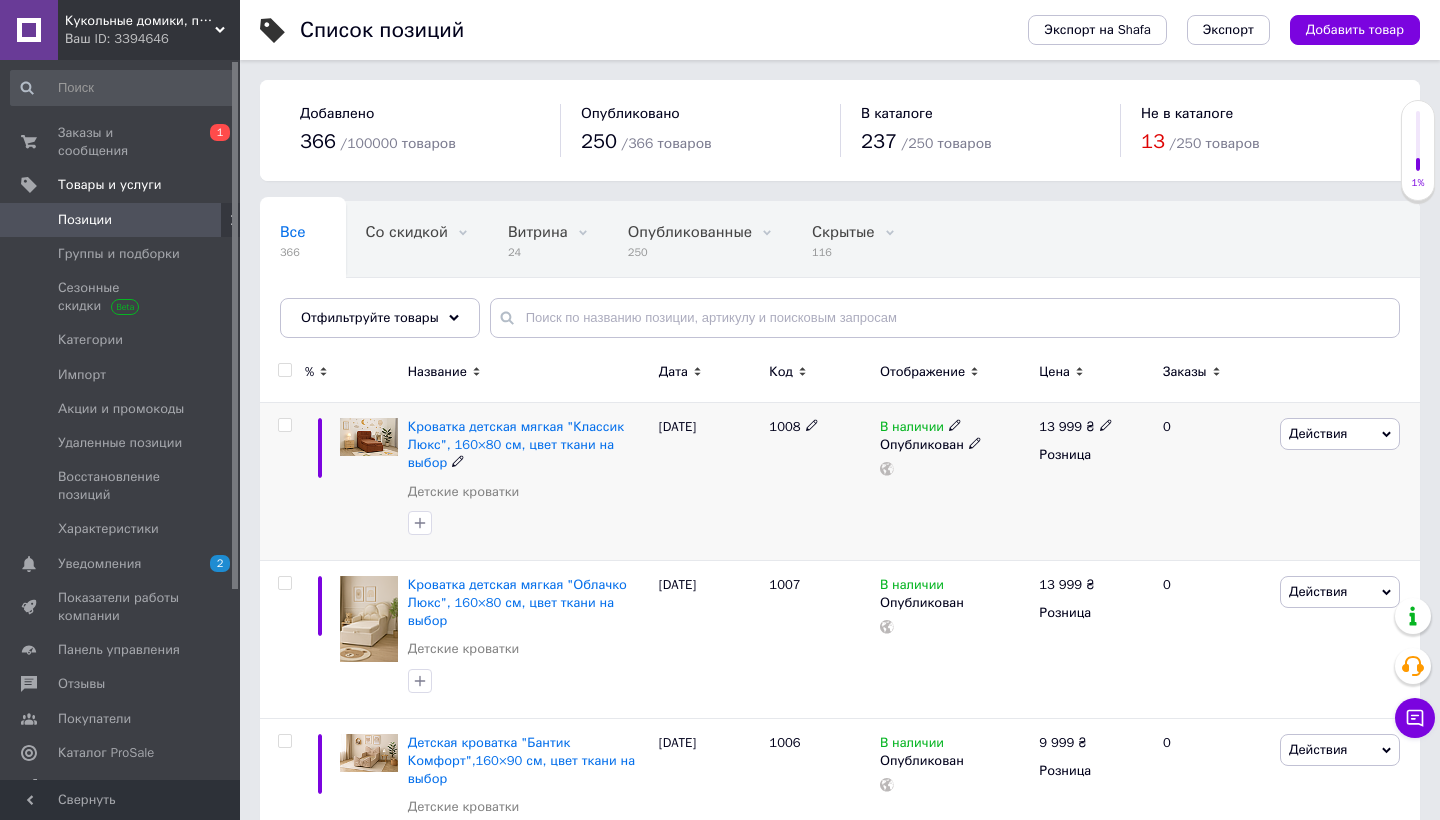 click at bounding box center [284, 425] 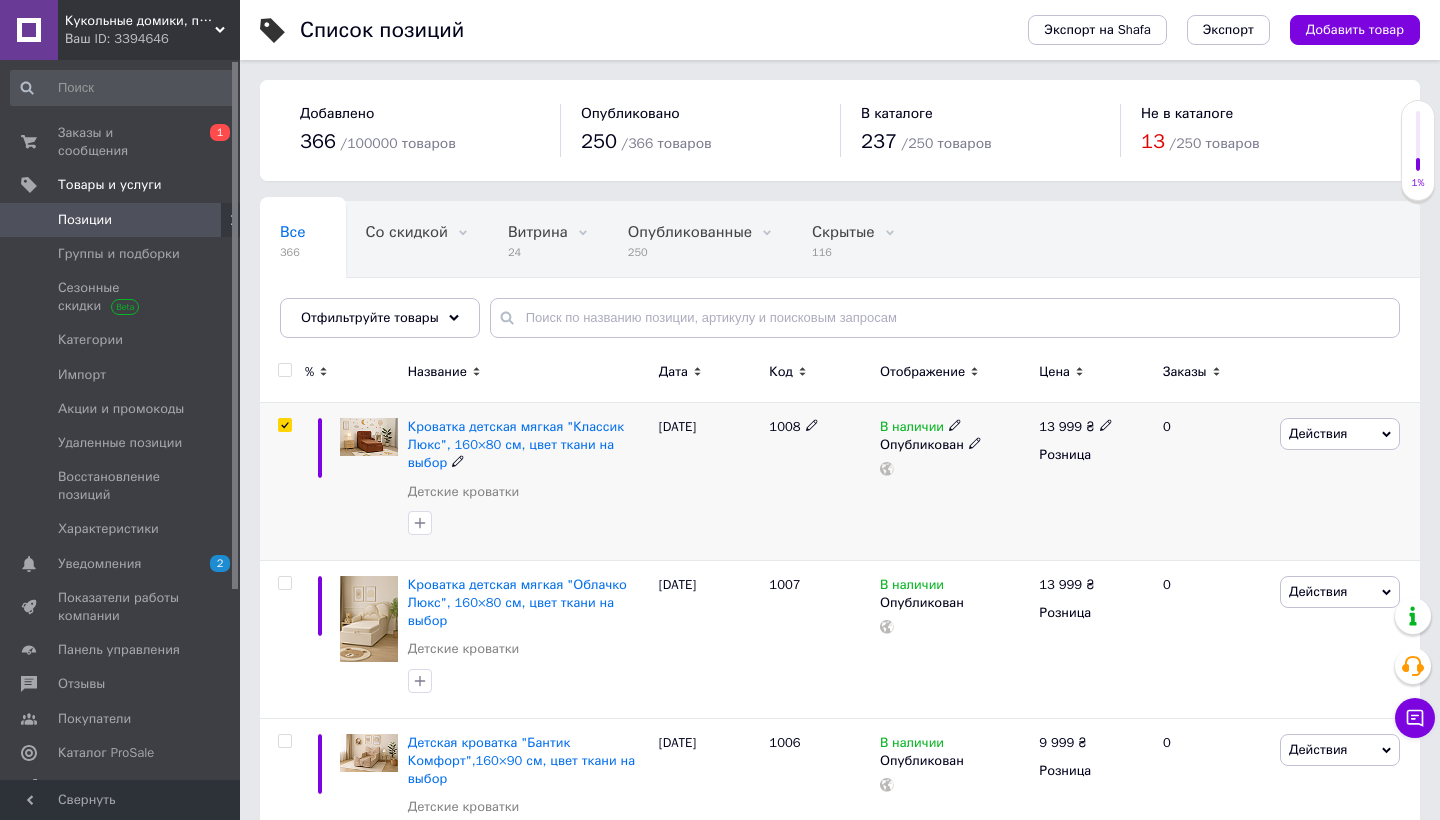 checkbox on "true" 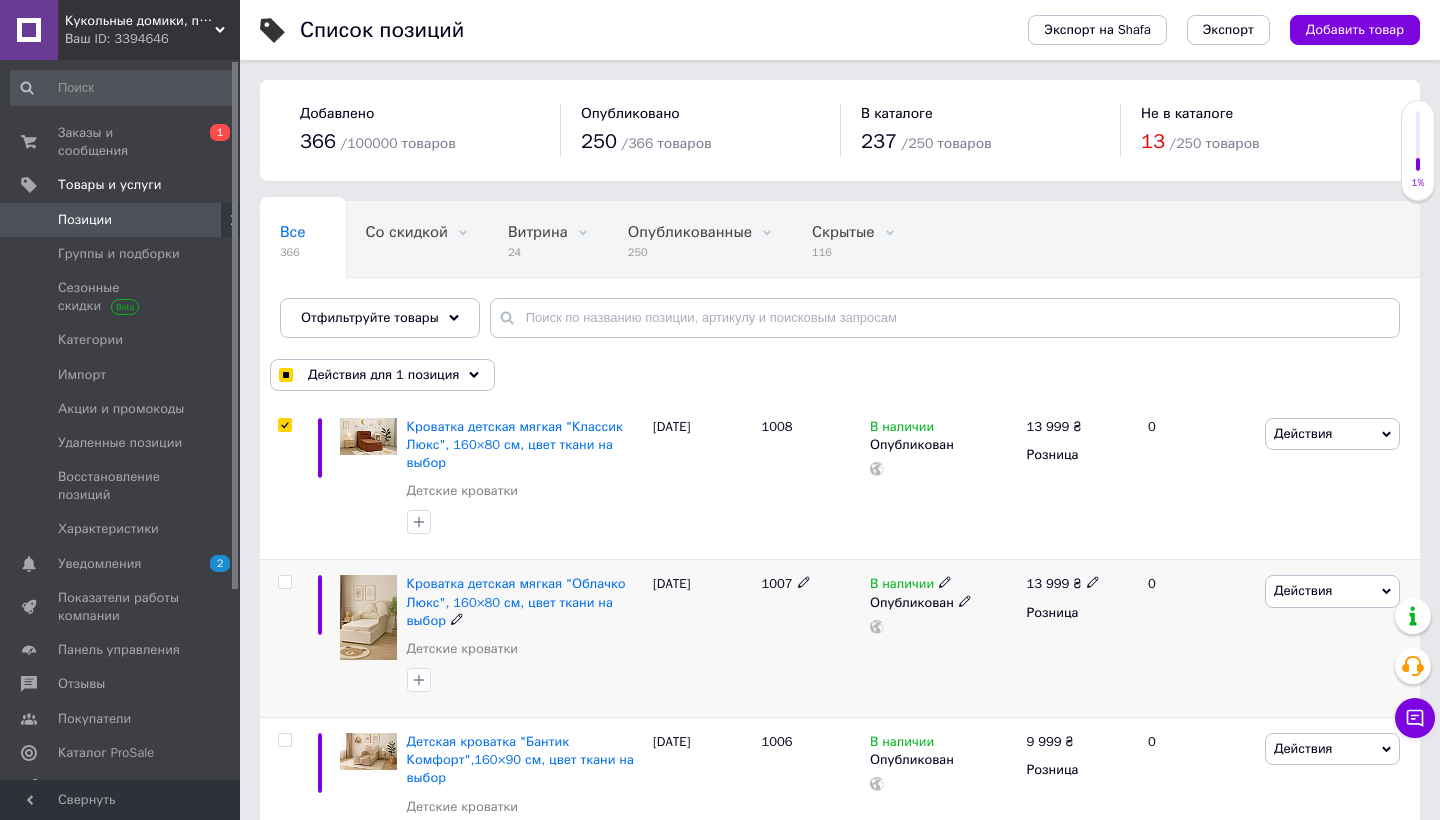 click at bounding box center (284, 582) 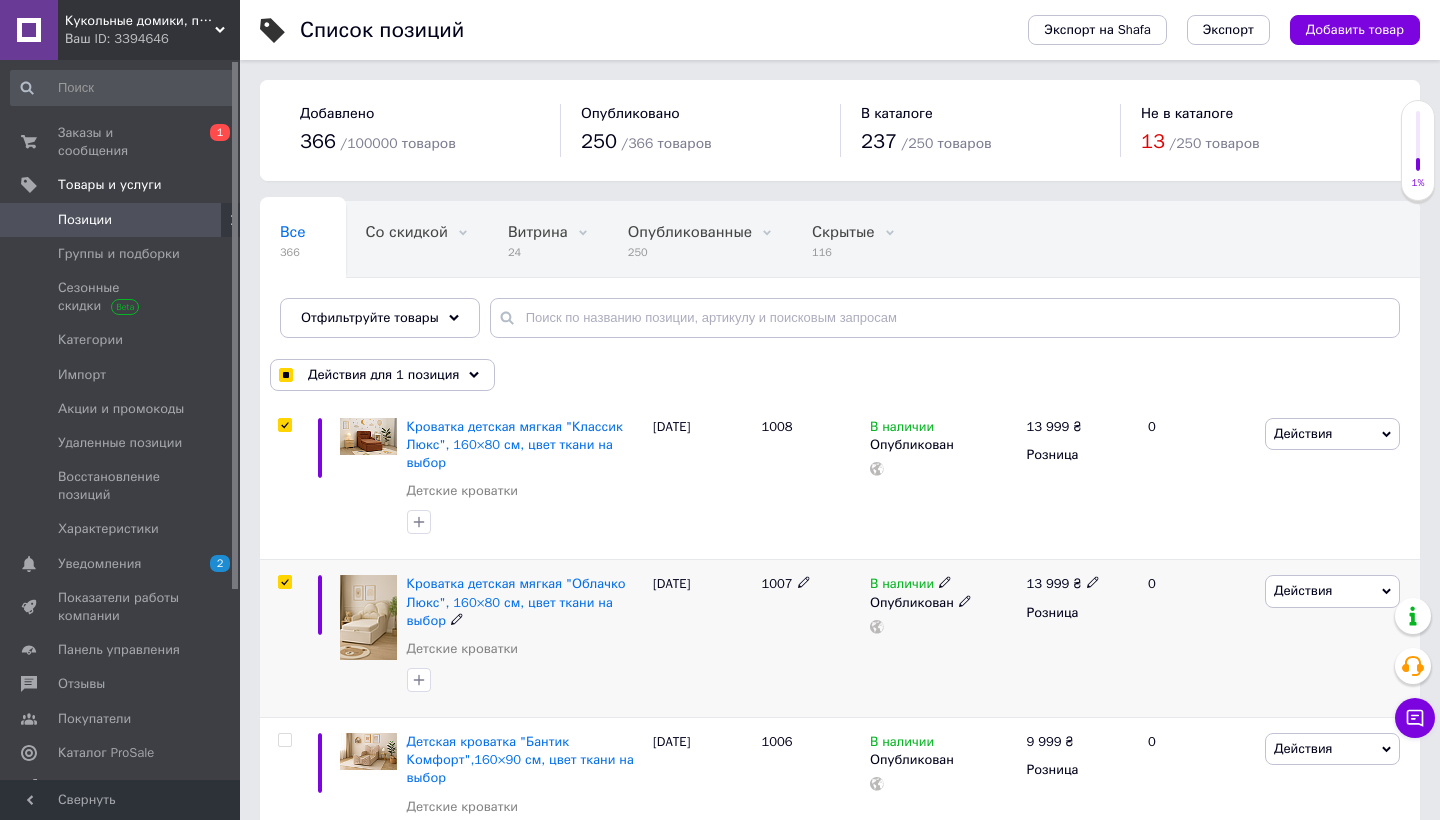 checkbox on "true" 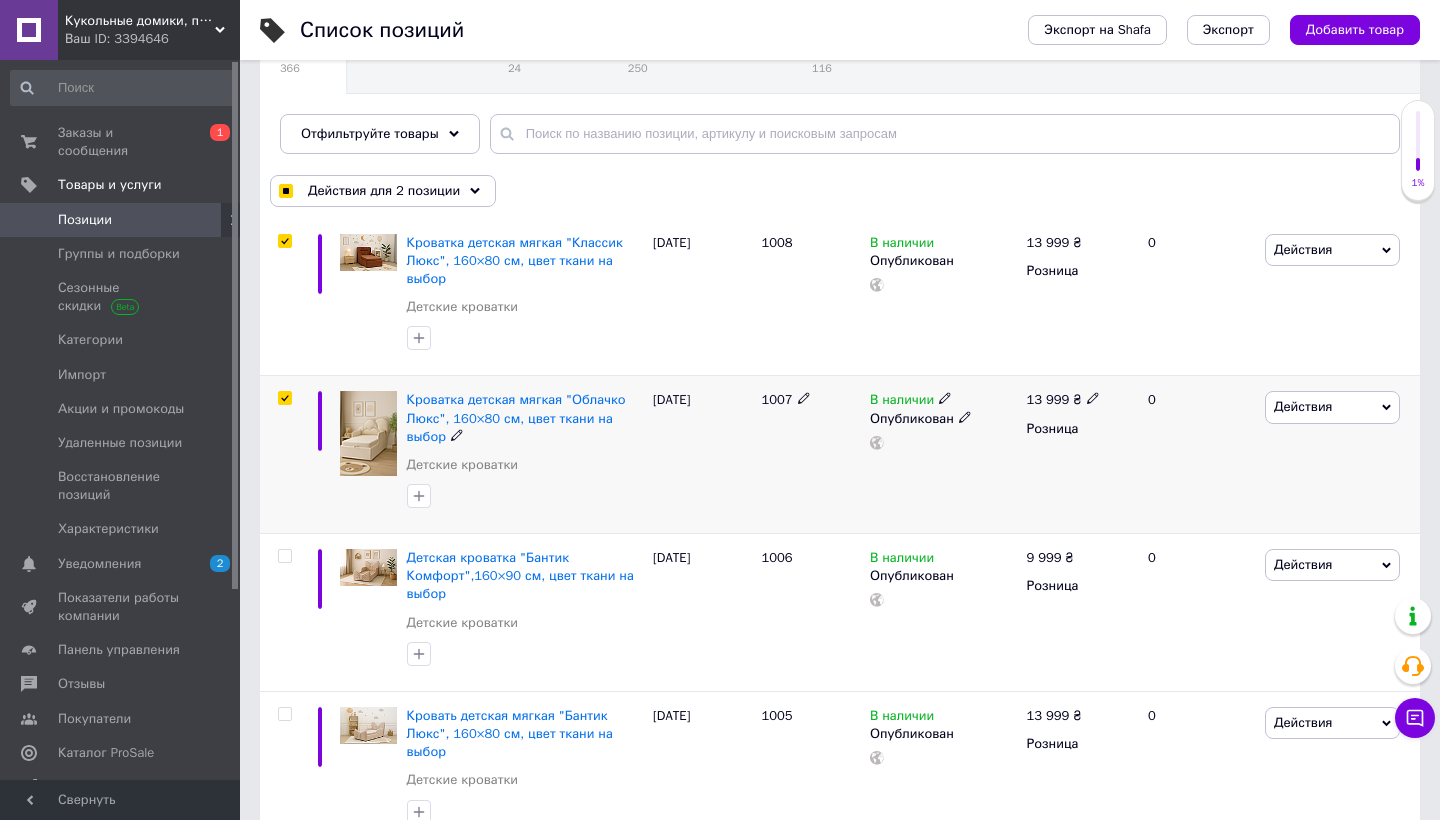 scroll, scrollTop: 184, scrollLeft: 0, axis: vertical 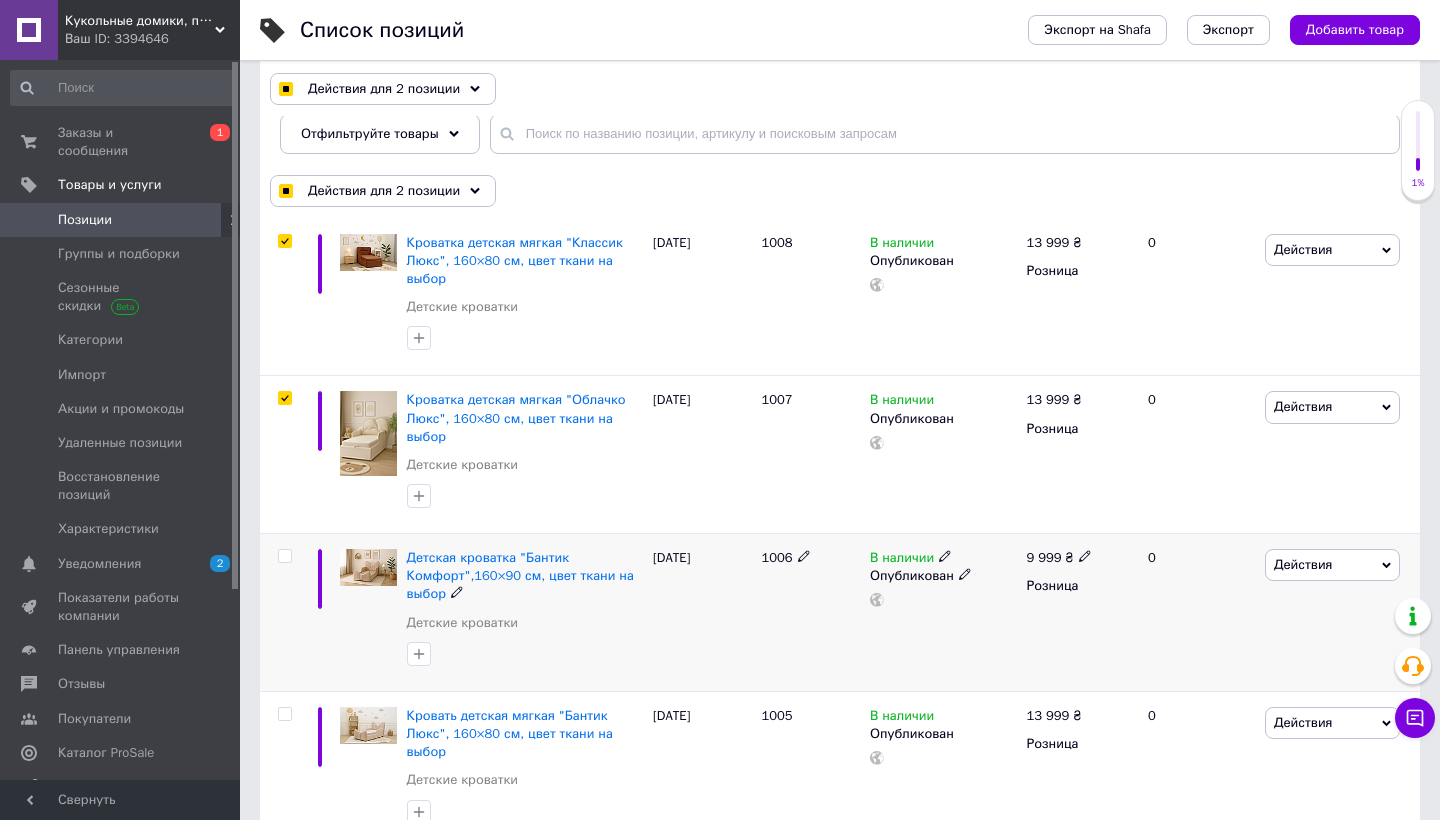 click at bounding box center [284, 556] 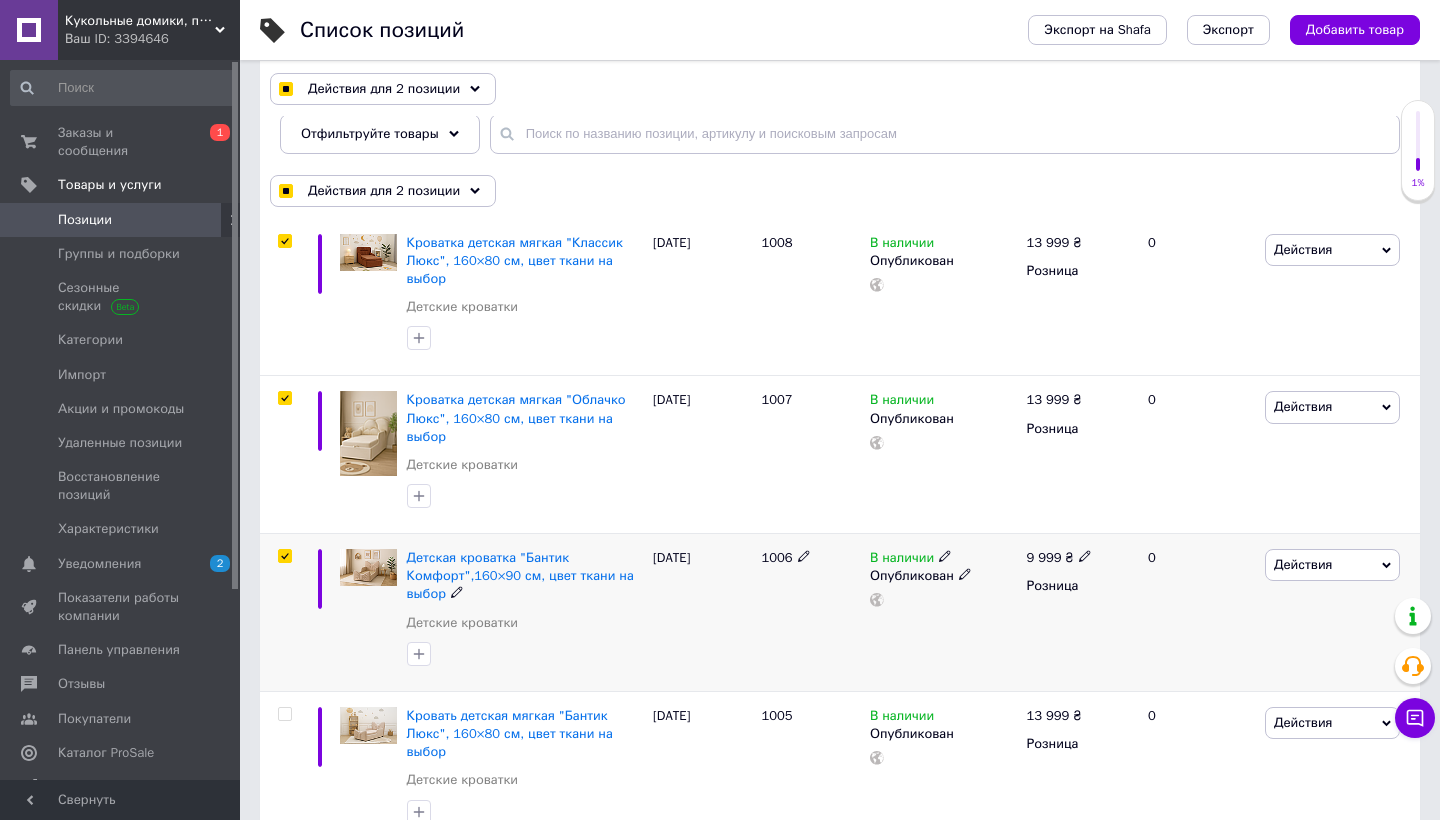 checkbox on "true" 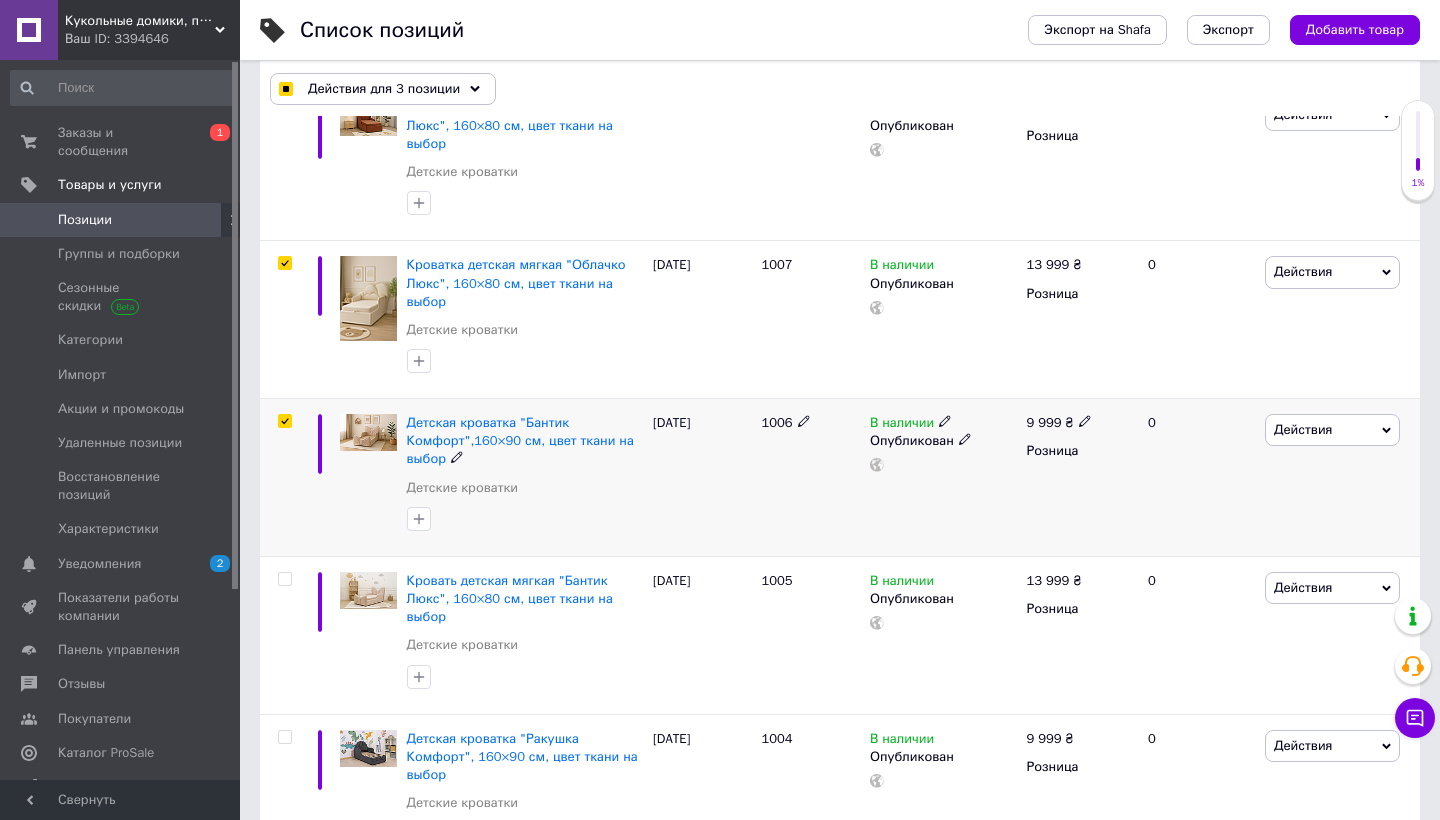 scroll, scrollTop: 331, scrollLeft: 0, axis: vertical 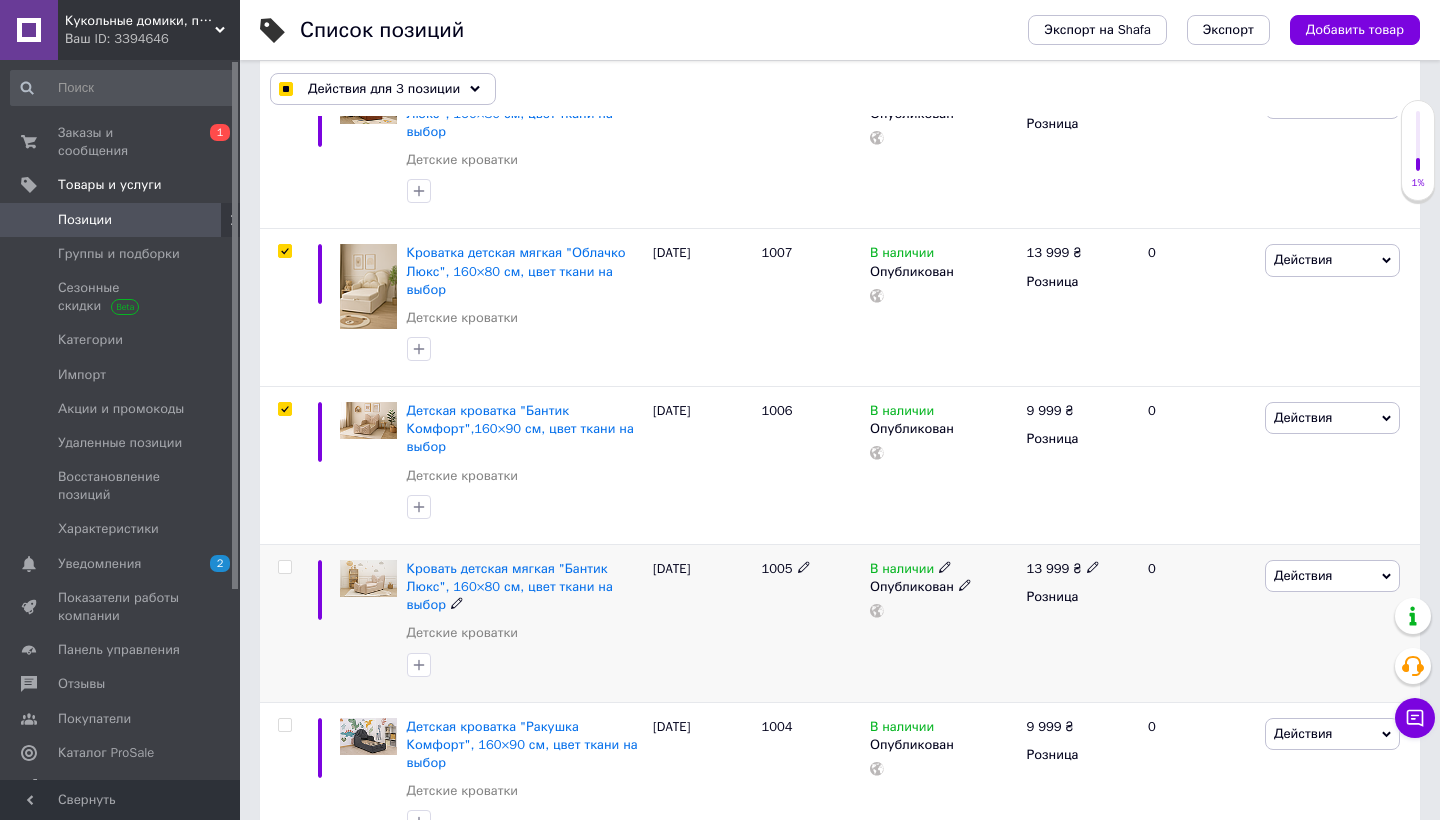 click at bounding box center (284, 567) 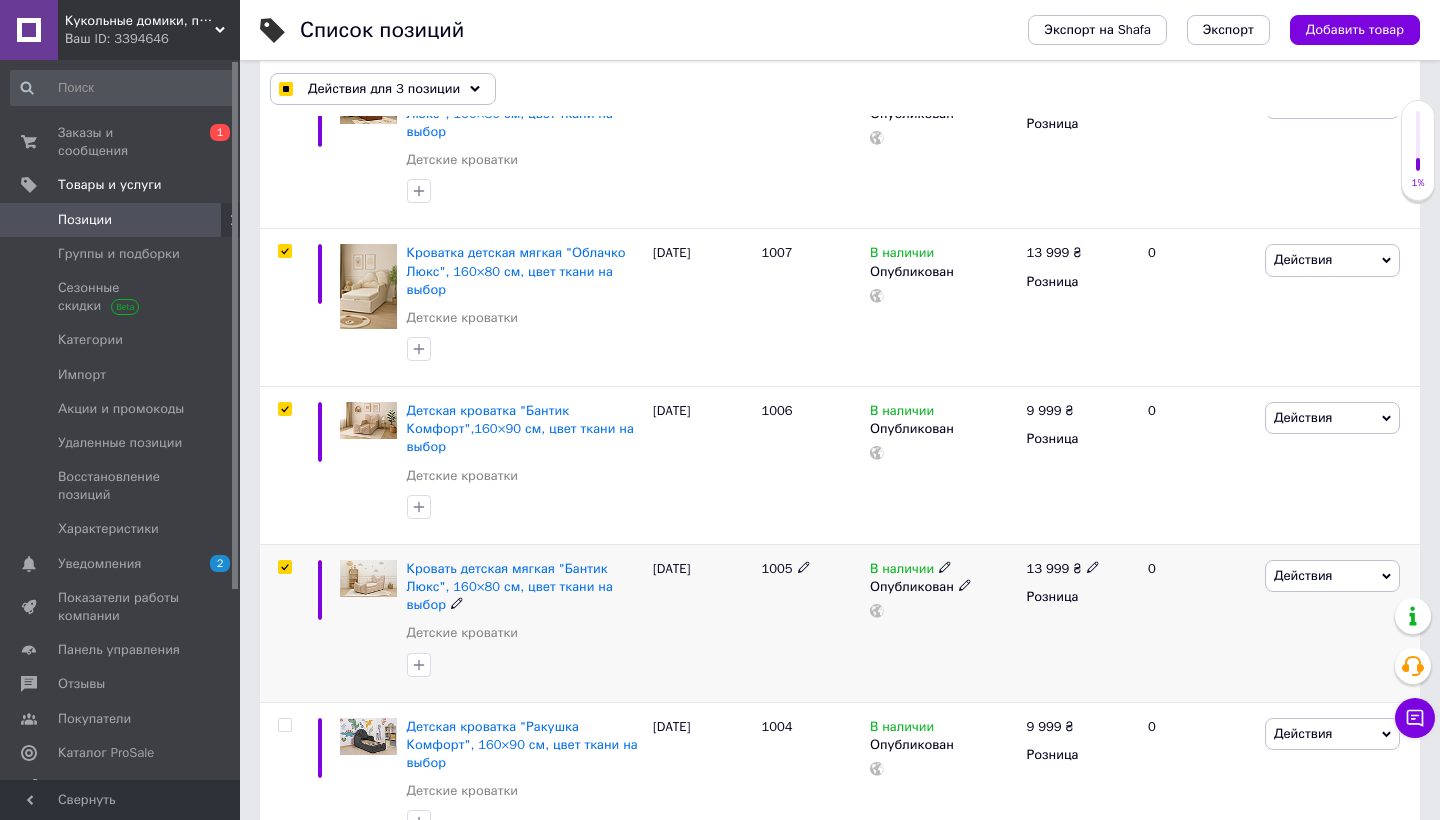 checkbox on "true" 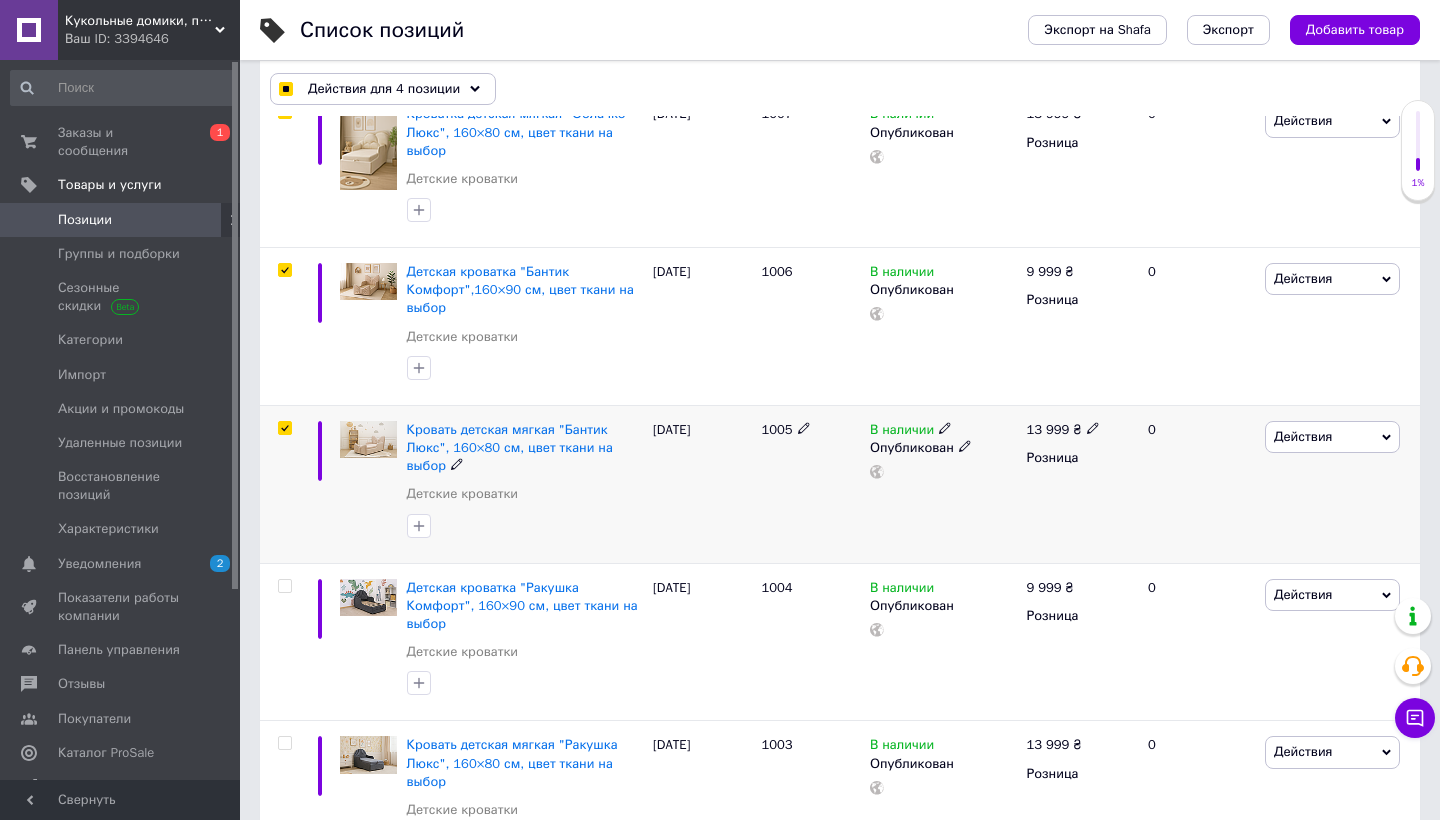 scroll, scrollTop: 481, scrollLeft: 0, axis: vertical 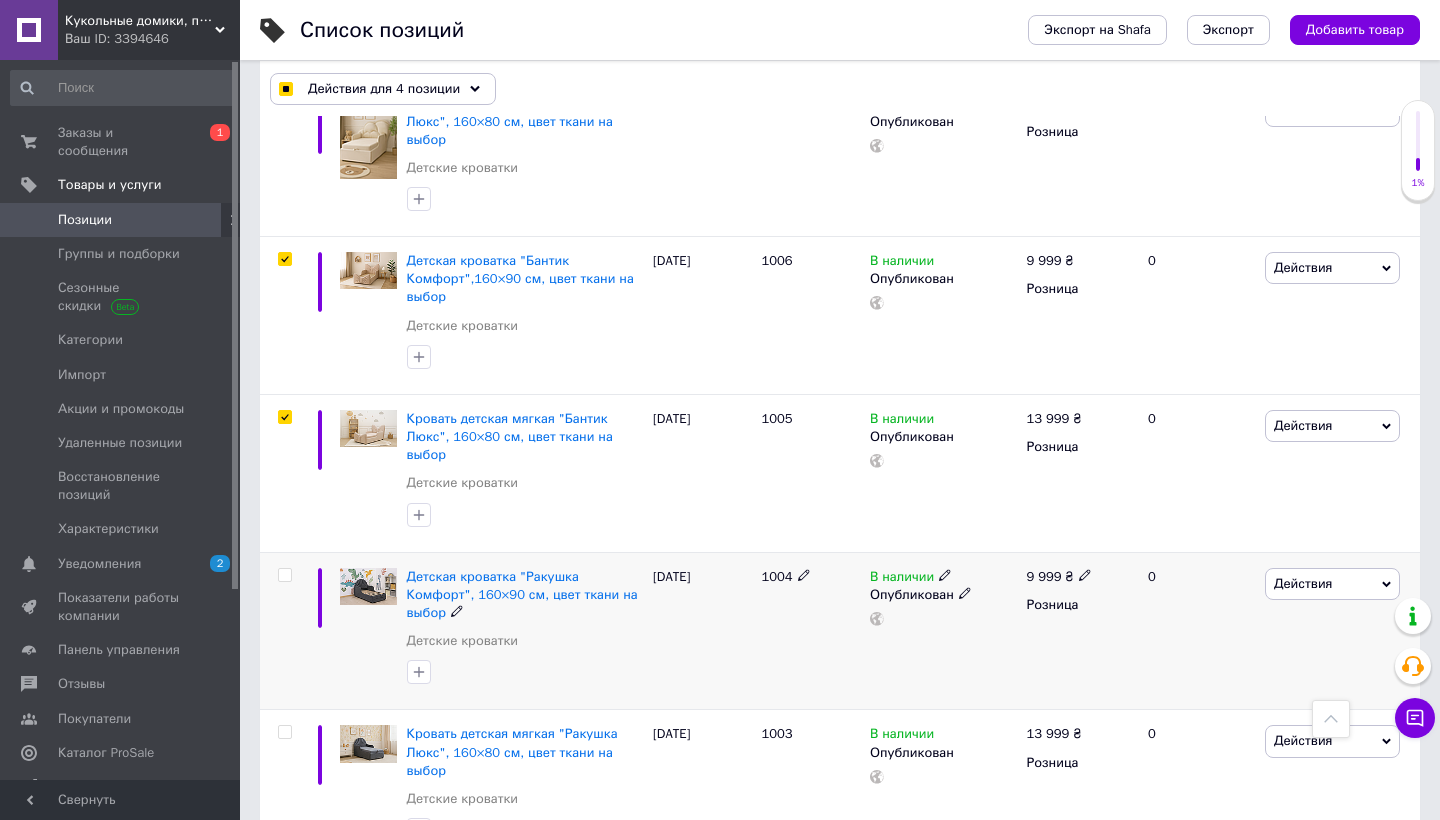 click at bounding box center (284, 575) 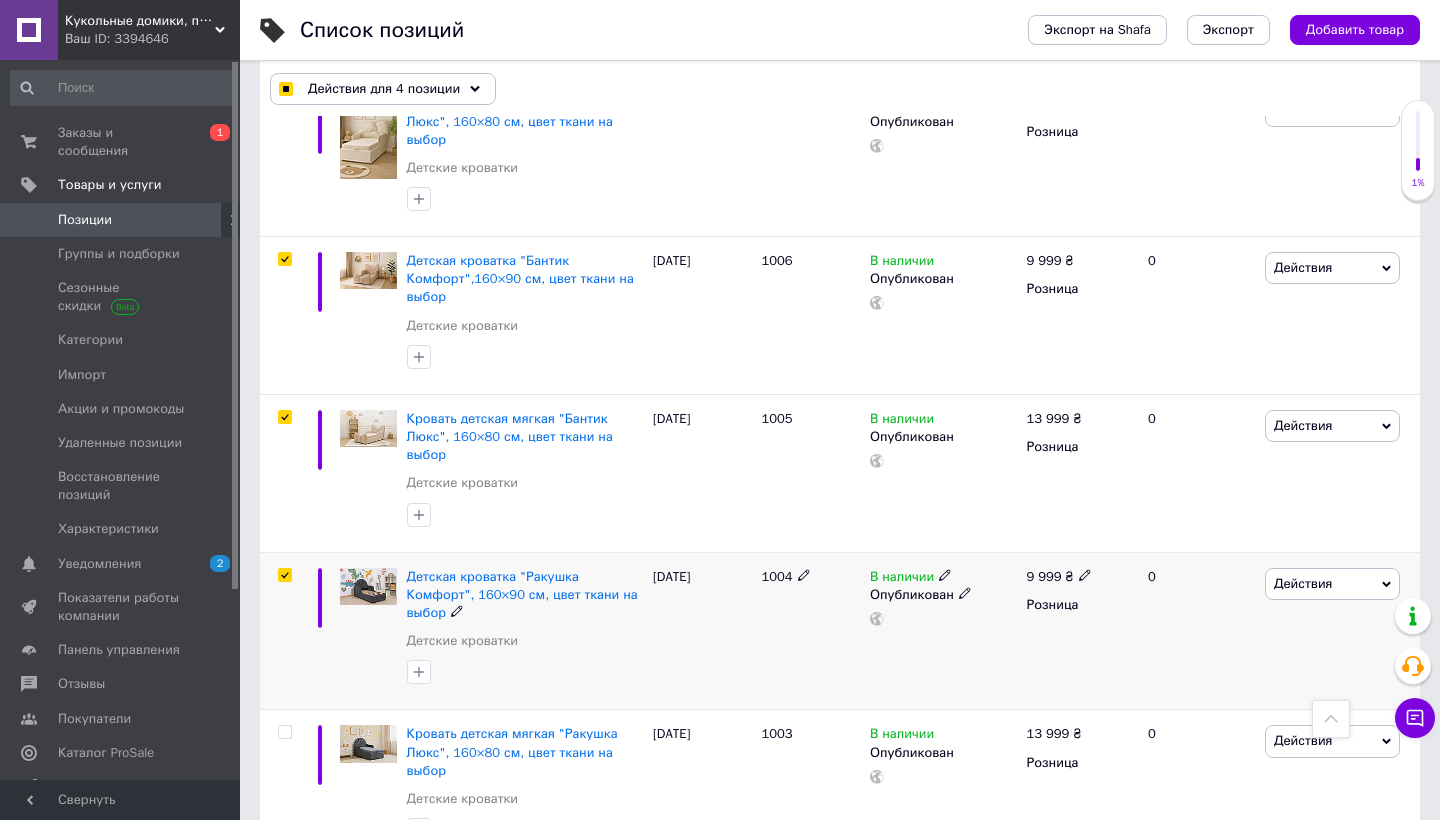 checkbox on "true" 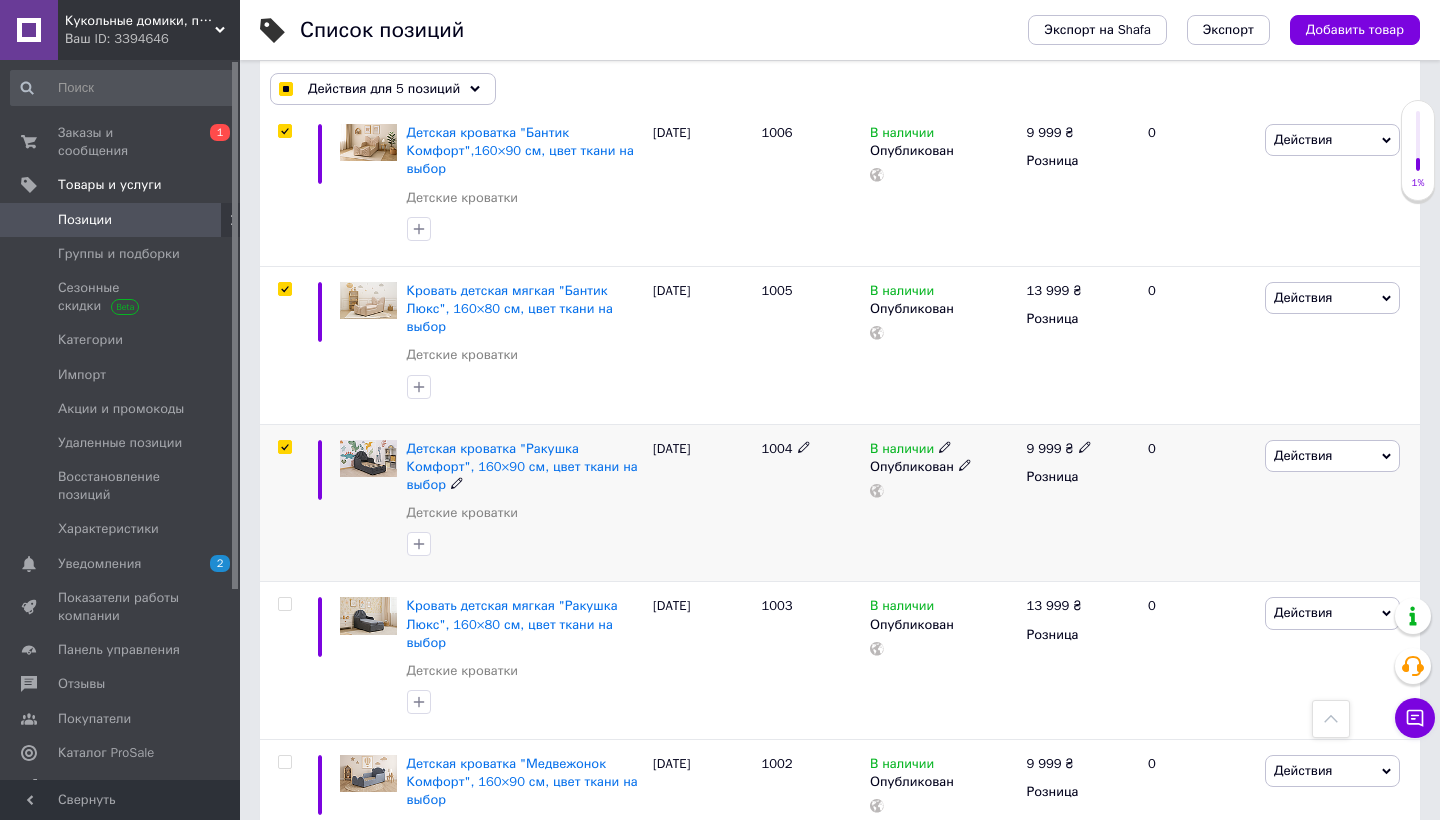 scroll, scrollTop: 617, scrollLeft: 0, axis: vertical 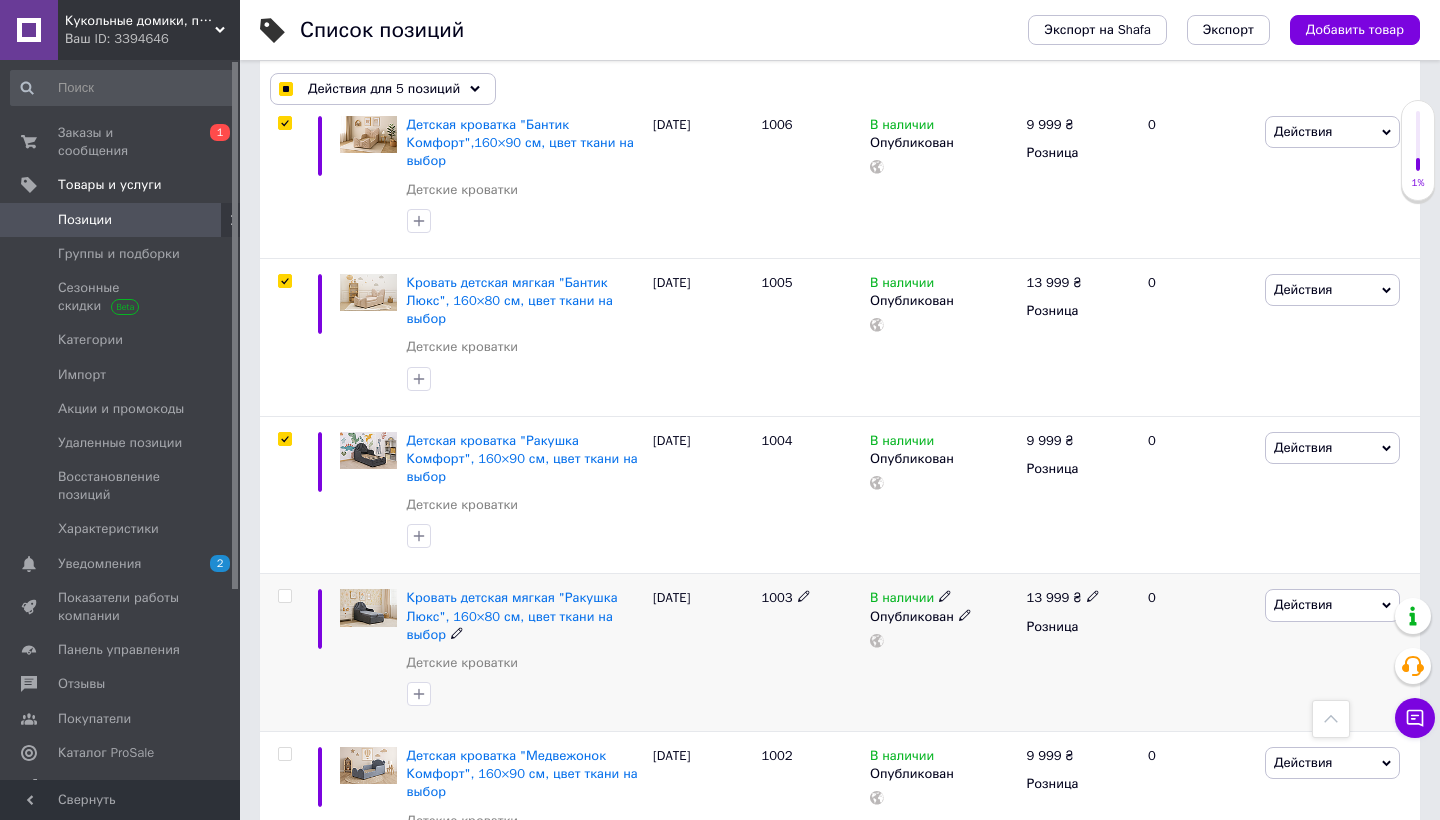 click at bounding box center (284, 596) 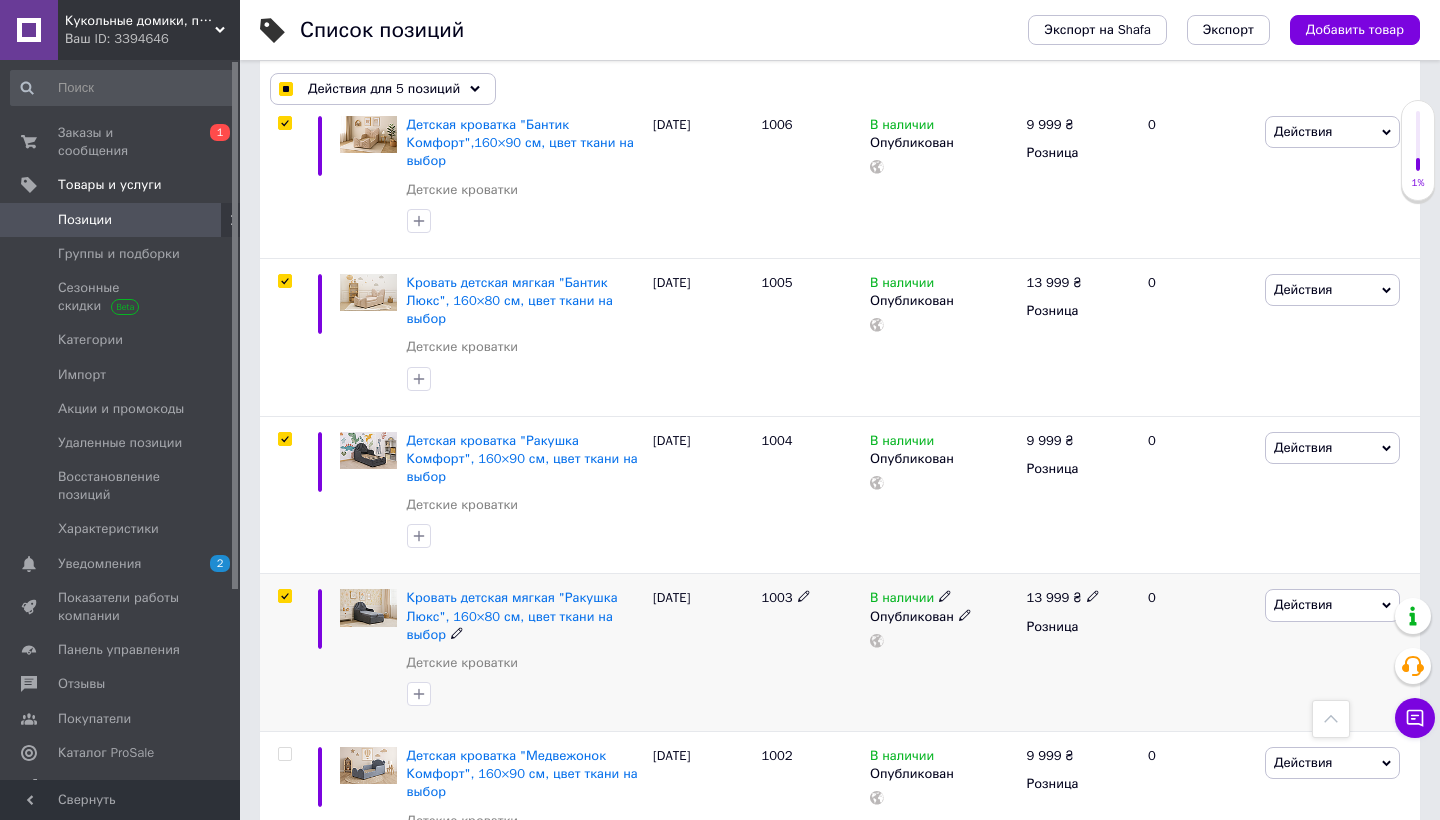 checkbox on "true" 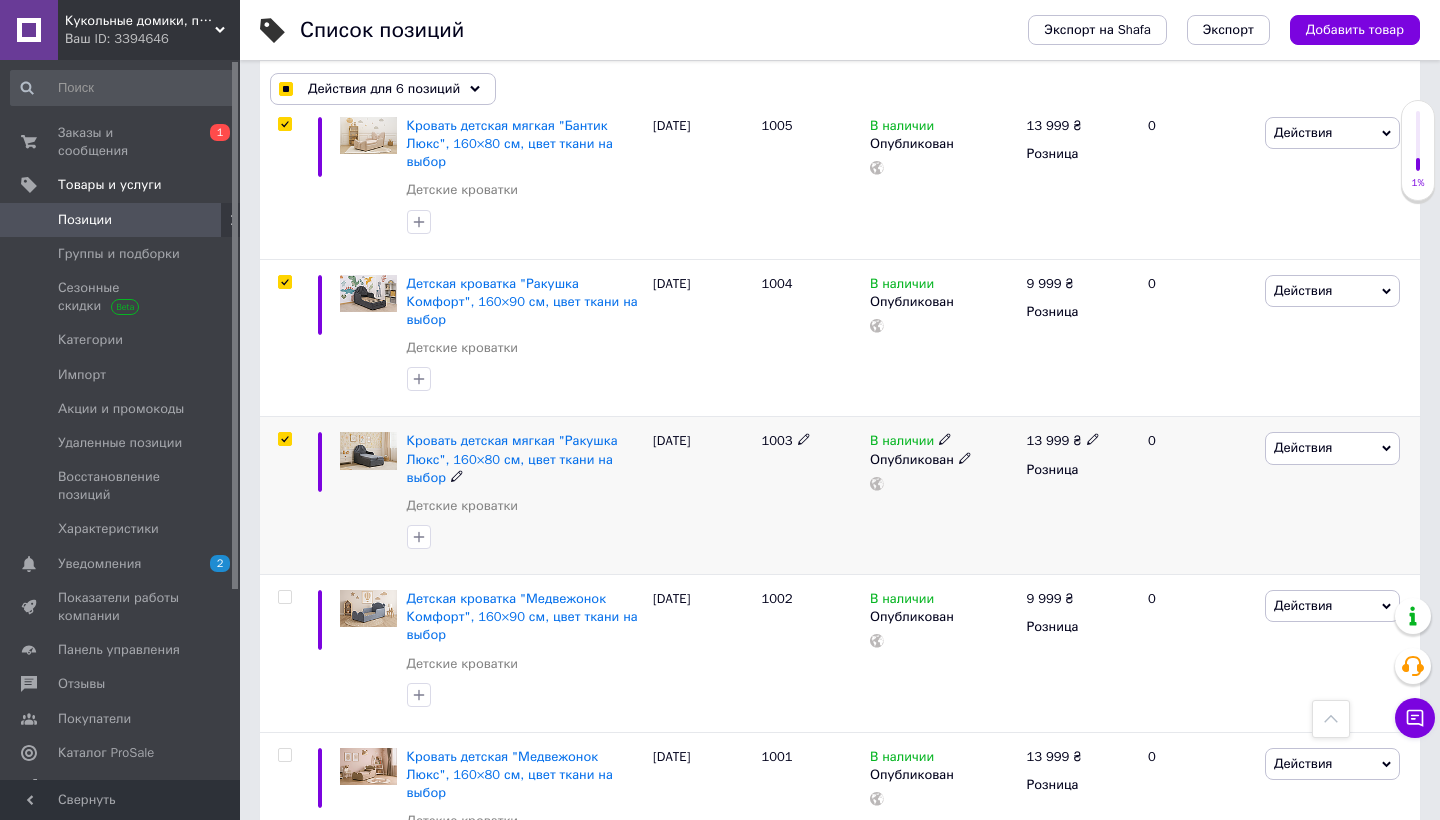 scroll, scrollTop: 782, scrollLeft: 0, axis: vertical 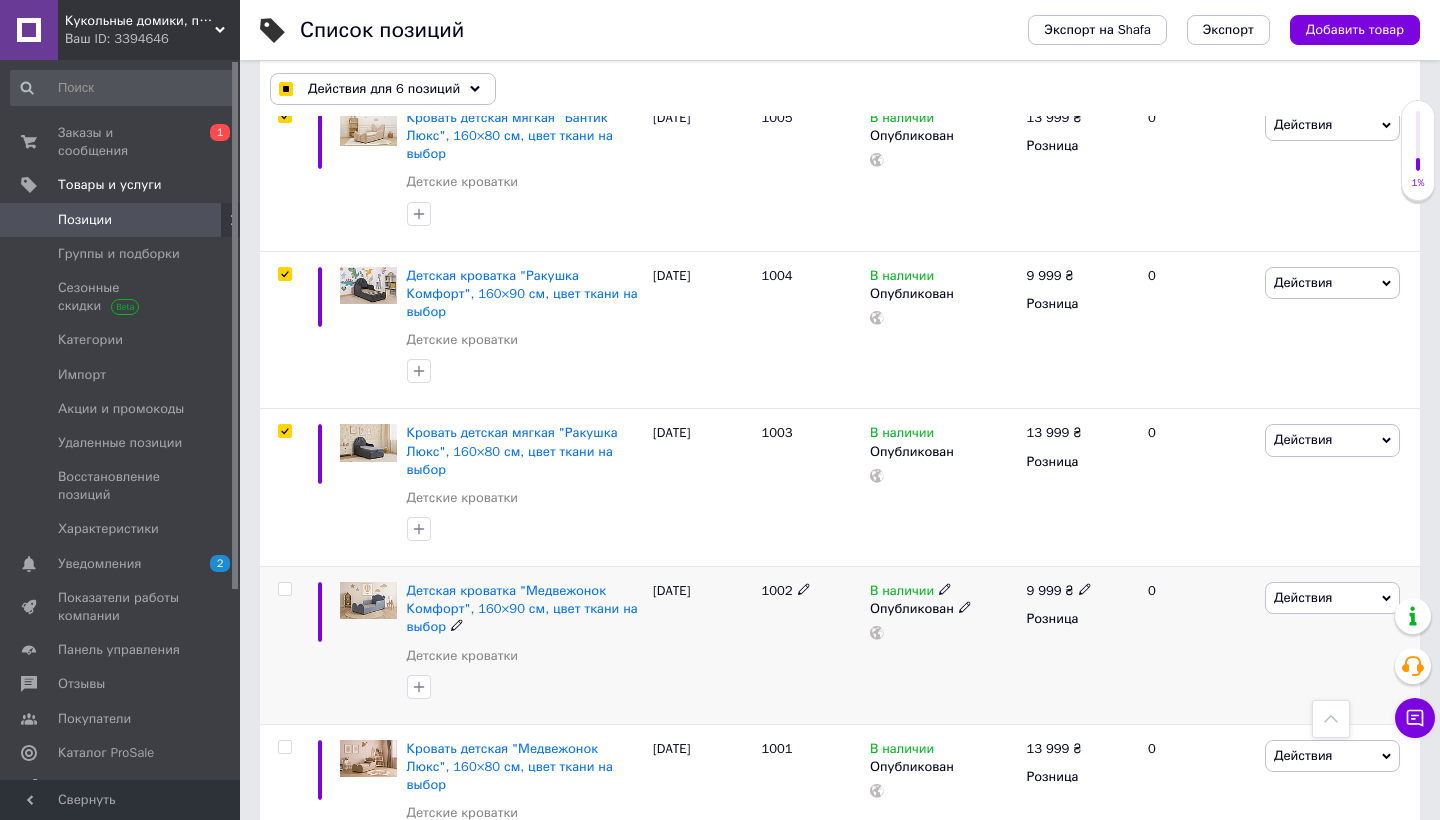 click at bounding box center [284, 589] 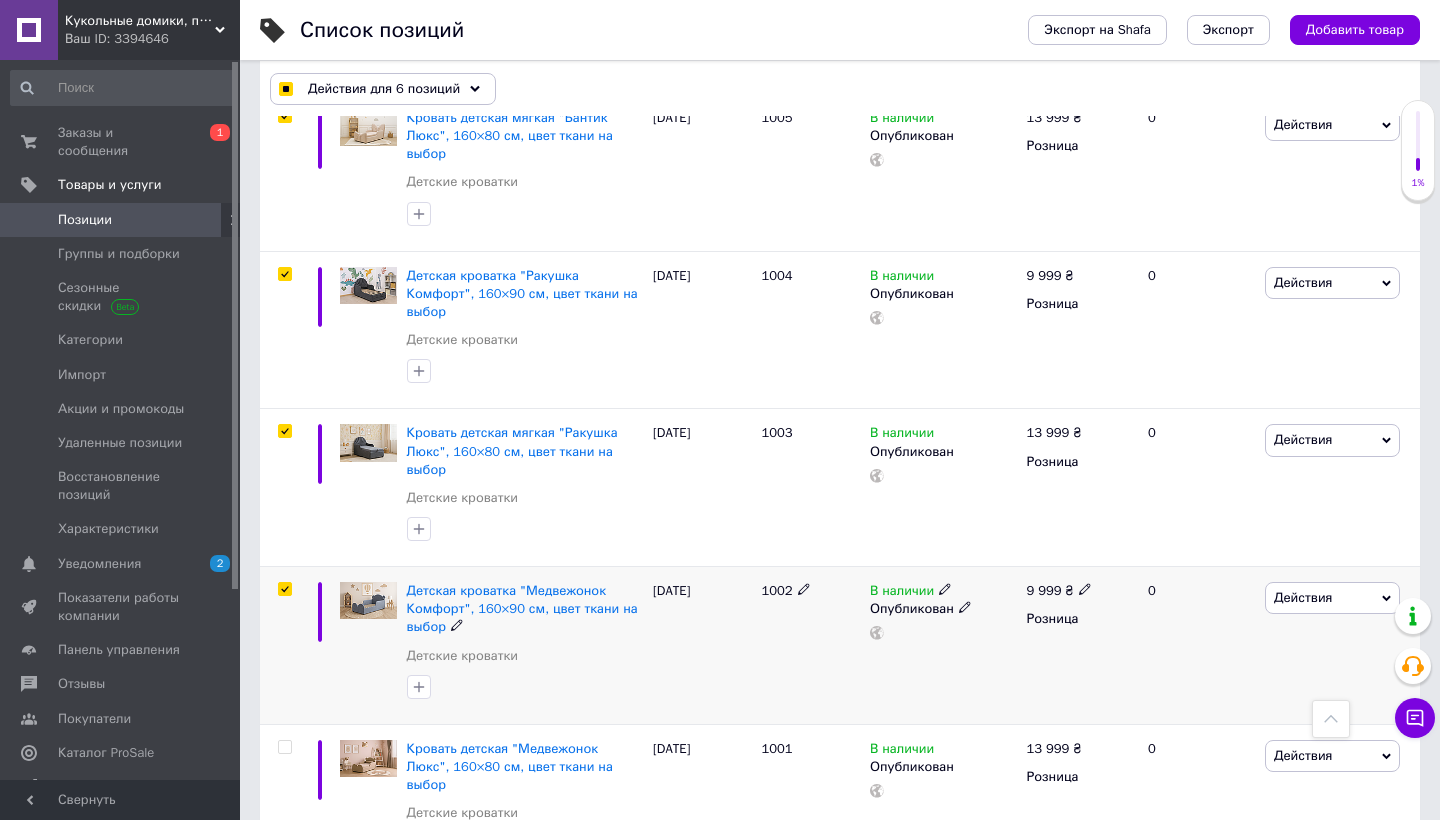 checkbox on "true" 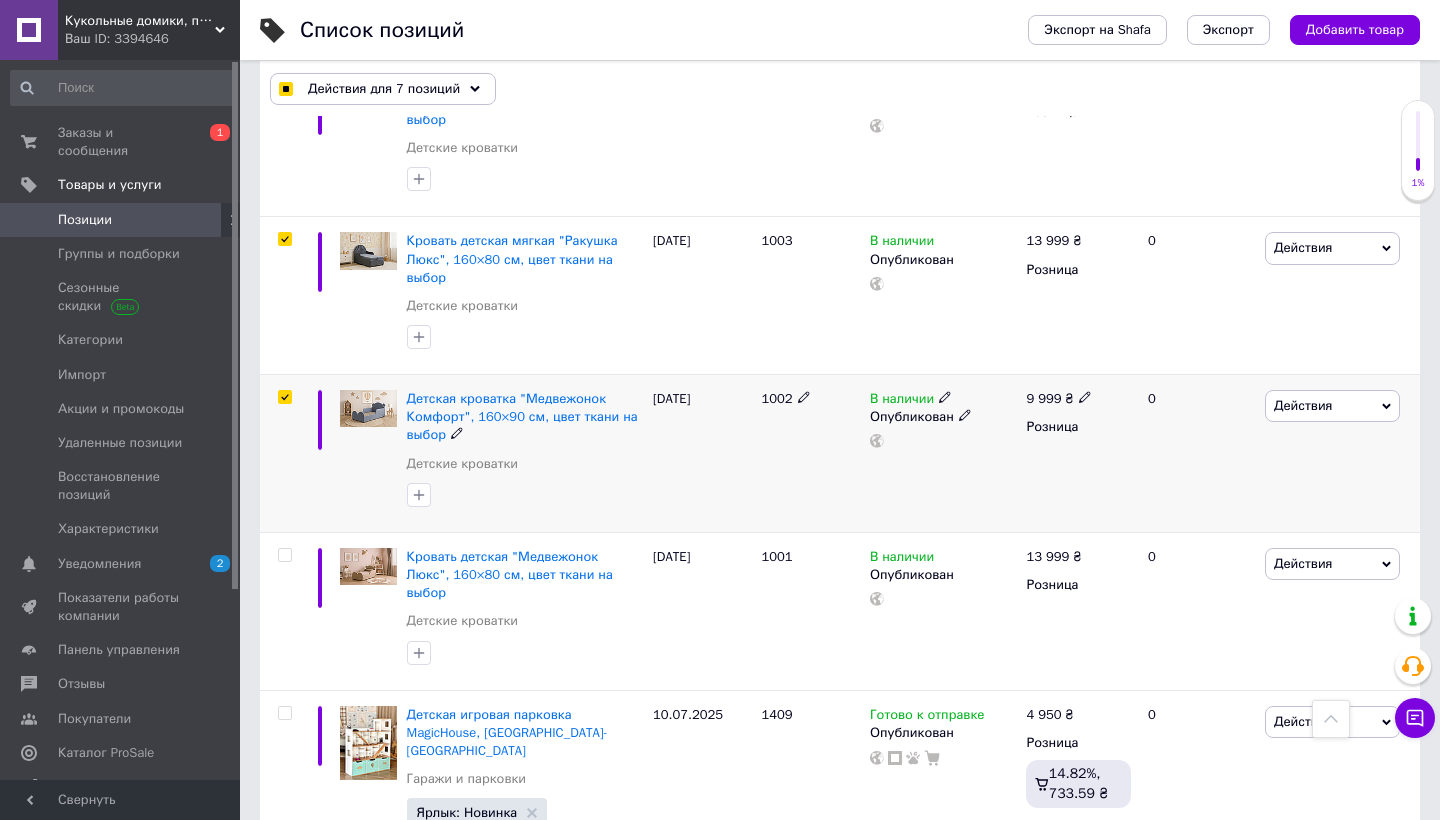 scroll, scrollTop: 977, scrollLeft: 0, axis: vertical 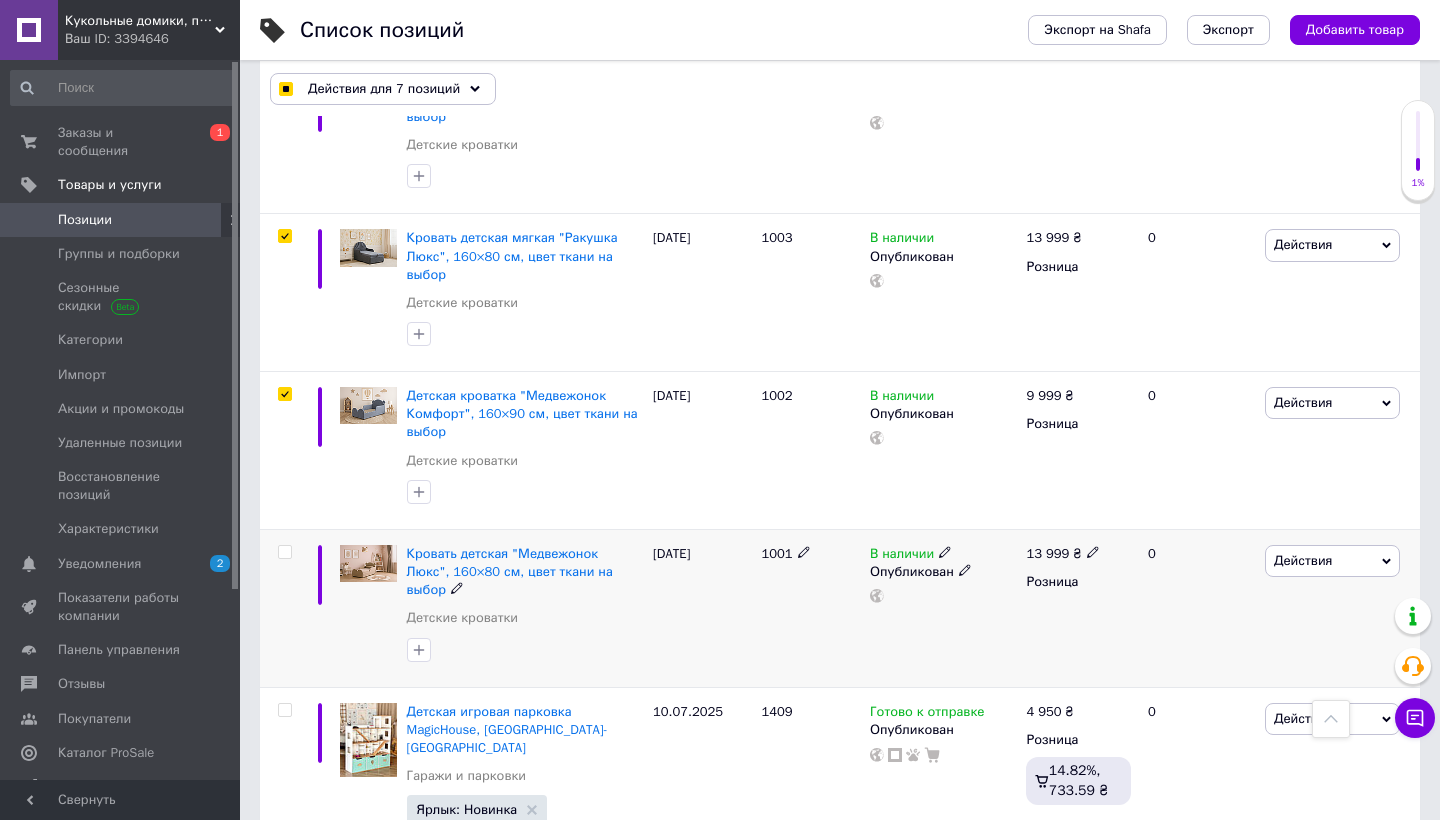 click at bounding box center (284, 552) 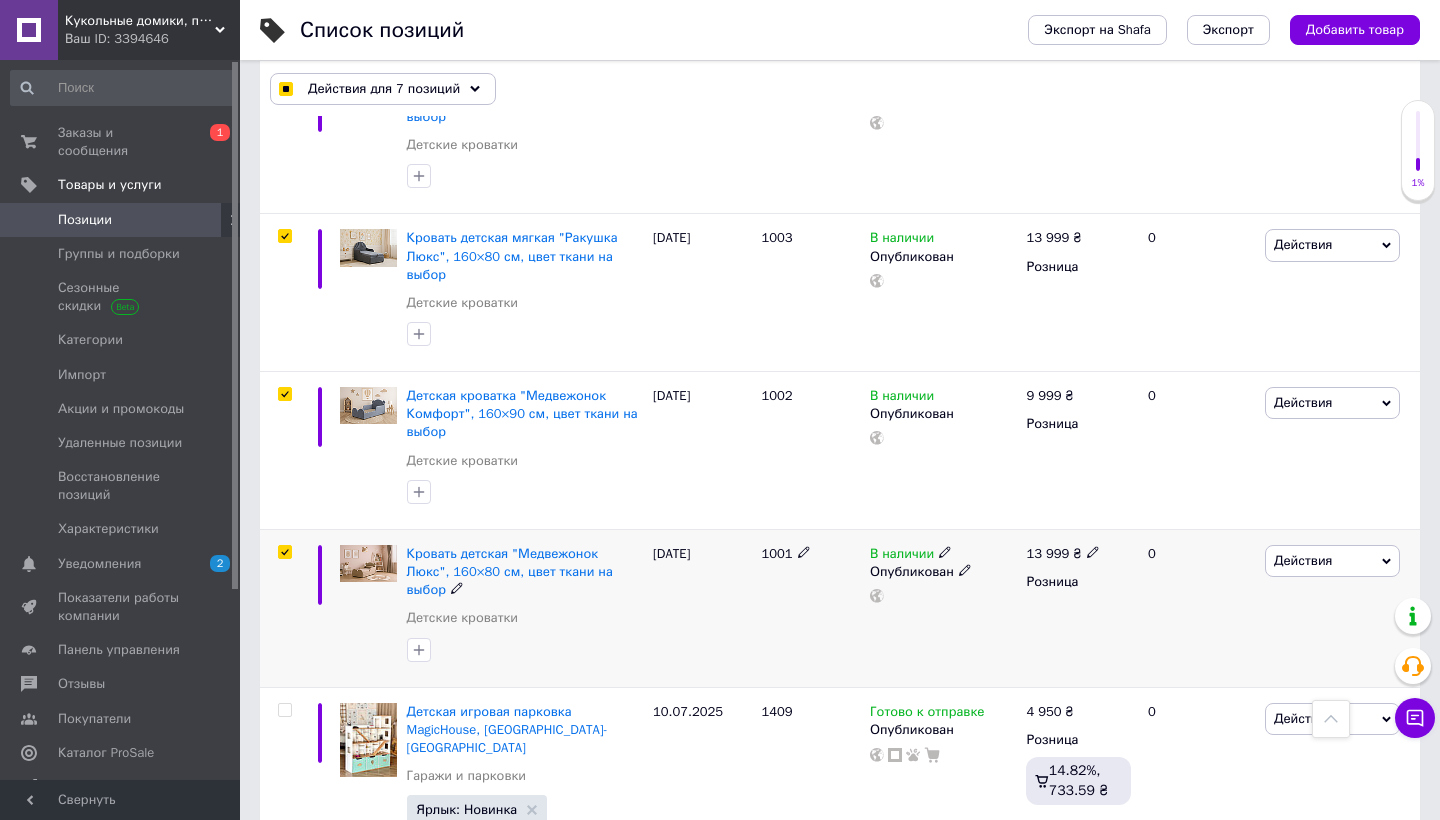 checkbox on "true" 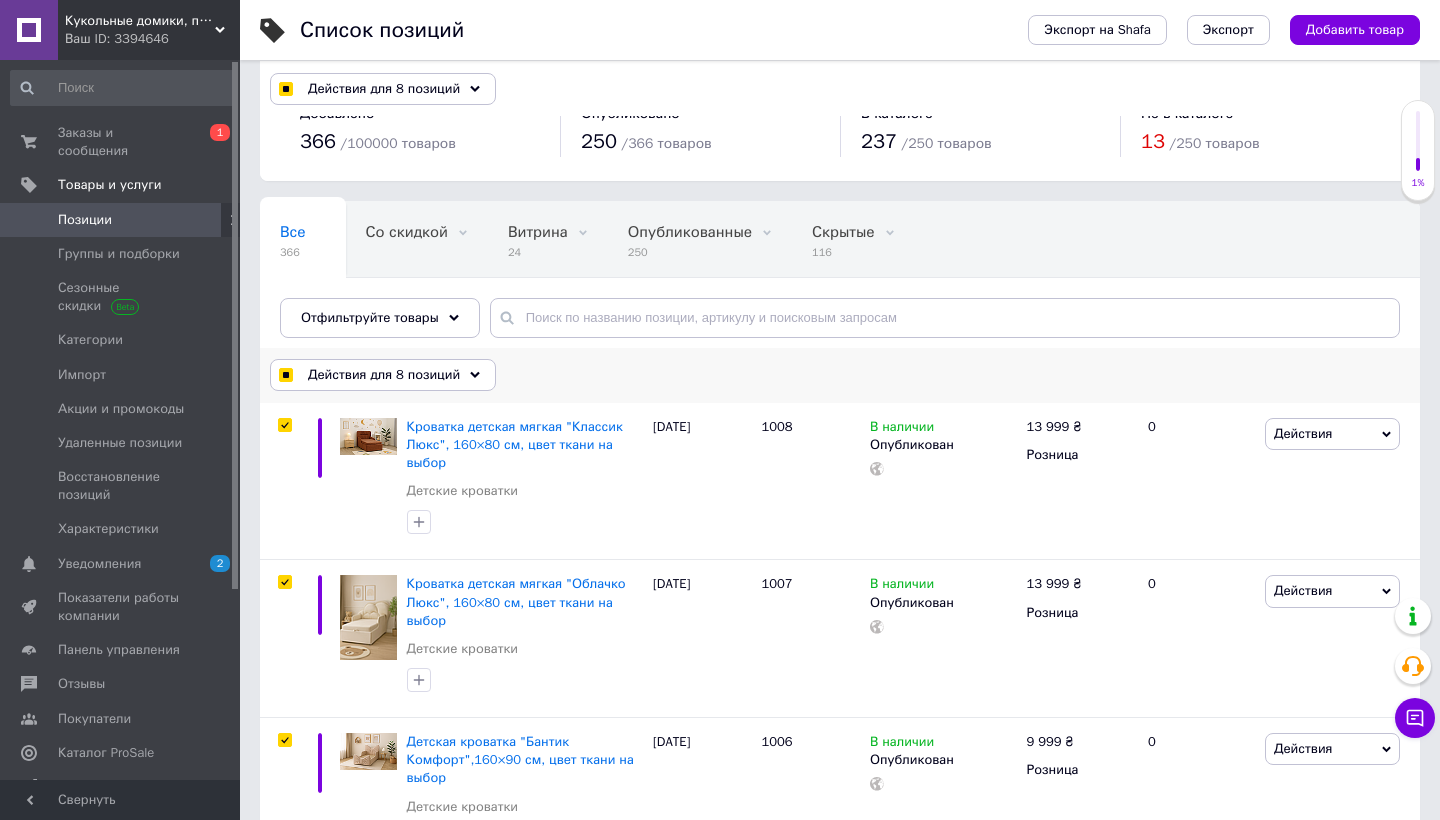 scroll, scrollTop: 0, scrollLeft: 0, axis: both 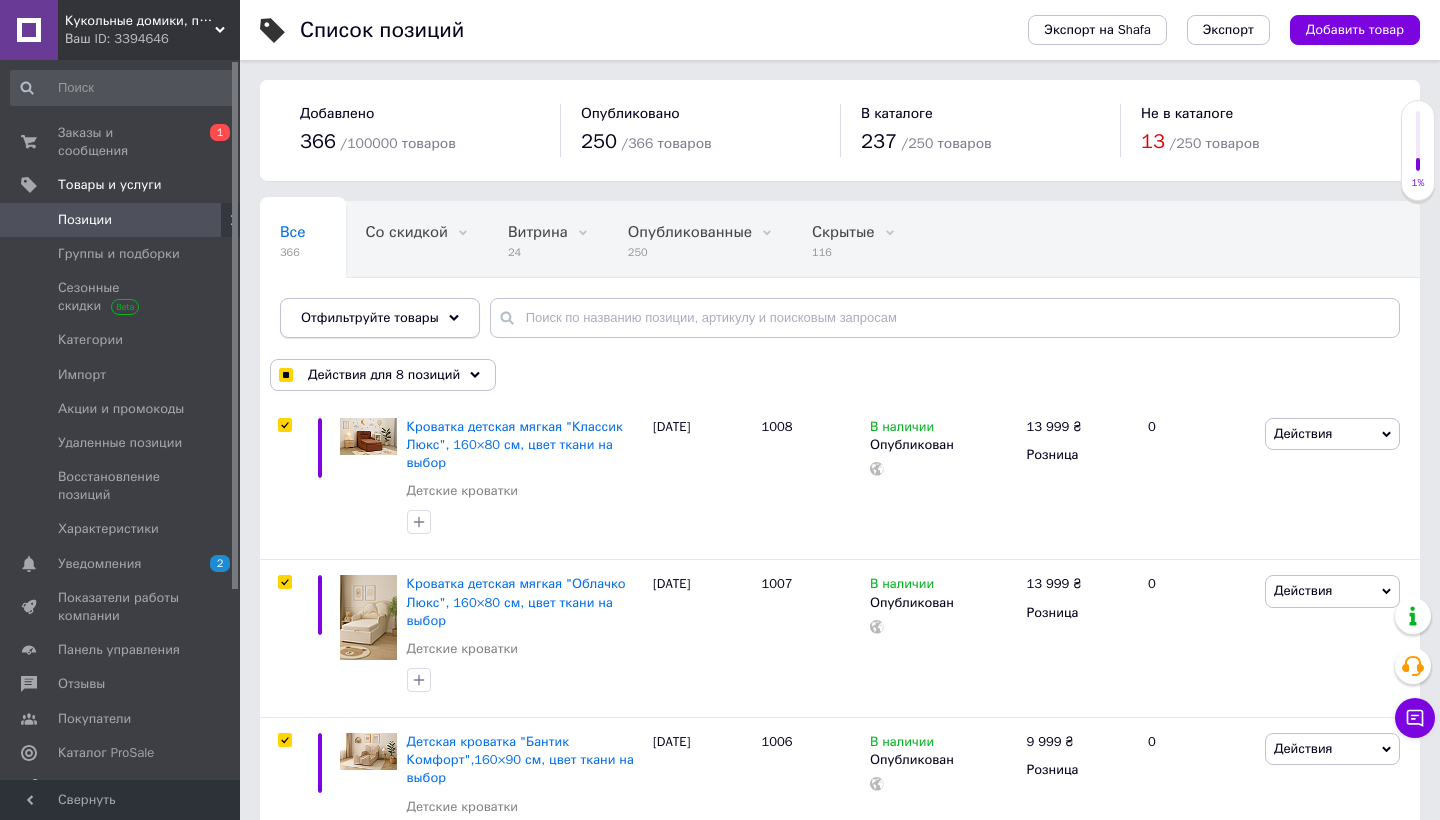 click 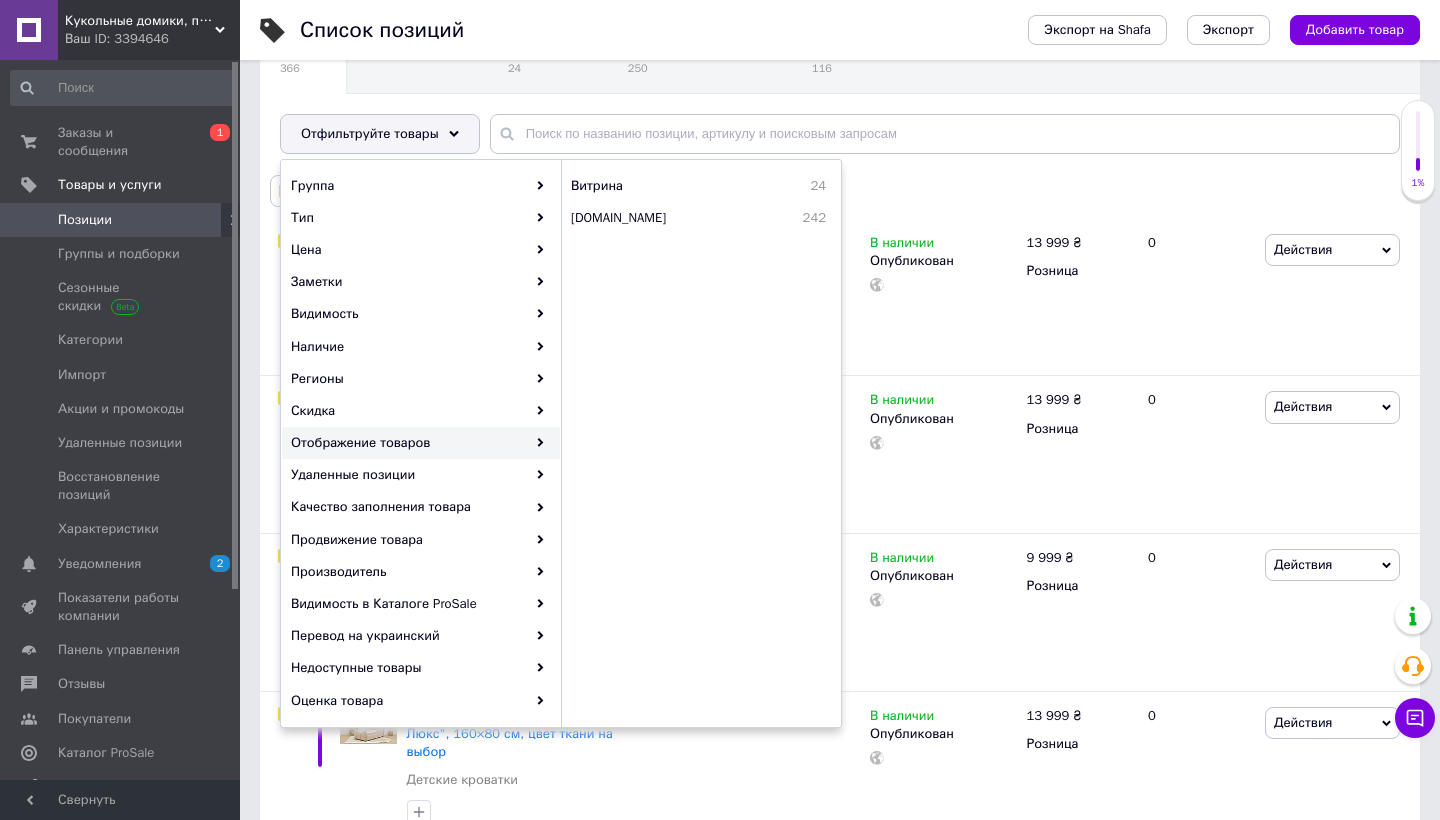 scroll, scrollTop: 187, scrollLeft: 0, axis: vertical 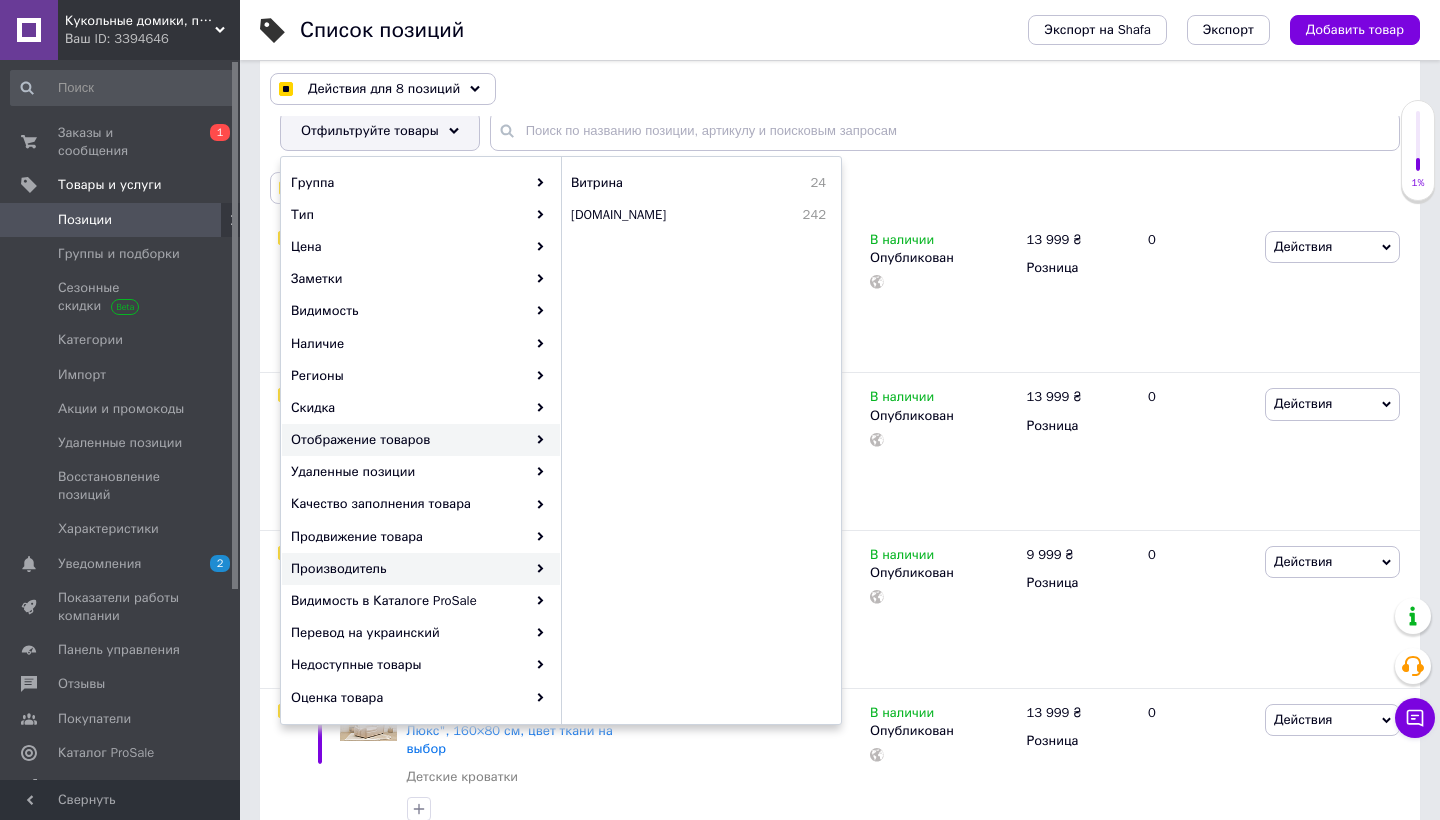 checkbox on "true" 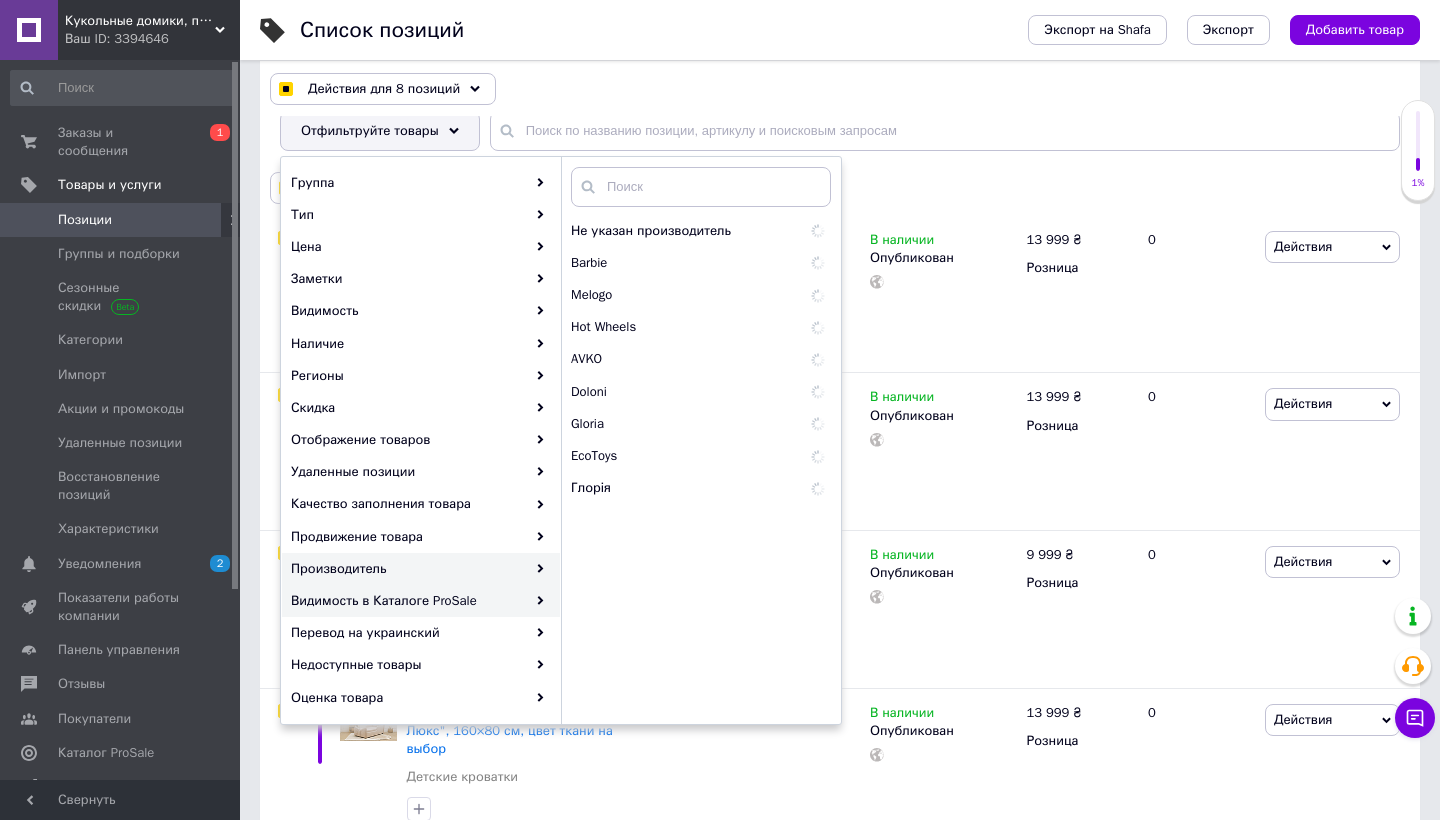 checkbox on "true" 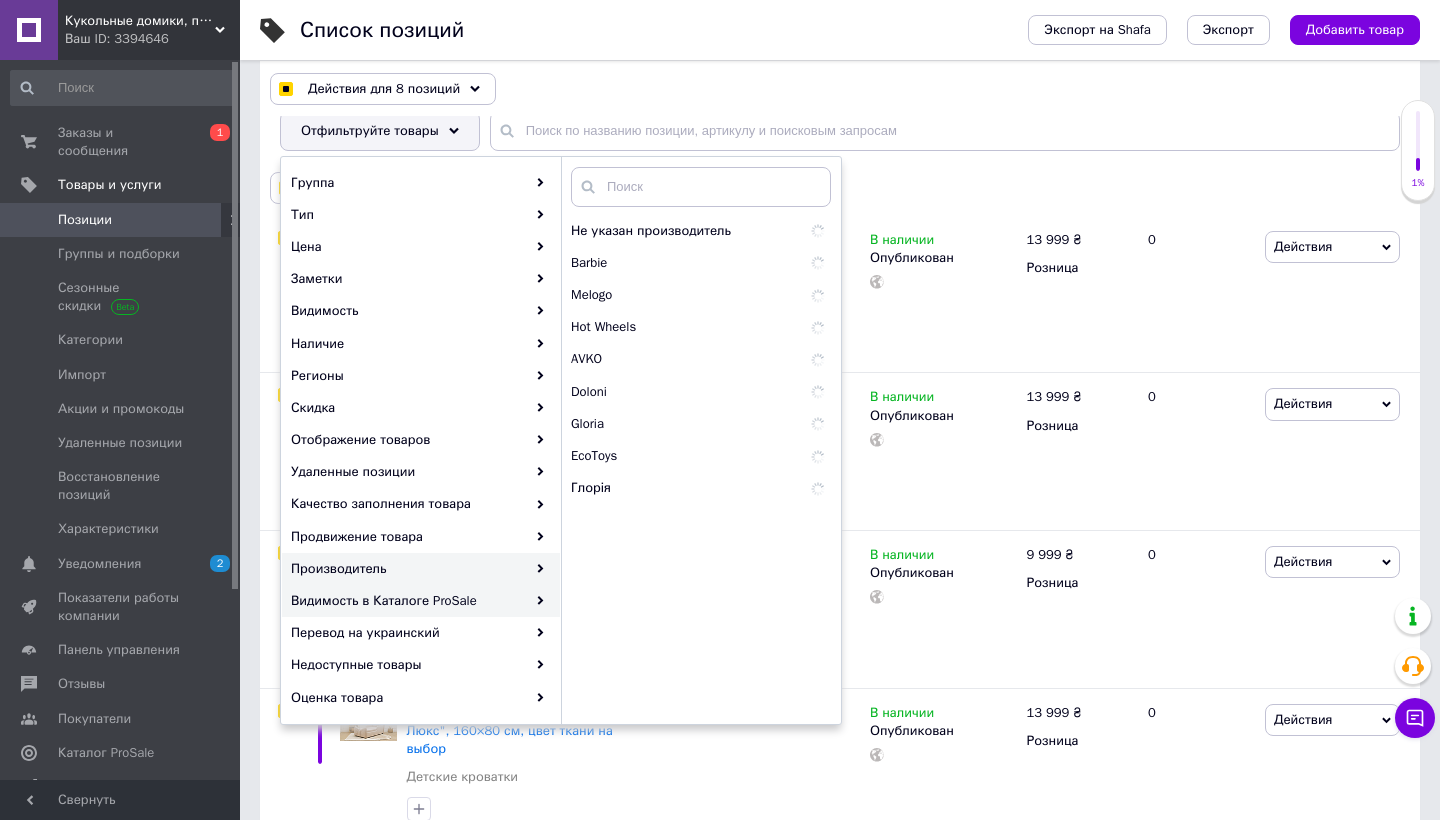 checkbox on "true" 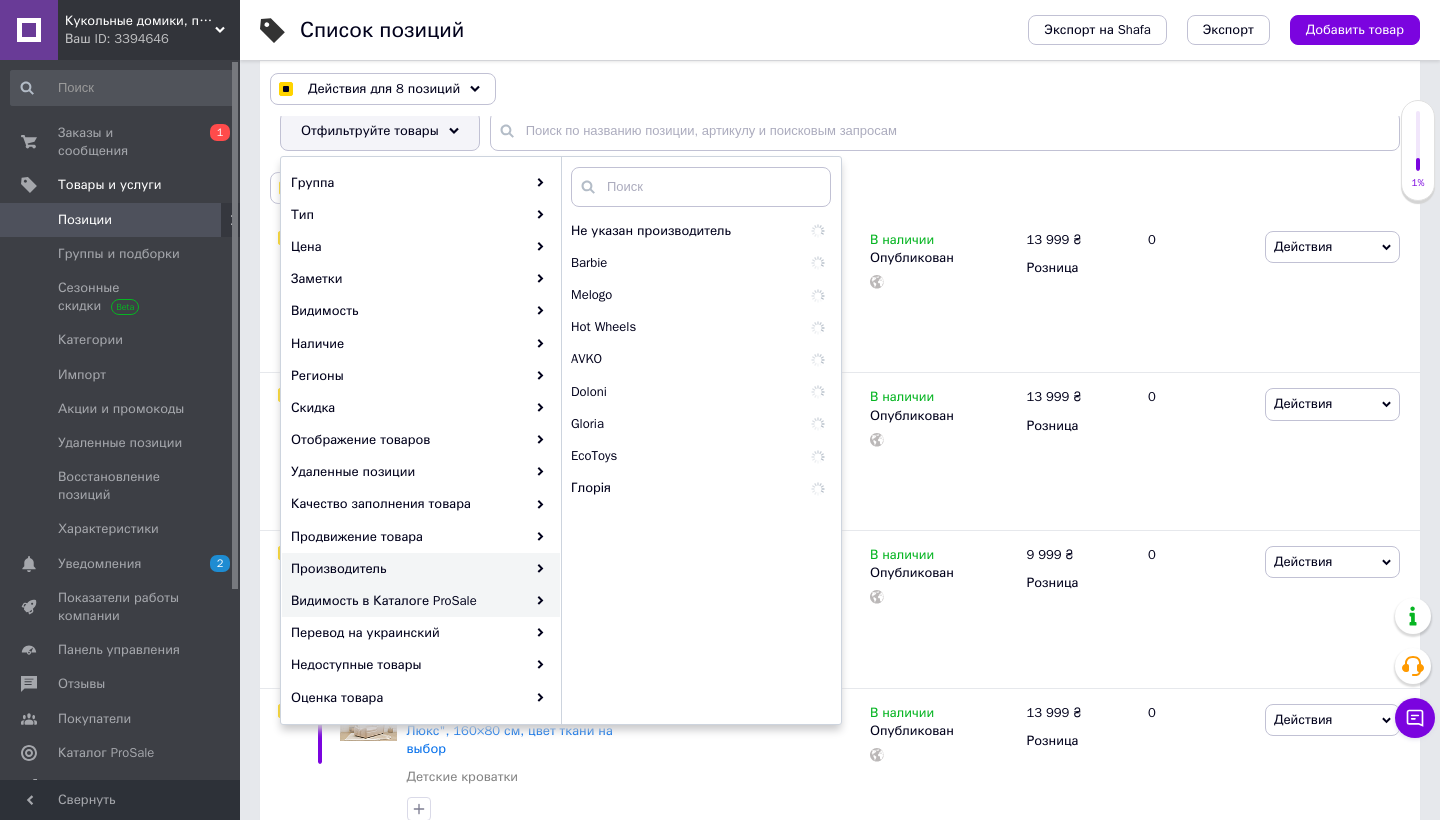 checkbox on "true" 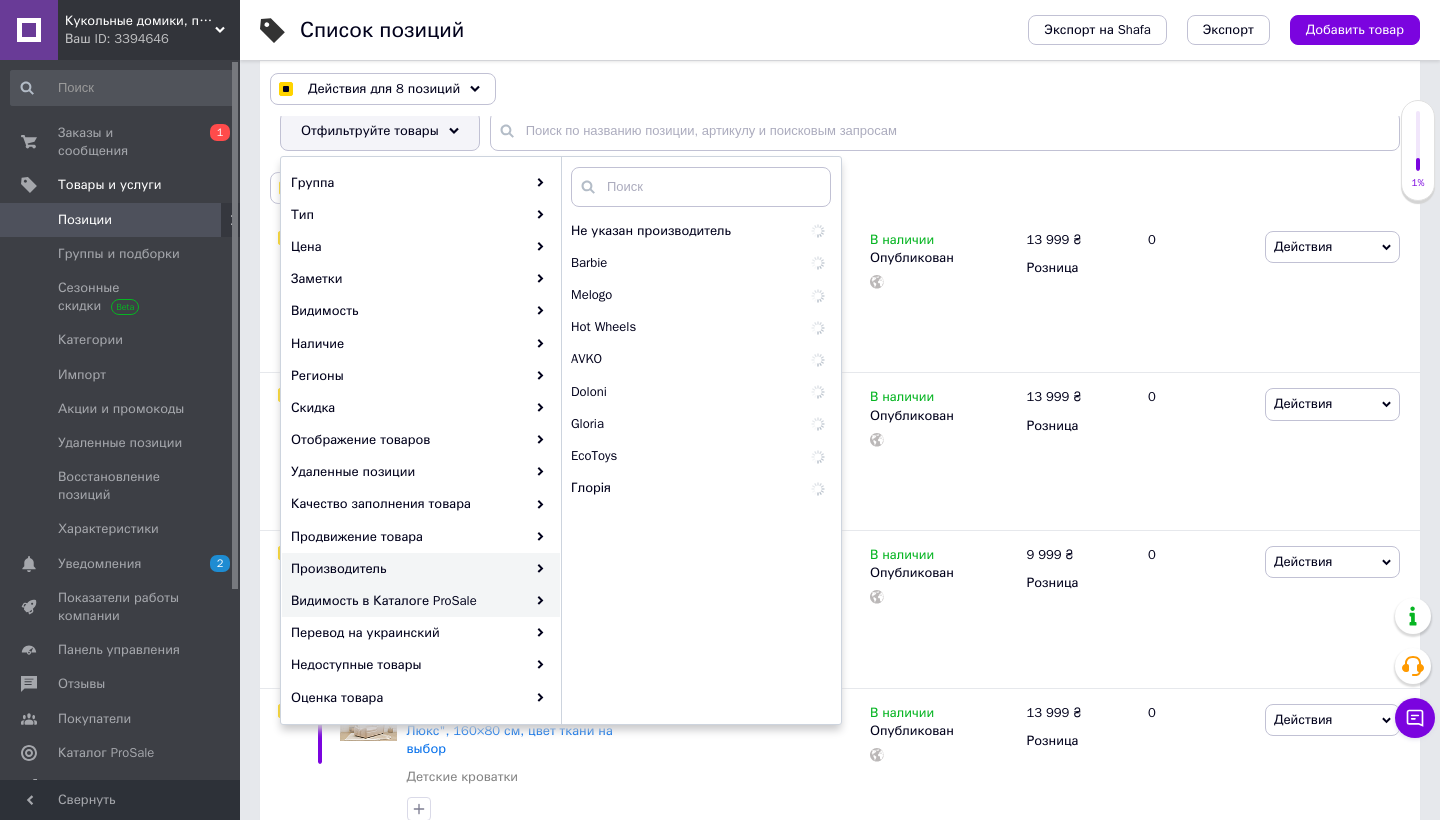 checkbox on "true" 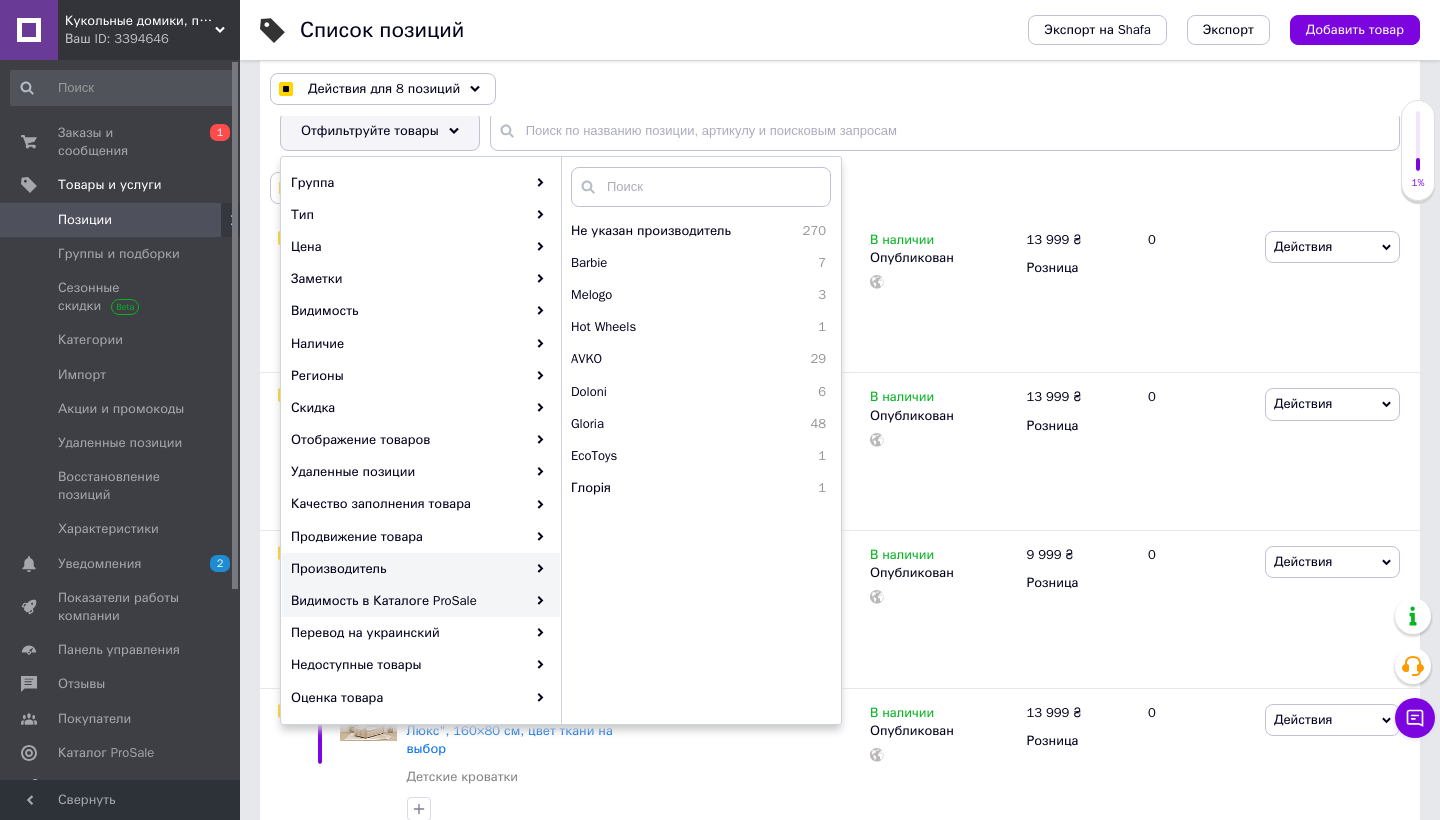 checkbox on "true" 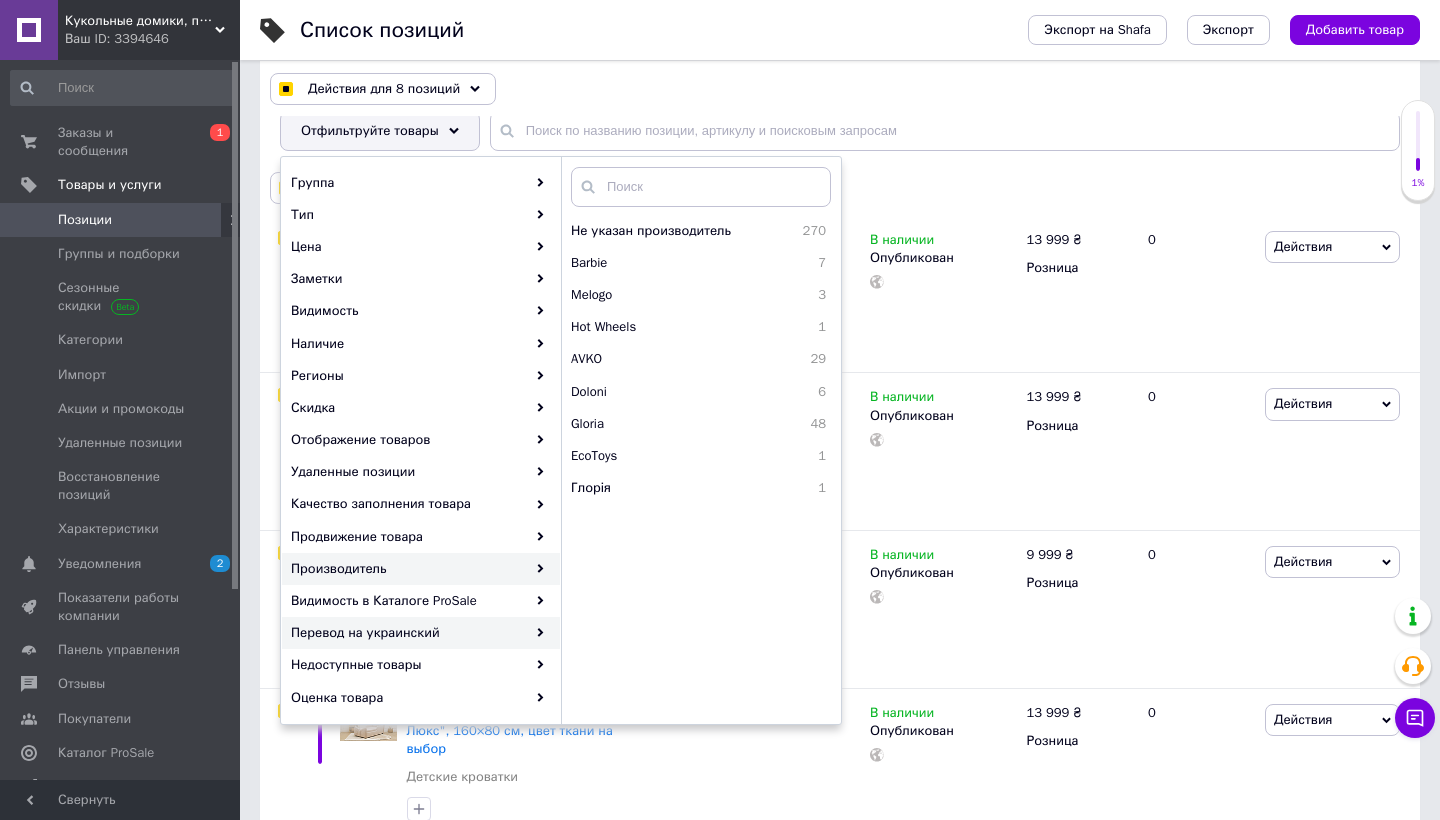 checkbox on "true" 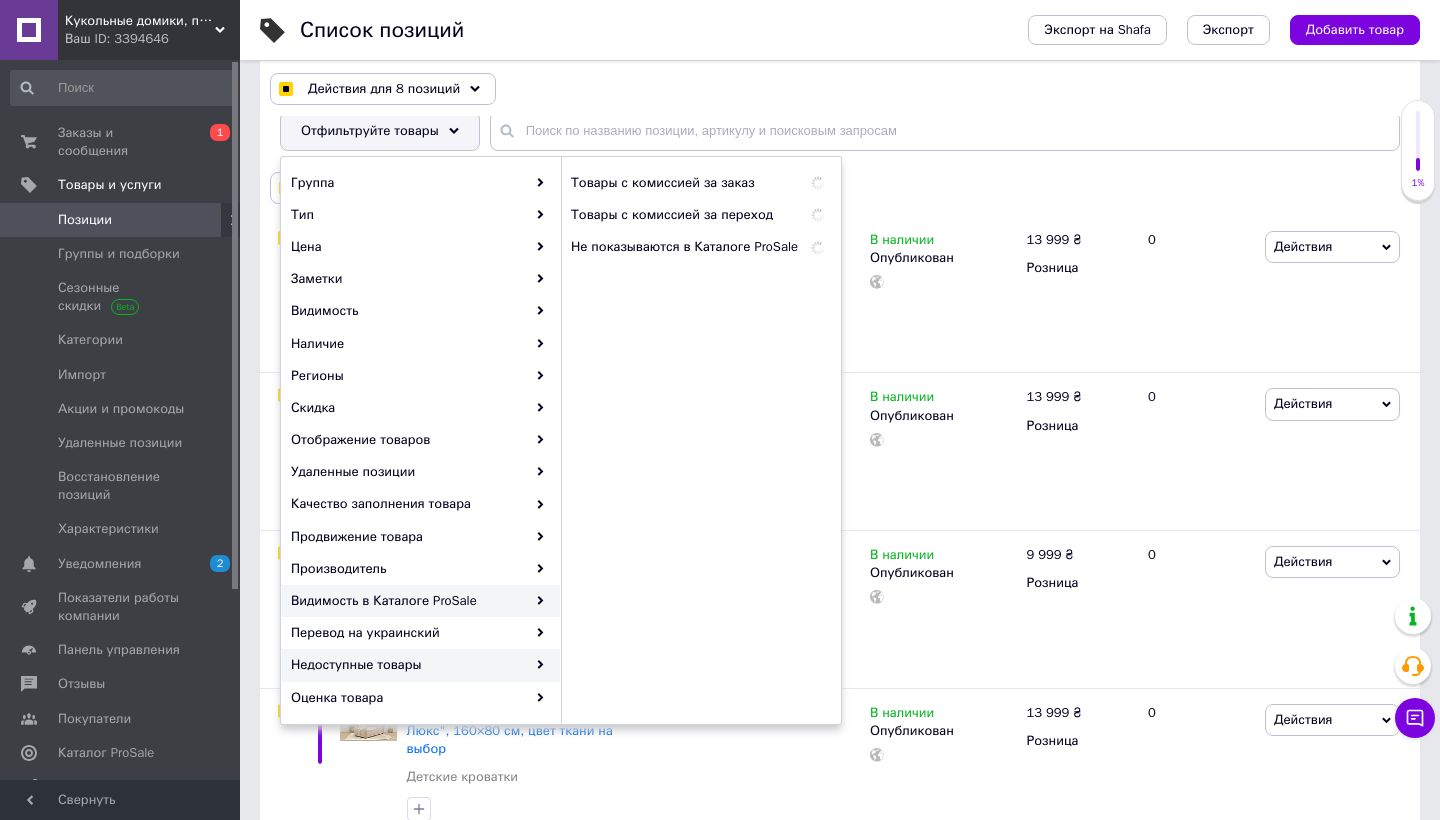 checkbox on "true" 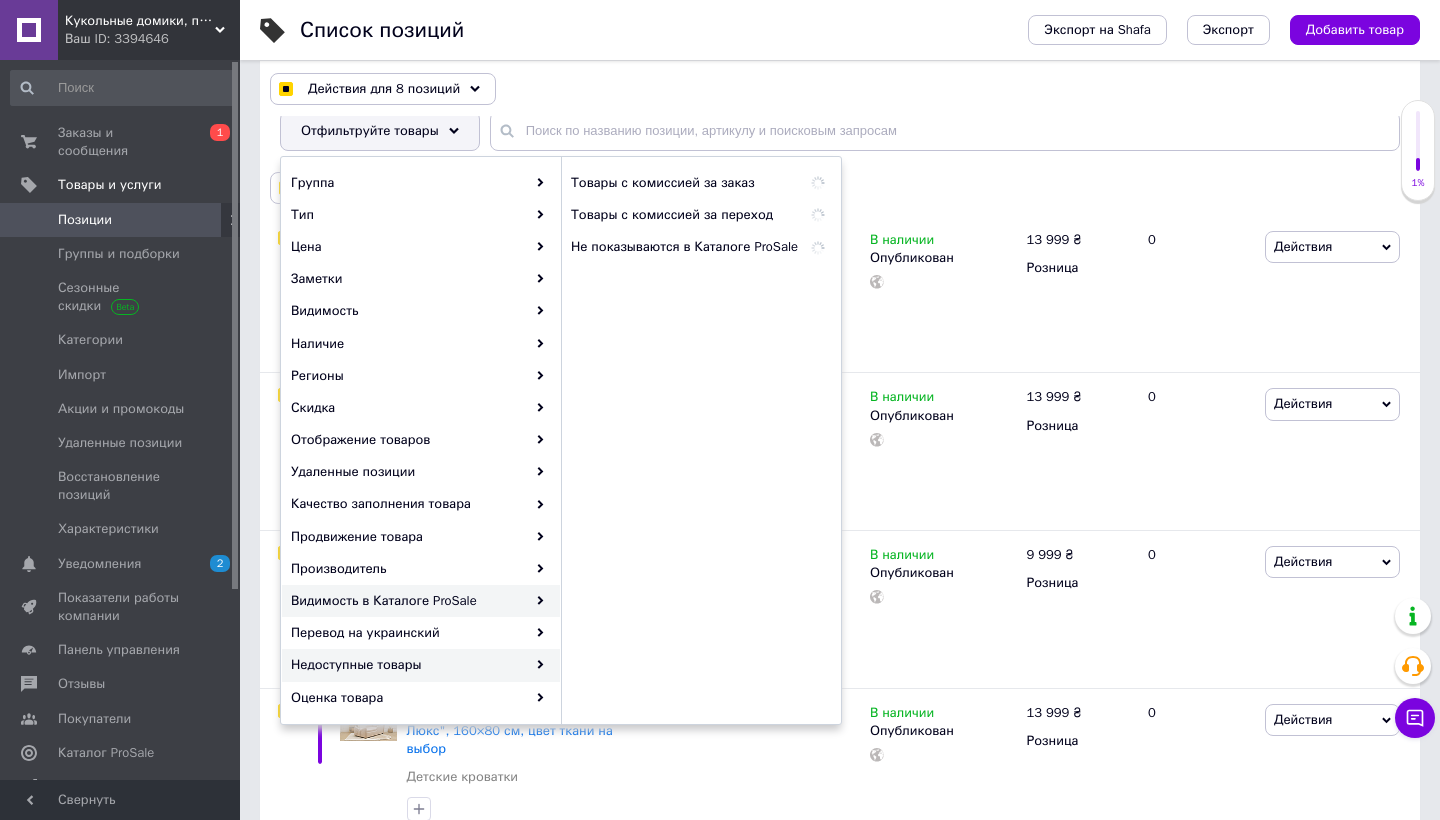 checkbox on "true" 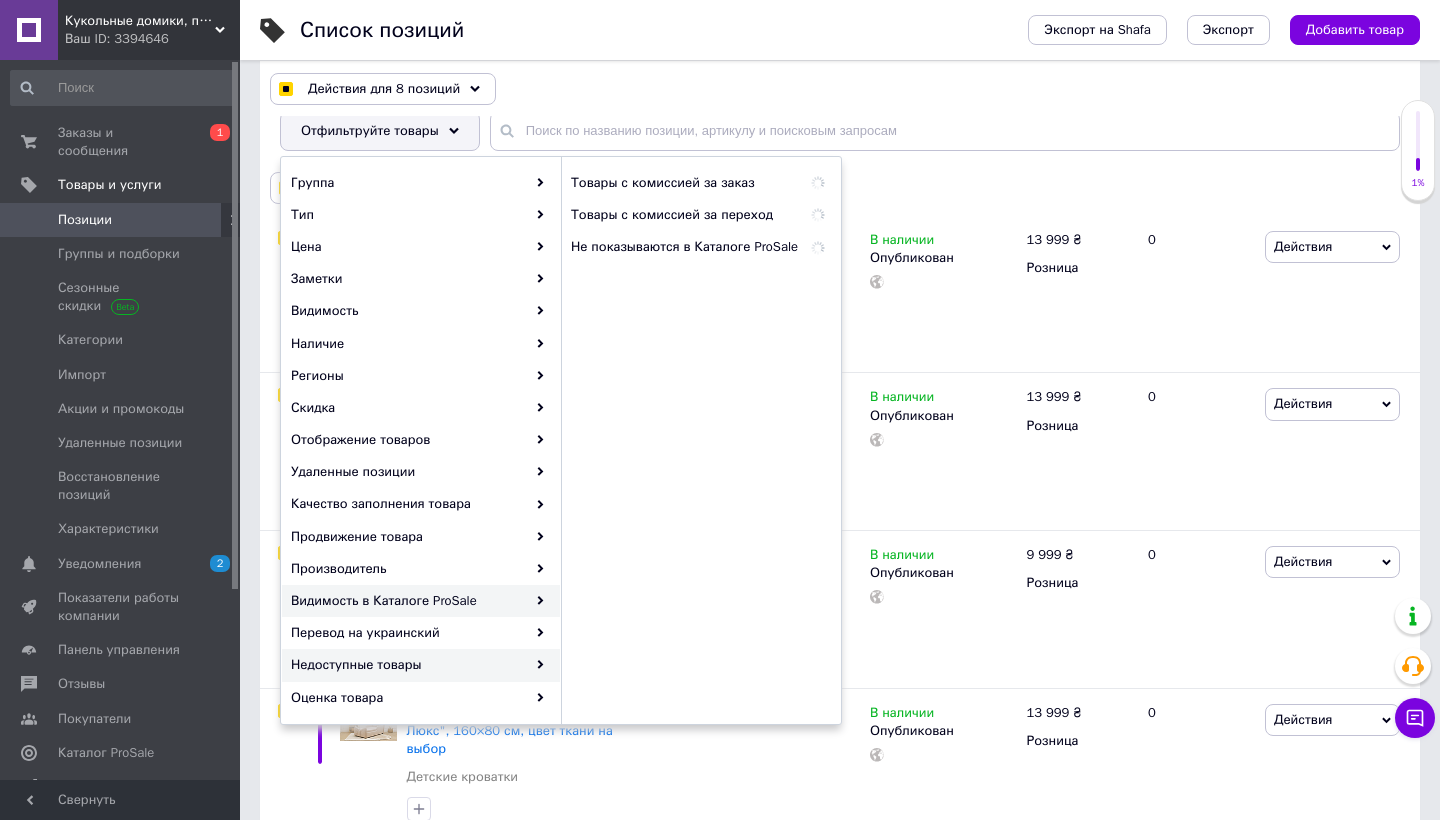 checkbox on "true" 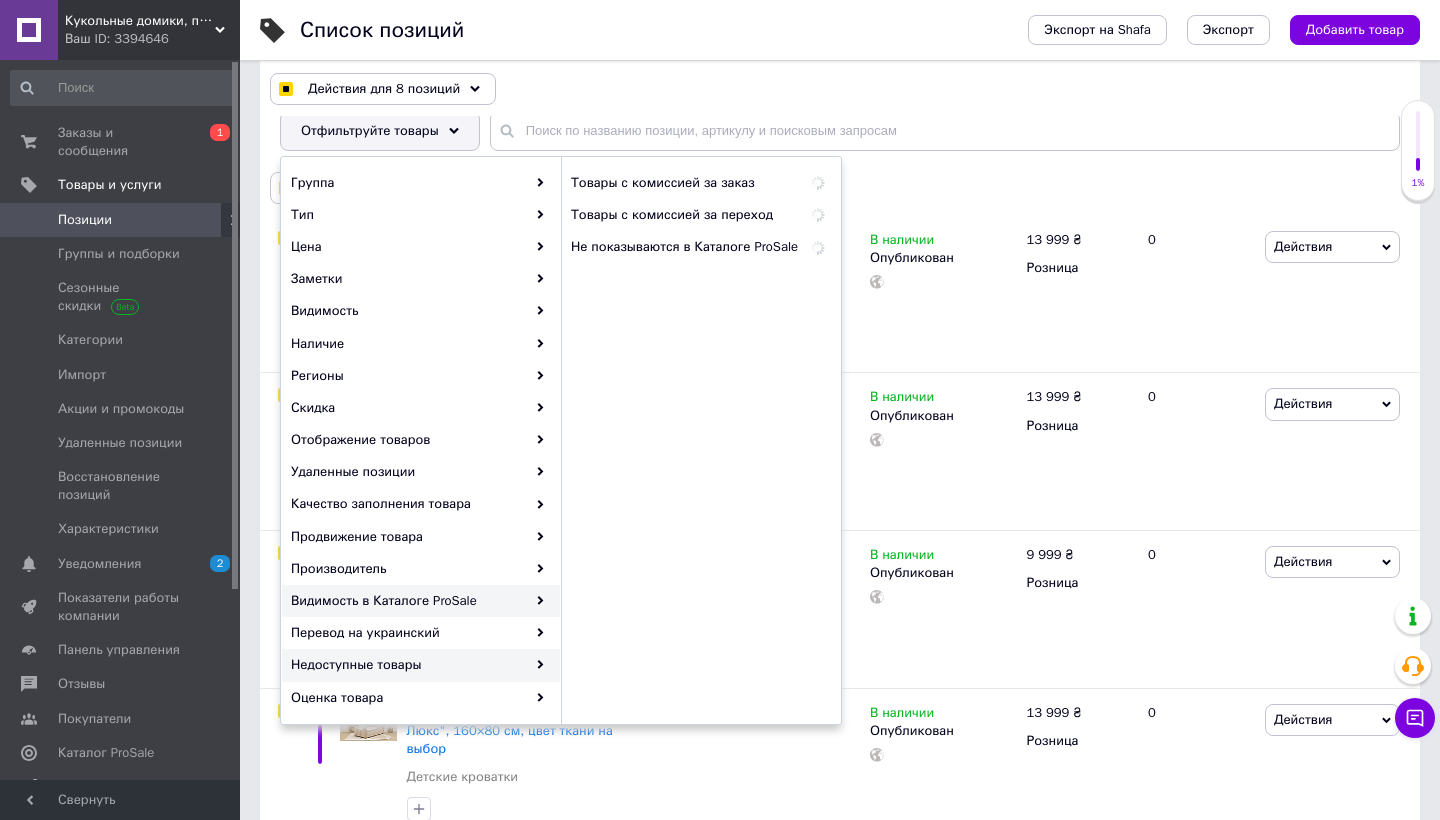 checkbox on "true" 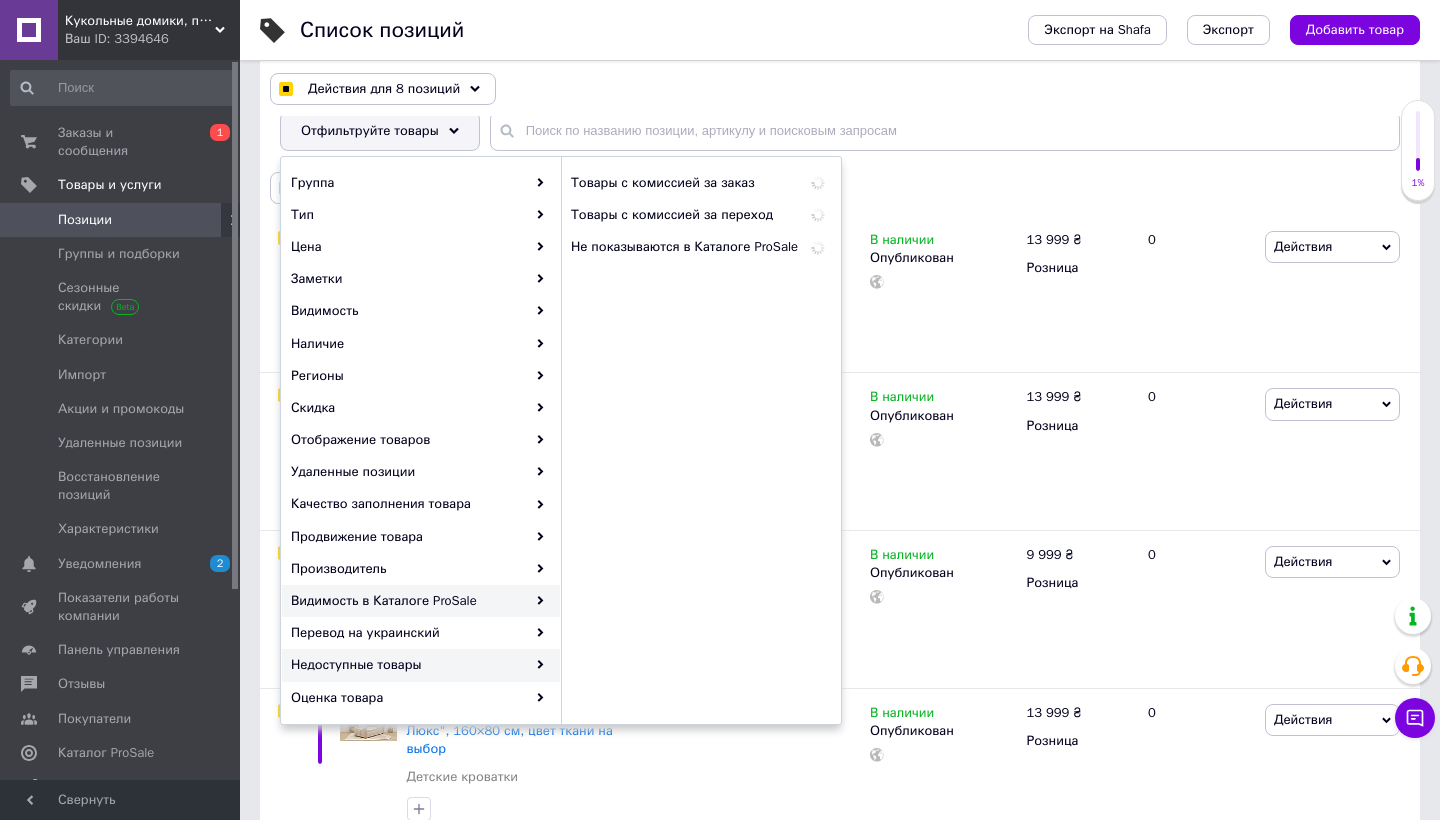 checkbox on "true" 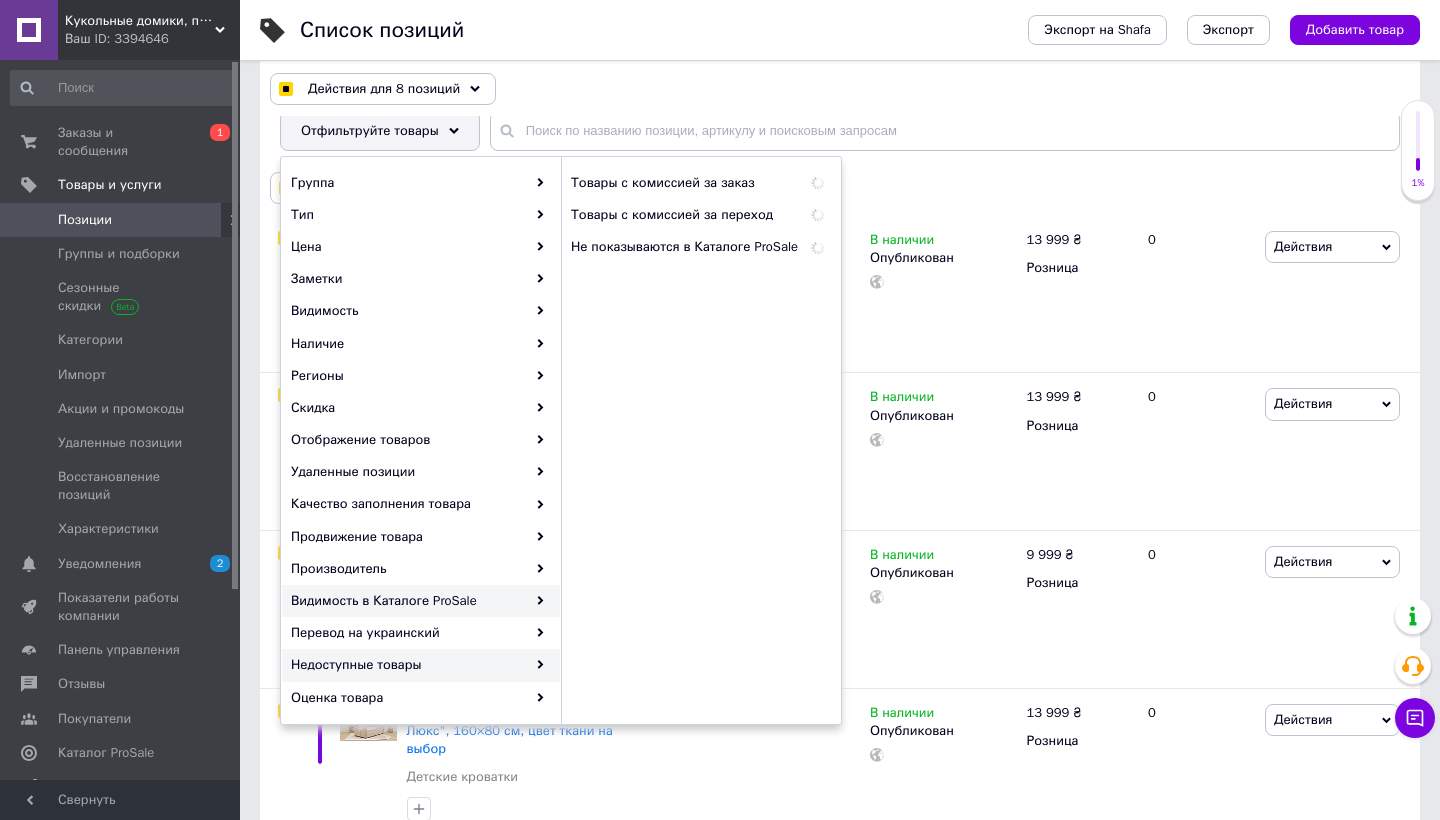checkbox on "true" 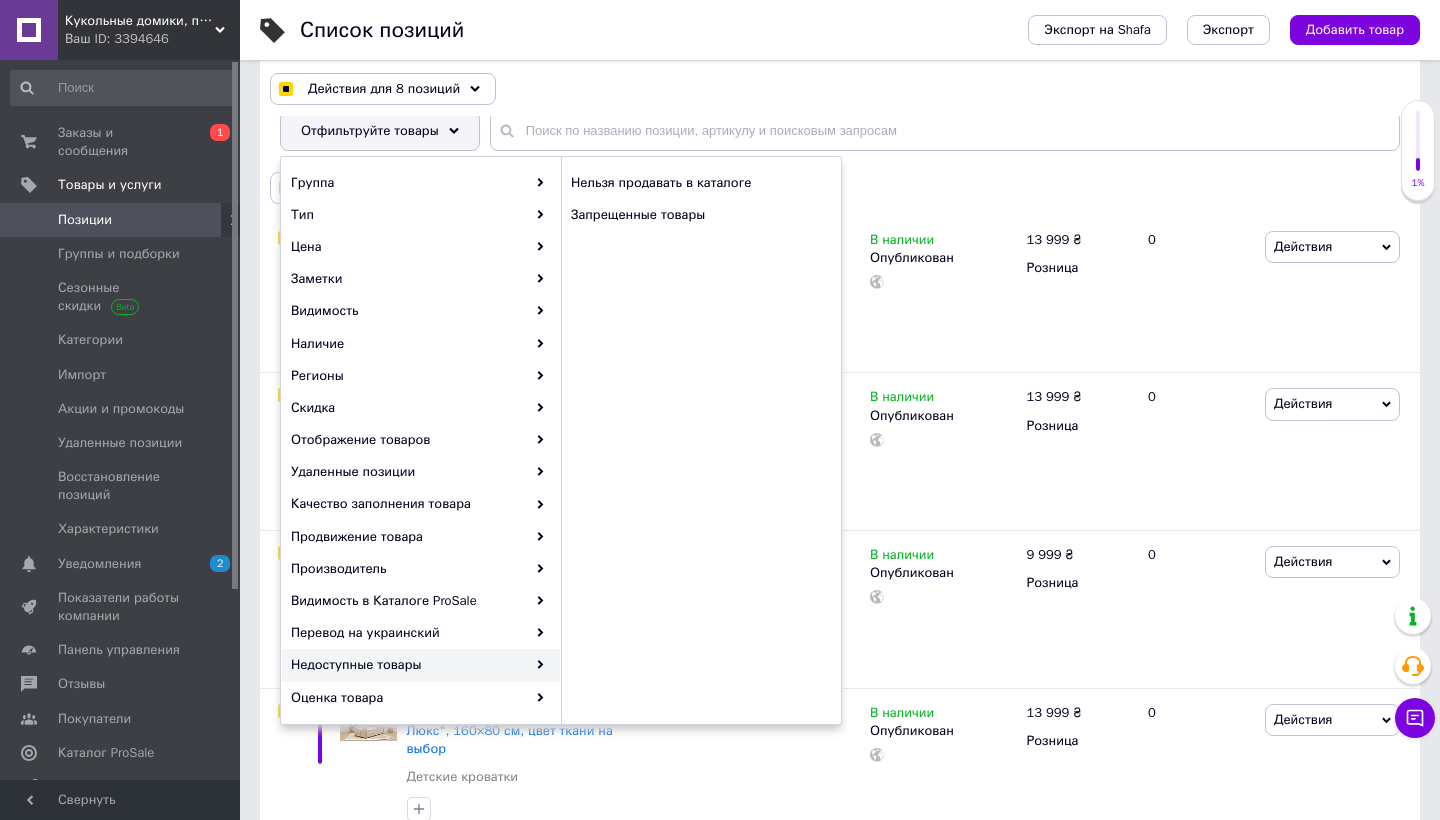 checkbox on "true" 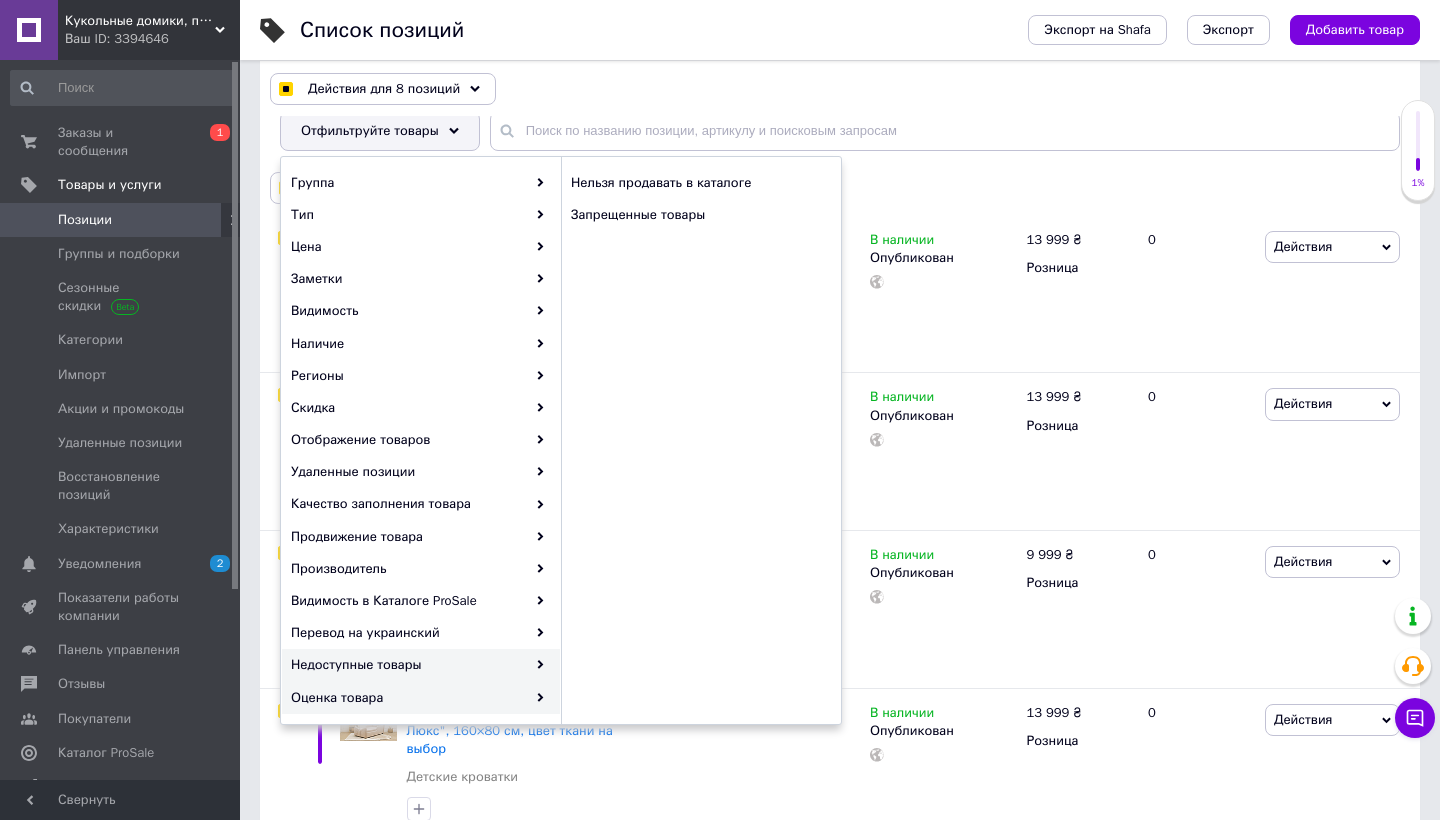checkbox on "true" 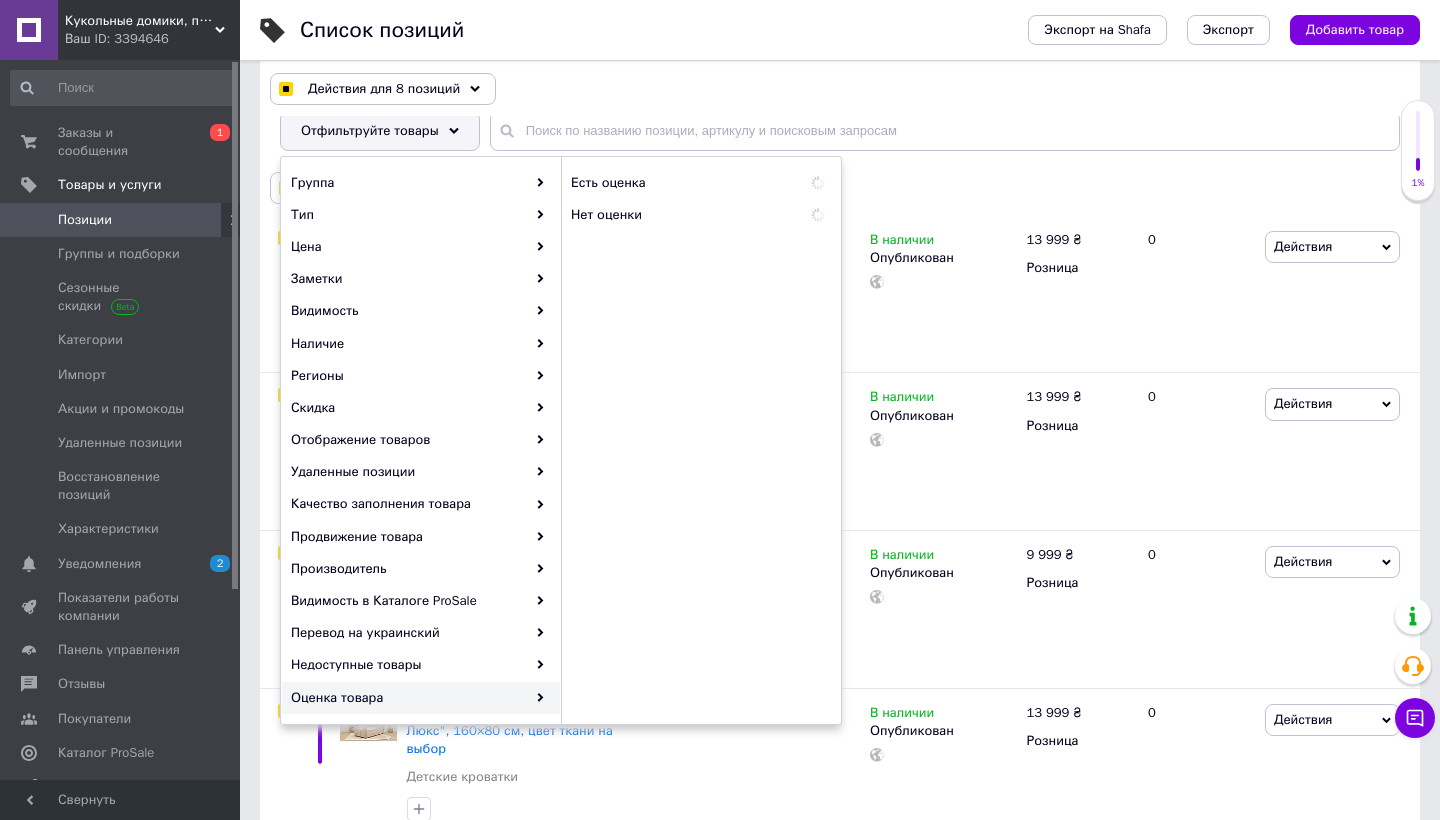checkbox on "true" 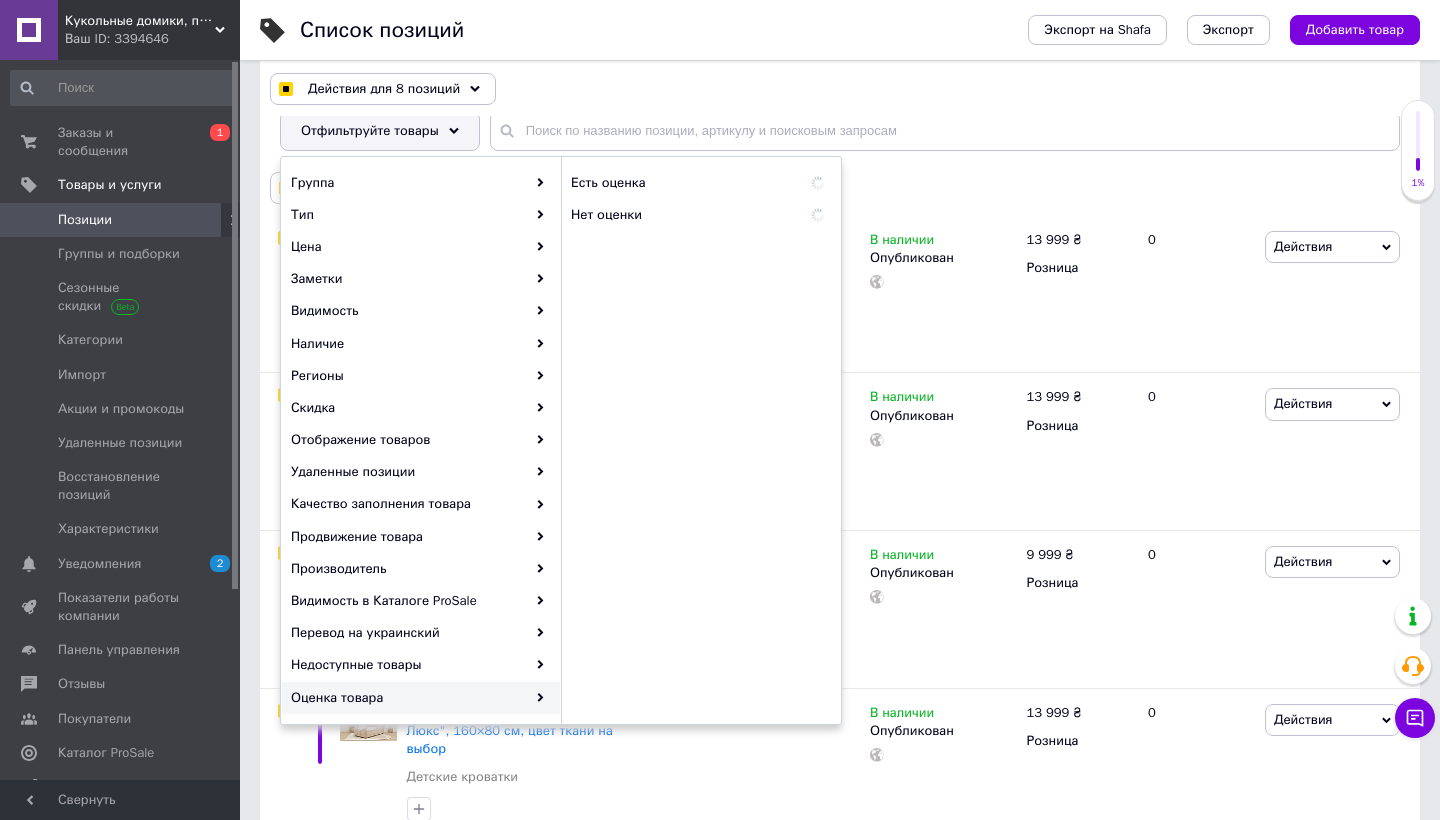 checkbox on "true" 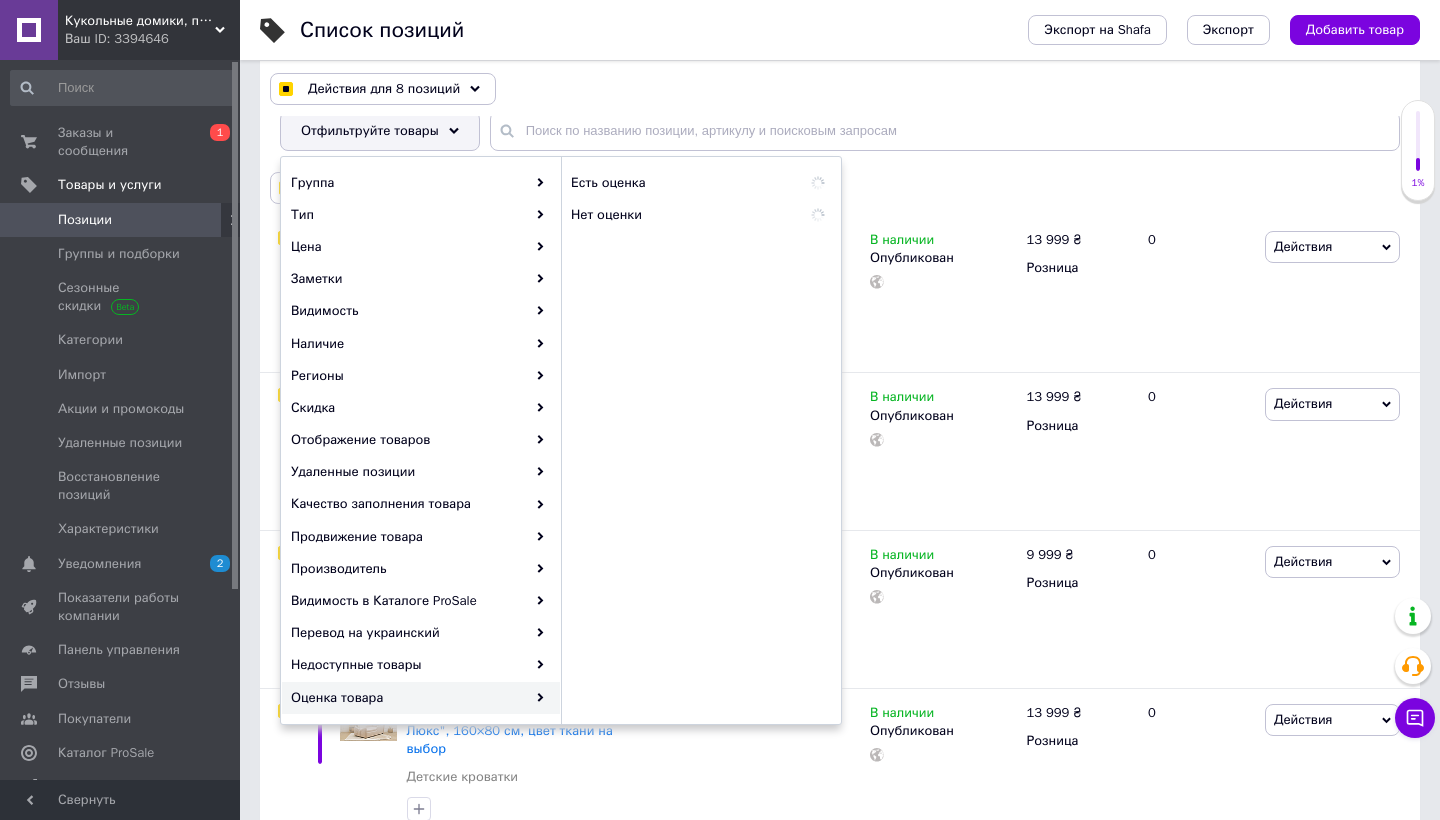 checkbox on "true" 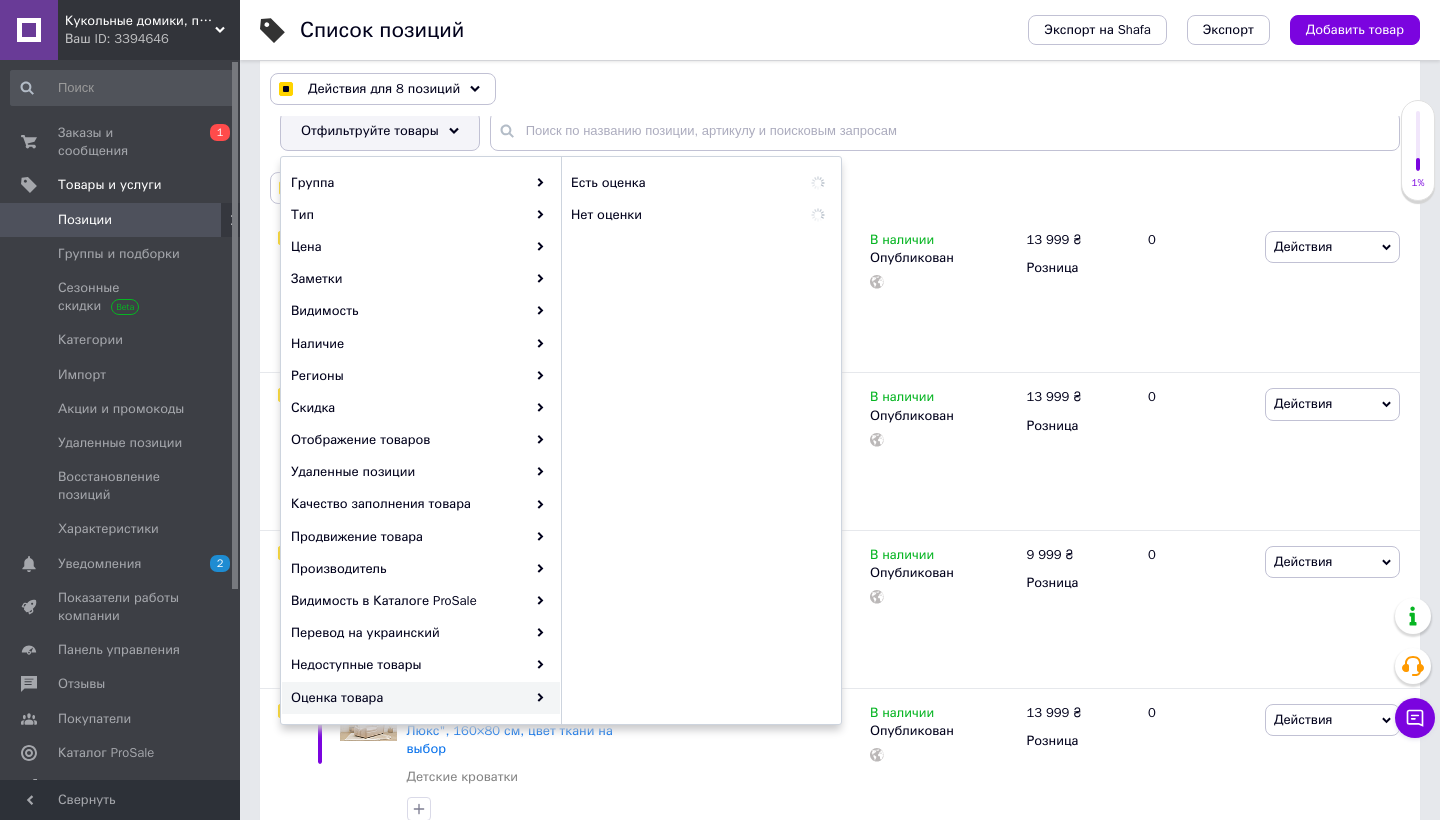 checkbox on "true" 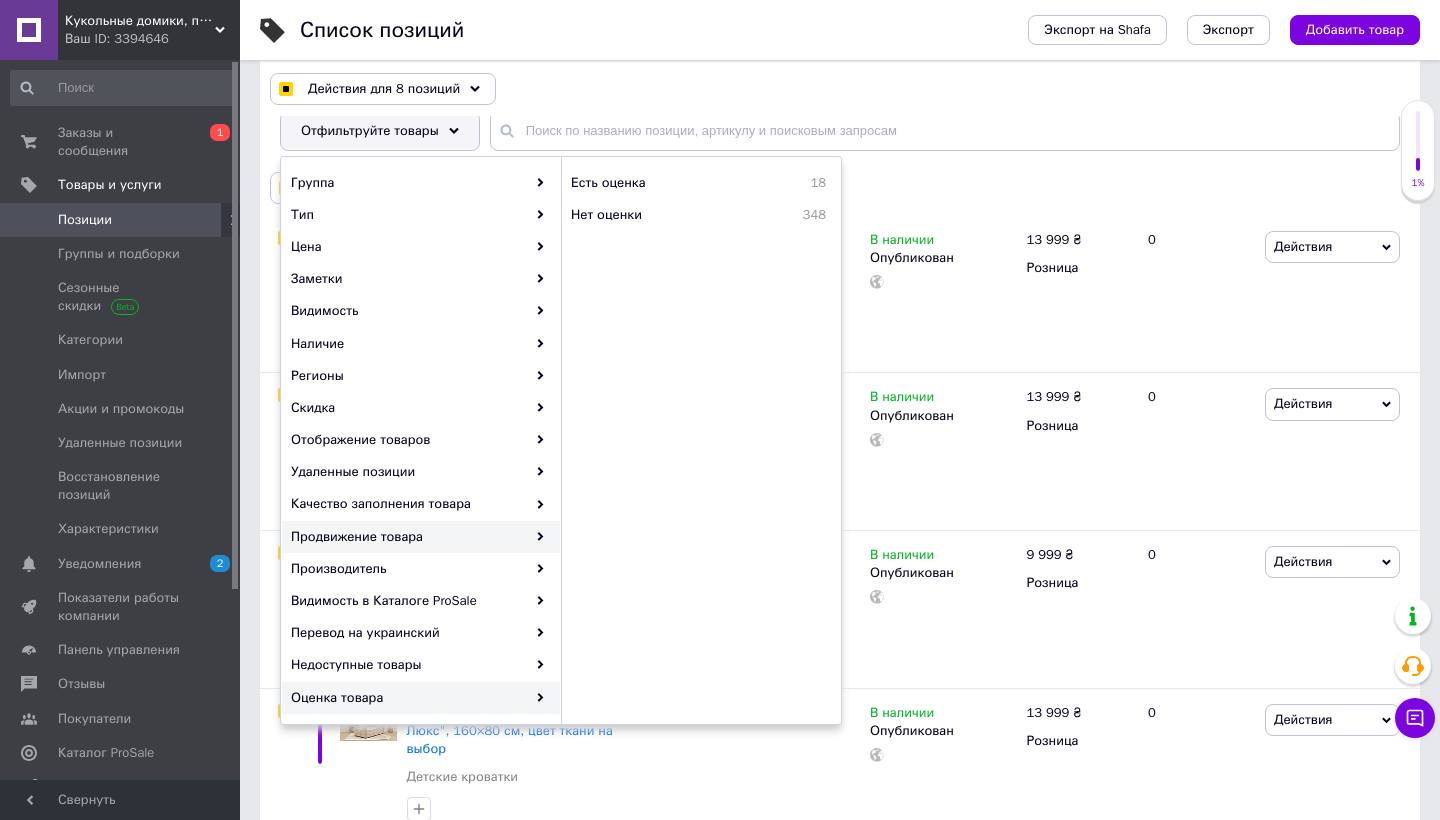 checkbox on "true" 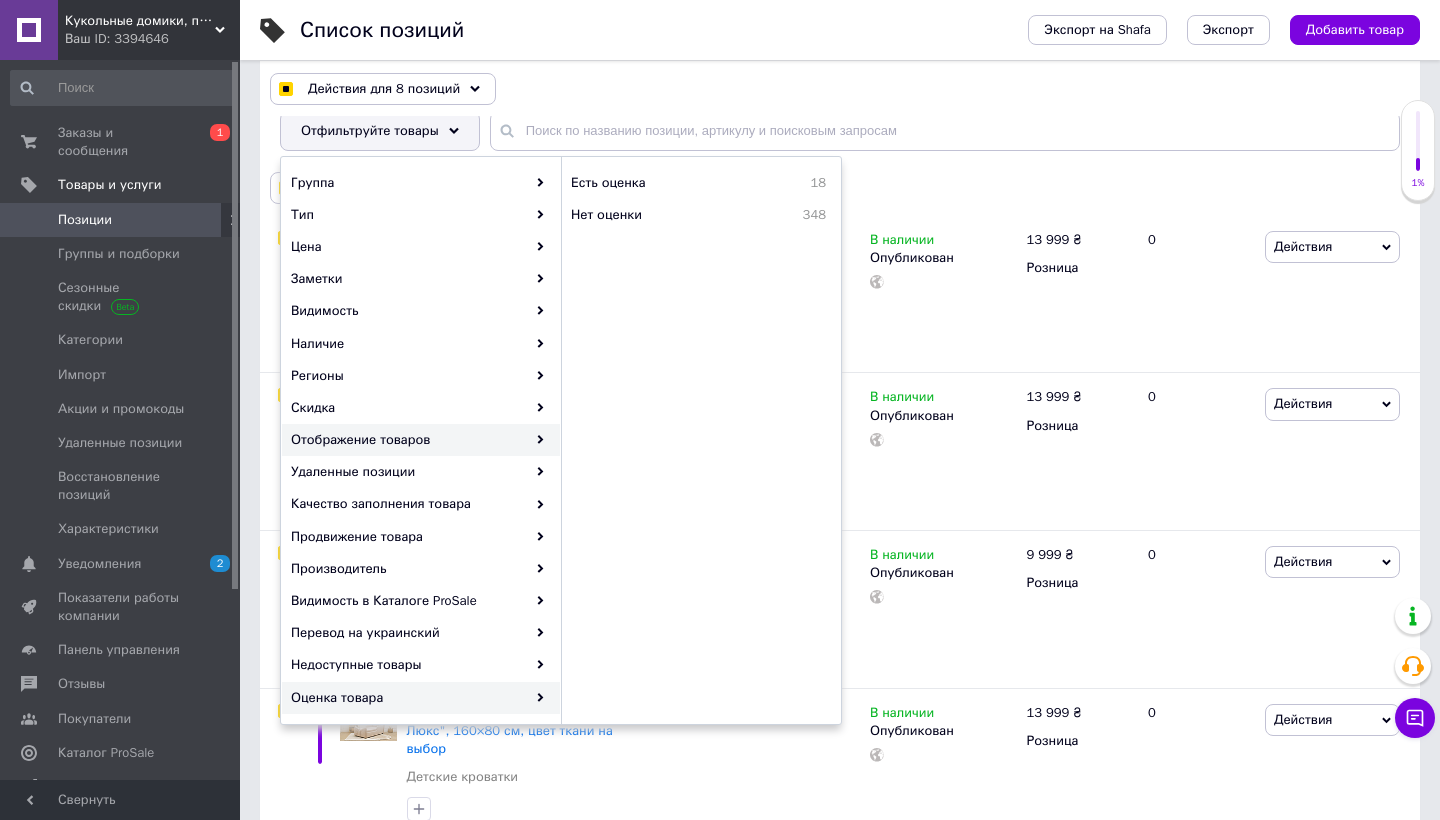 checkbox on "true" 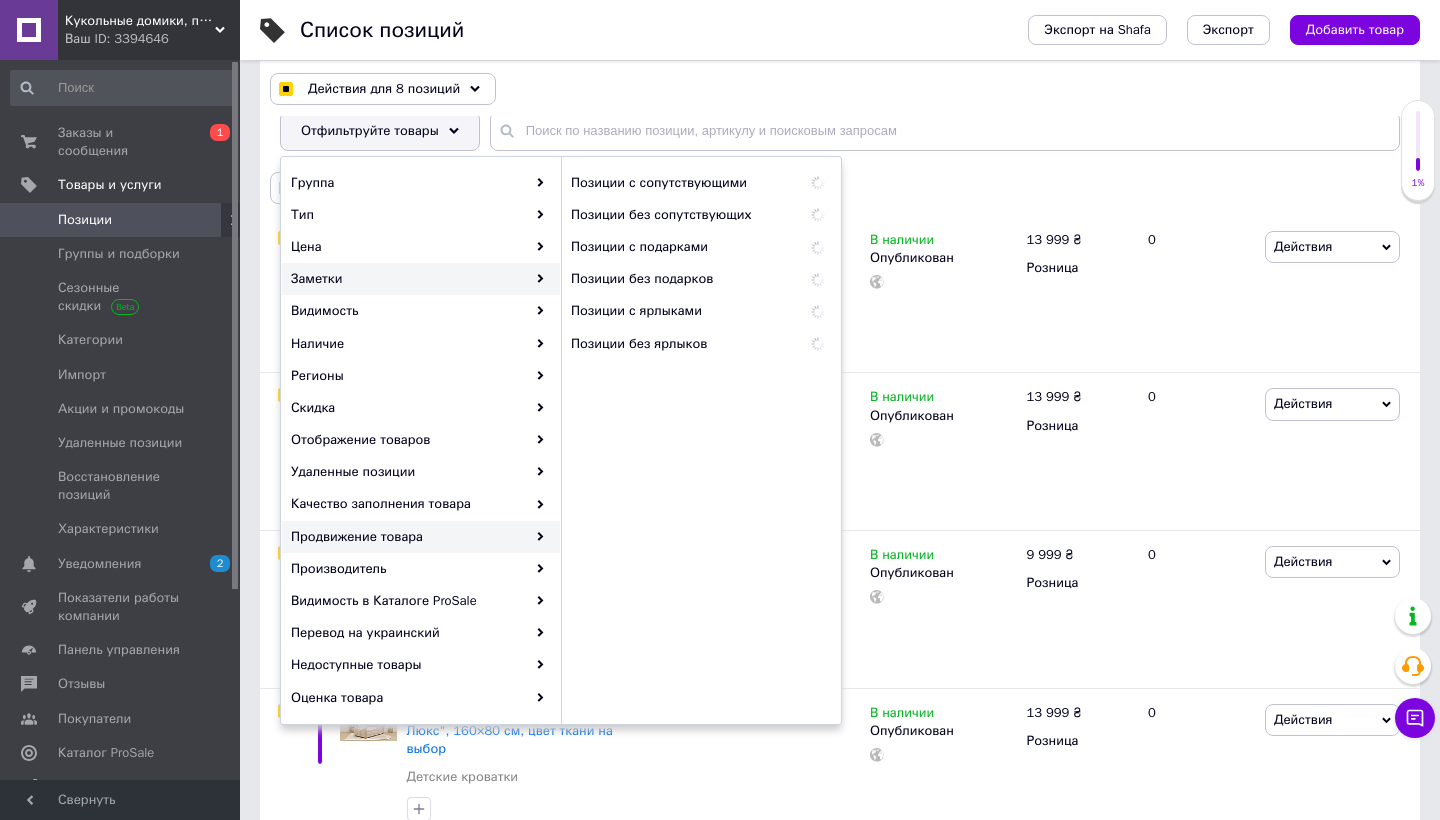 checkbox on "true" 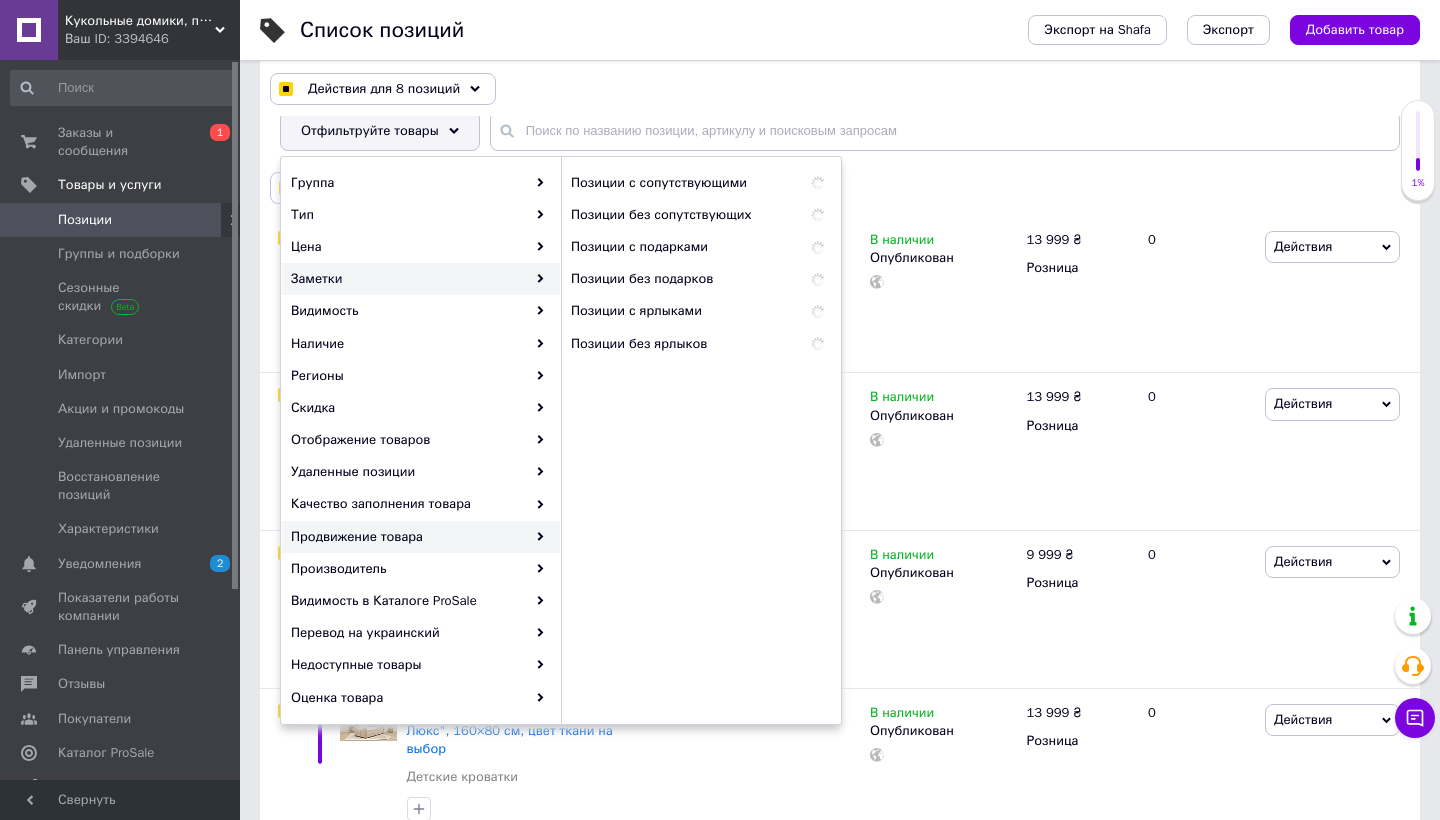 checkbox on "true" 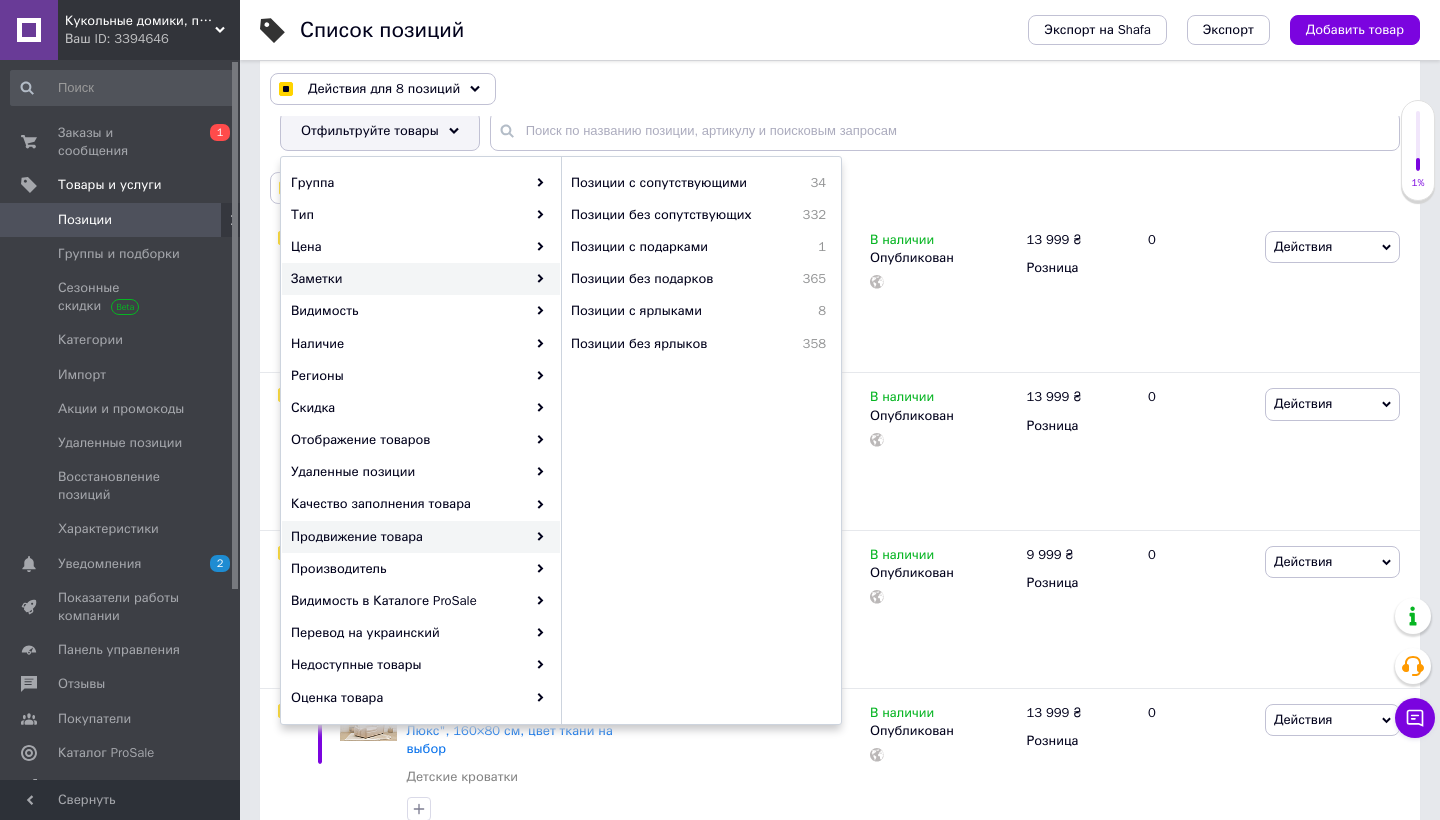 checkbox on "true" 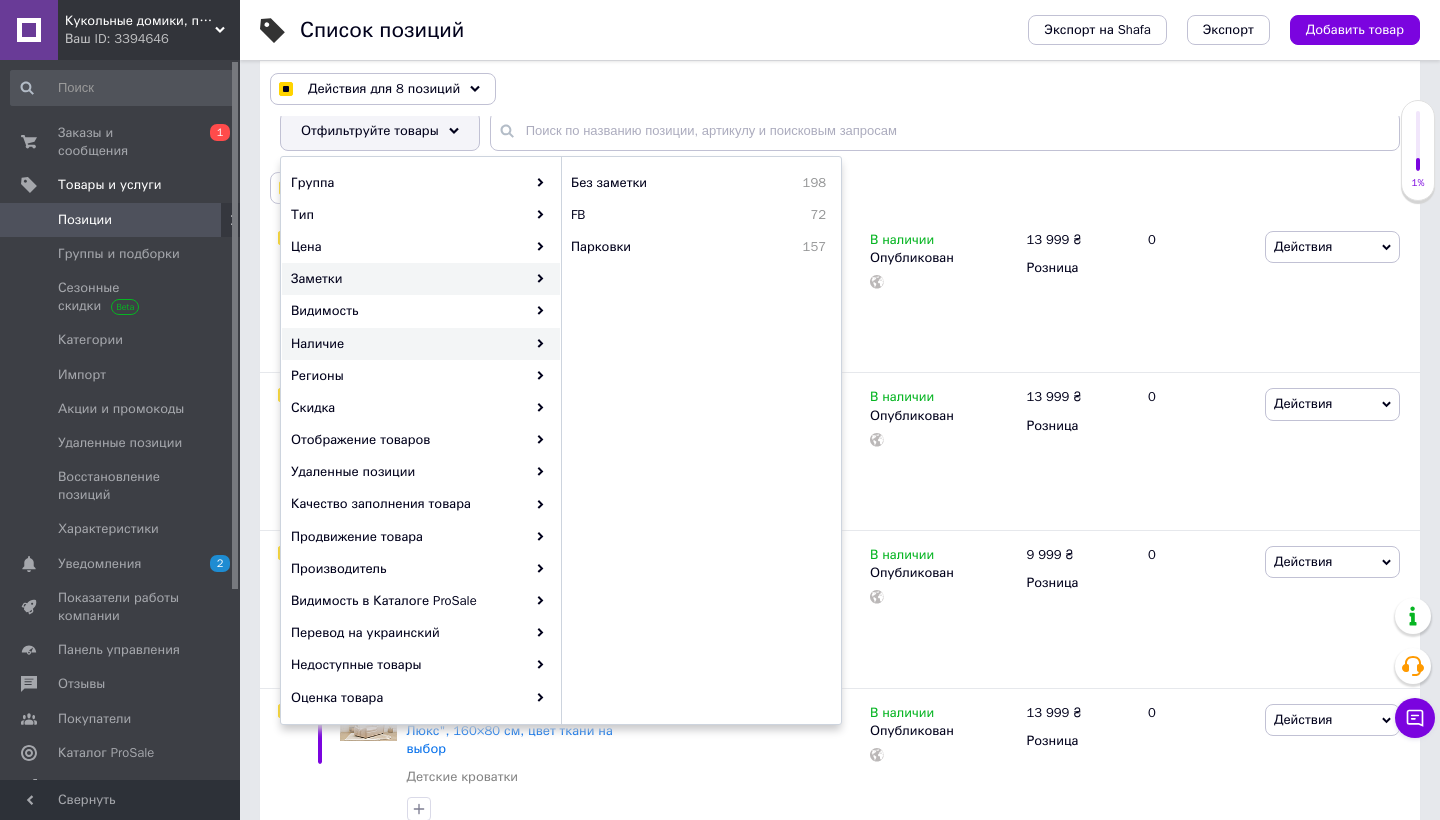 checkbox on "true" 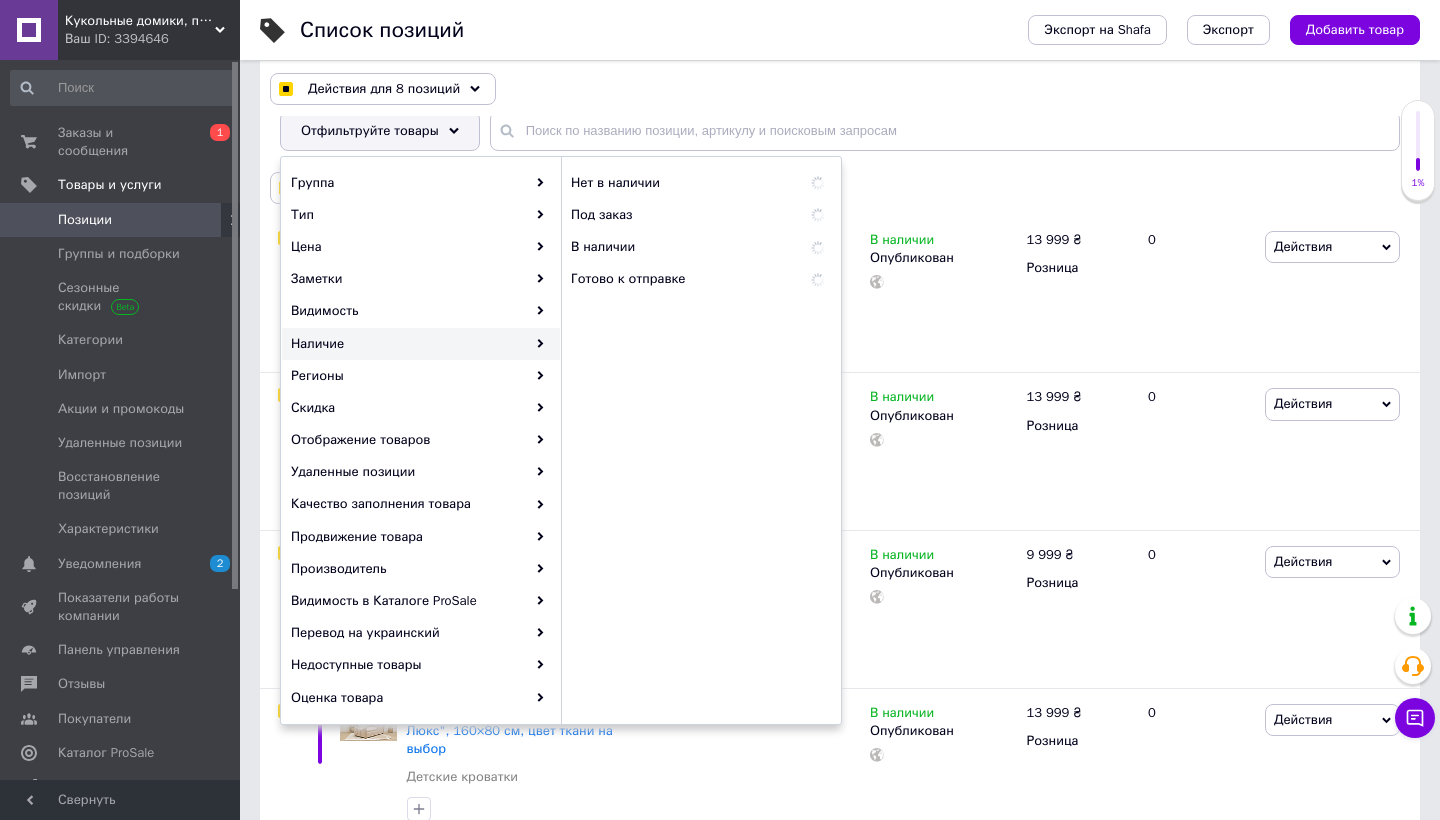 checkbox on "true" 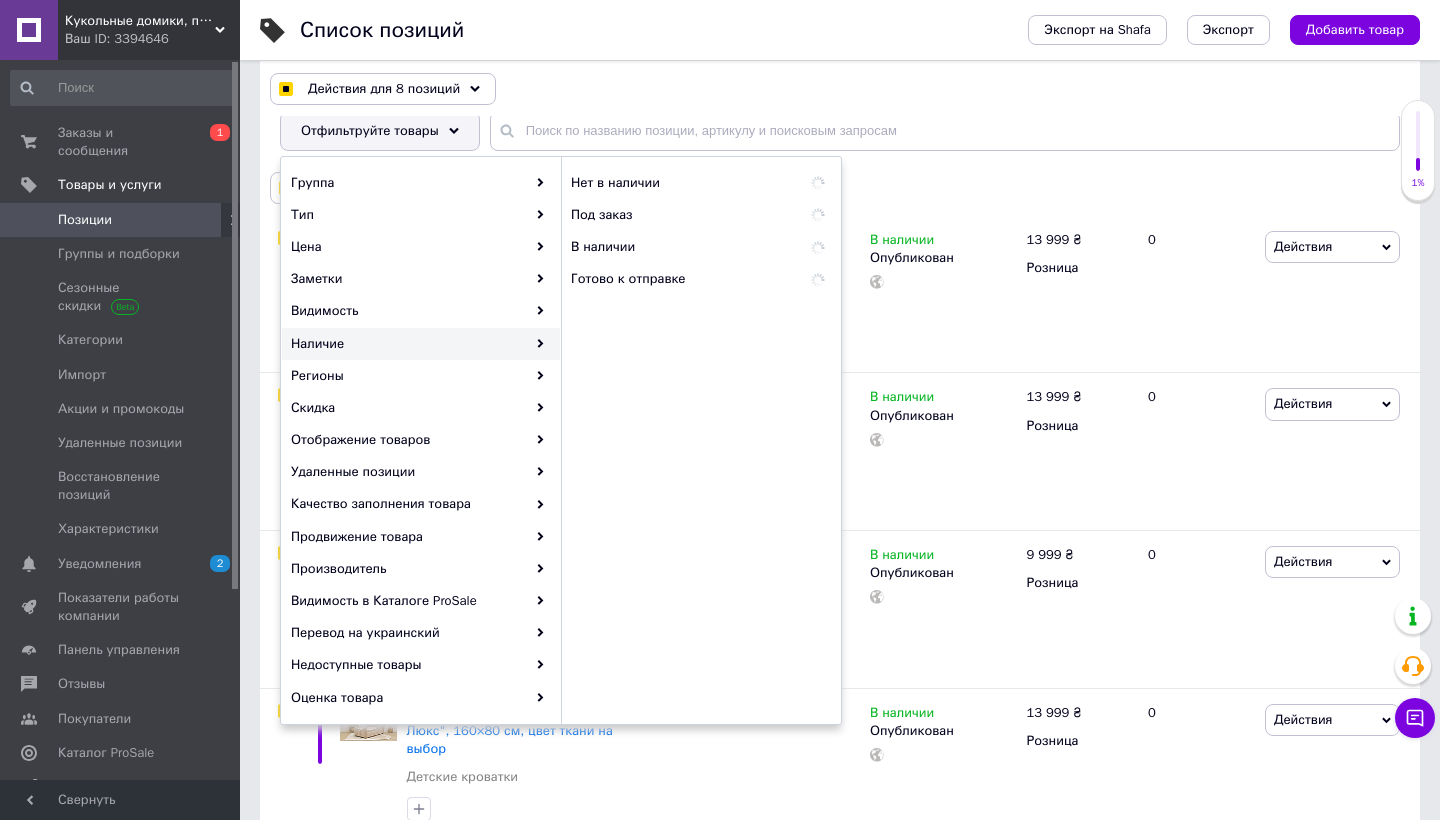 checkbox on "true" 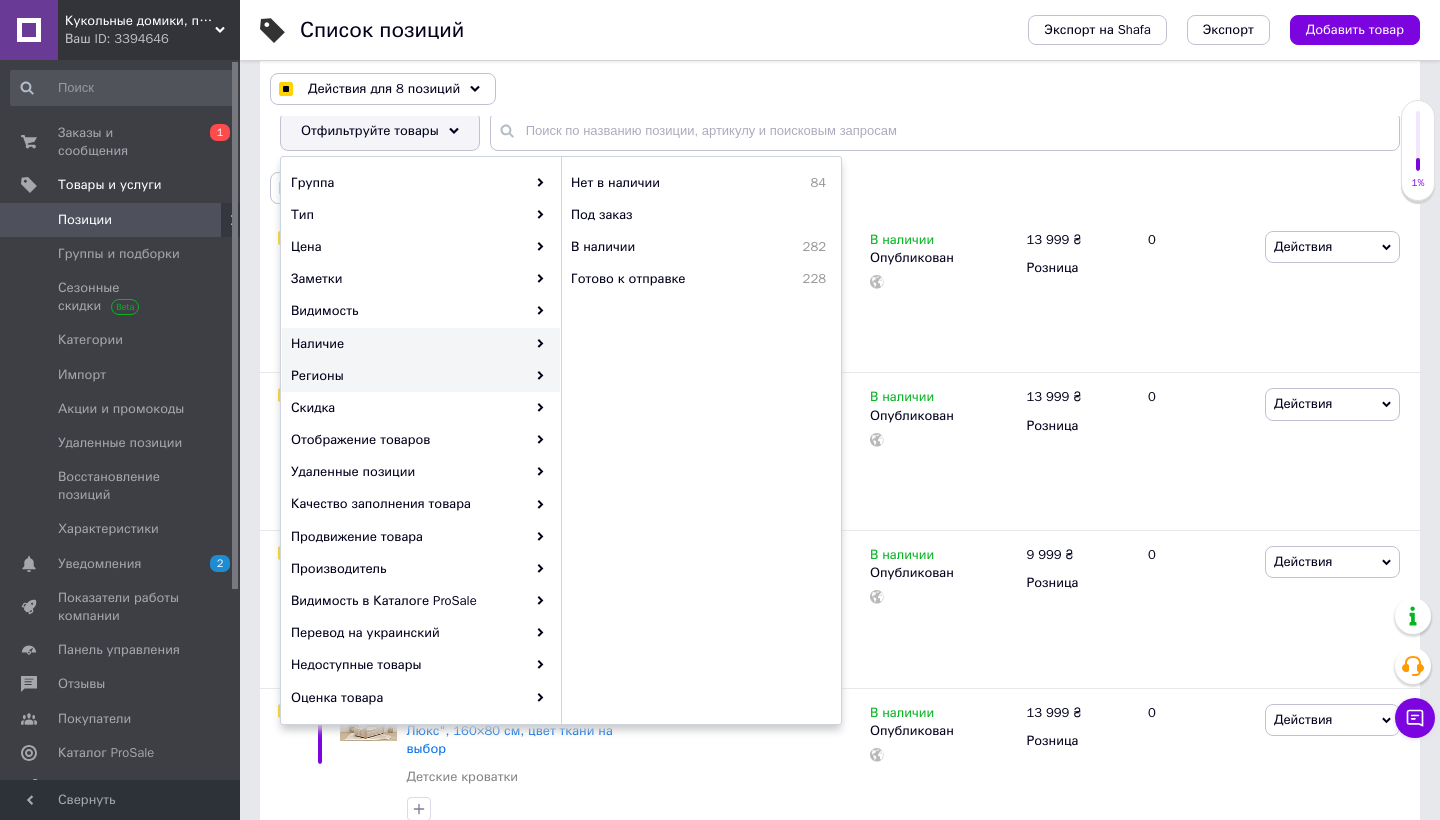 checkbox on "true" 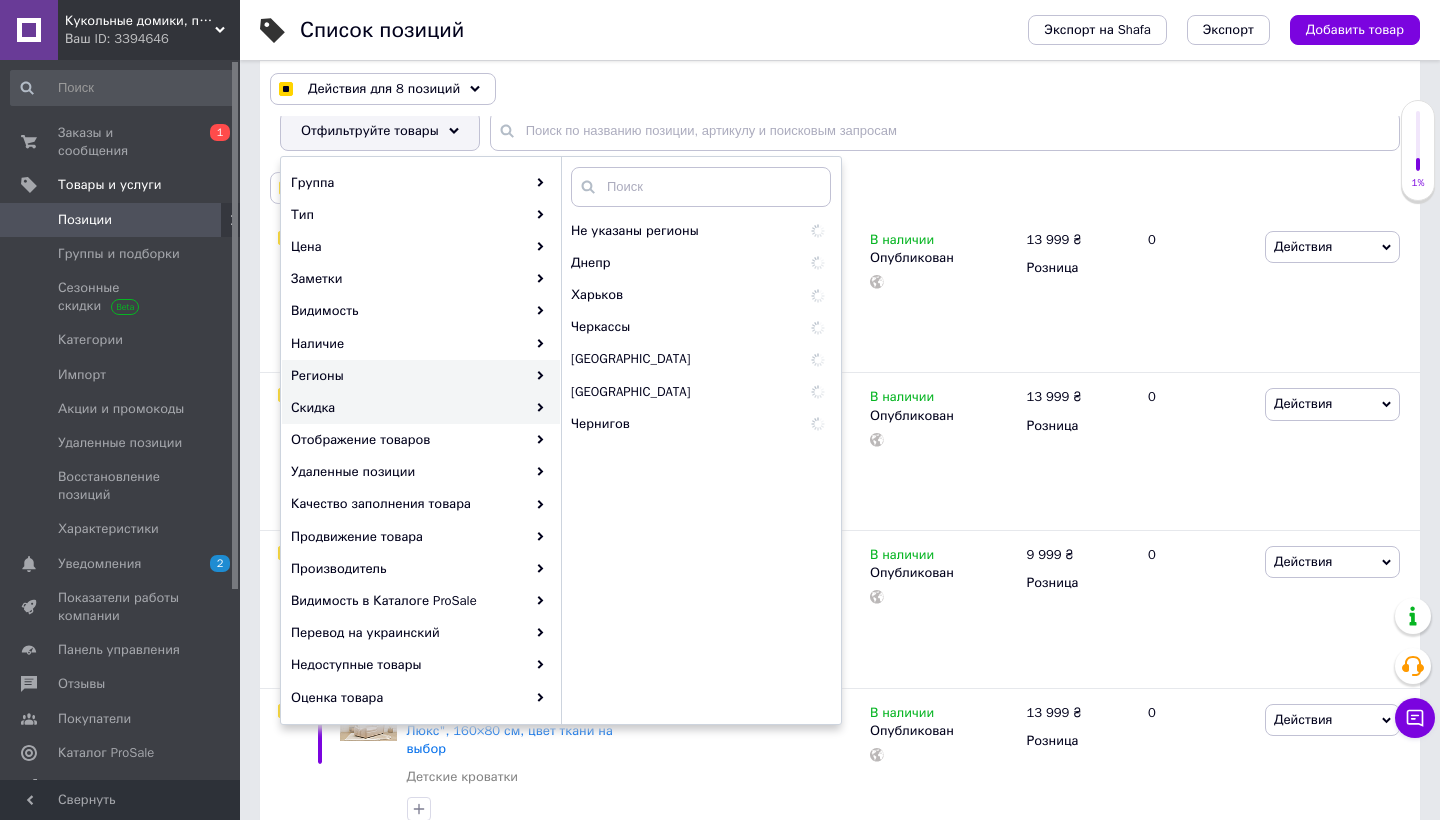 checkbox on "true" 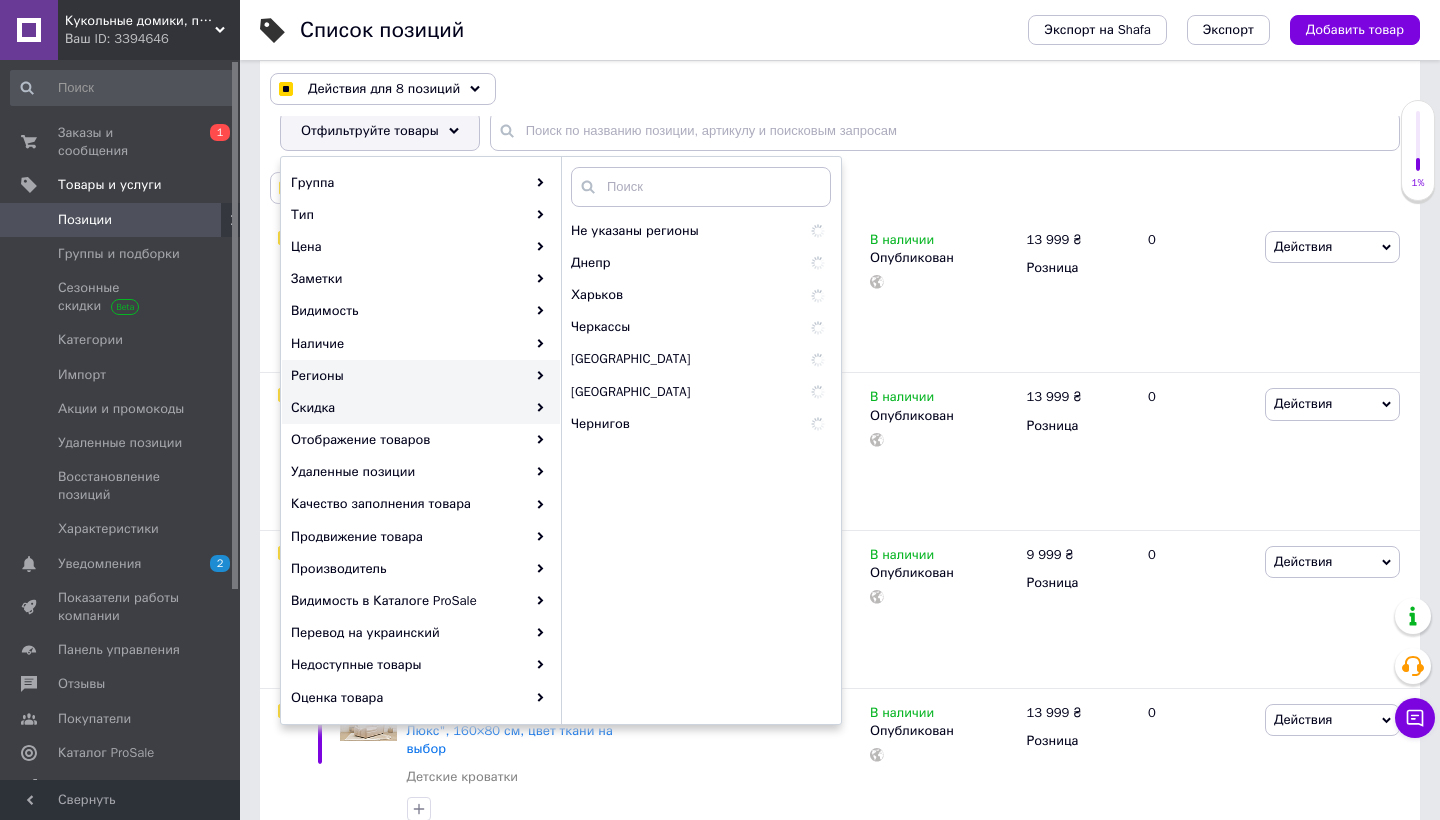 checkbox on "true" 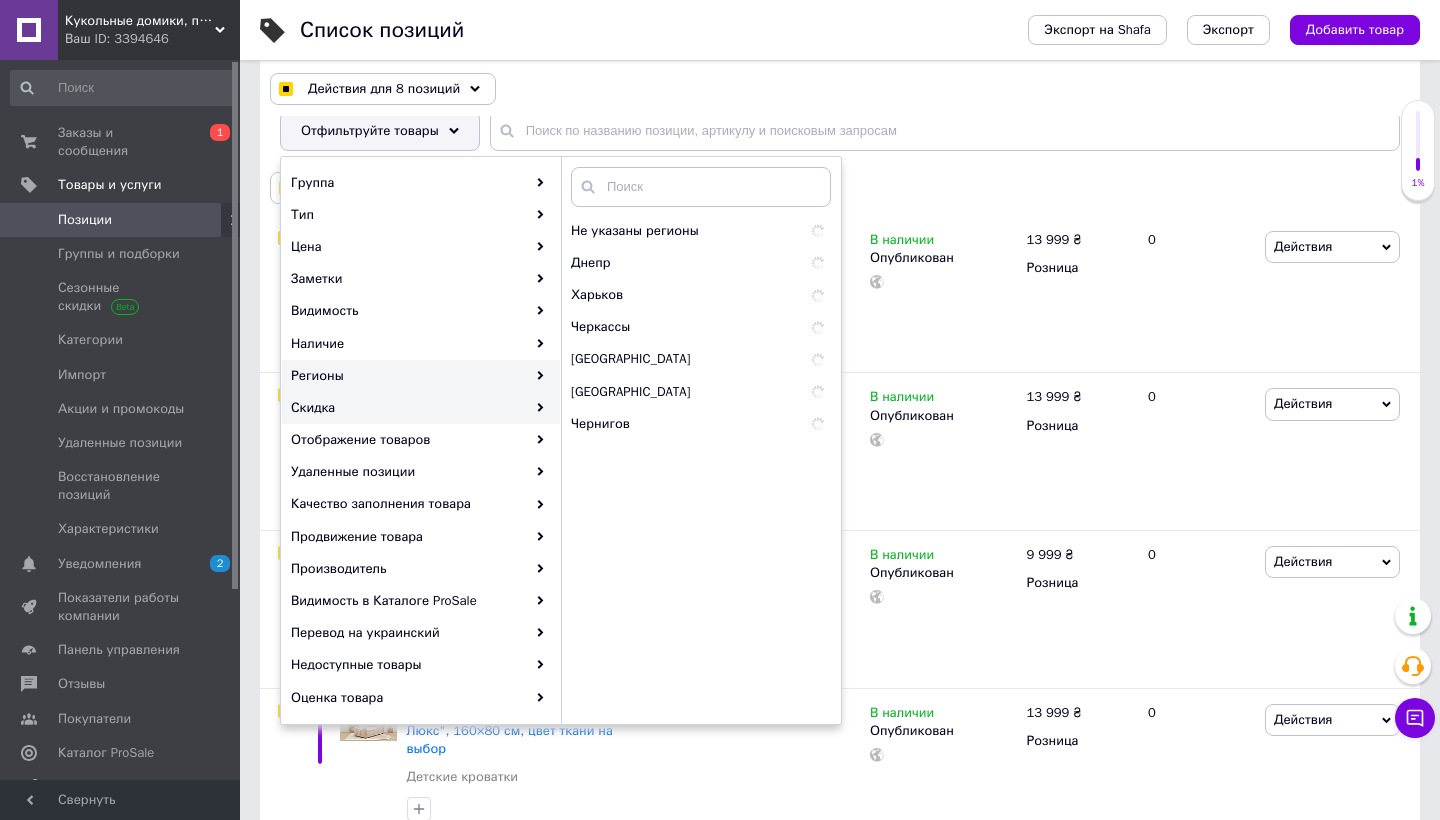 checkbox on "true" 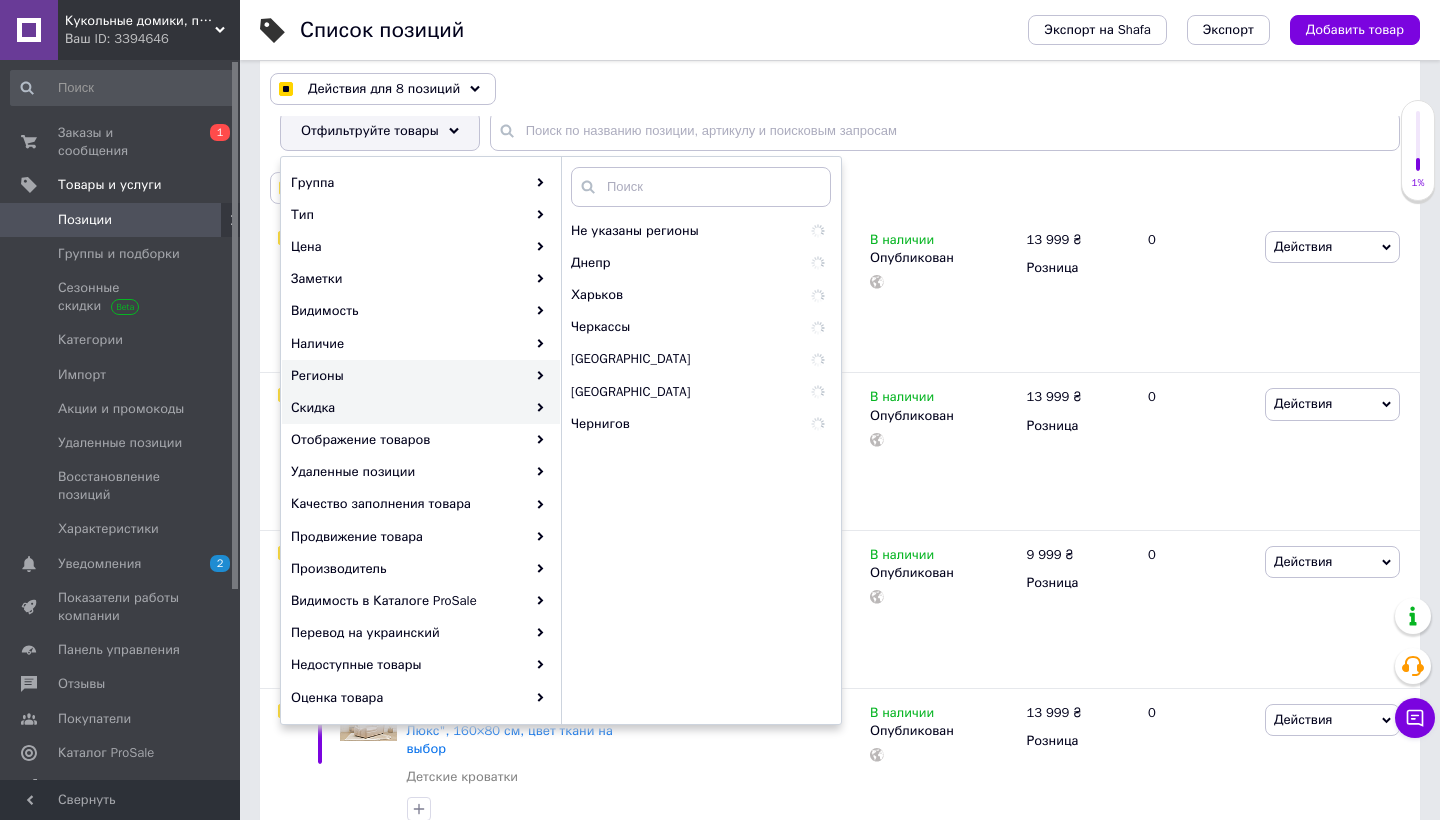 checkbox on "true" 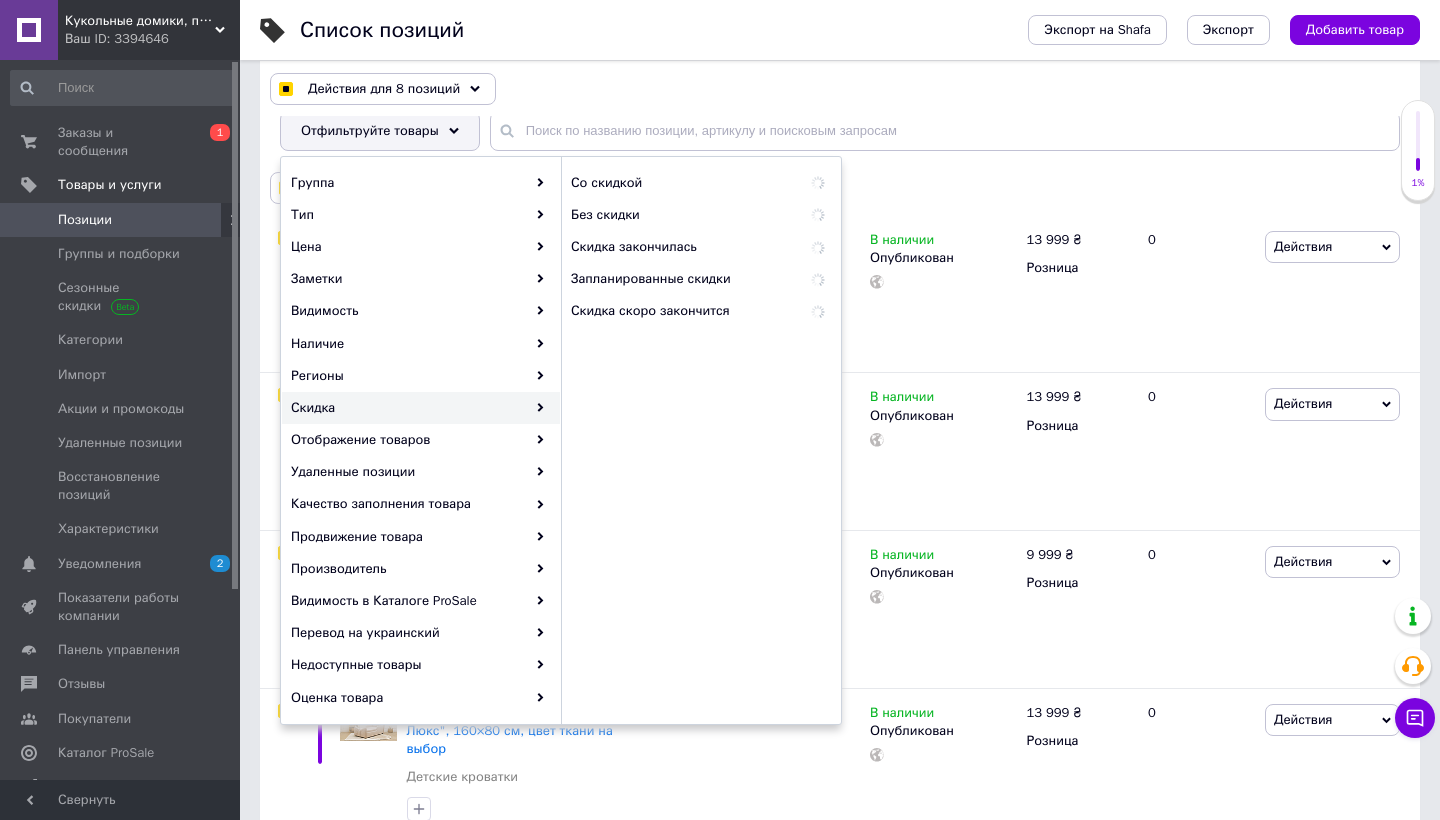 checkbox on "true" 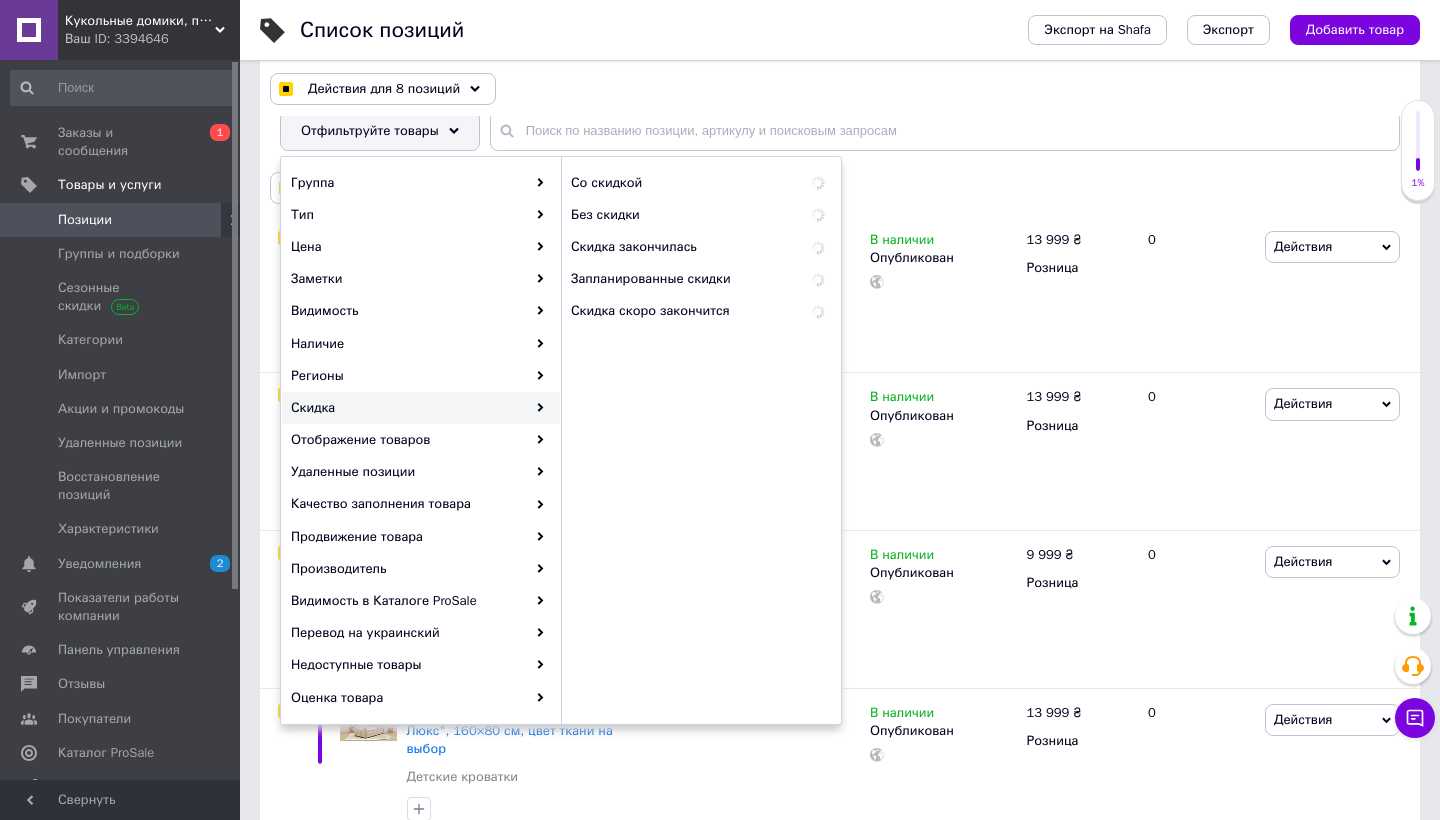 checkbox on "true" 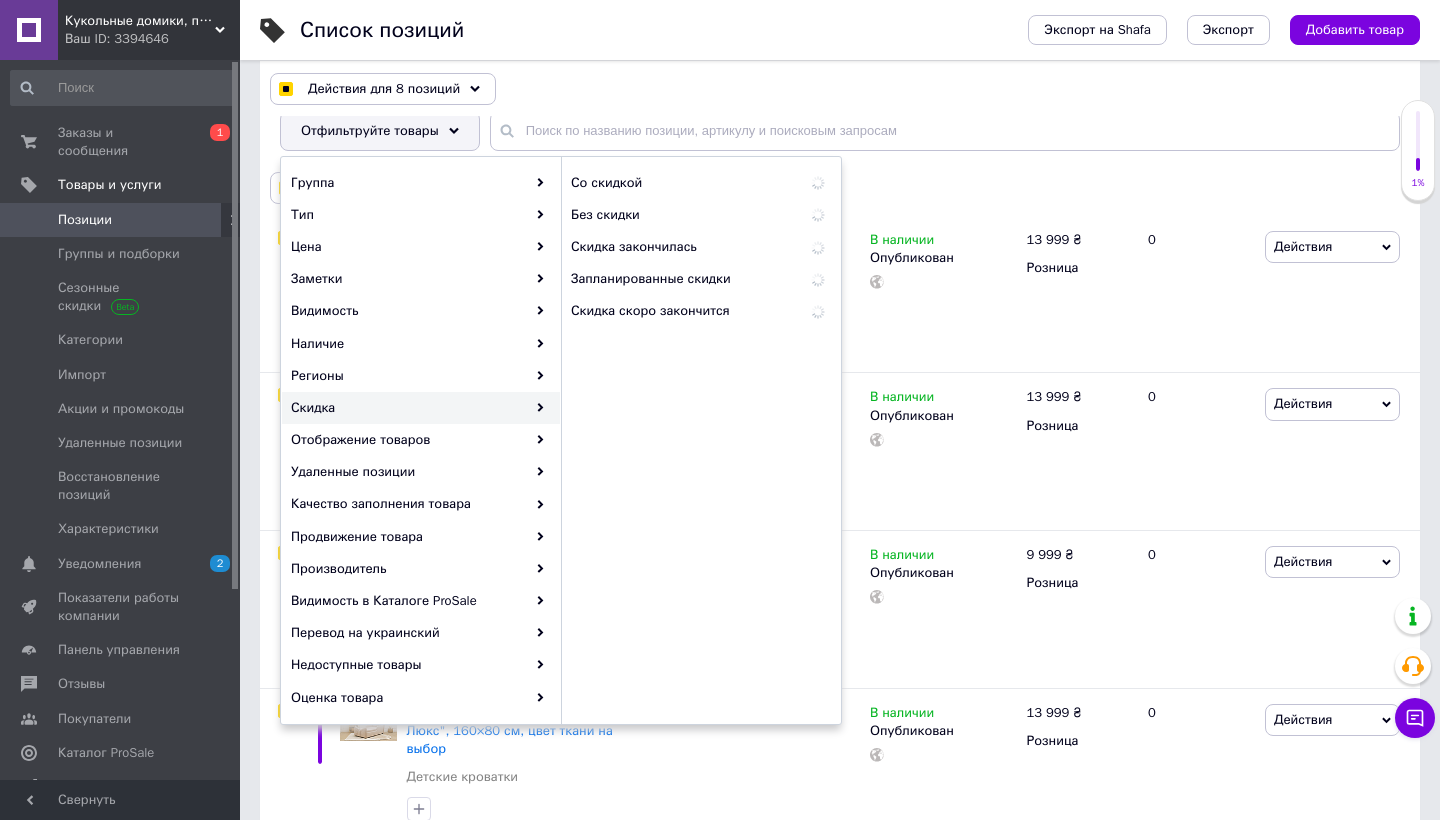 checkbox on "true" 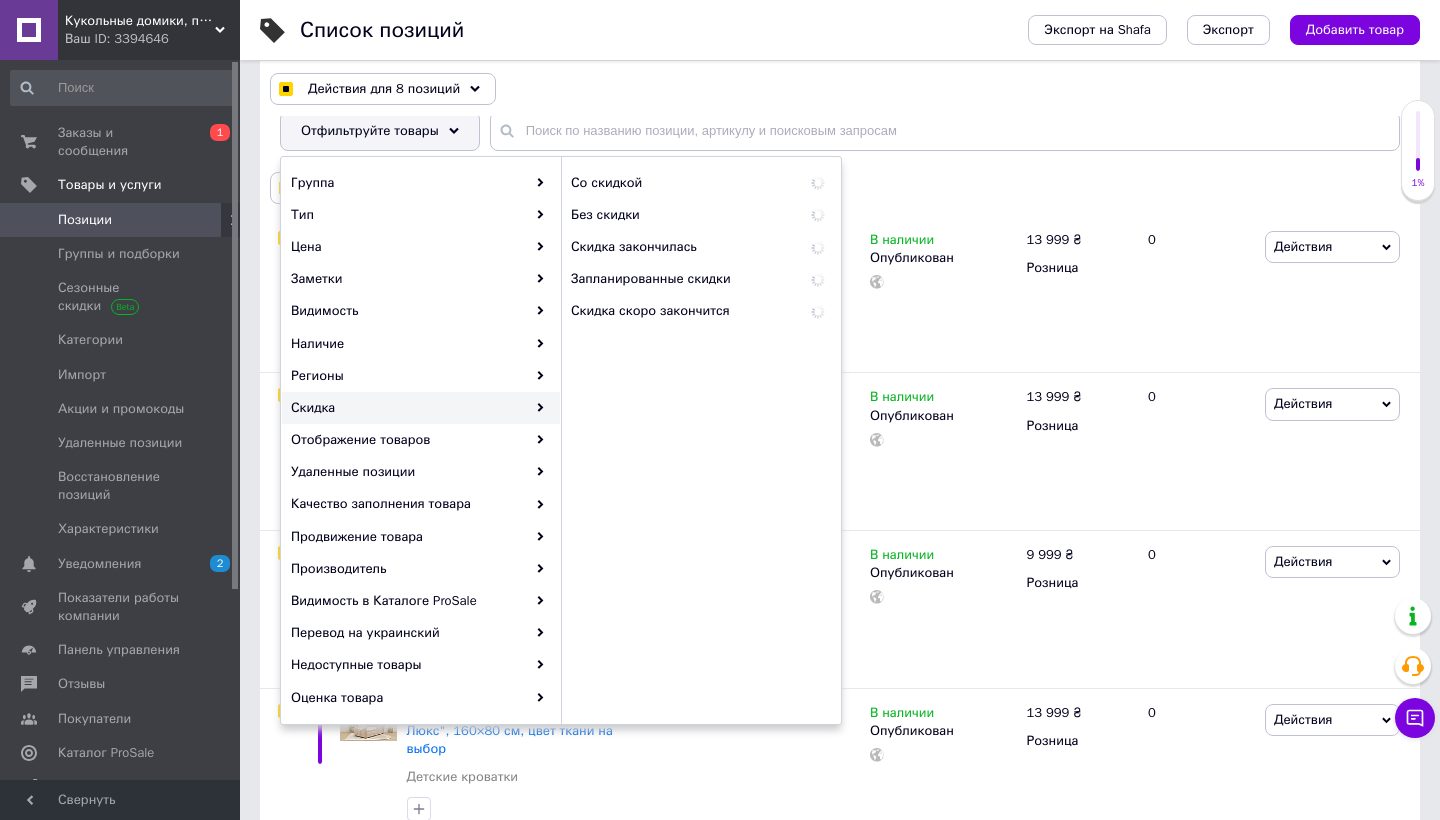 checkbox on "true" 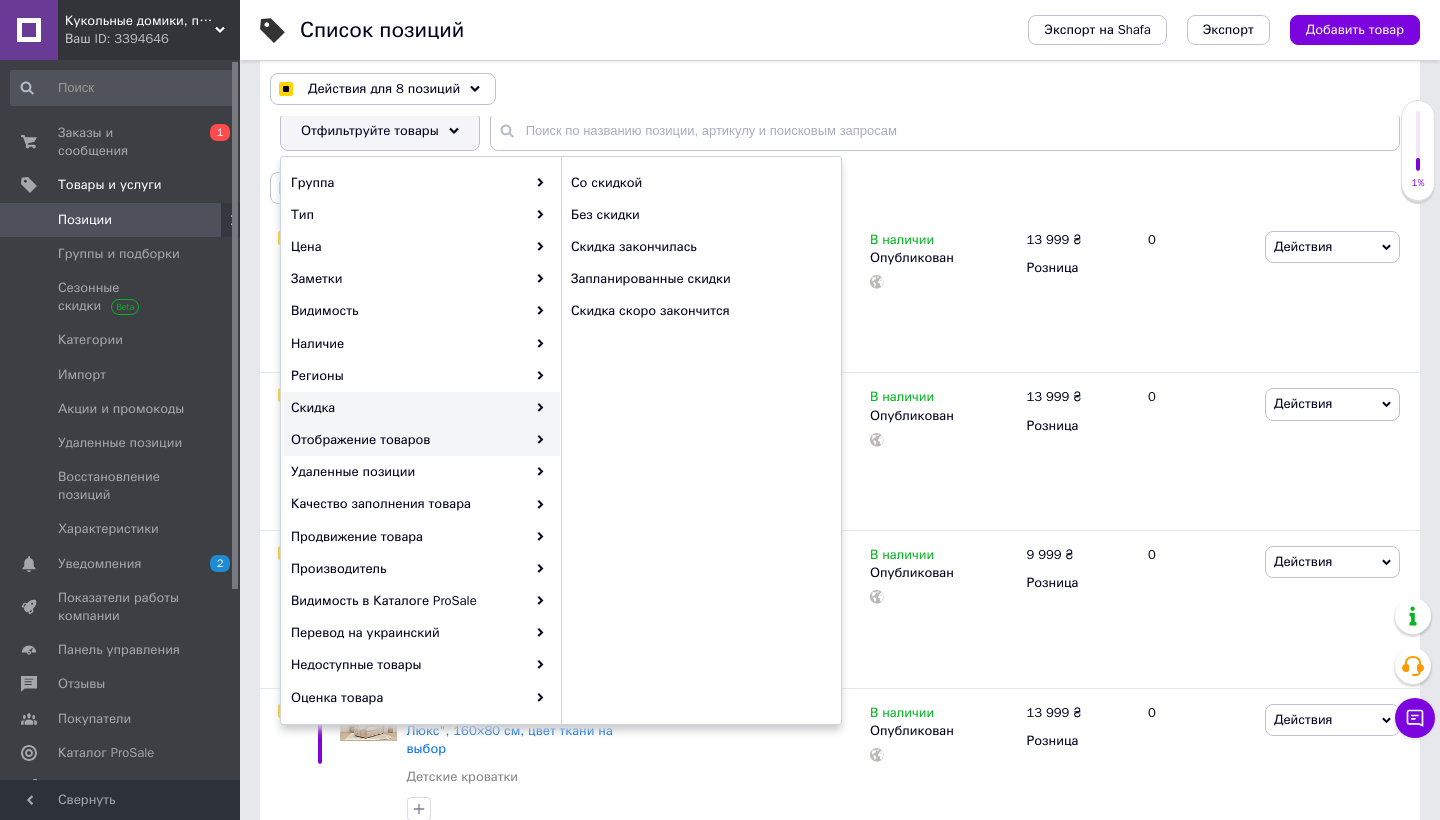 click 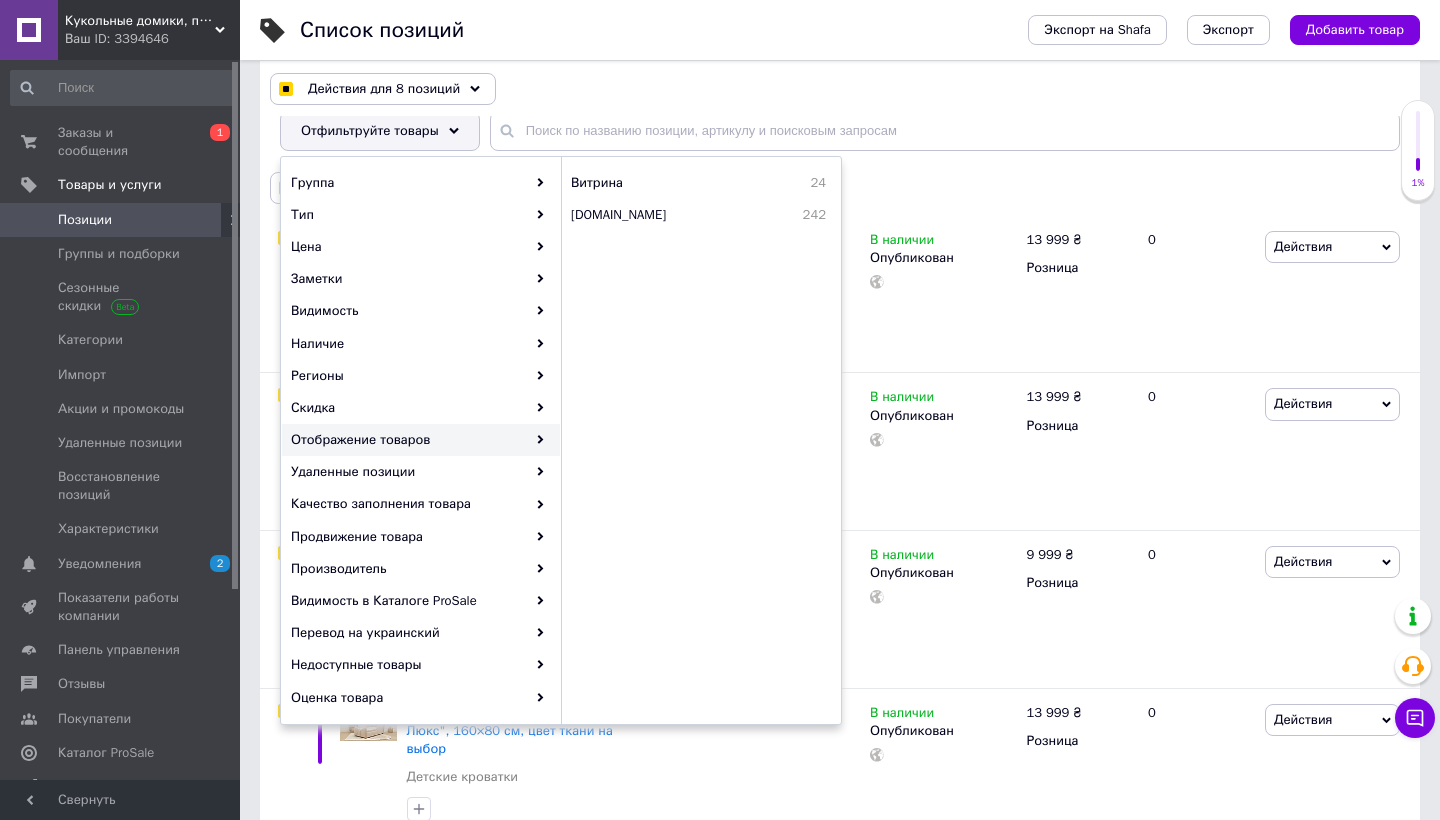 click 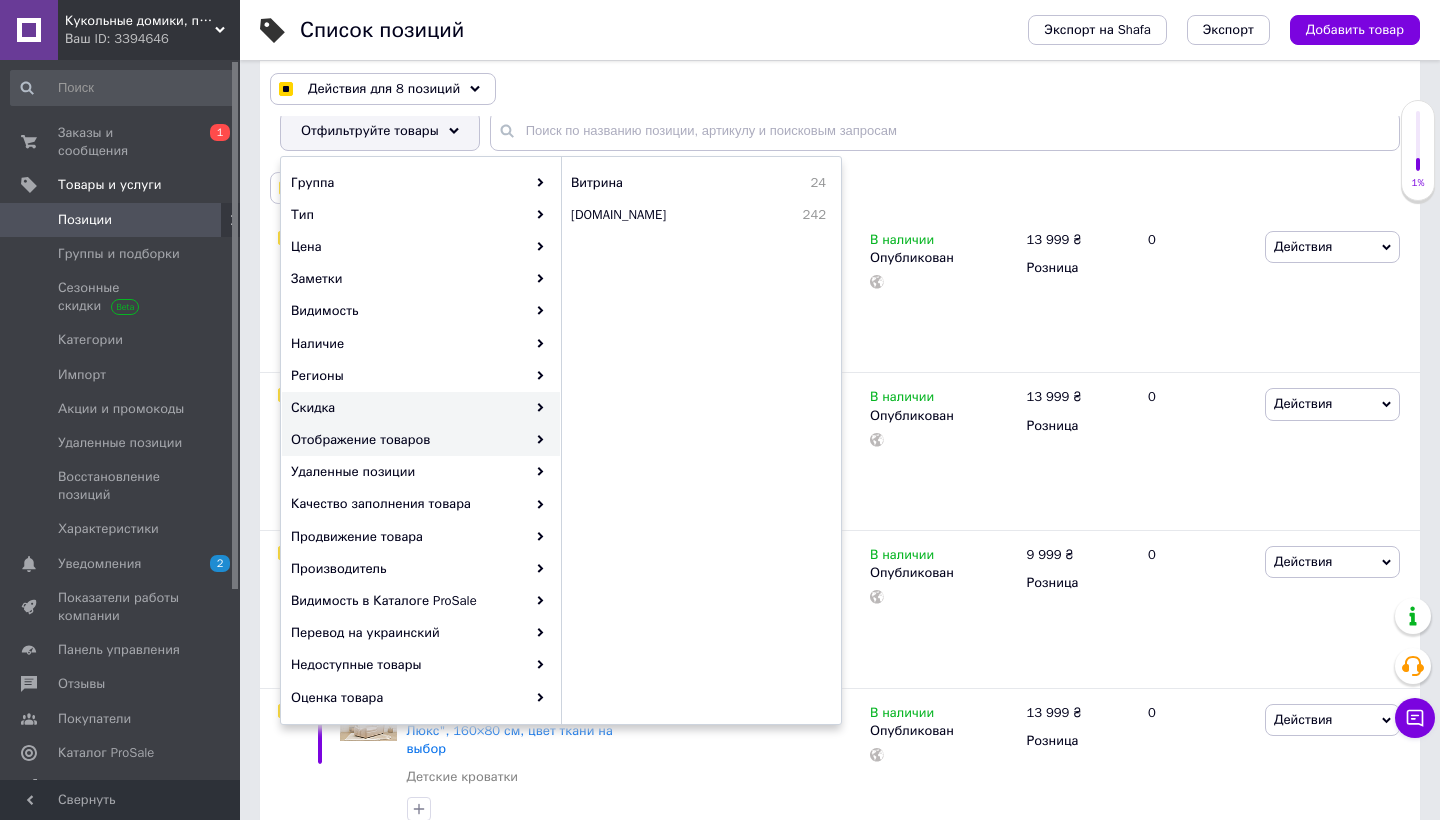 checkbox on "true" 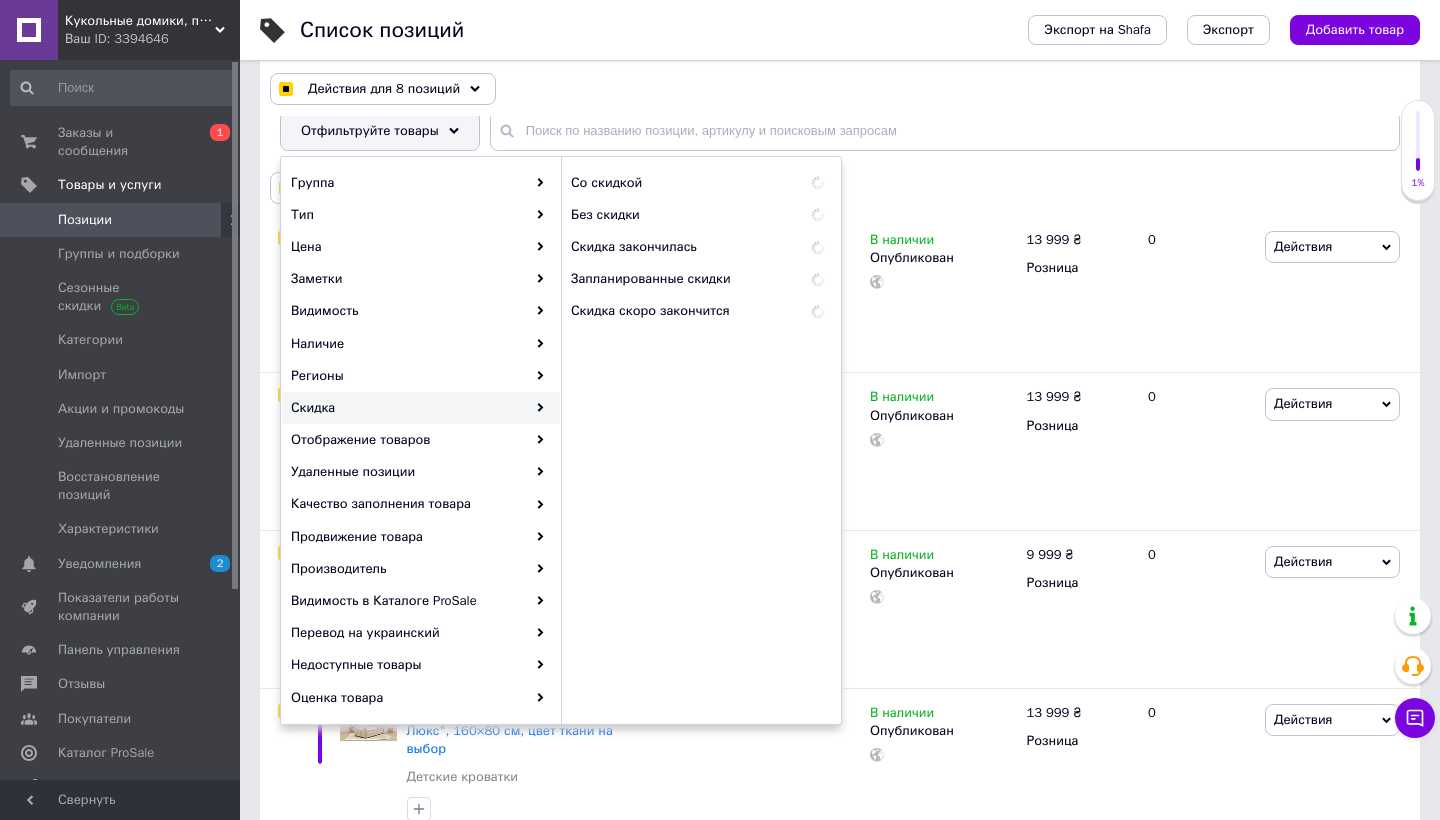 checkbox on "true" 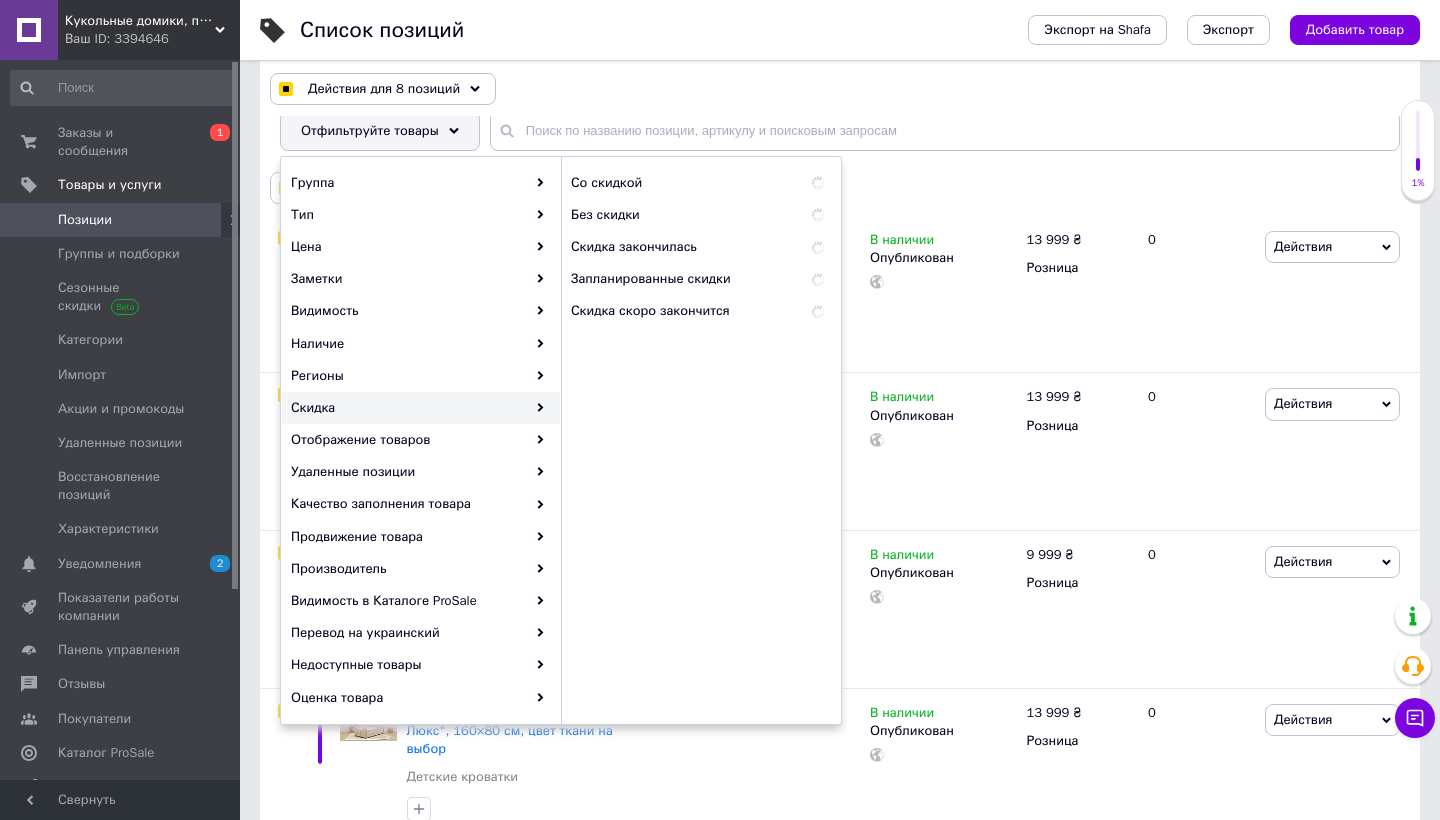 checkbox on "true" 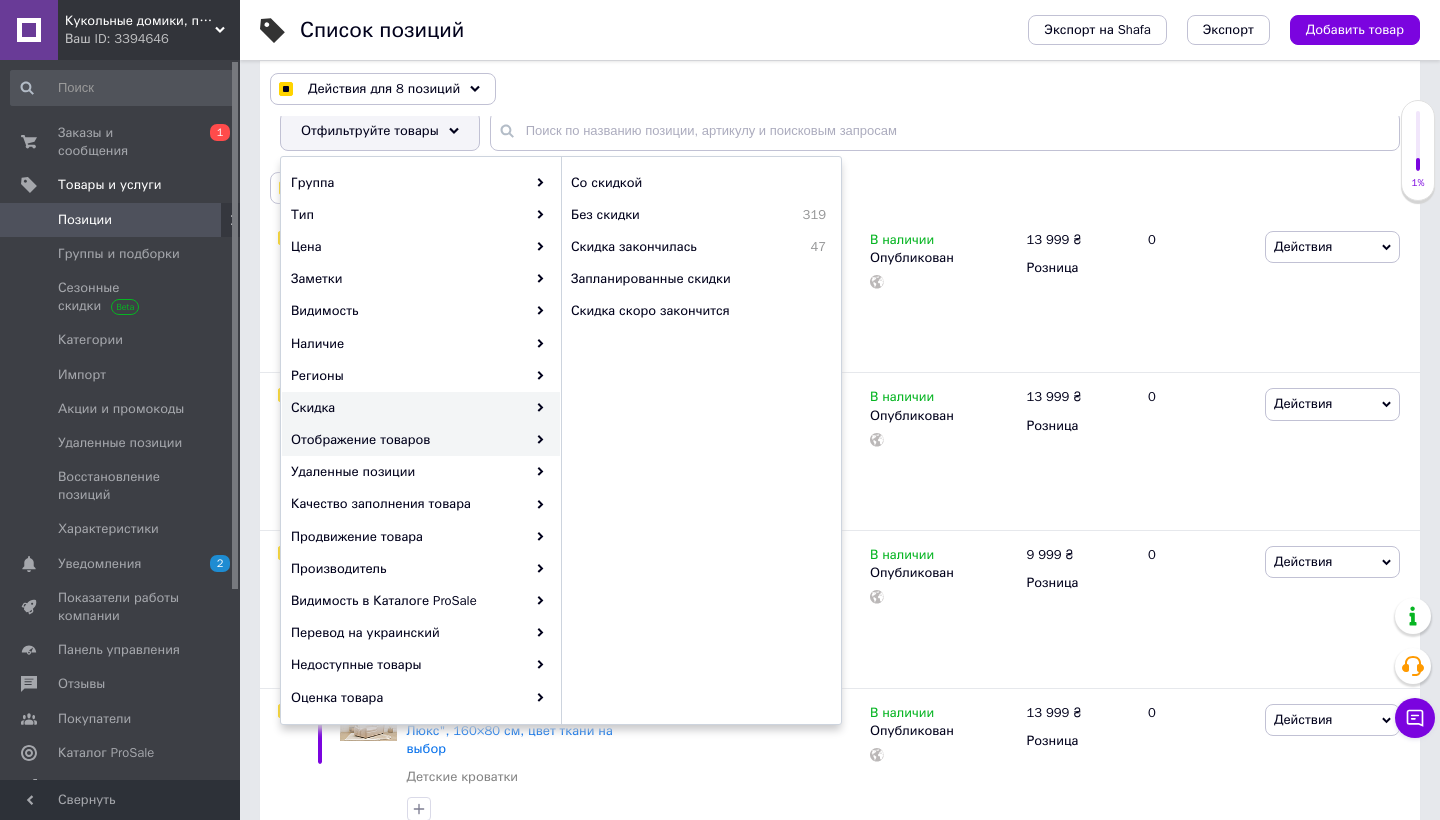 checkbox on "true" 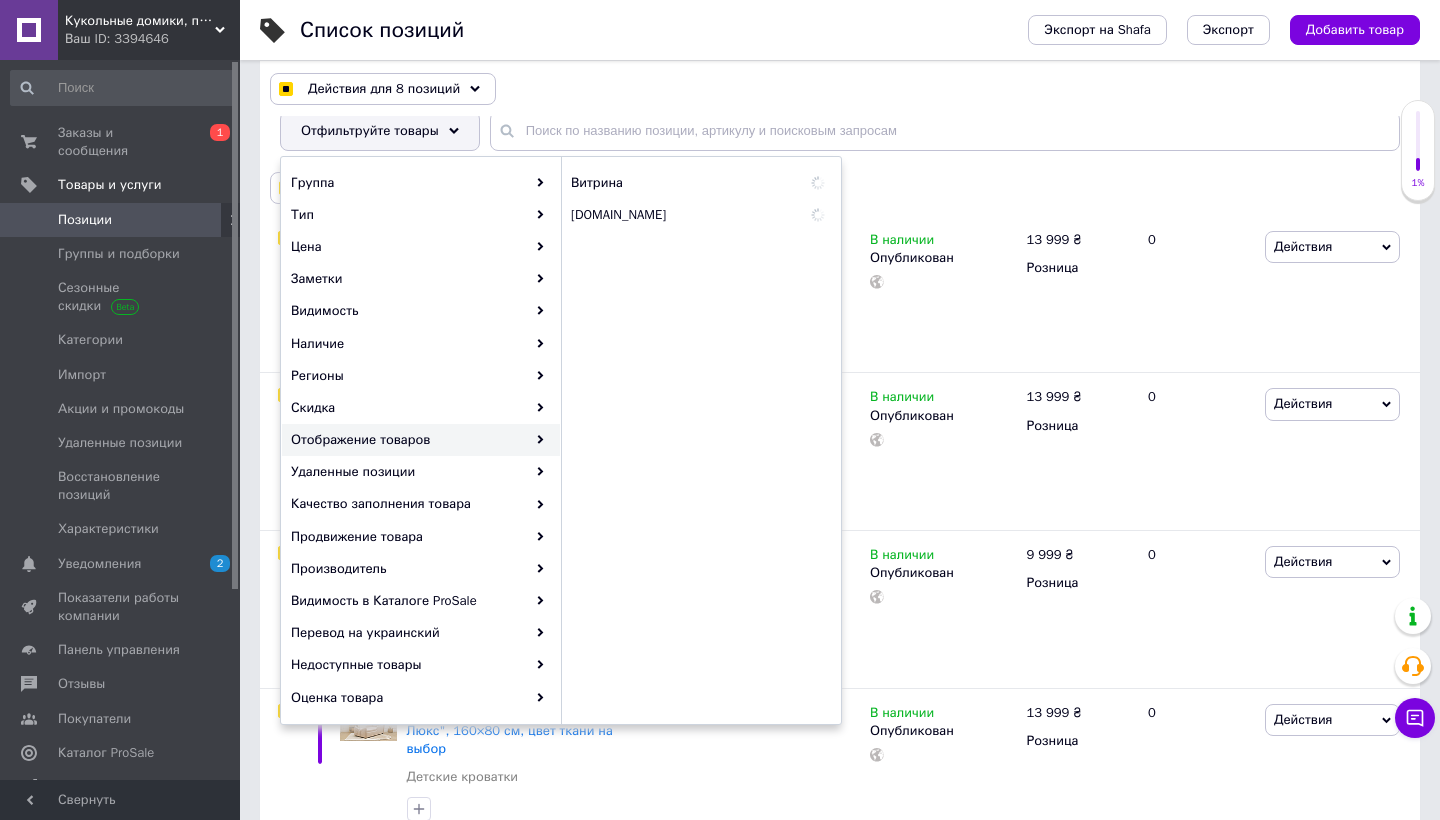 checkbox on "true" 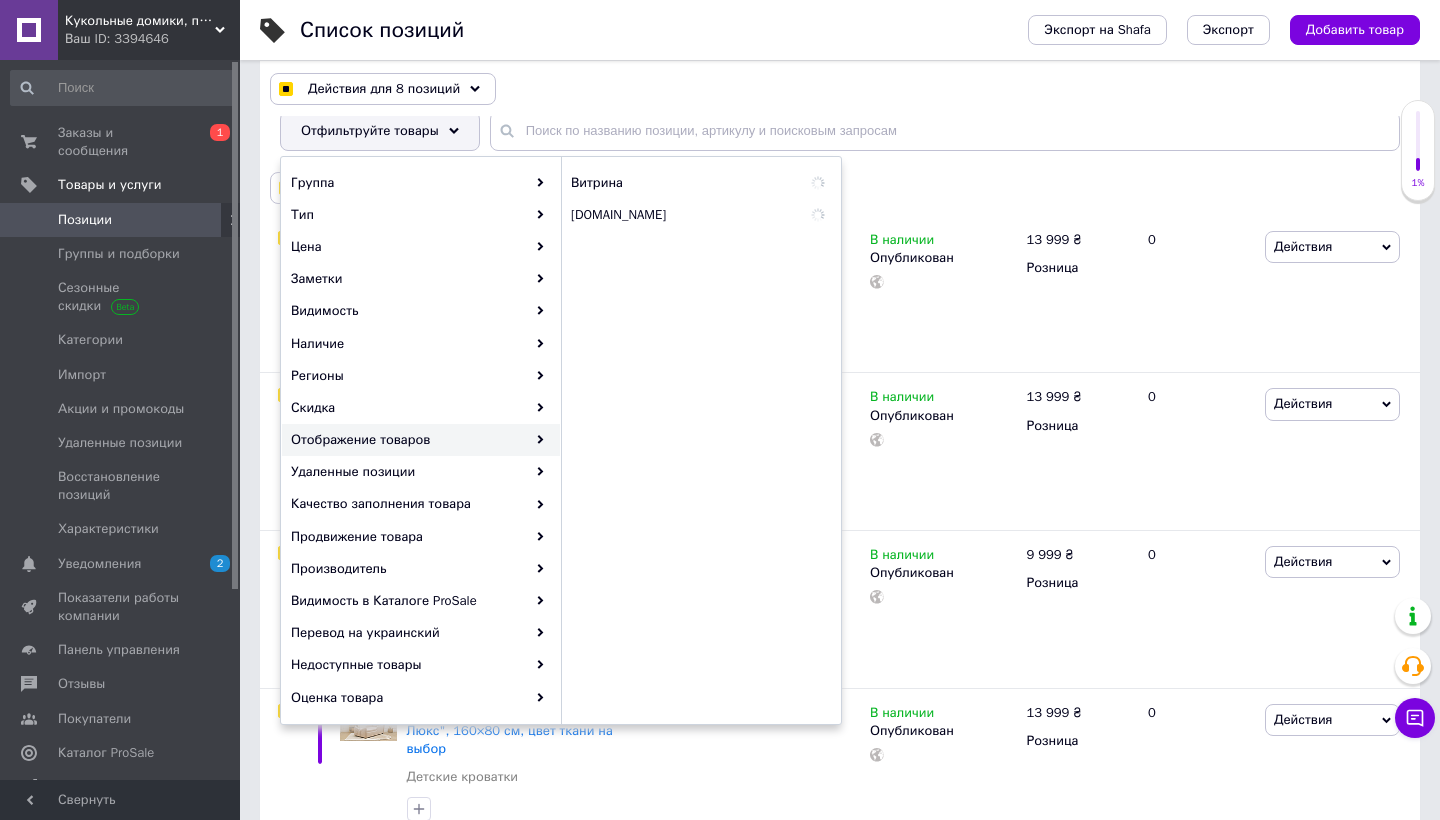 checkbox on "true" 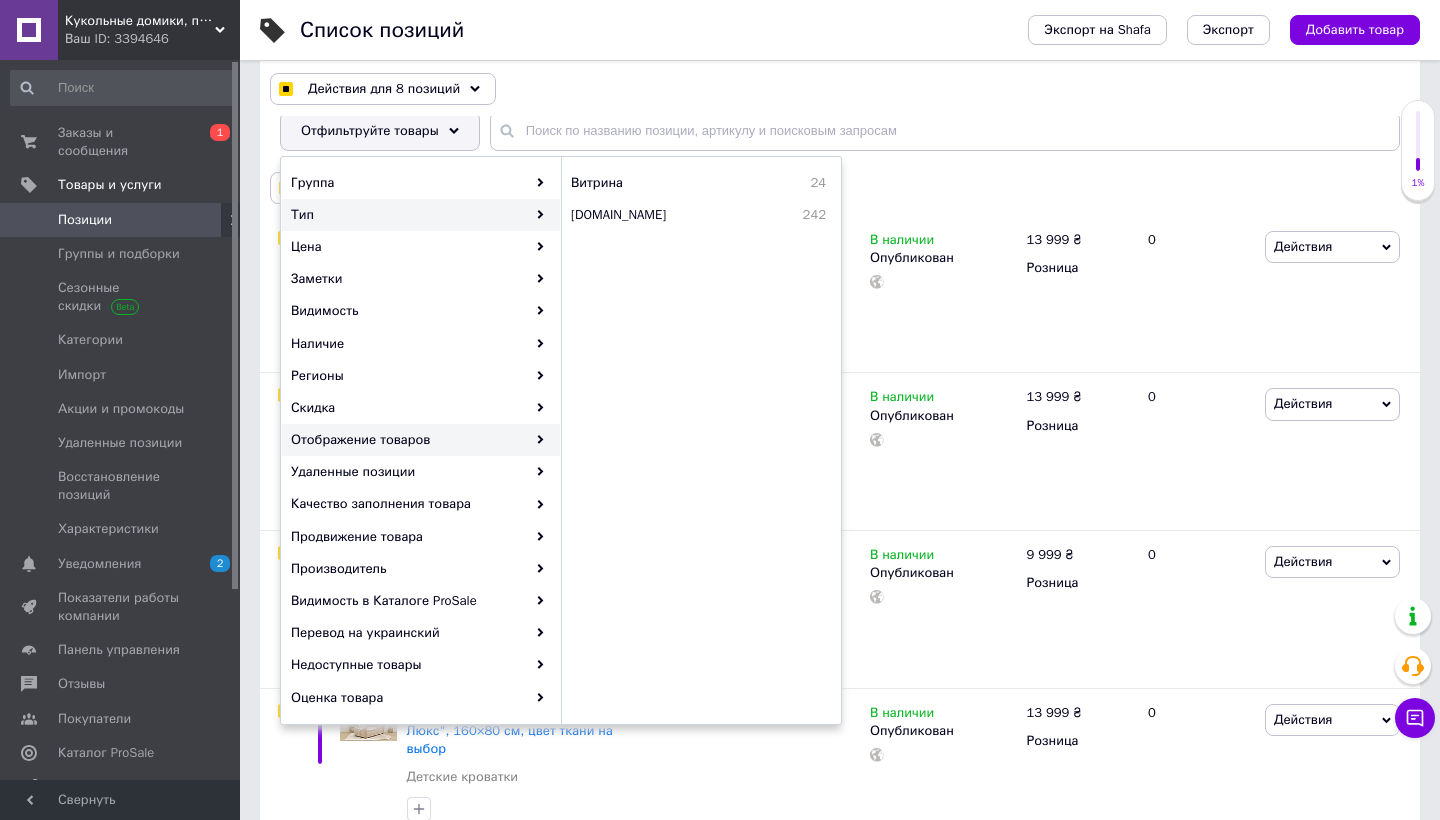 checkbox on "true" 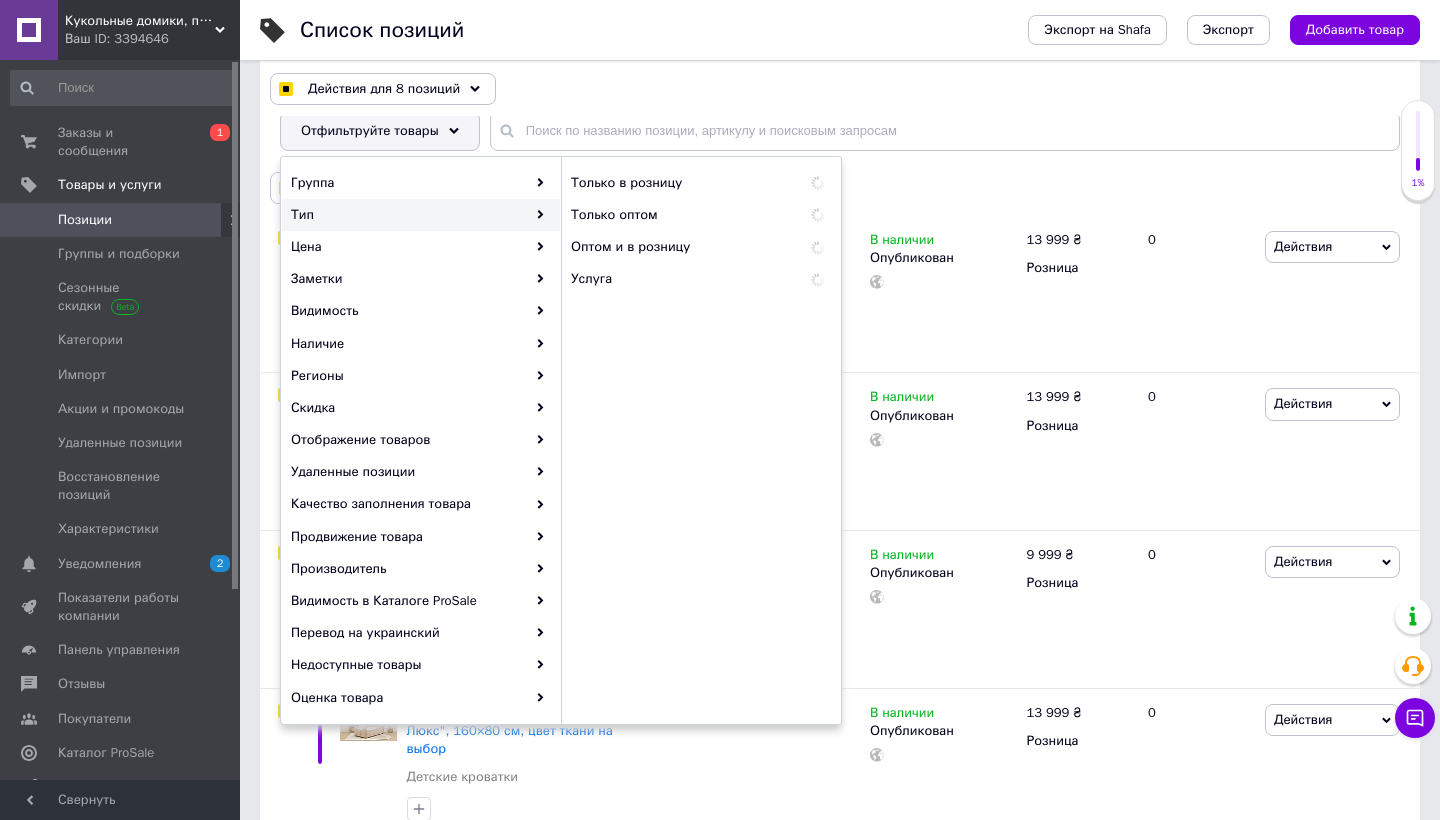 checkbox on "true" 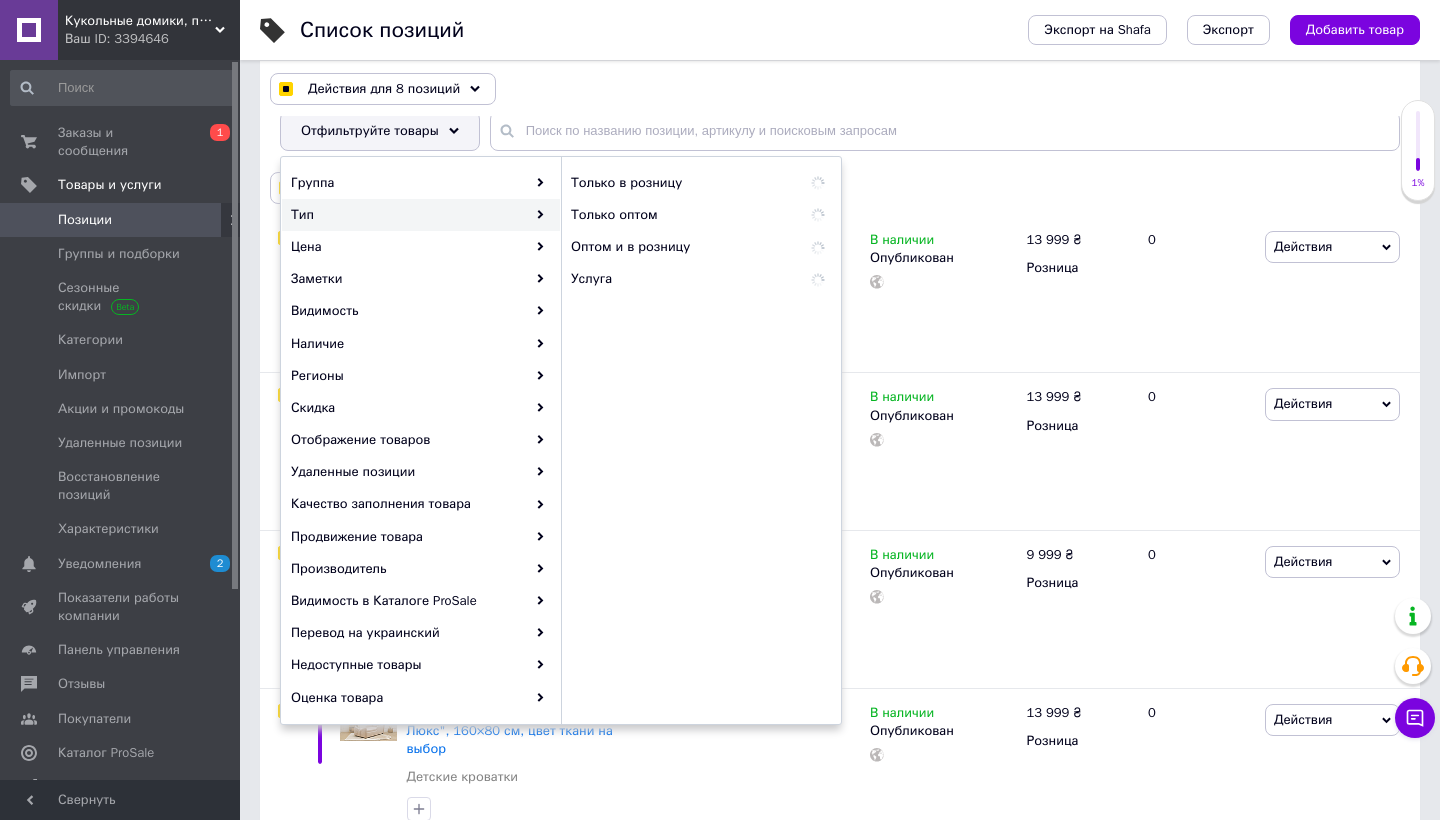 checkbox on "true" 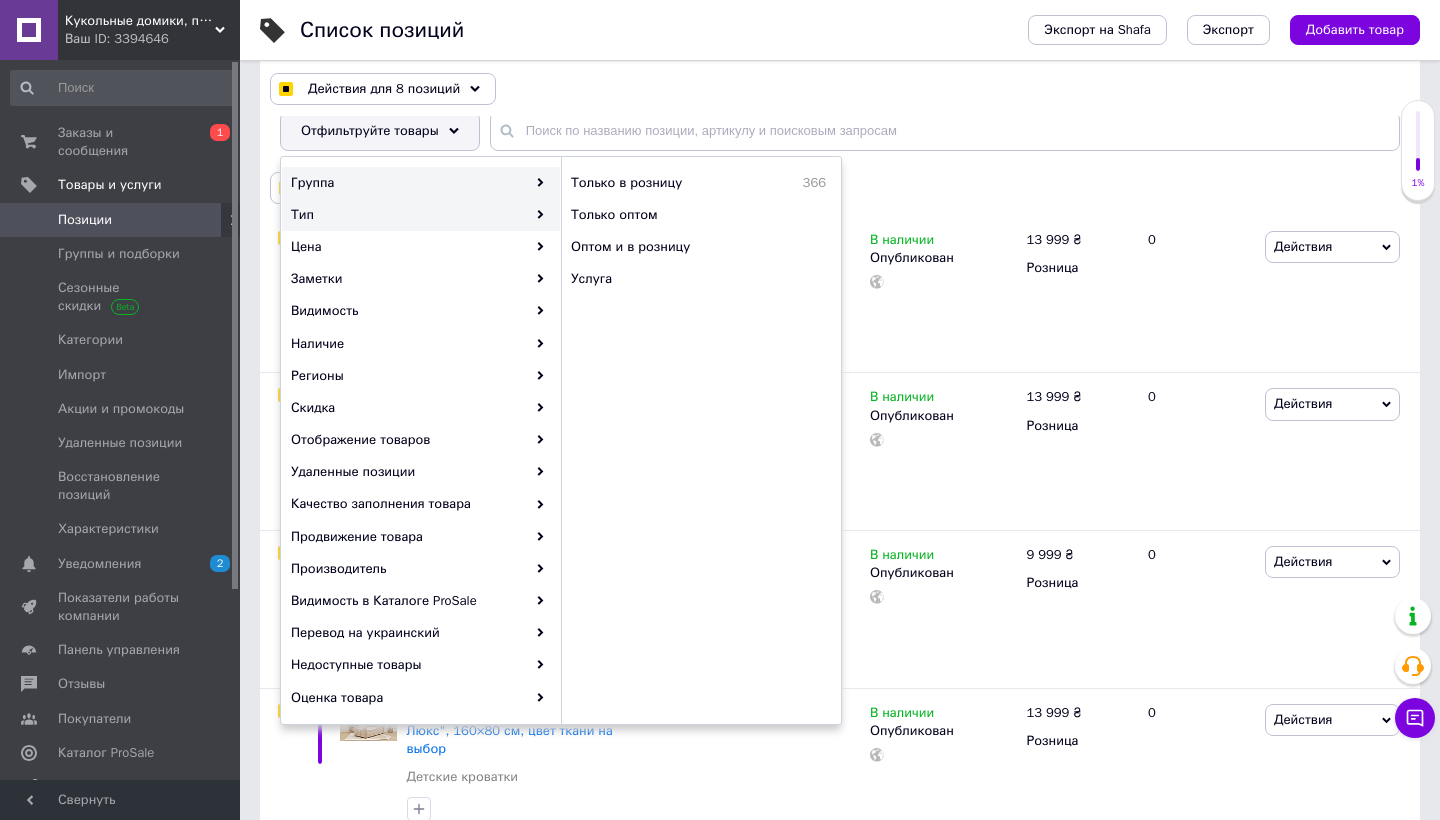 checkbox on "true" 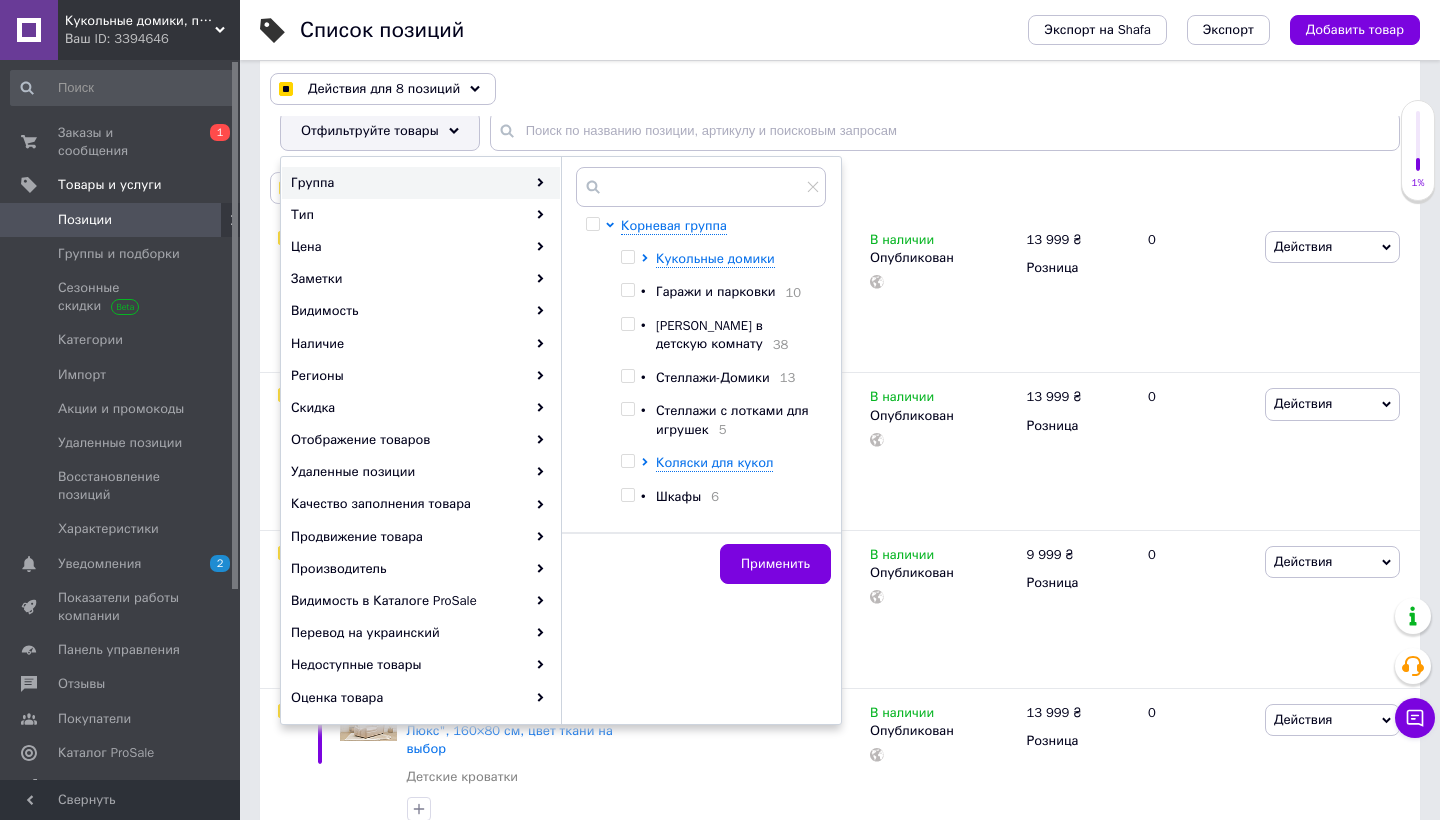 checkbox on "true" 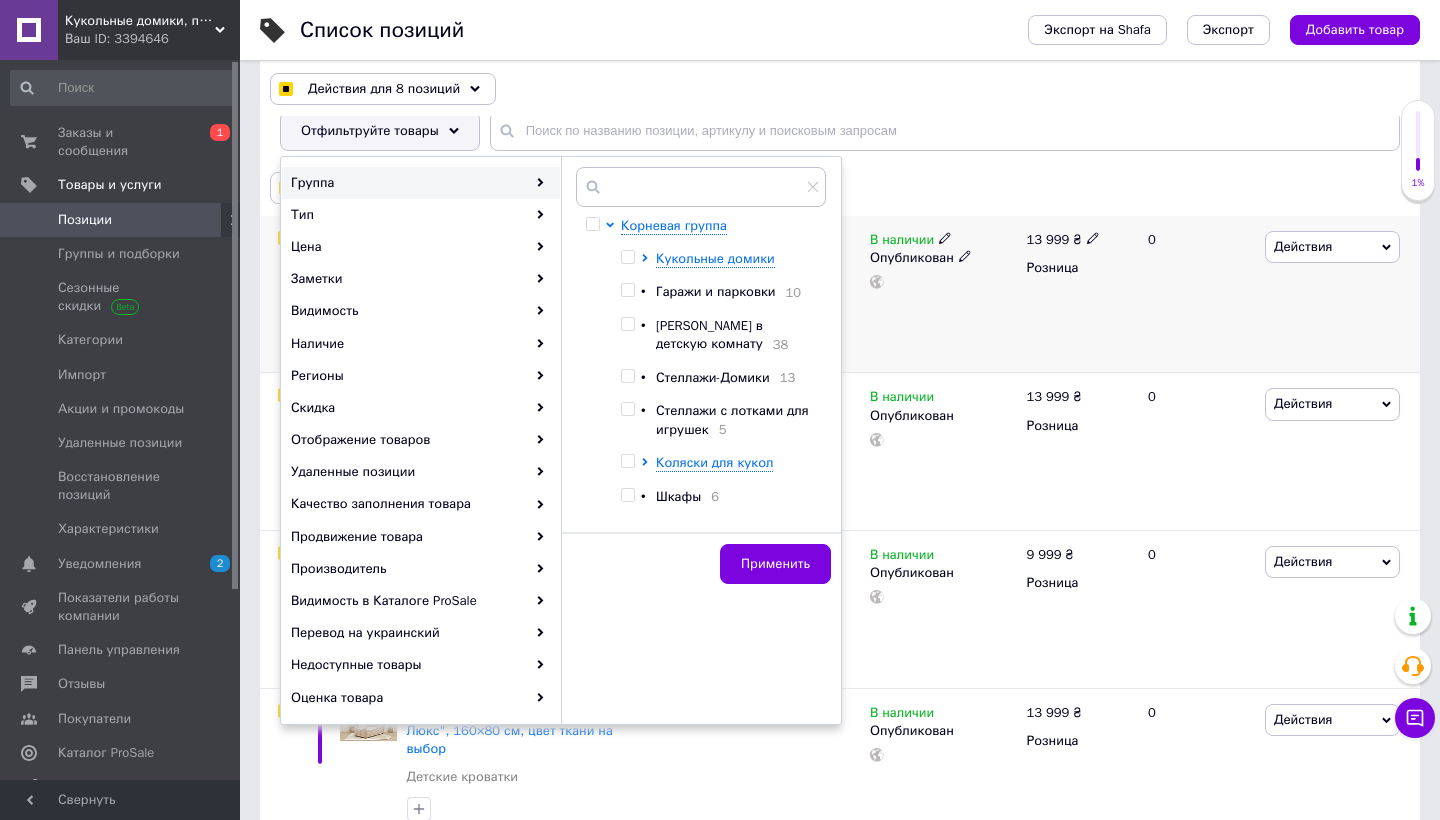 click on "В наличии Опубликован" at bounding box center (943, 294) 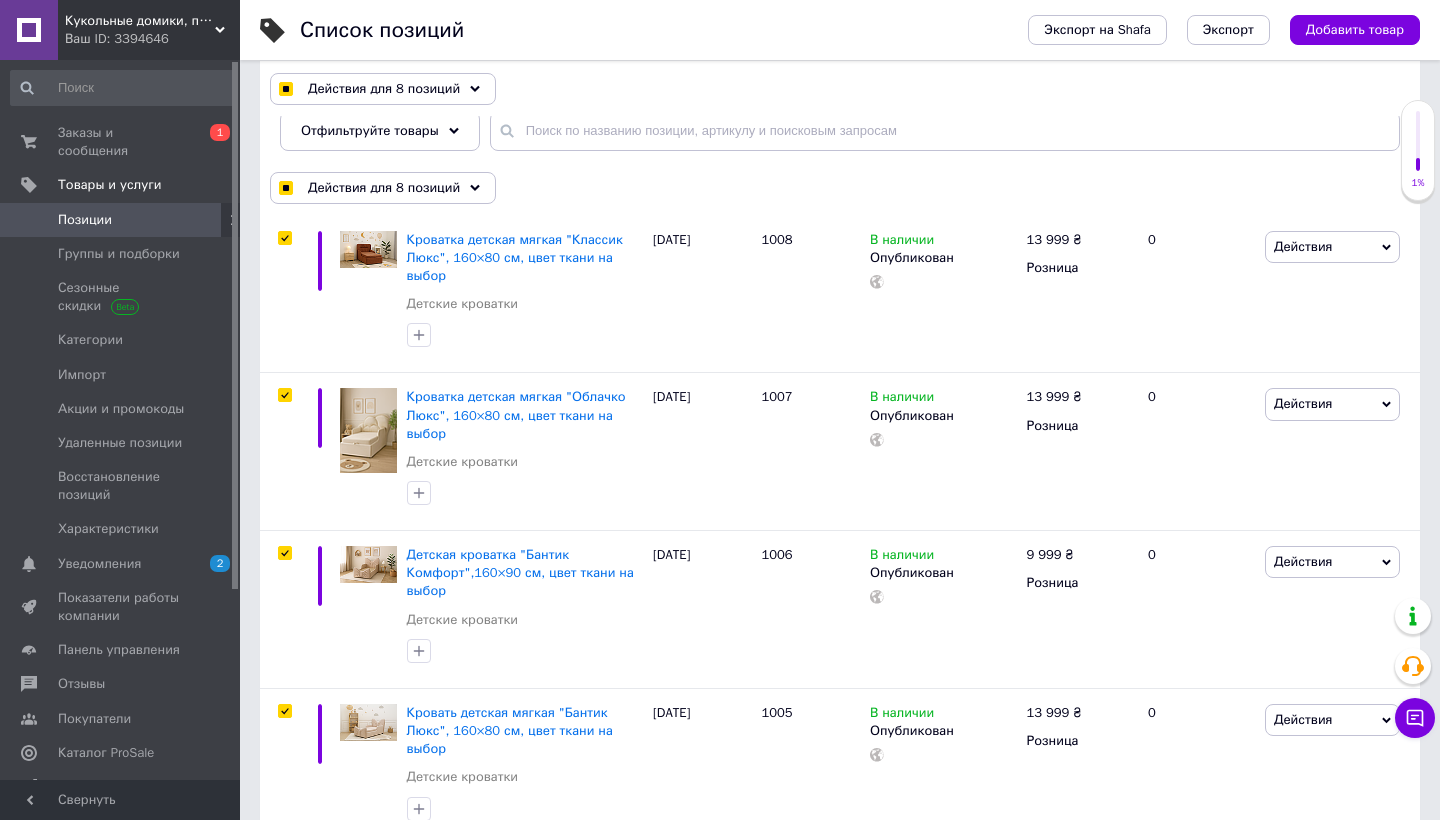 click on "Позиции" at bounding box center [121, 220] 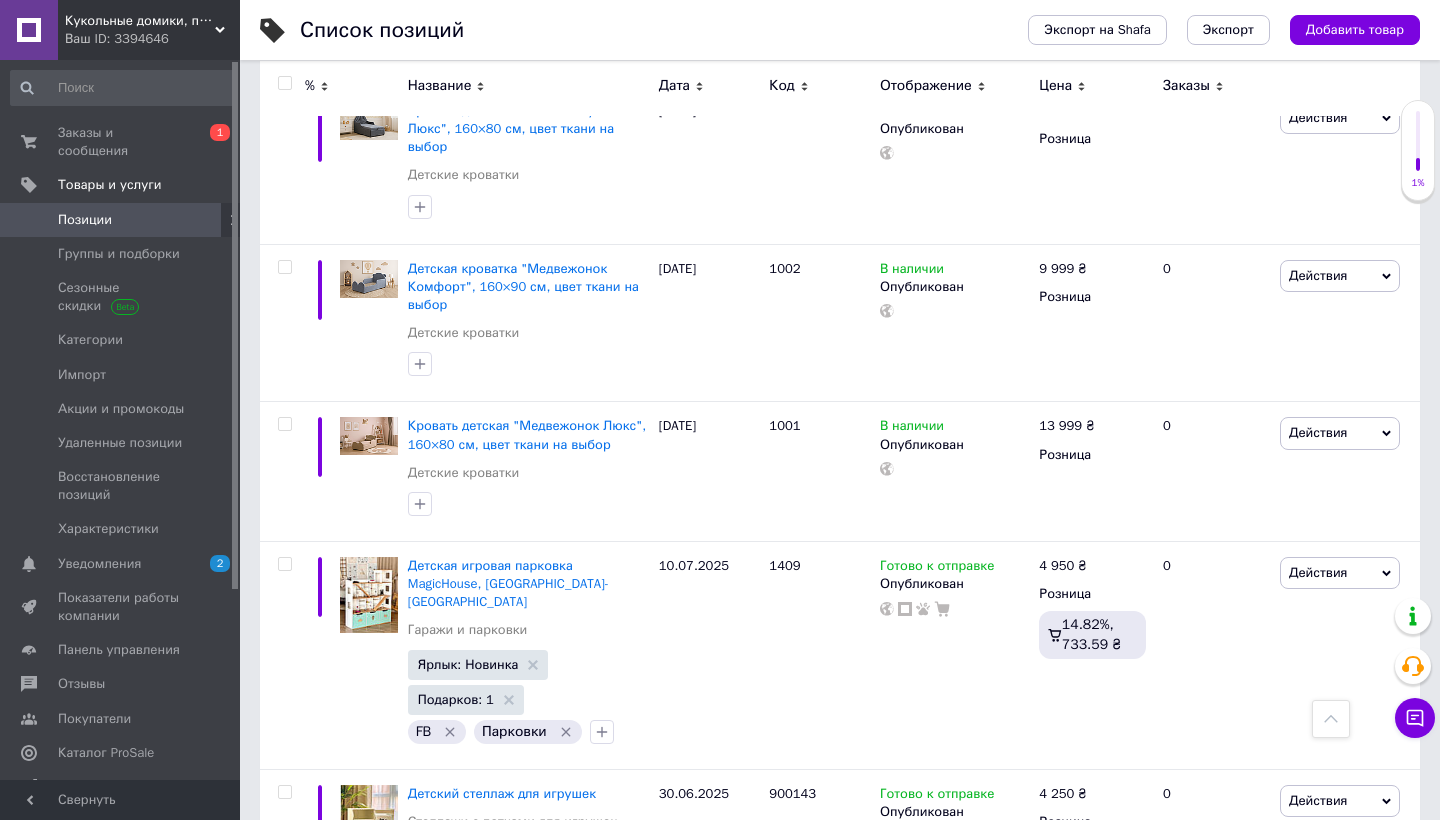 scroll, scrollTop: 1107, scrollLeft: 0, axis: vertical 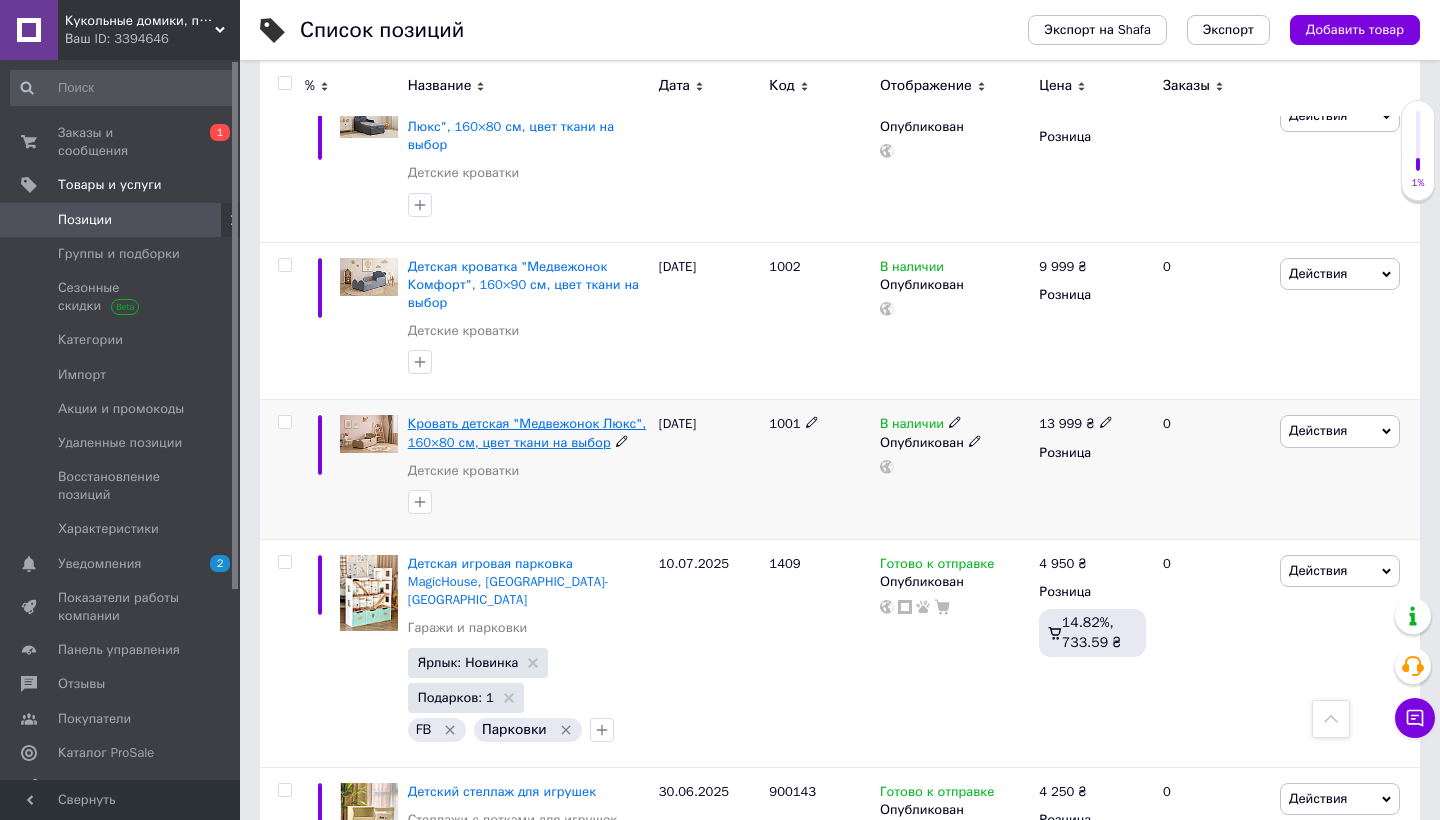 click on "Кровать детская "Медвежонок Люкс", 160×80 см, цвет ткани на выбор" at bounding box center (527, 432) 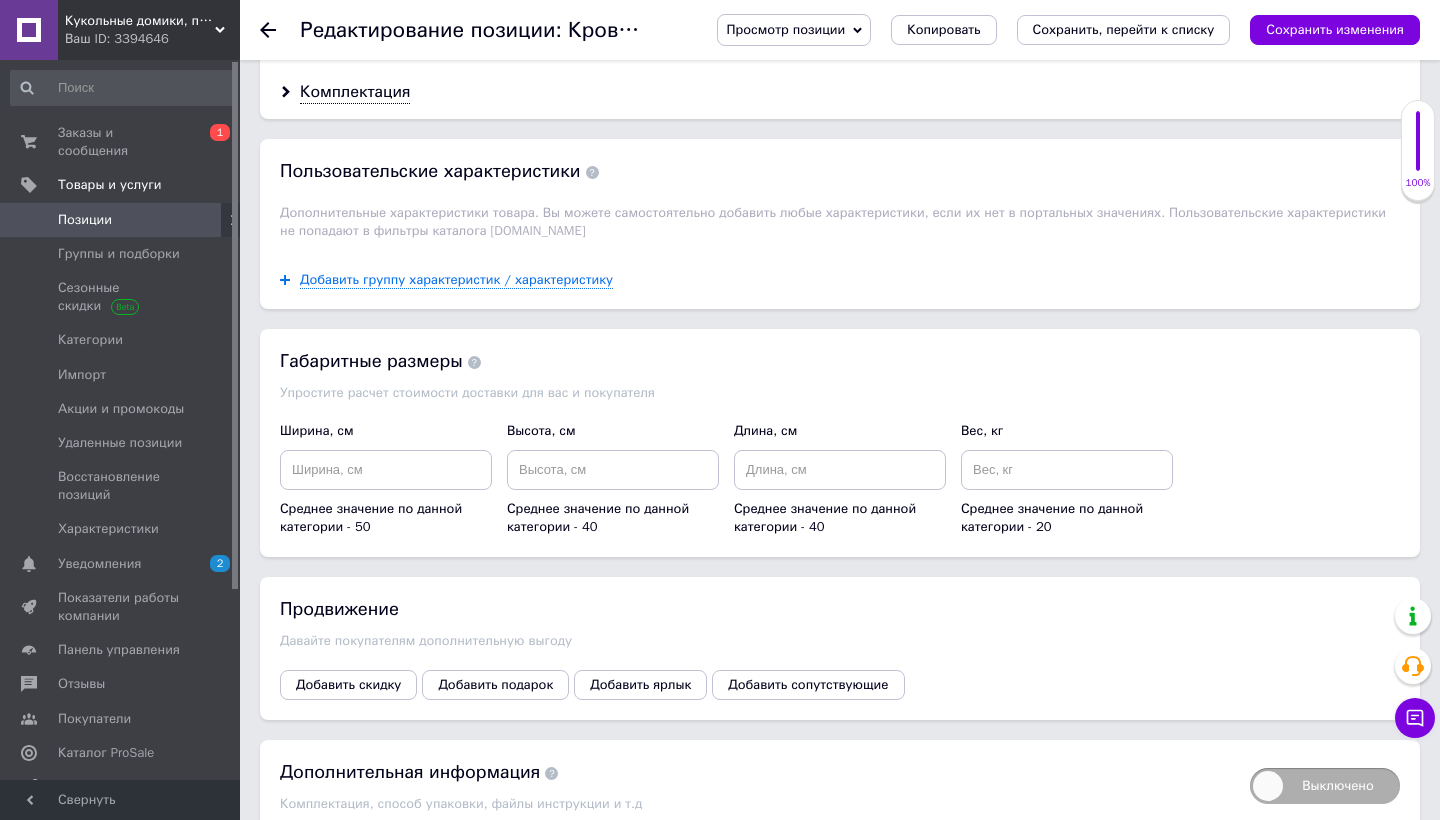 scroll, scrollTop: 2163, scrollLeft: 0, axis: vertical 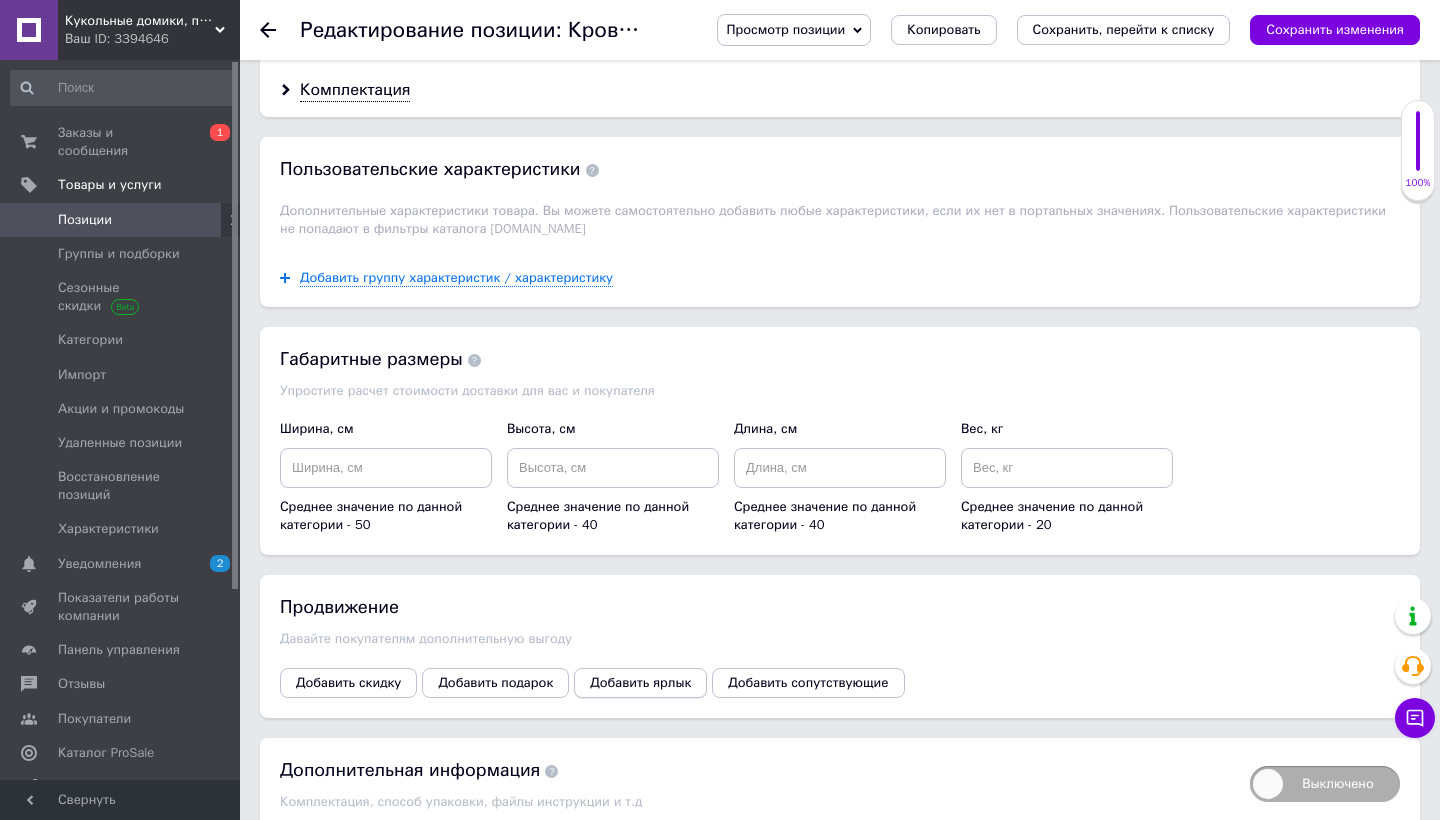 click on "Добавить ярлык" at bounding box center (640, 683) 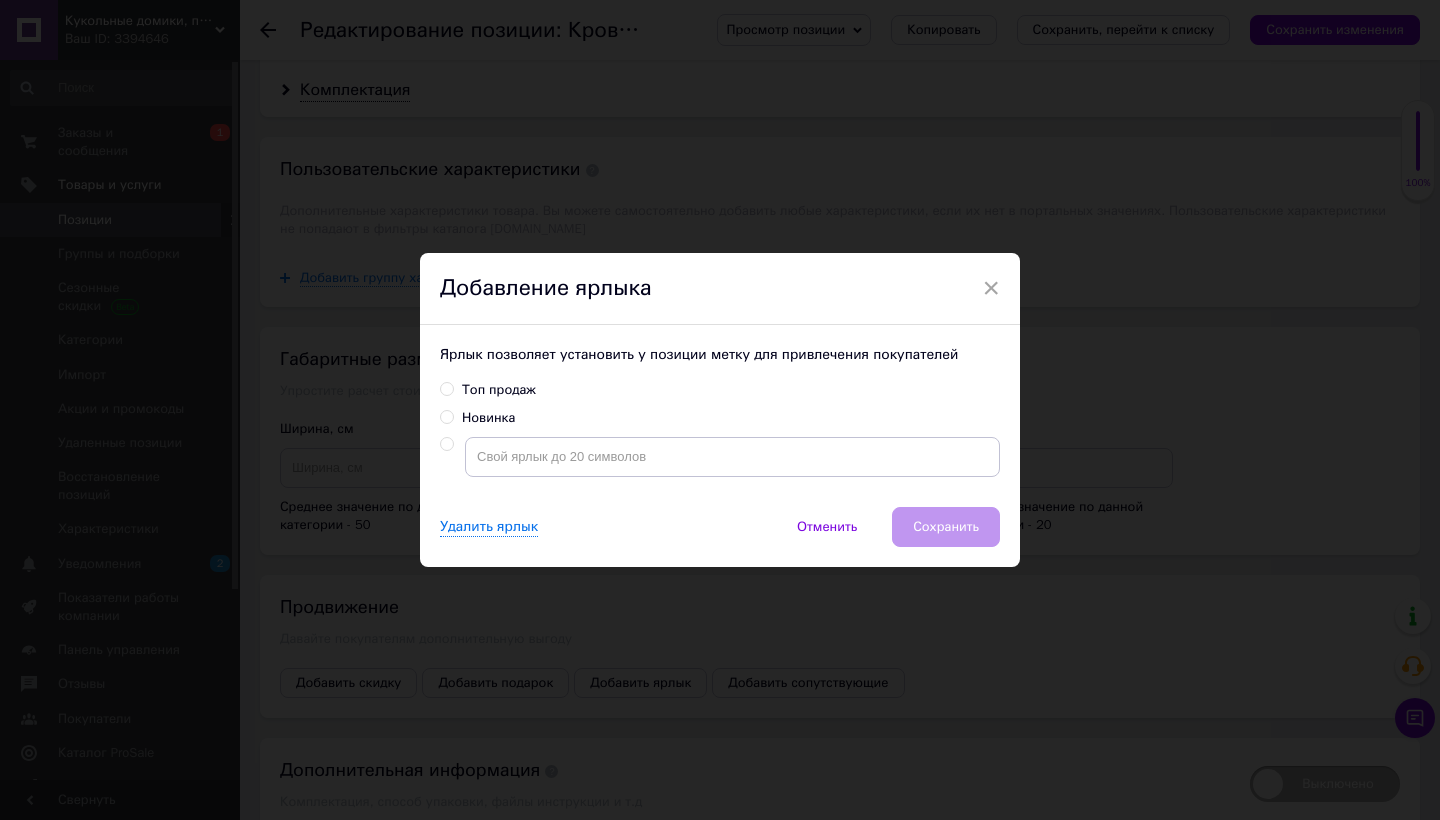 click on "Новинка" at bounding box center (446, 416) 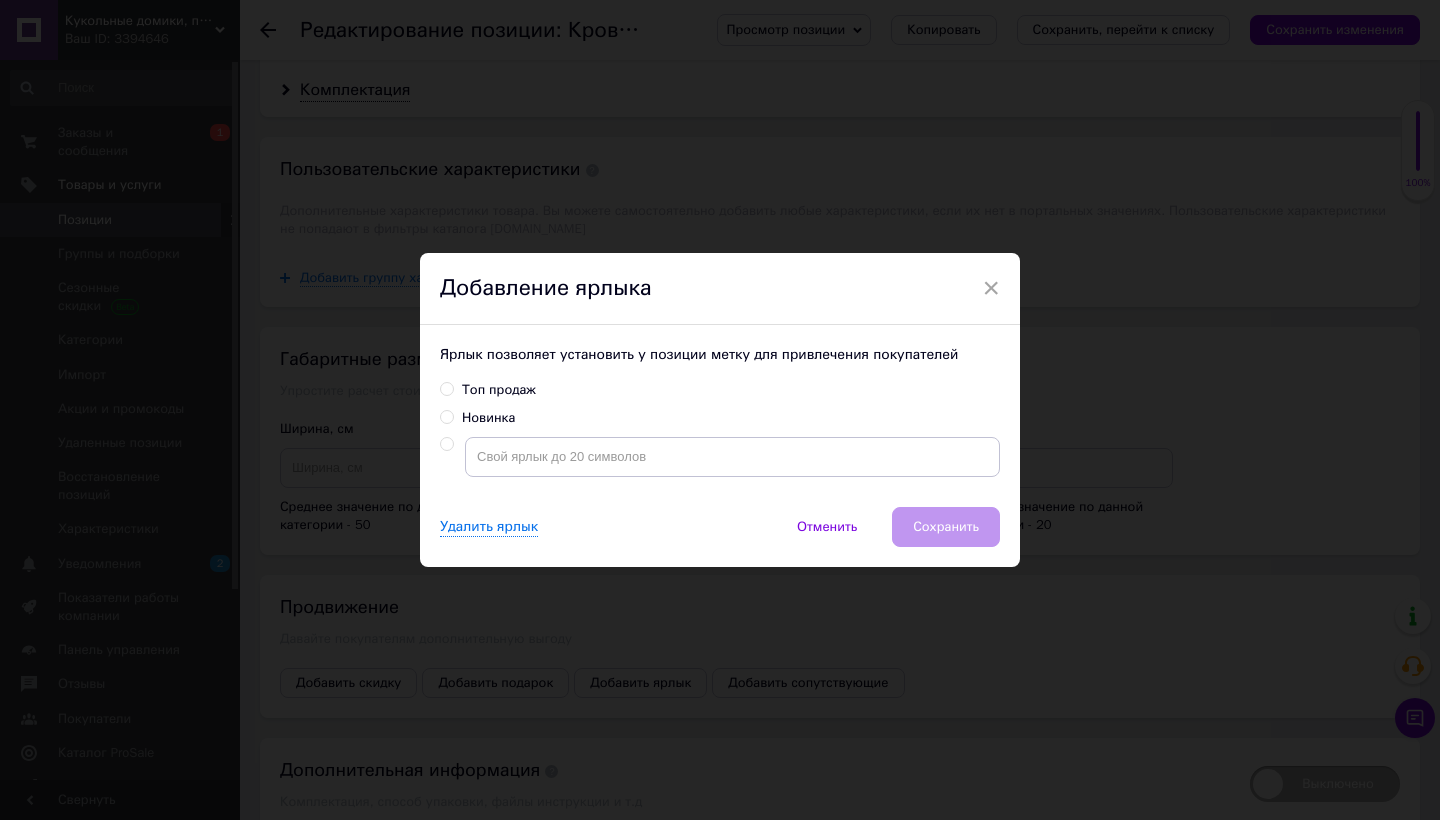 radio on "true" 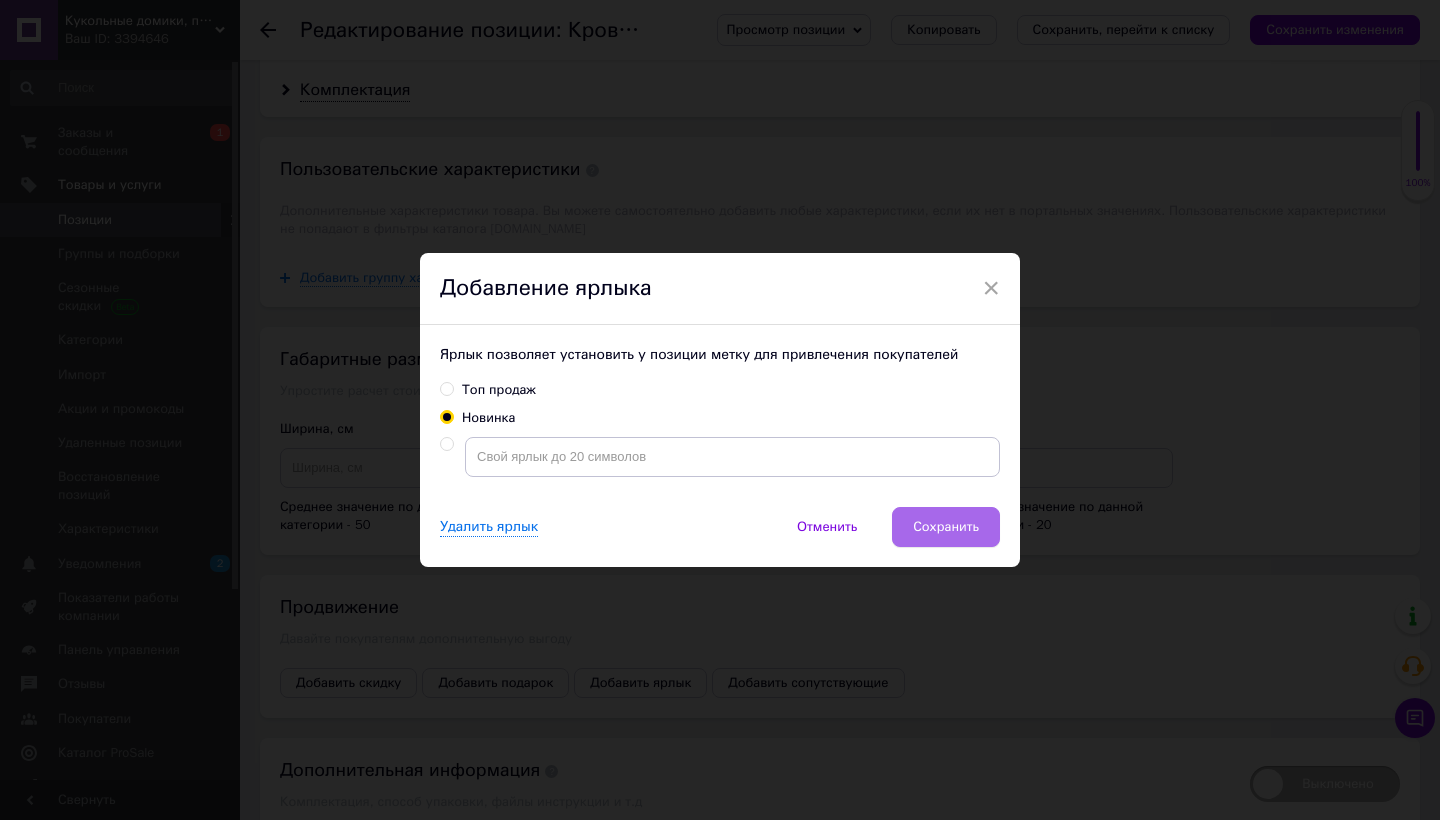 click on "Сохранить" at bounding box center [946, 527] 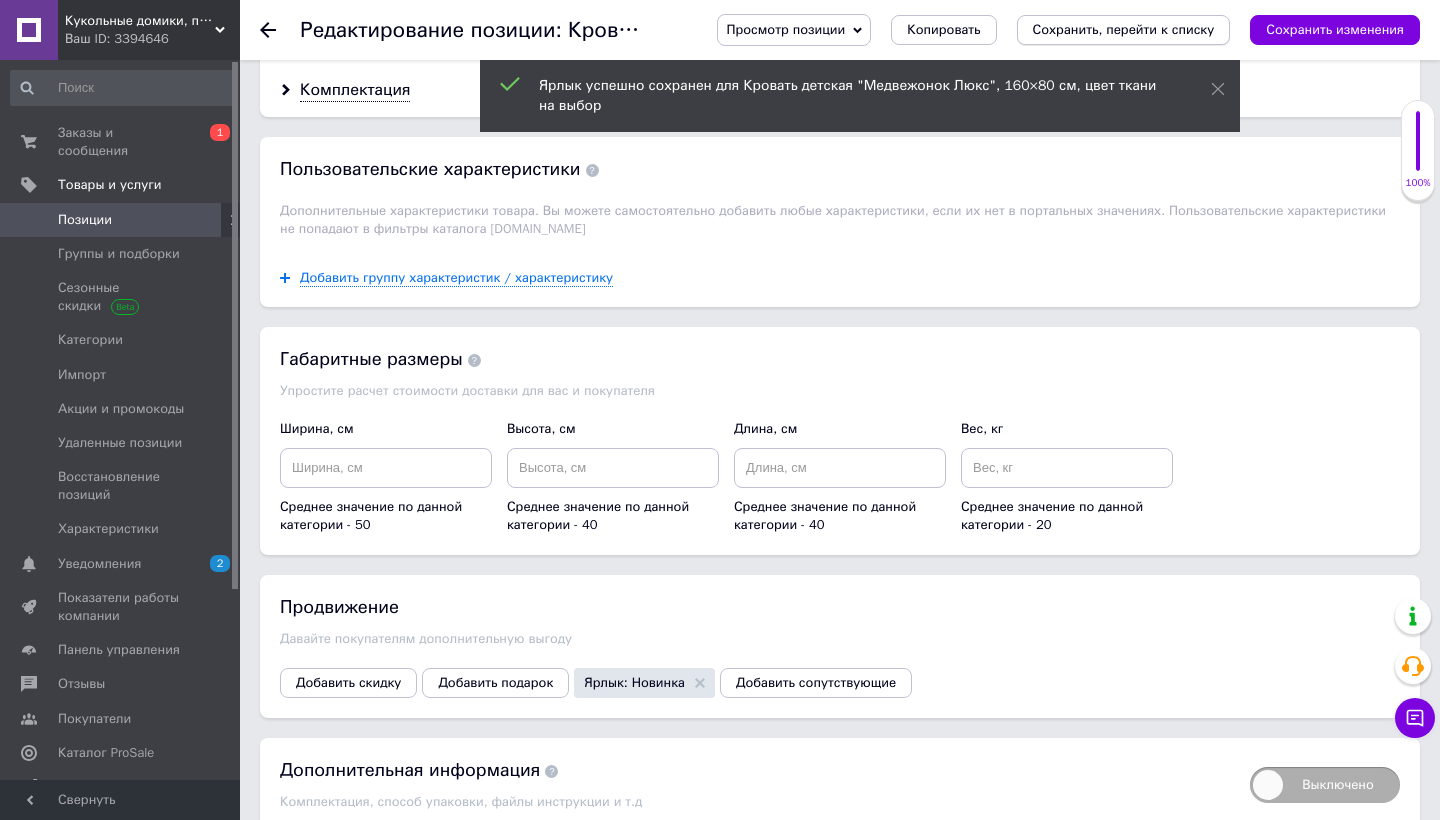 click on "Сохранить, перейти к списку" at bounding box center [1124, 29] 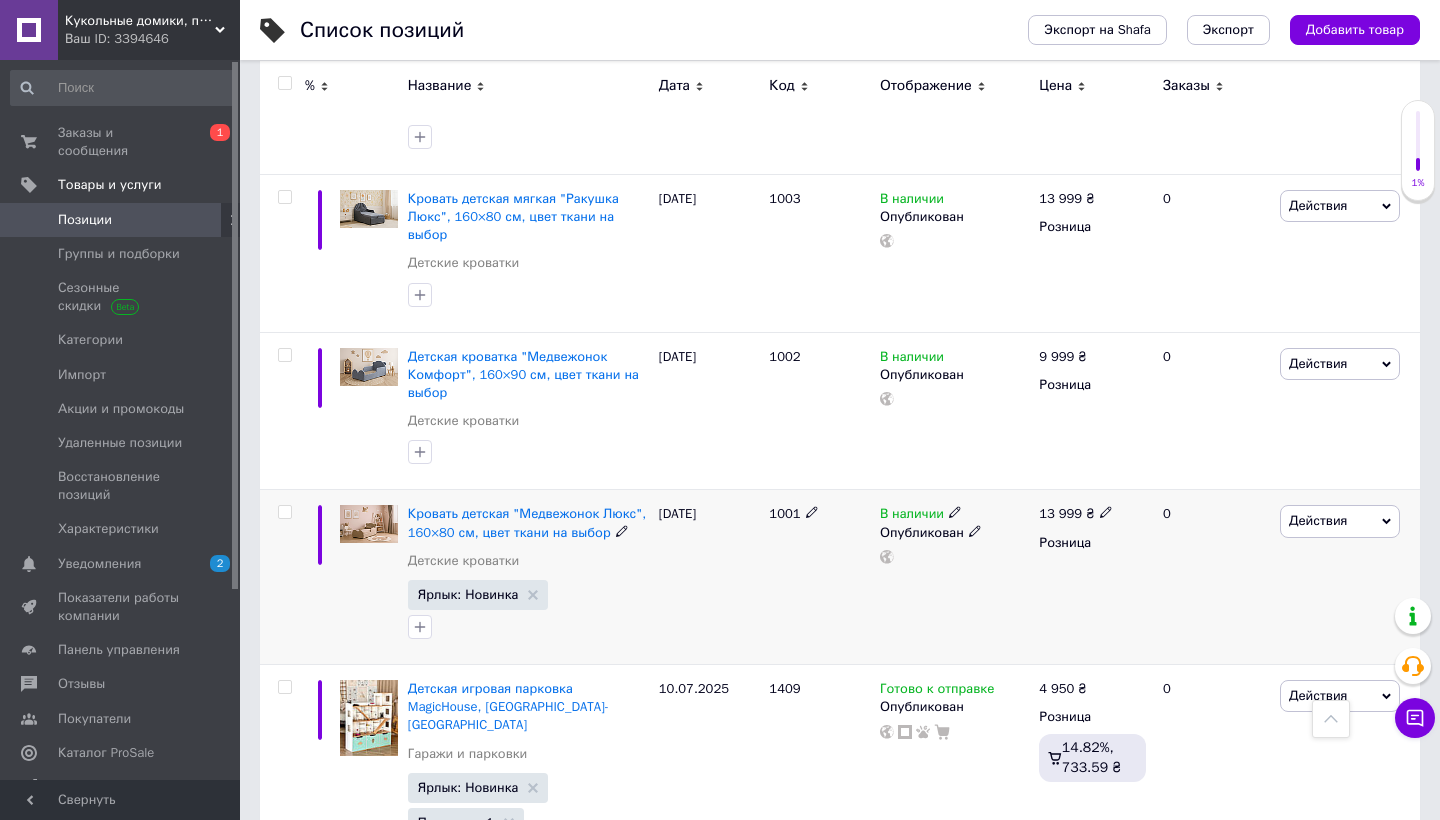 scroll, scrollTop: 1007, scrollLeft: 0, axis: vertical 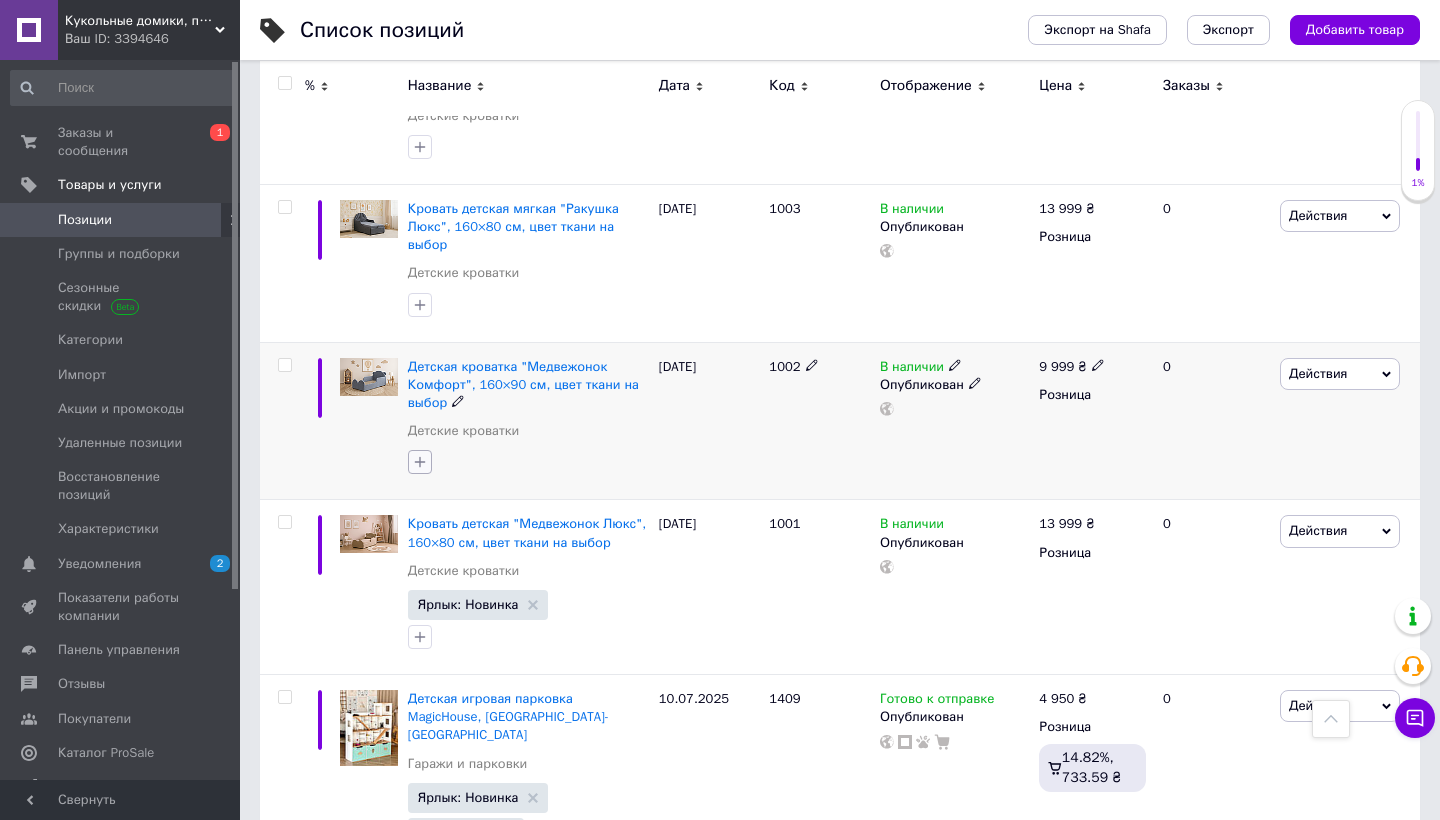 click 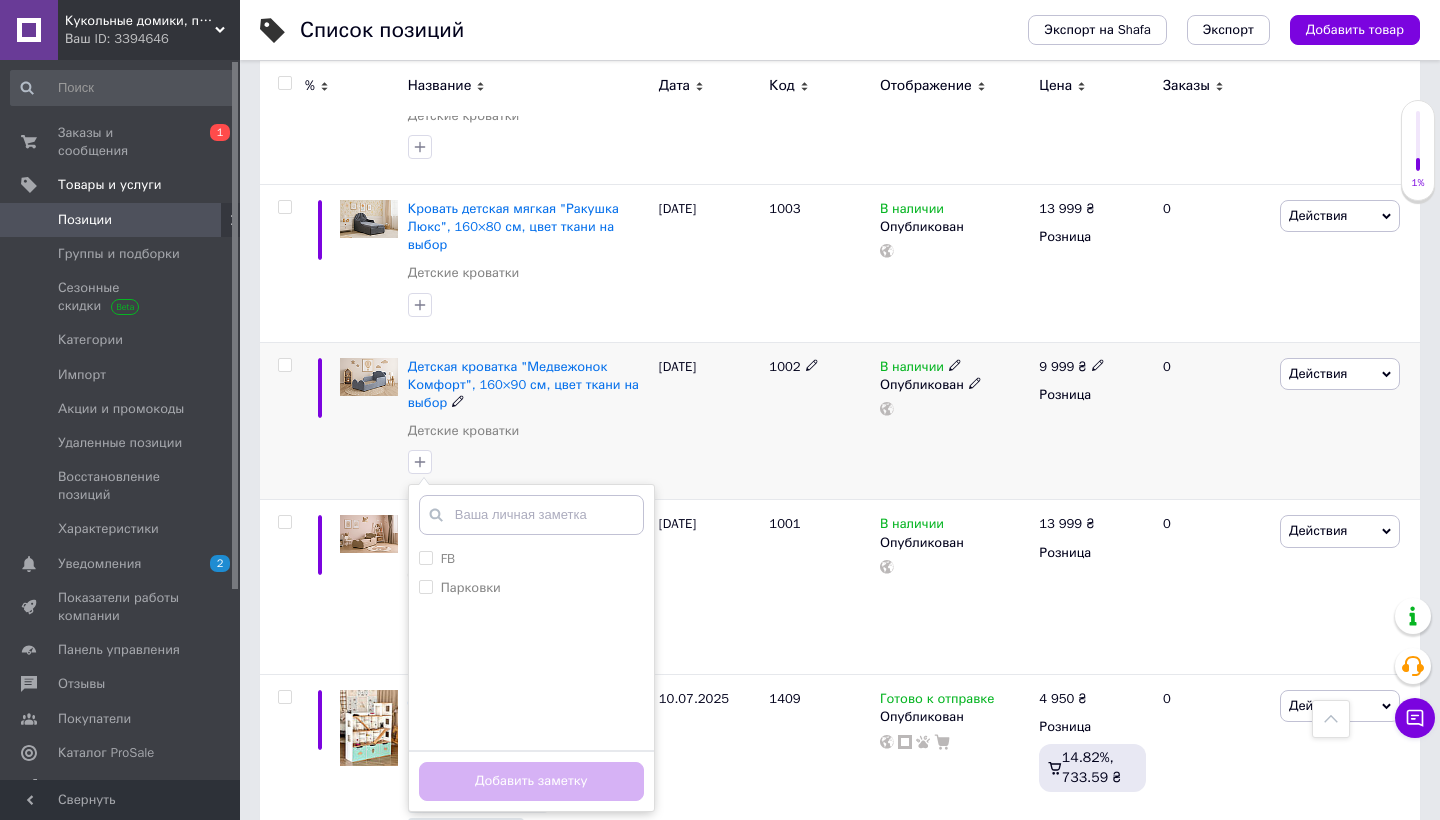 click on "FB Парковки Создать заметку   Добавить заметку" at bounding box center [528, 462] 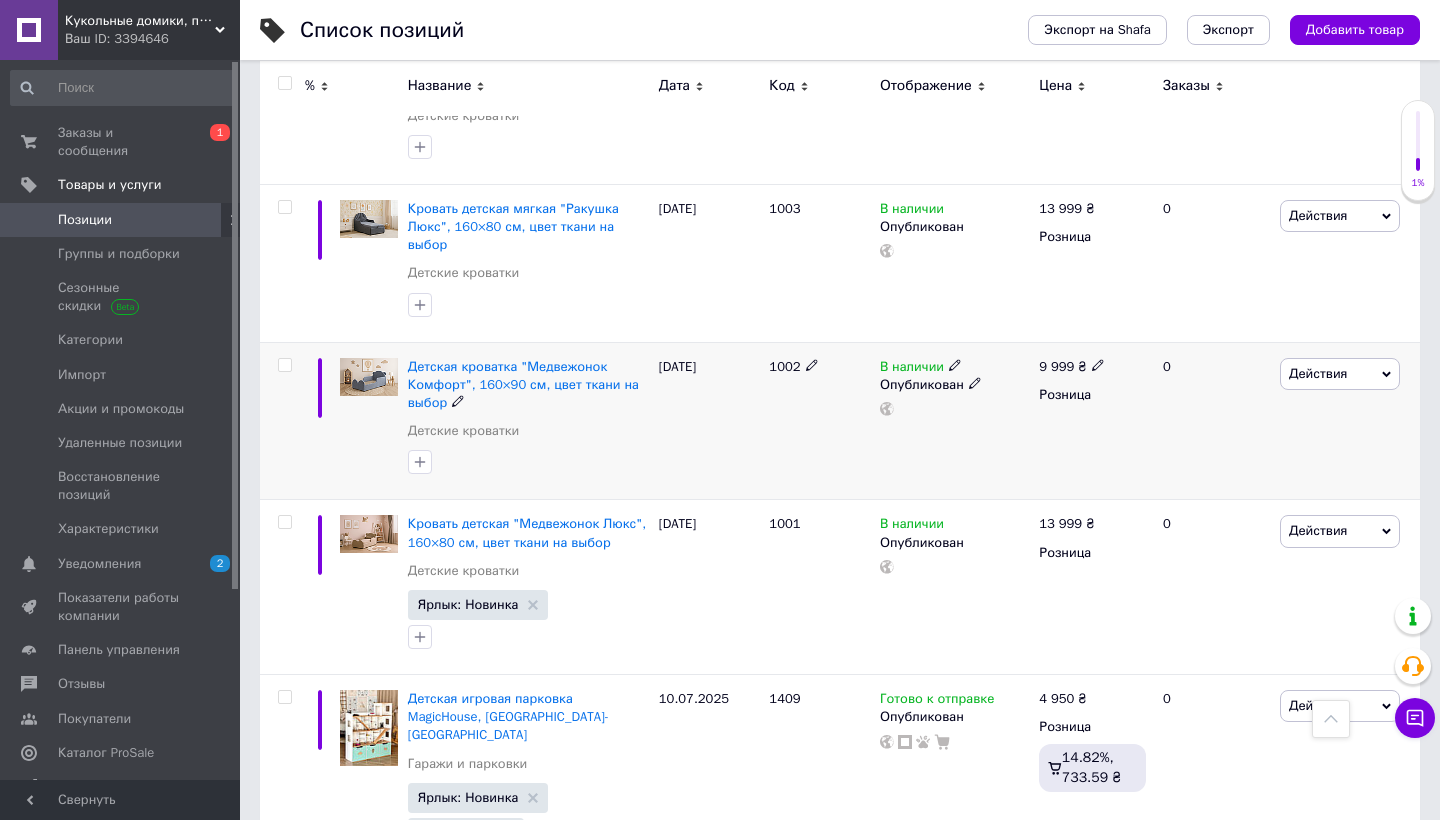 click on "Детская кроватка "Медвежонок Комфорт", 160×90 см, цвет ткани на выбор" at bounding box center (528, 385) 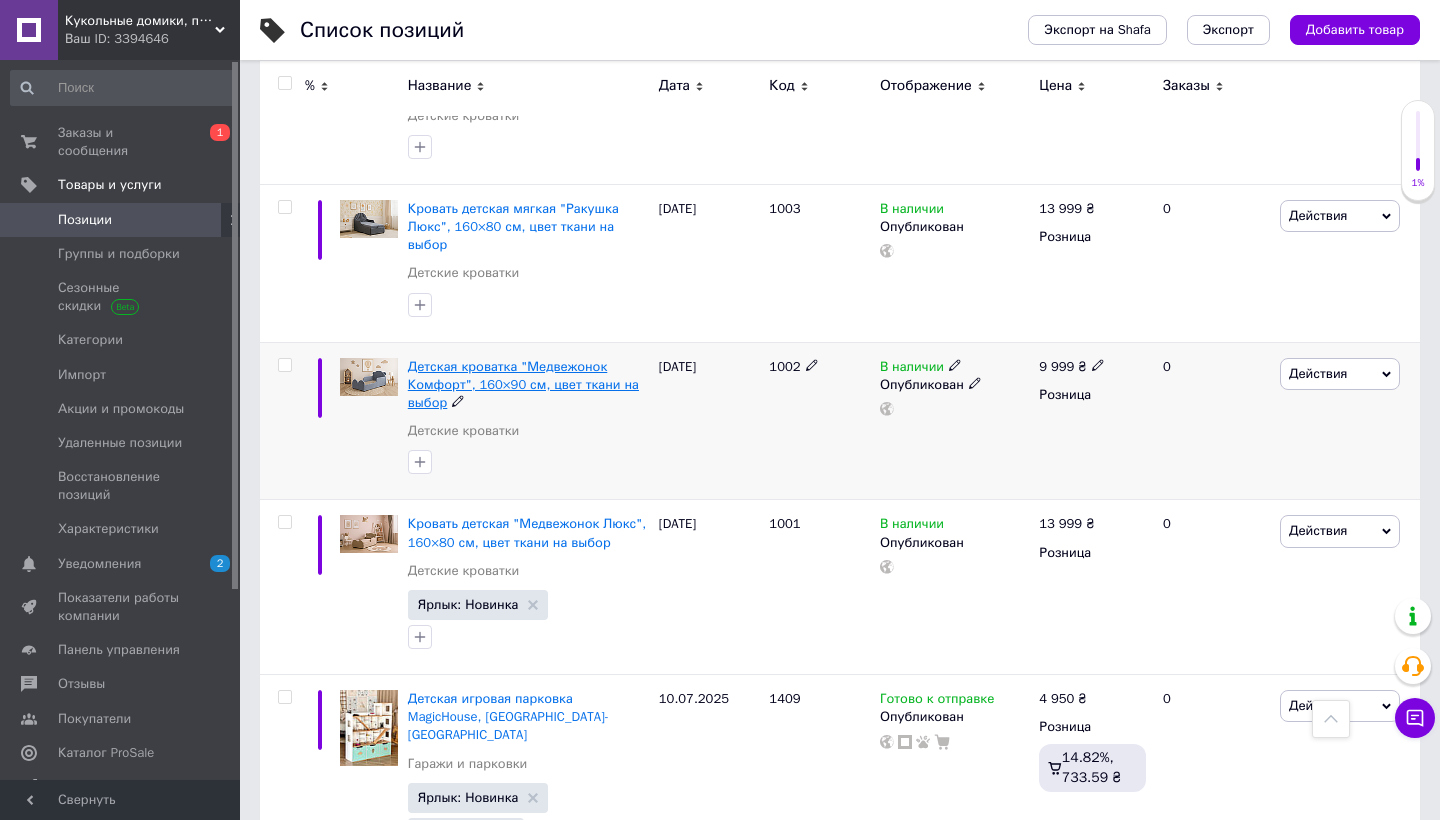 click on "Детская кроватка "Медвежонок Комфорт", 160×90 см, цвет ткани на выбор" at bounding box center (523, 384) 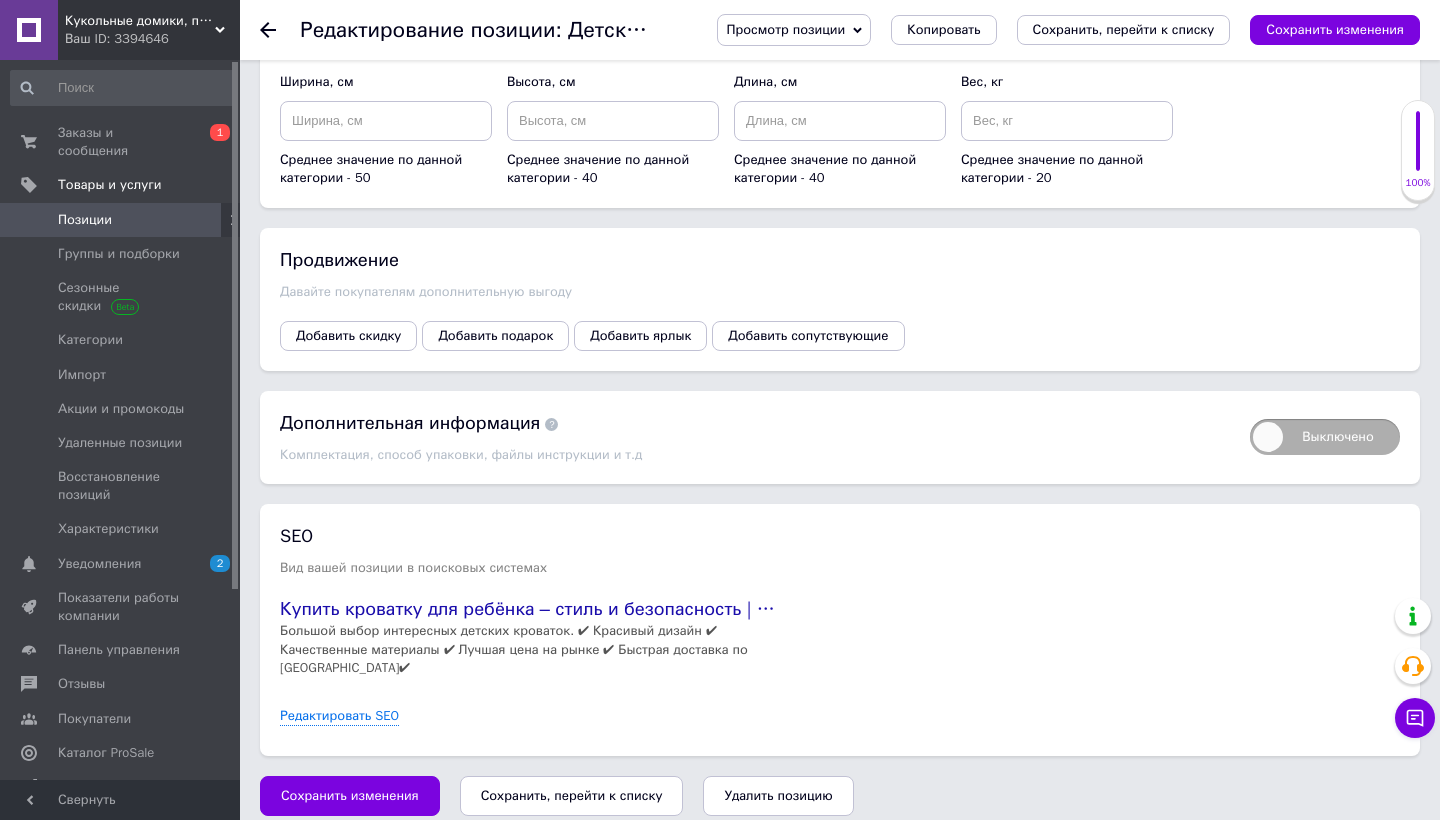 scroll, scrollTop: 2509, scrollLeft: 0, axis: vertical 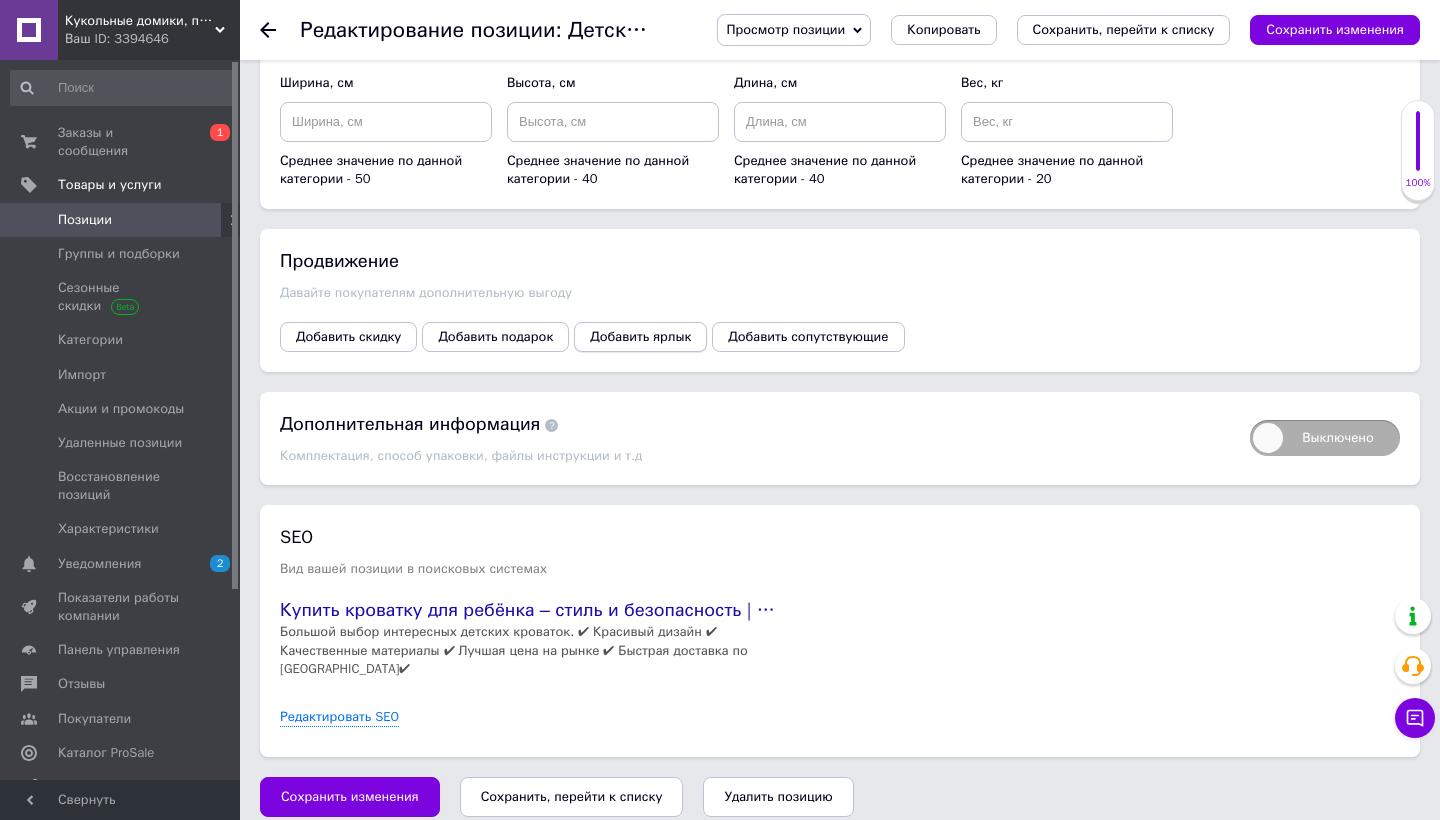 click on "Добавить ярлык" at bounding box center (640, 337) 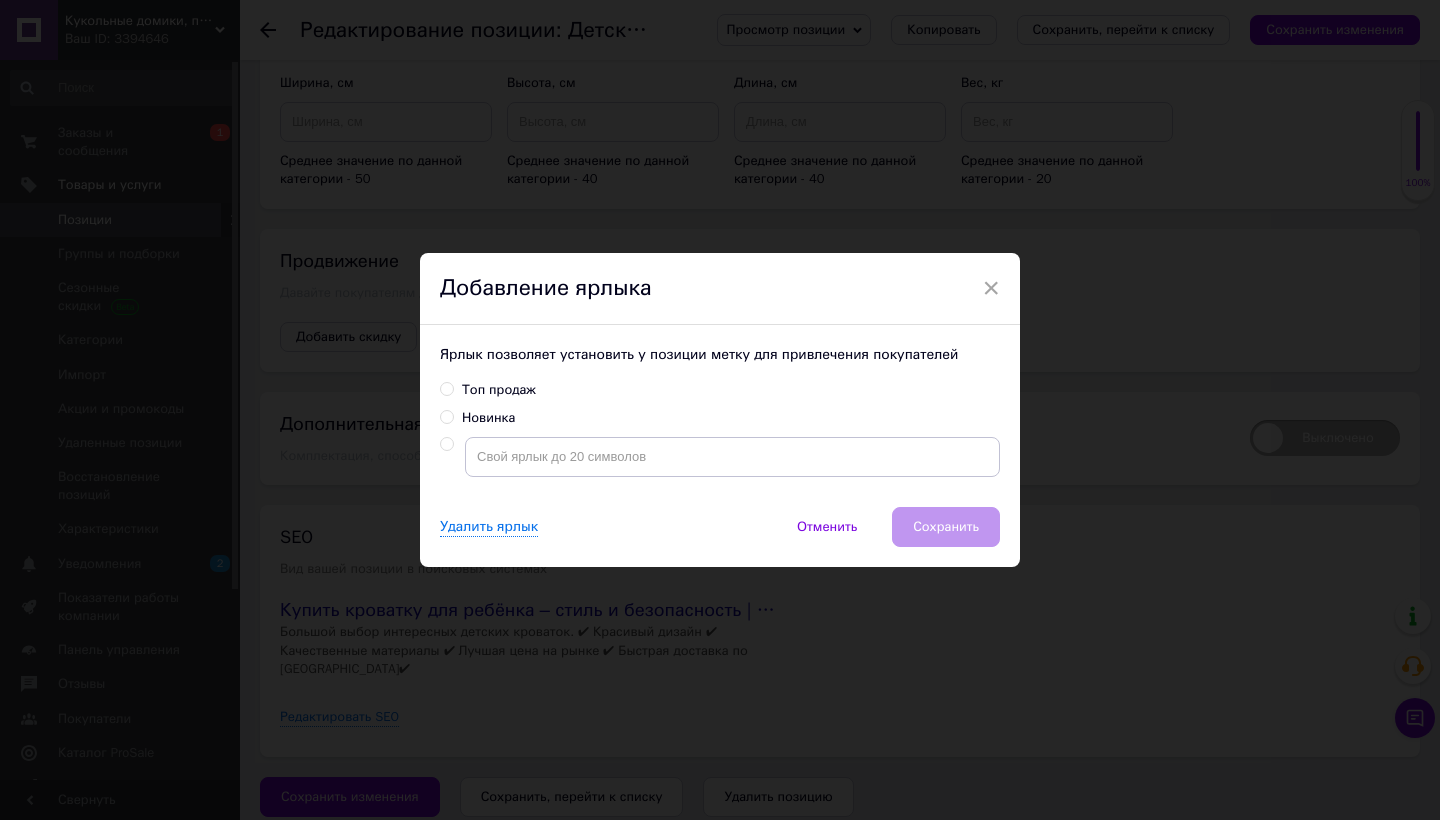 click on "Новинка" at bounding box center [446, 416] 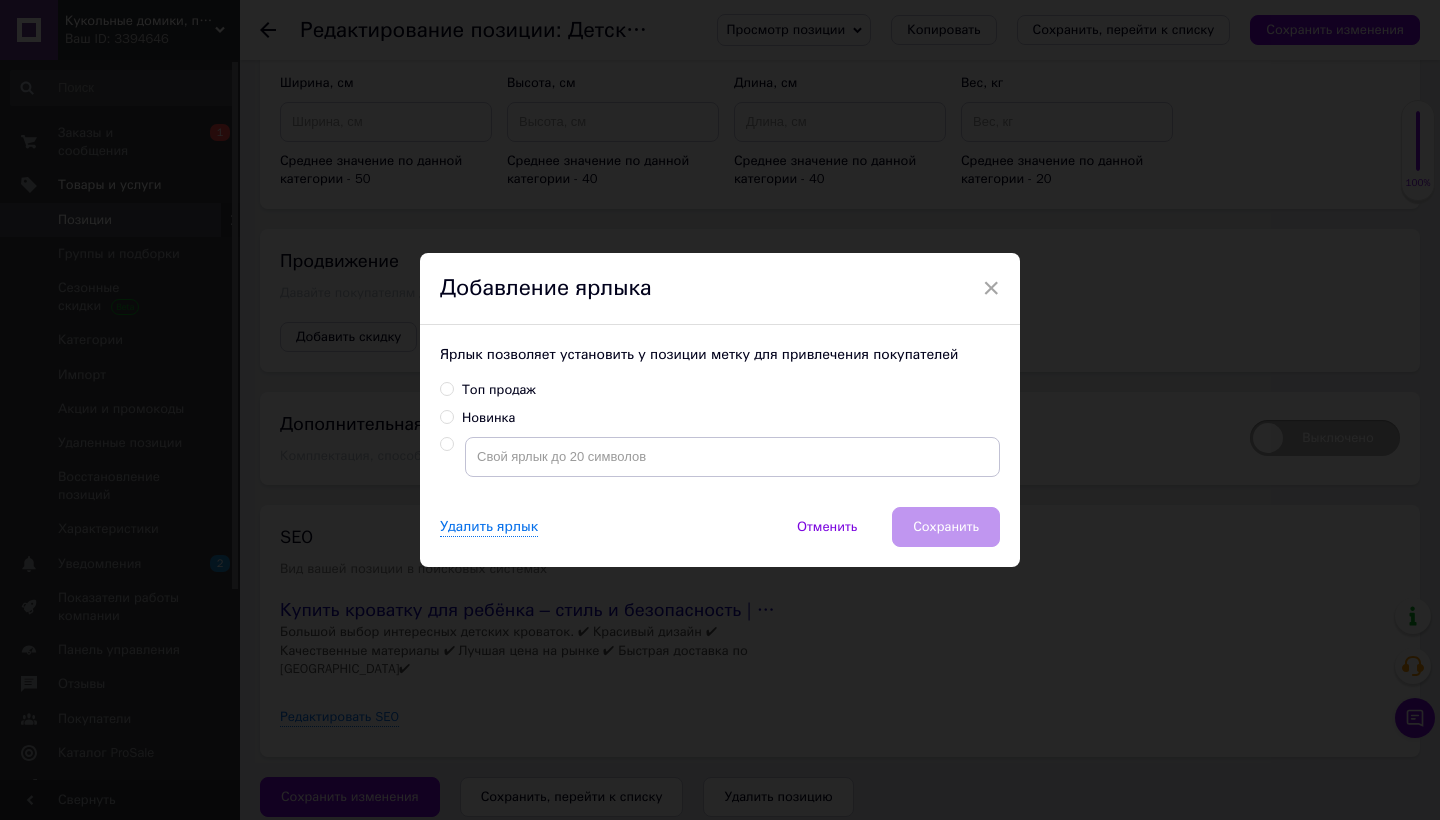 radio on "true" 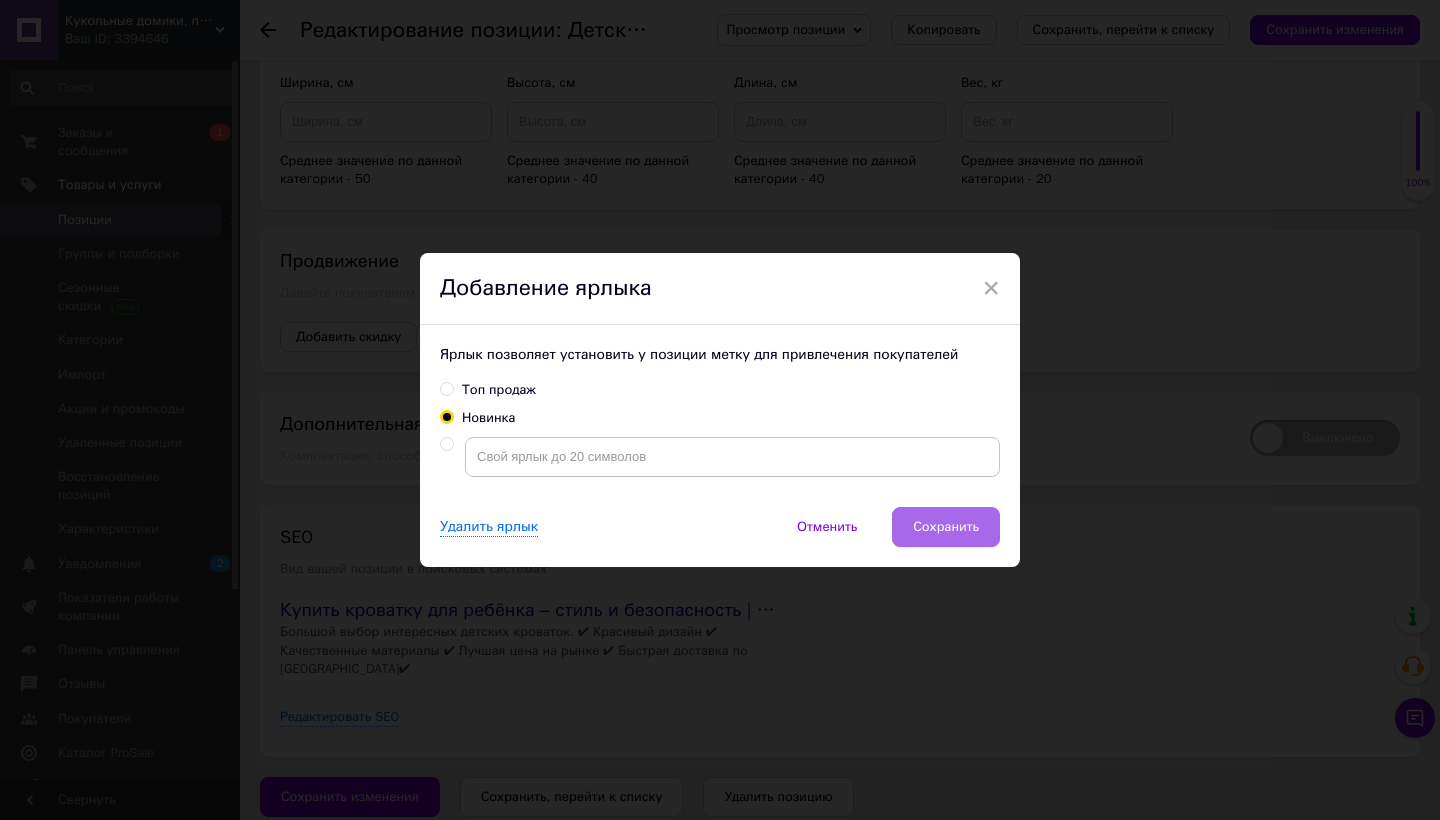 click on "Сохранить" at bounding box center [946, 527] 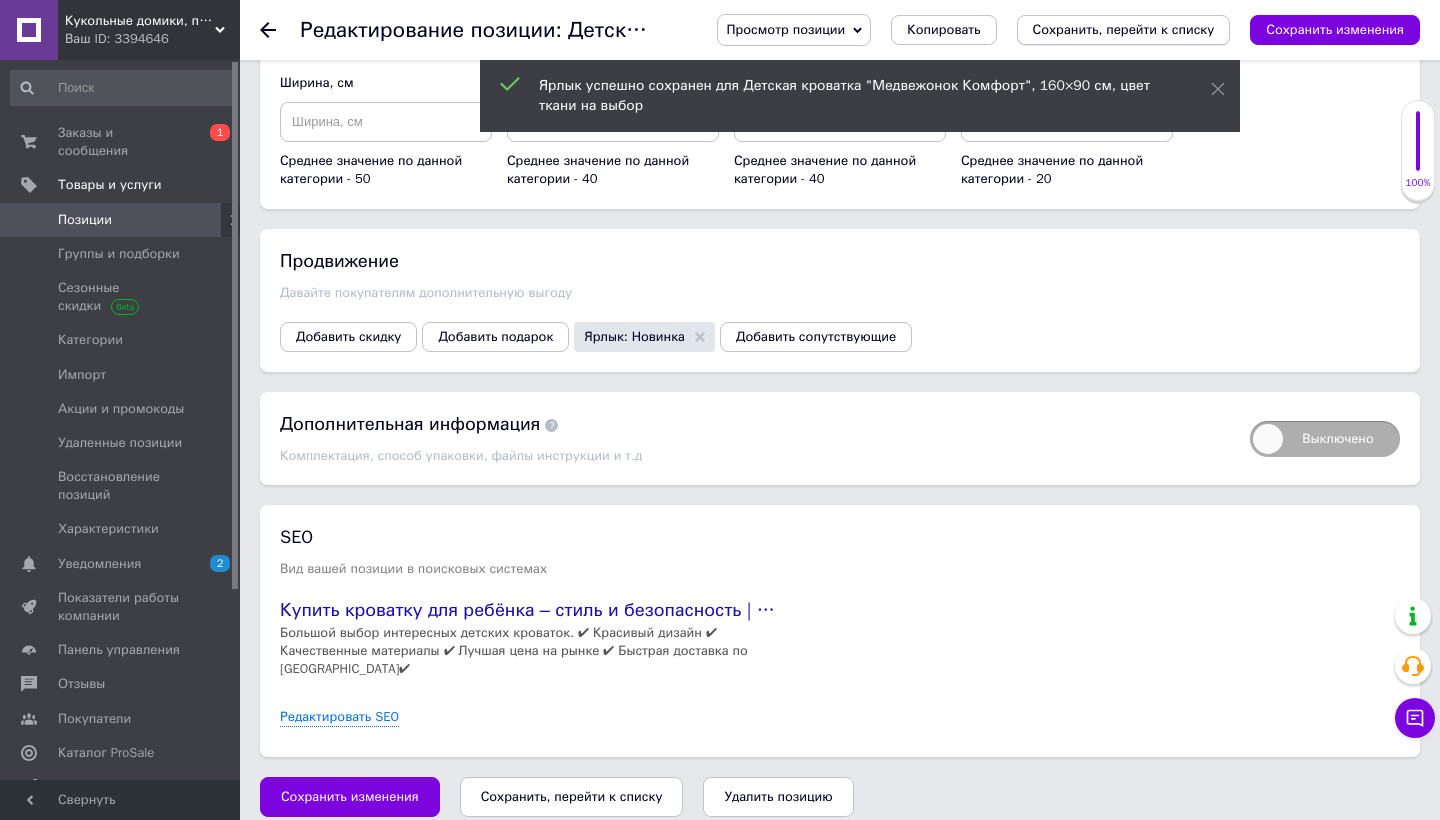 click on "Сохранить, перейти к списку" at bounding box center [1124, 29] 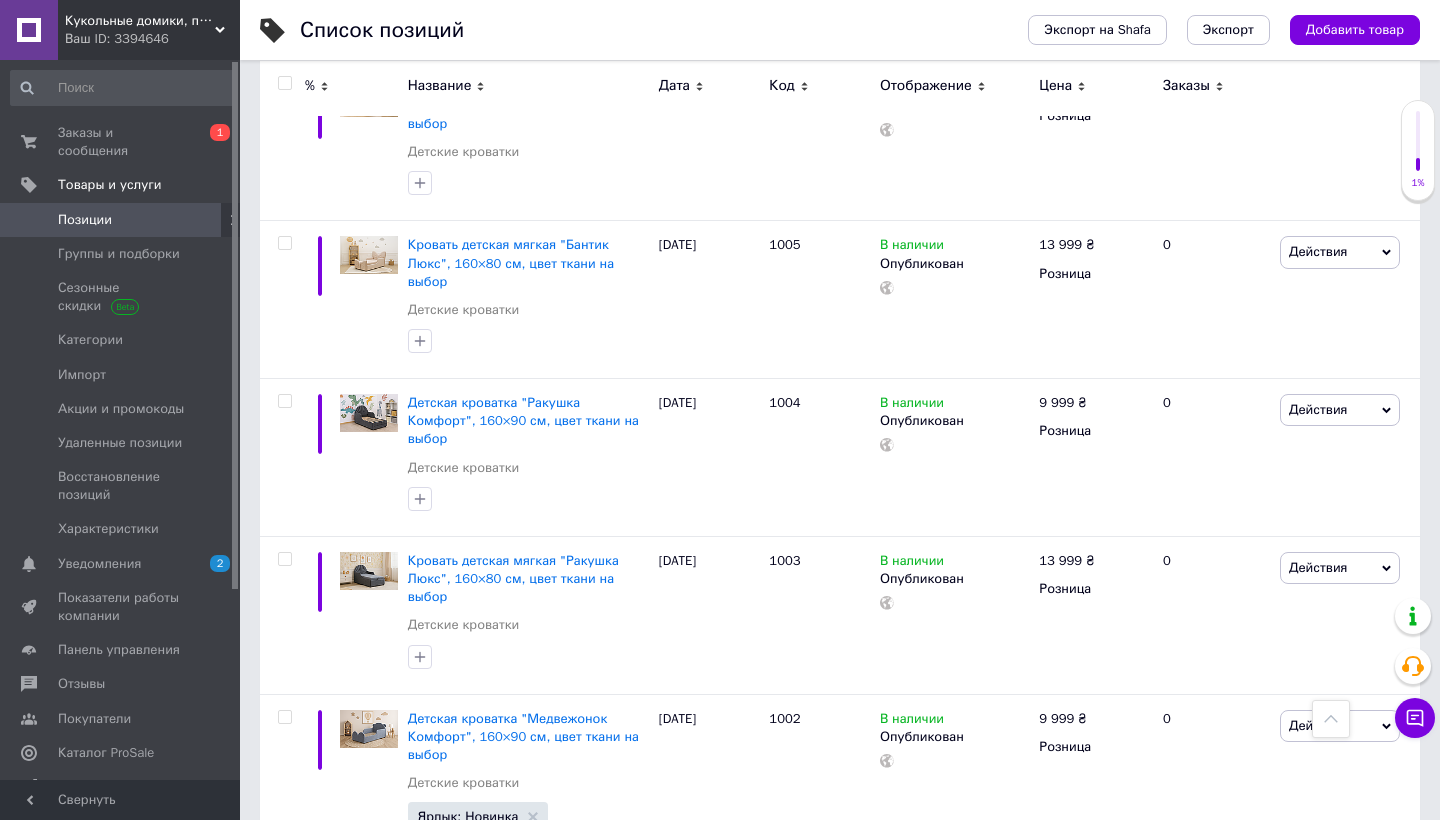 scroll, scrollTop: 654, scrollLeft: 0, axis: vertical 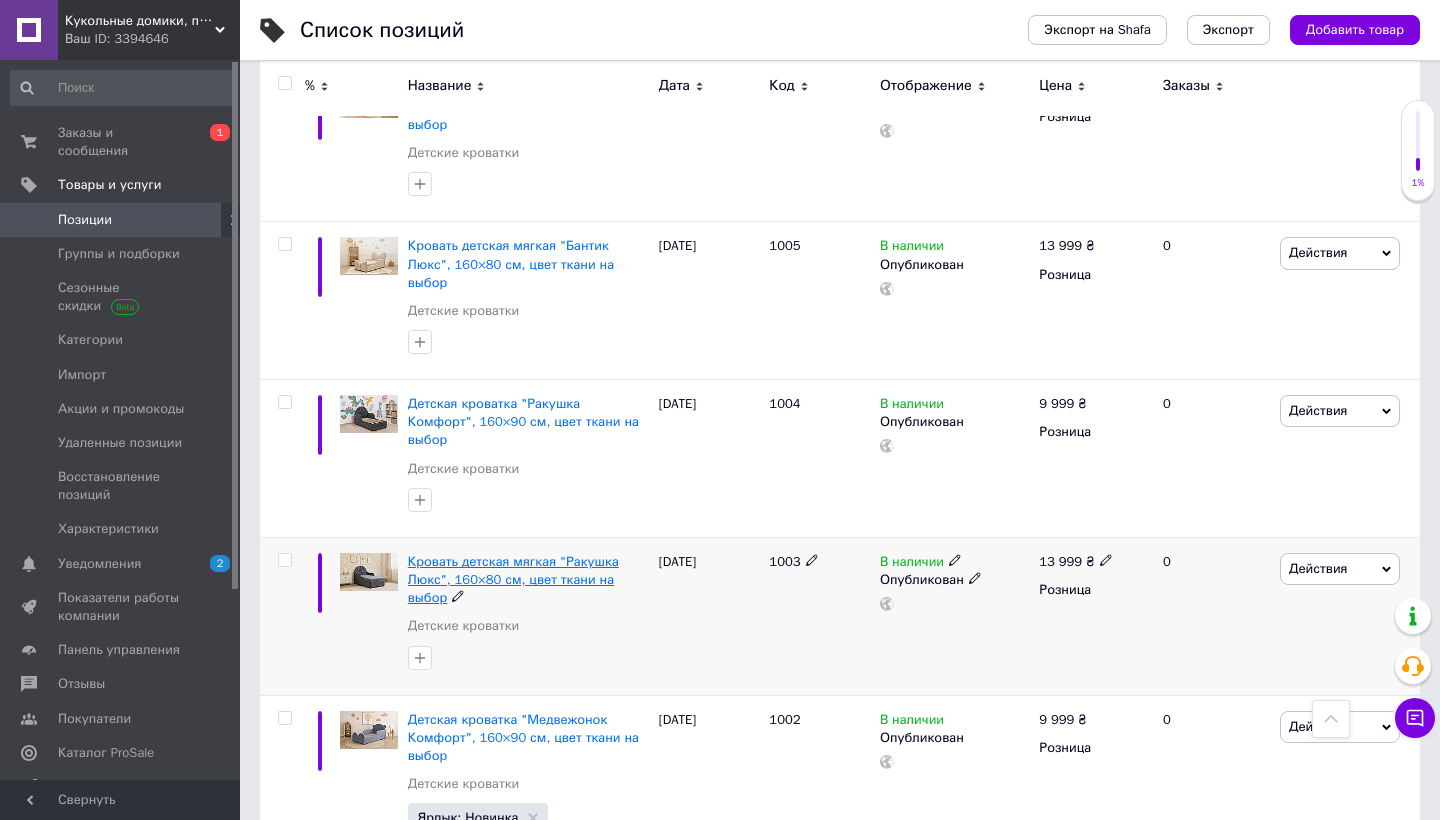 click on "Кровать детская мягкая "Ракушка Люкс", 160×80 см, цвет ткани на выбор" at bounding box center (513, 579) 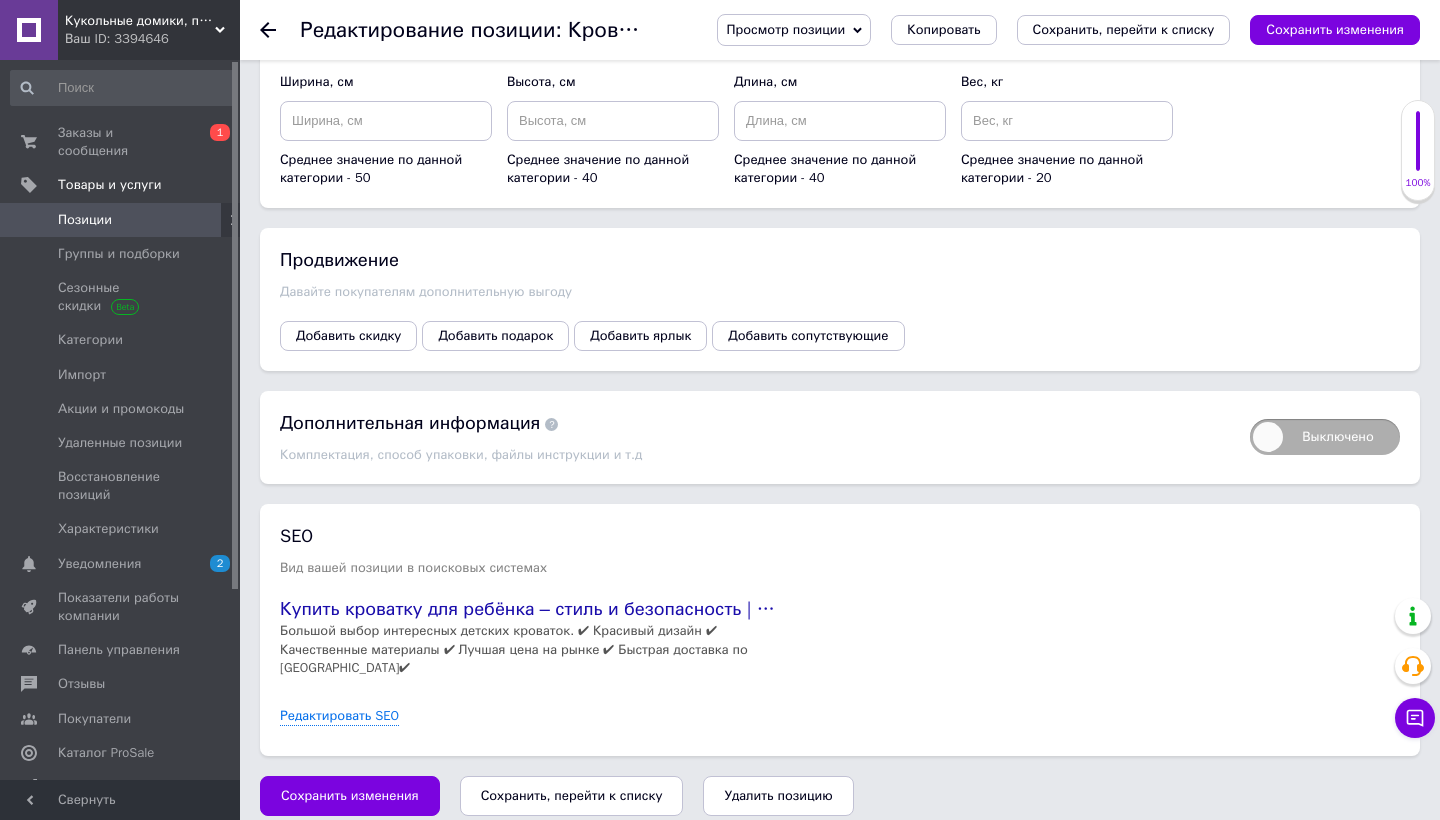 scroll, scrollTop: 2509, scrollLeft: 0, axis: vertical 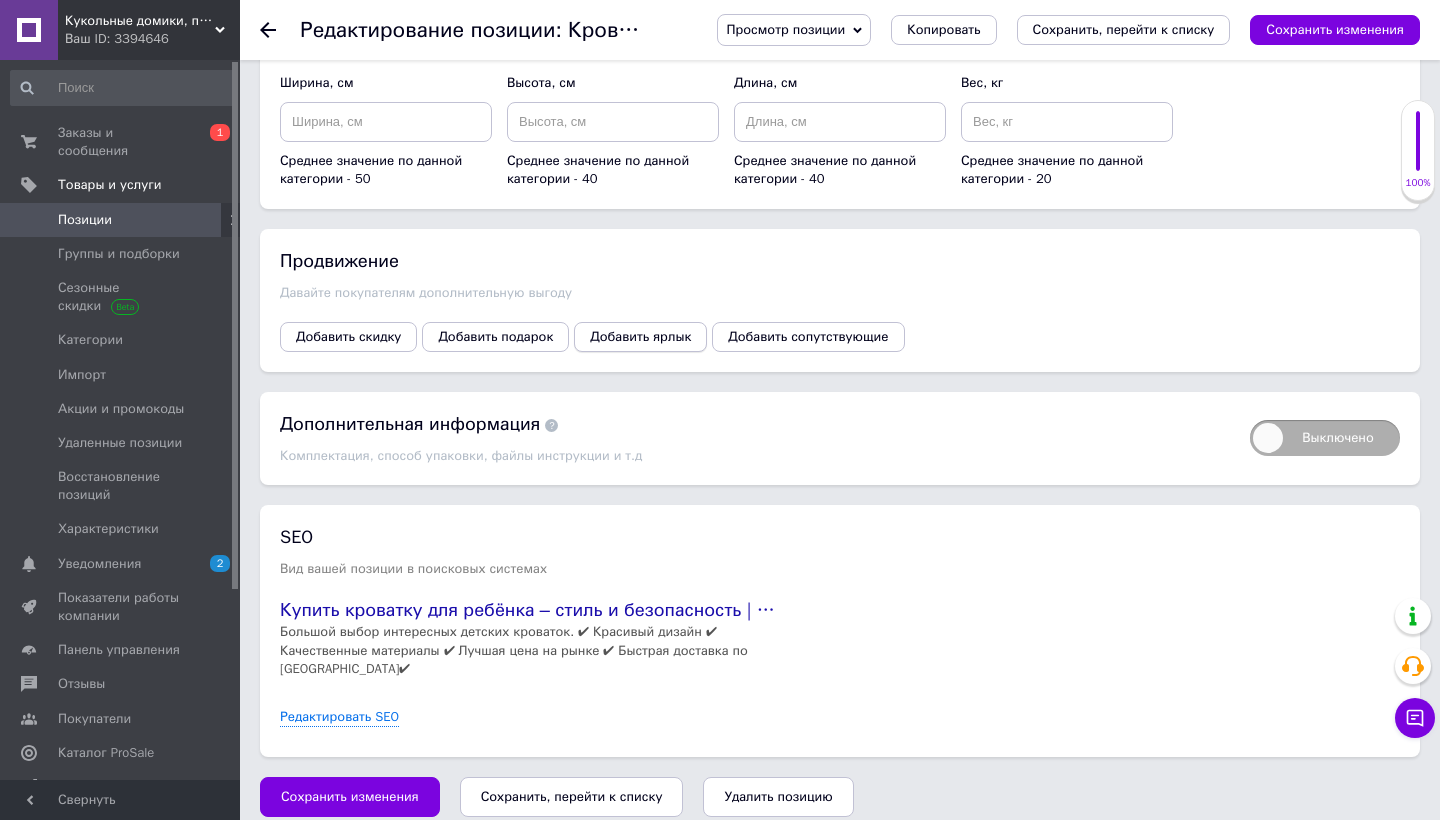 click on "Добавить ярлык" at bounding box center (640, 337) 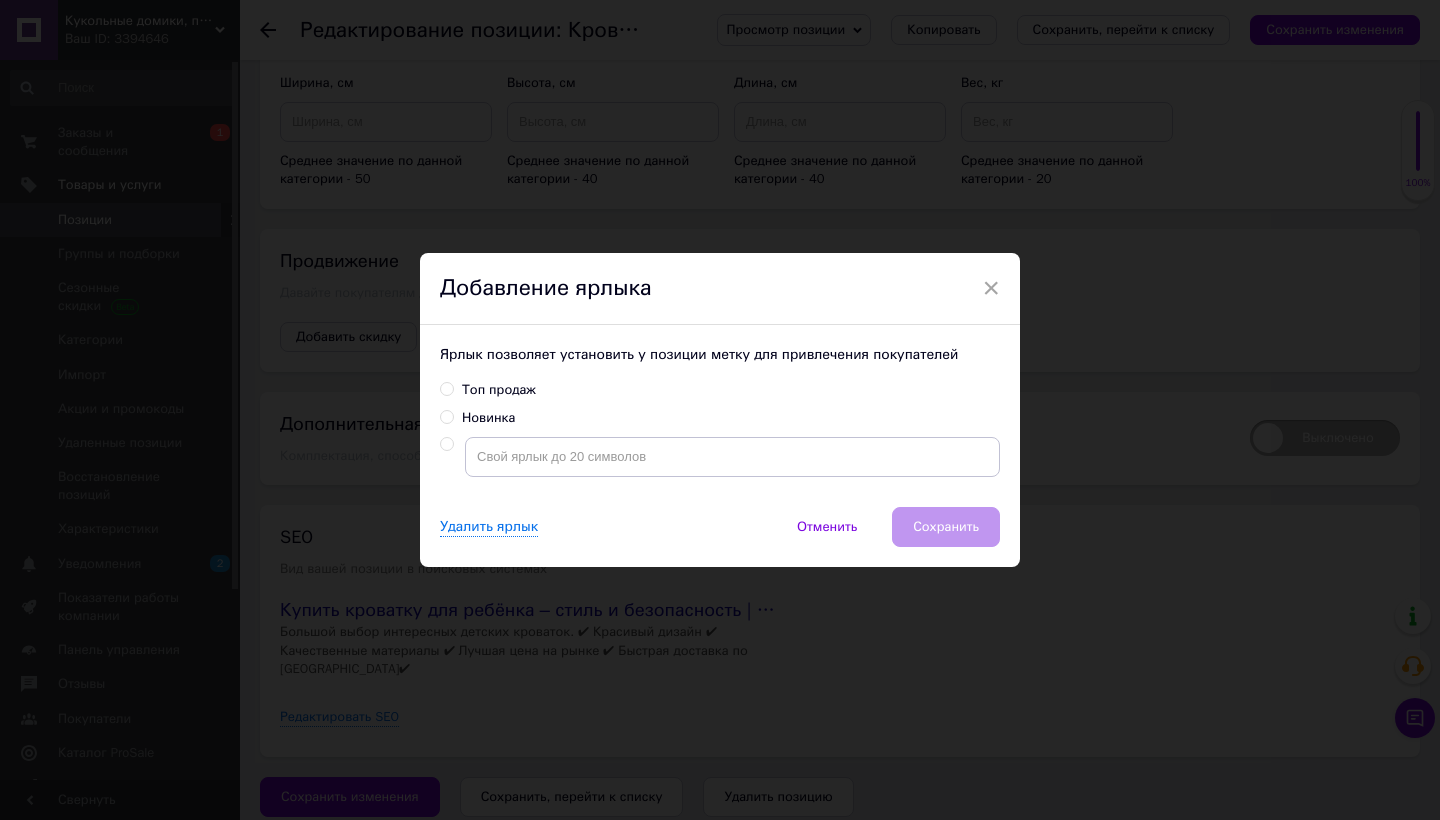 click on "Новинка" at bounding box center (446, 416) 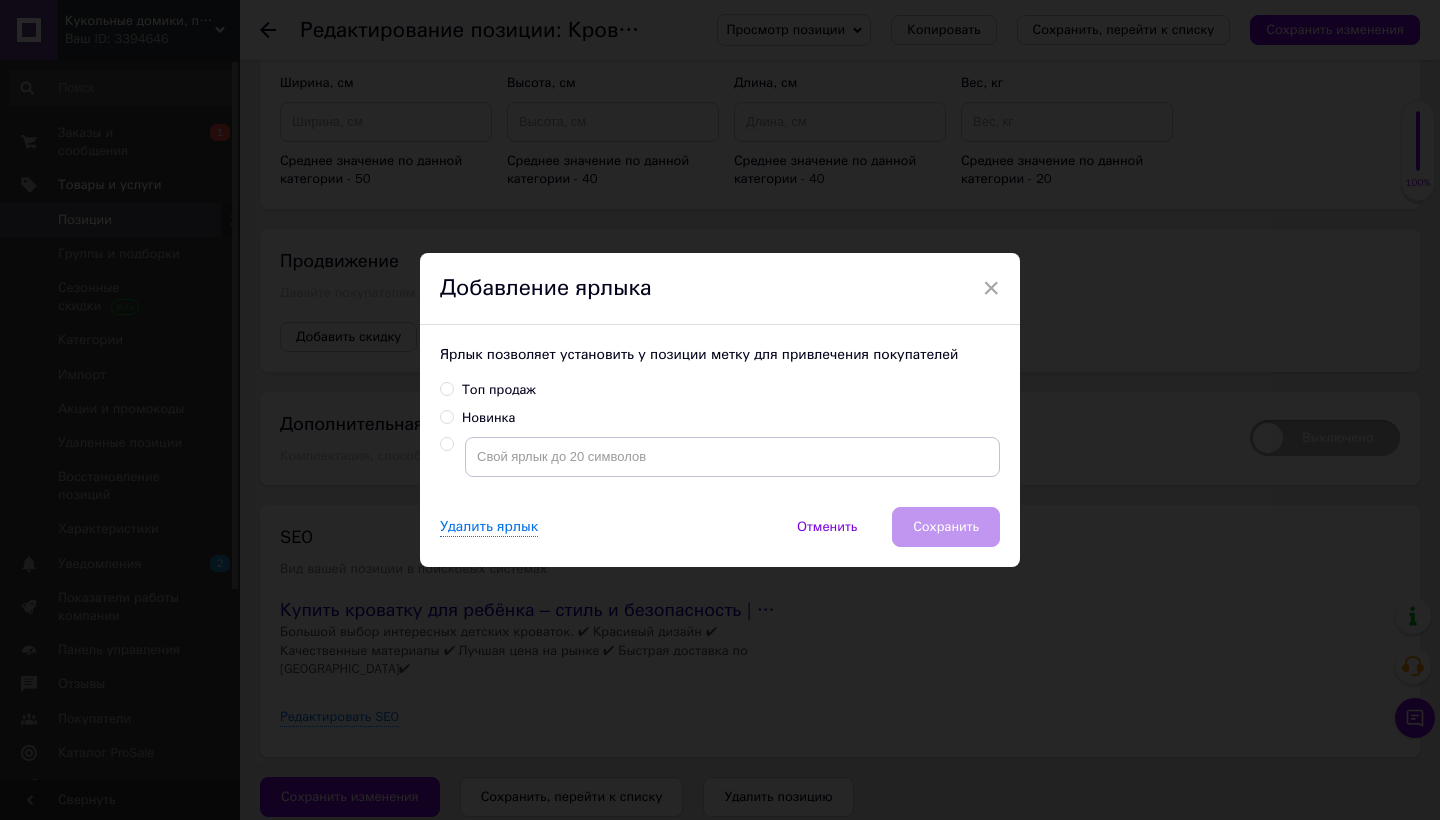 radio on "true" 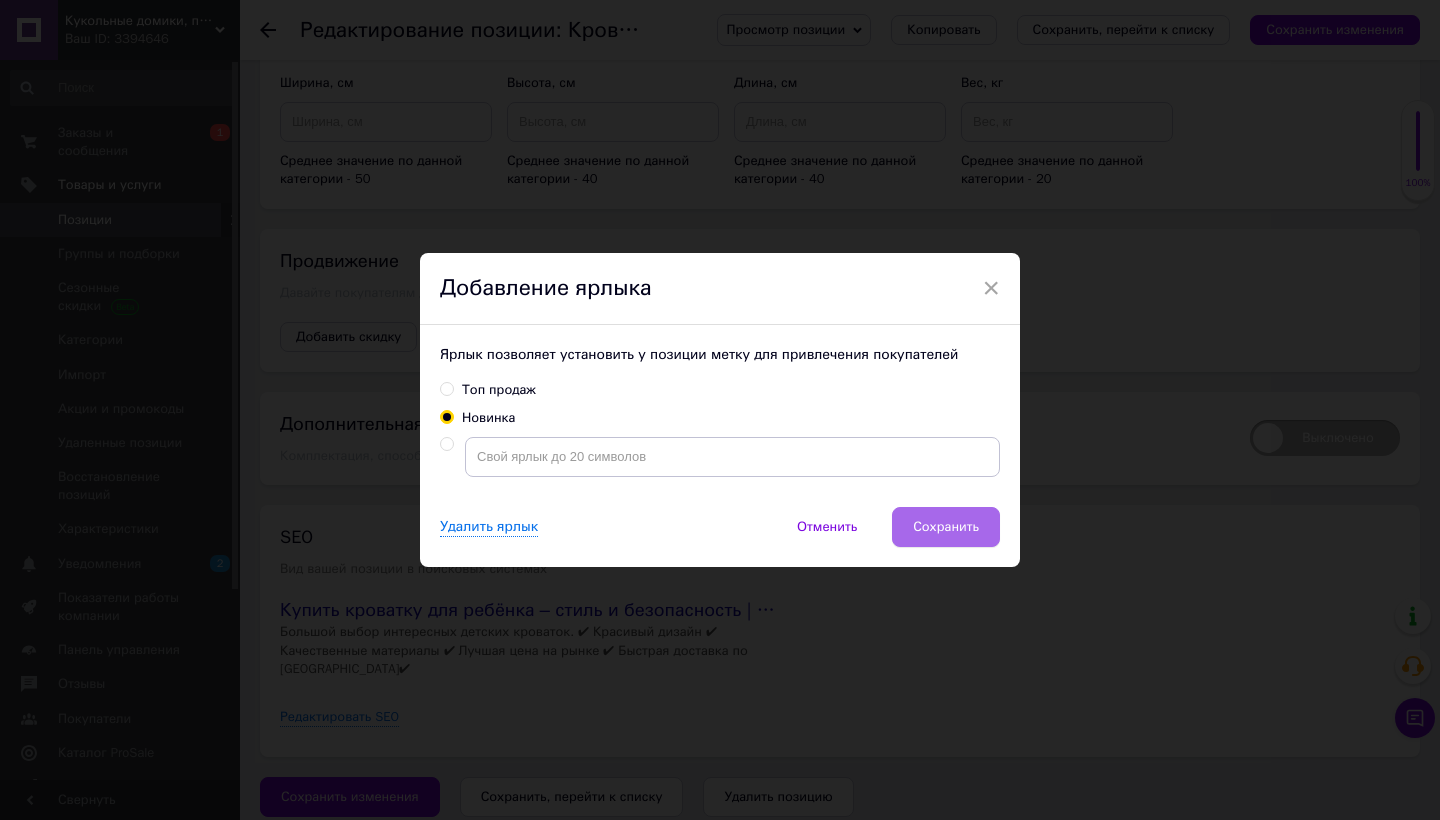 click on "Сохранить" at bounding box center [946, 527] 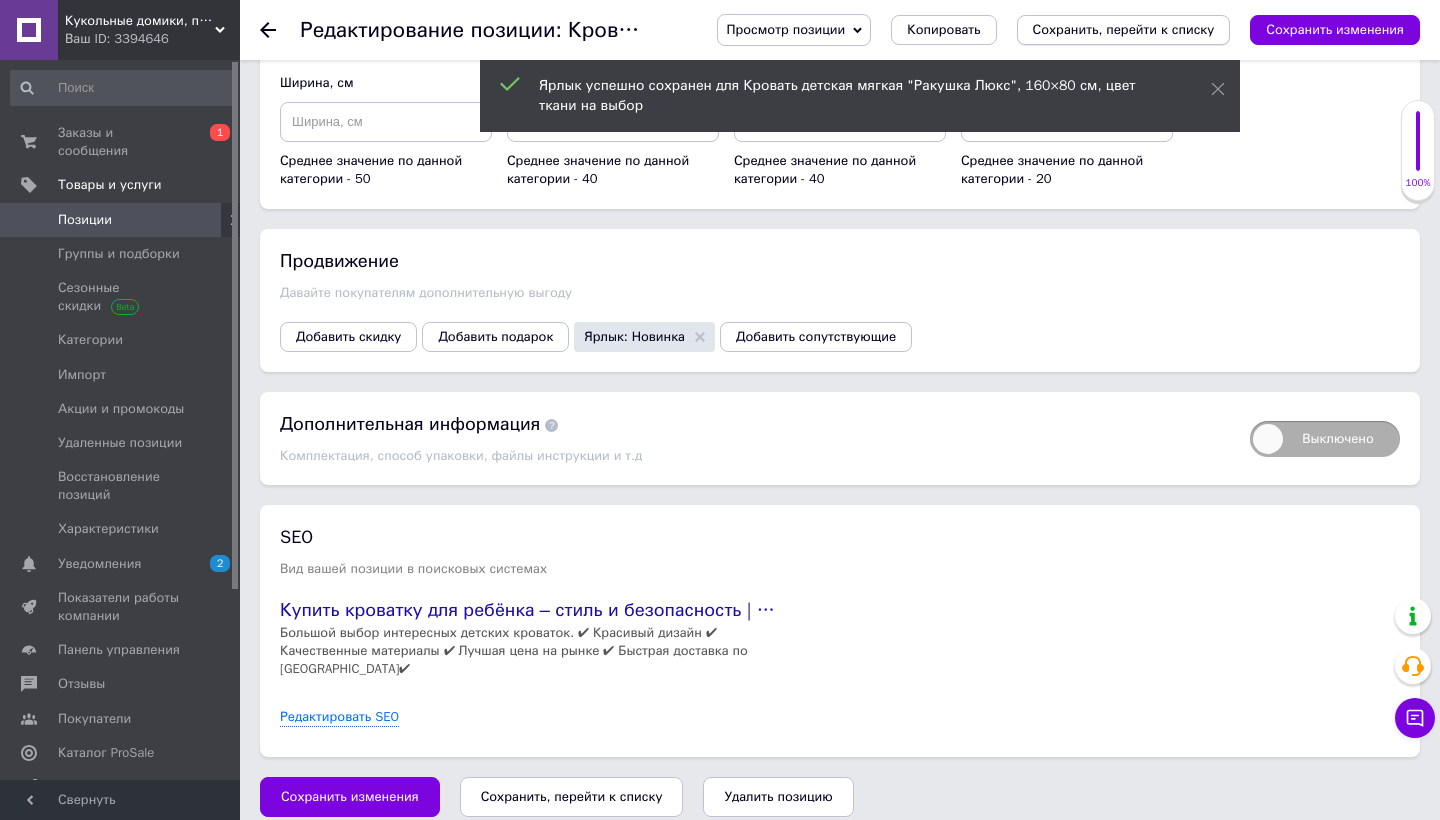 click on "Сохранить, перейти к списку" at bounding box center [1124, 29] 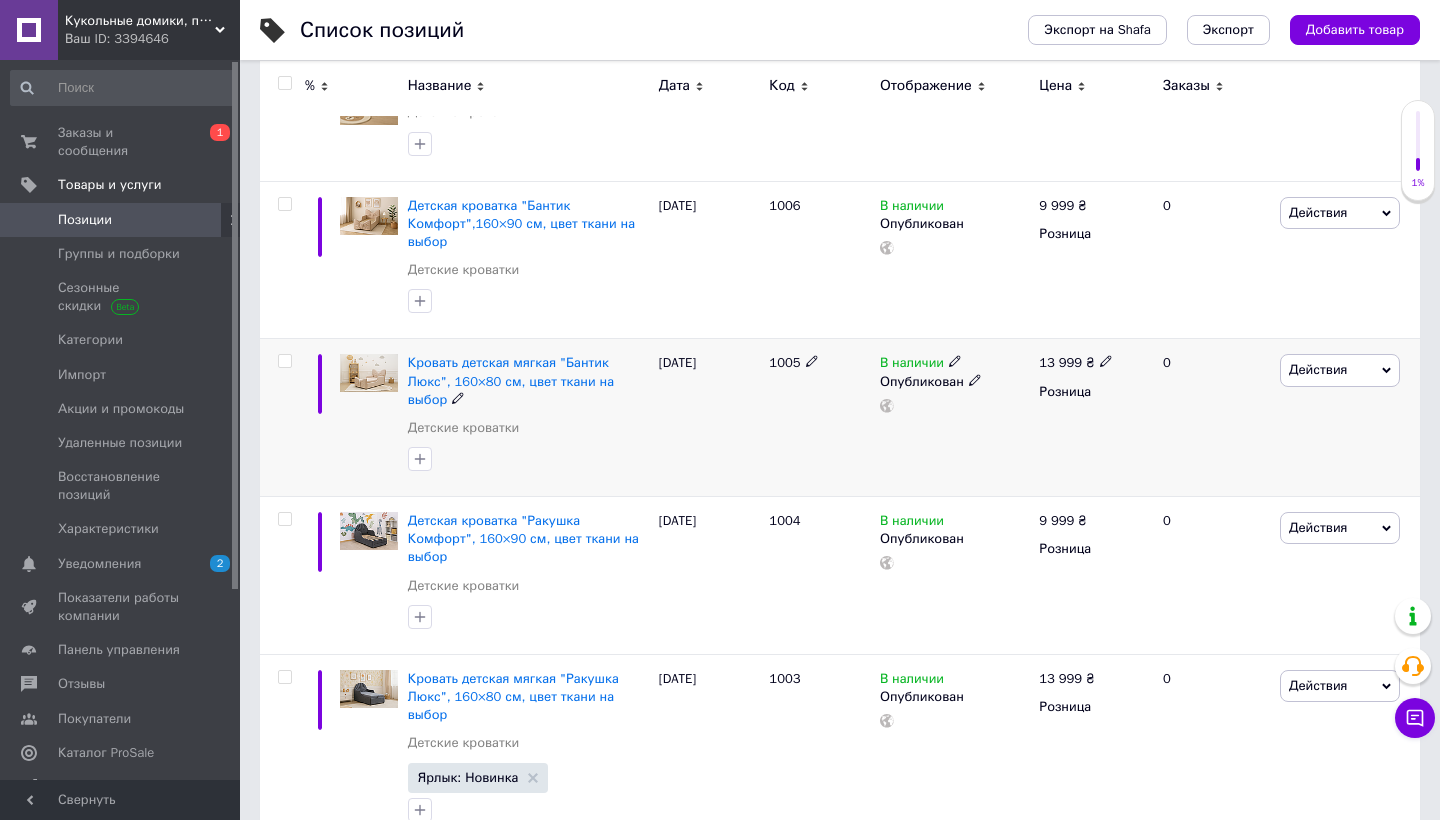 scroll, scrollTop: 562, scrollLeft: 0, axis: vertical 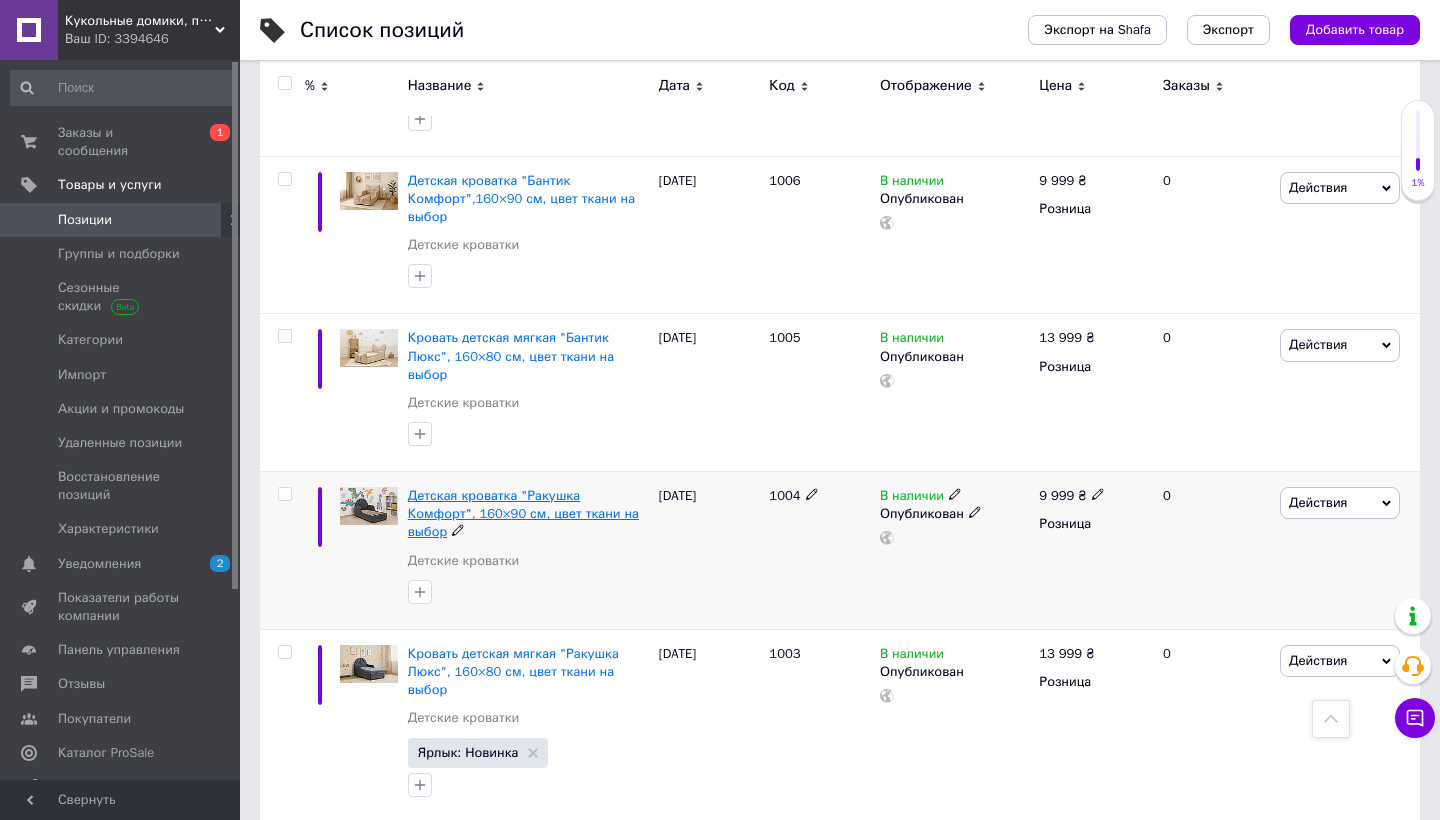 click on "Детская кроватка "Ракушка Комфорт", 160×90 см, цвет ткани на выбор" at bounding box center [523, 513] 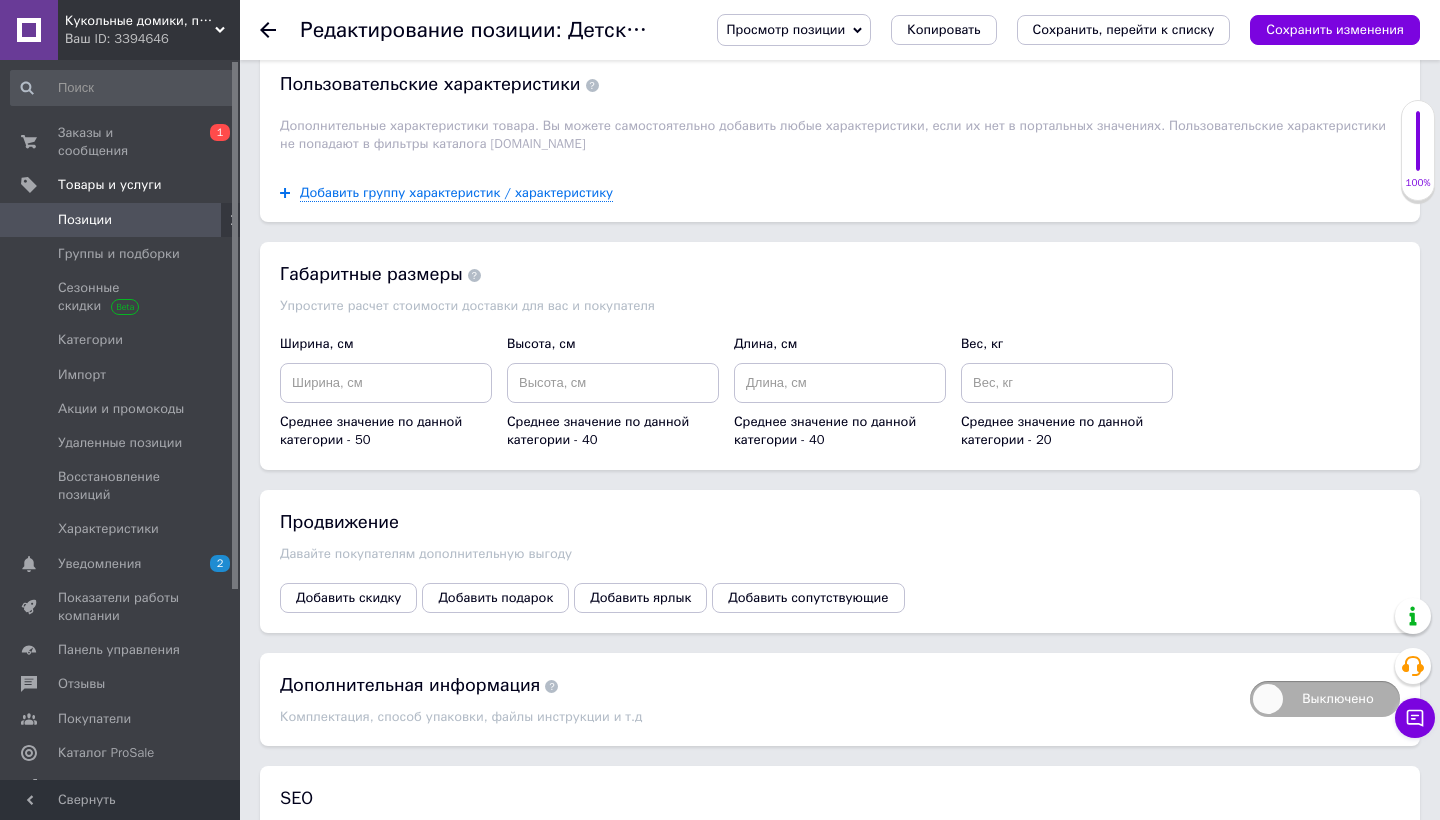 scroll, scrollTop: 2263, scrollLeft: 0, axis: vertical 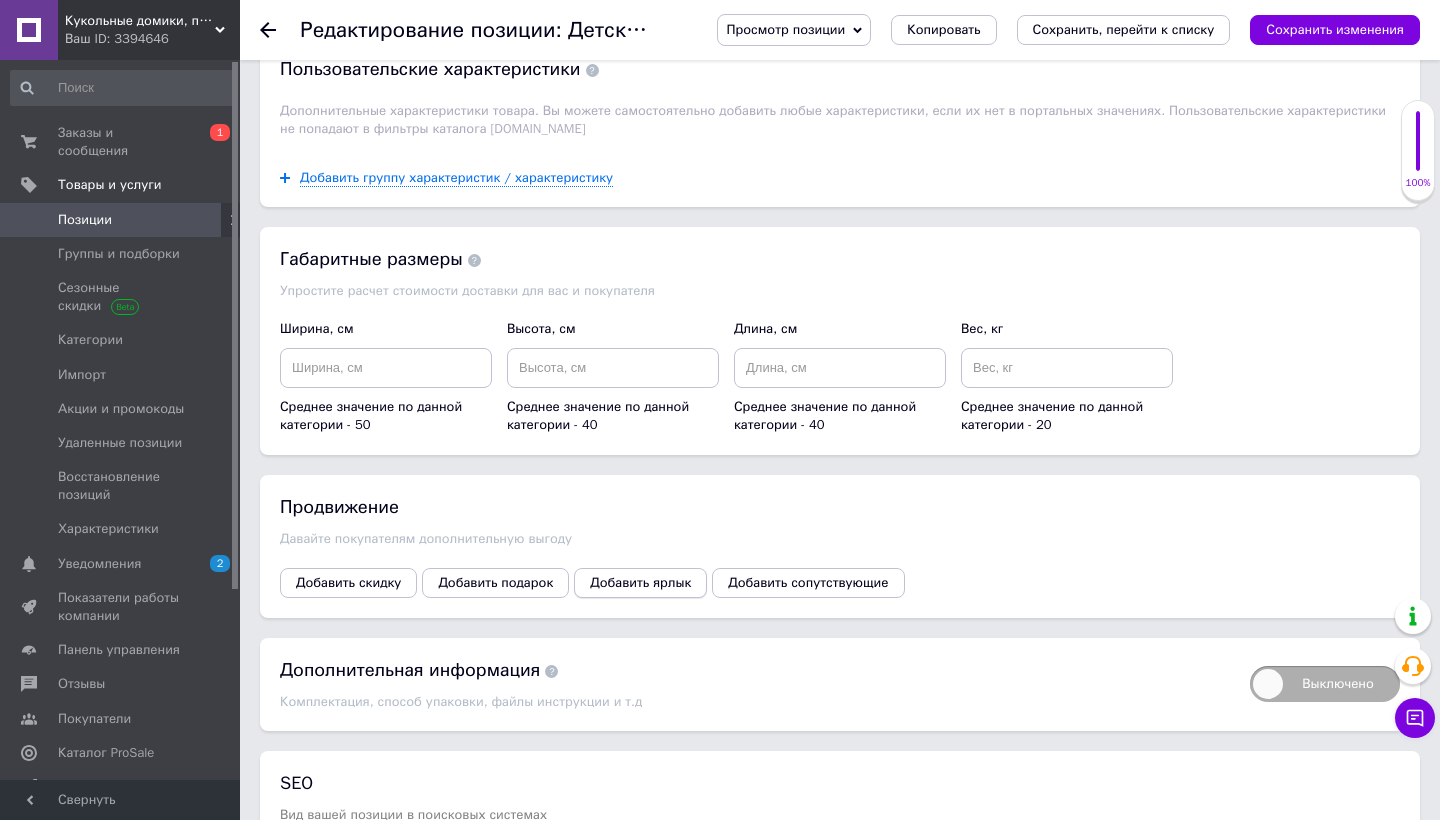 click on "Добавить ярлык" at bounding box center (640, 583) 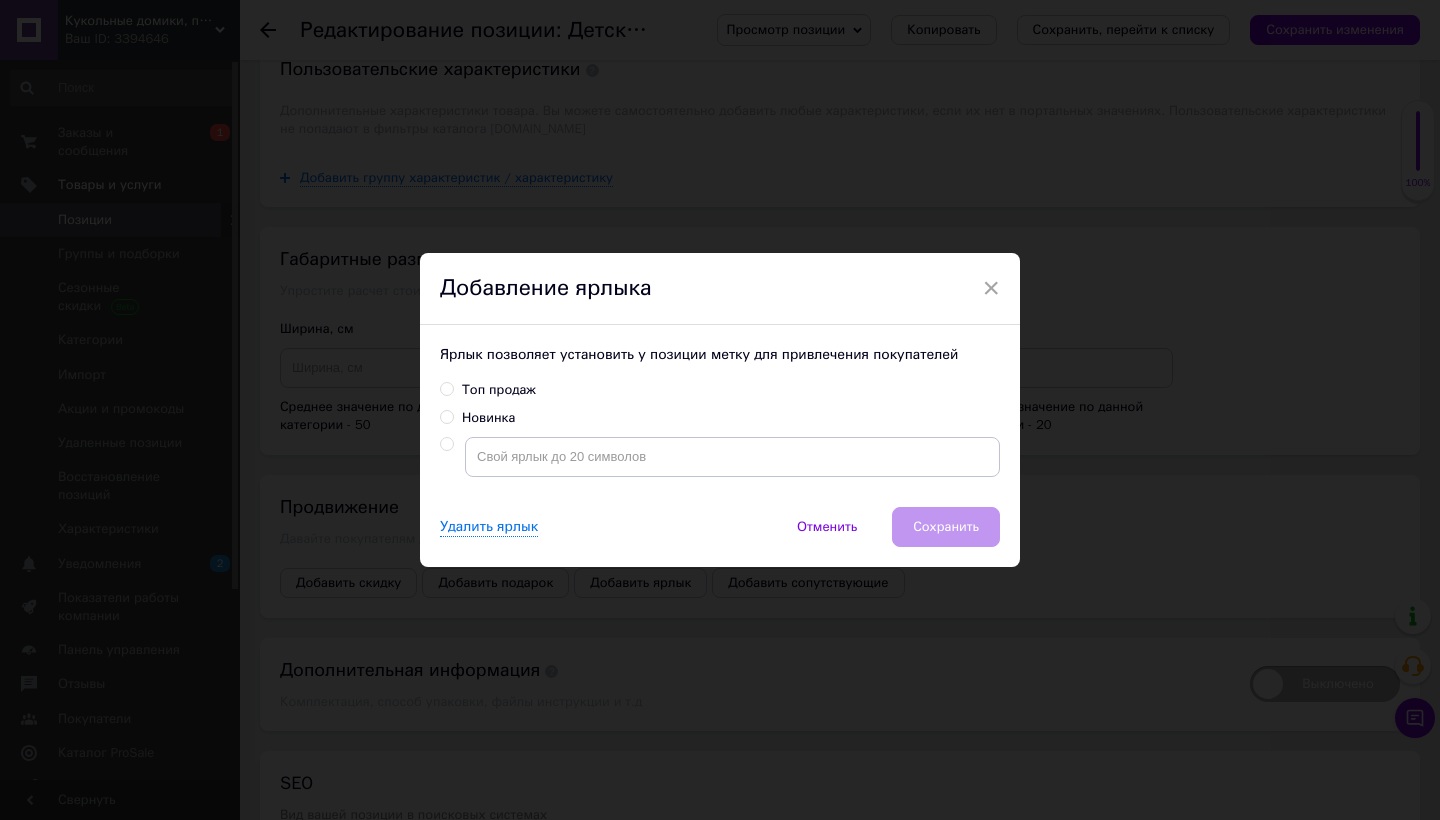 click on "Новинка" at bounding box center (446, 416) 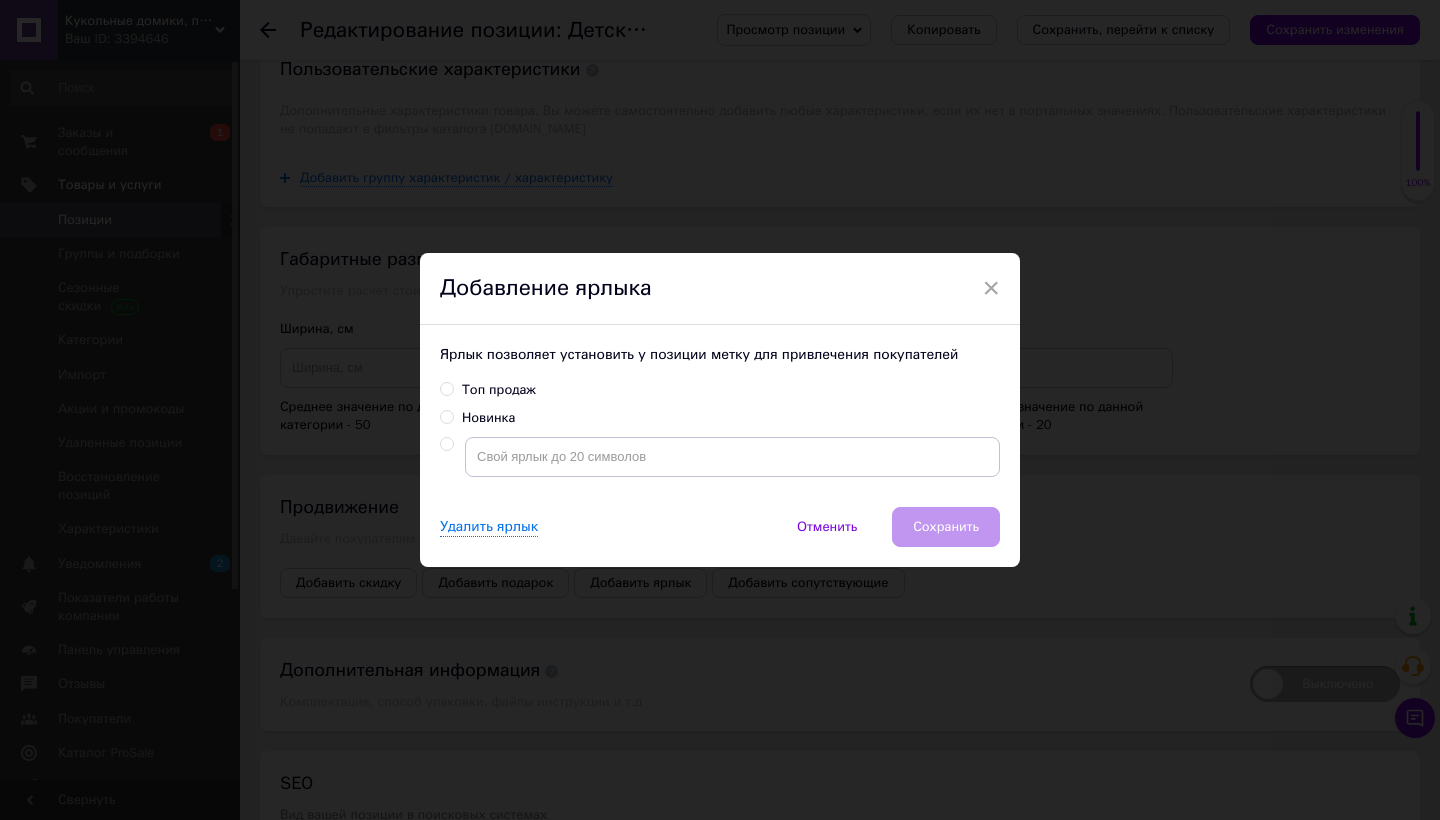 radio on "true" 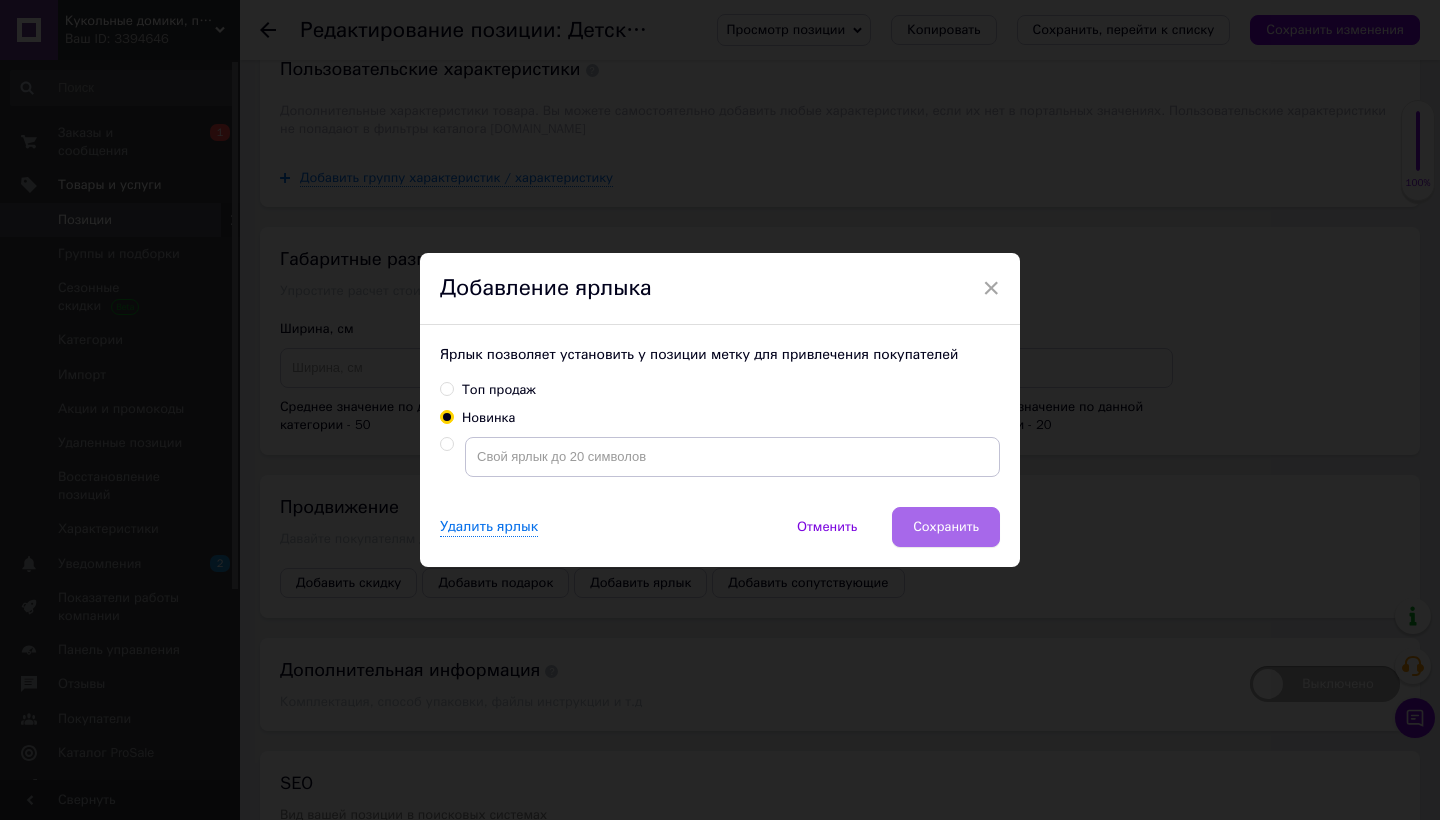 click on "Сохранить" at bounding box center [946, 527] 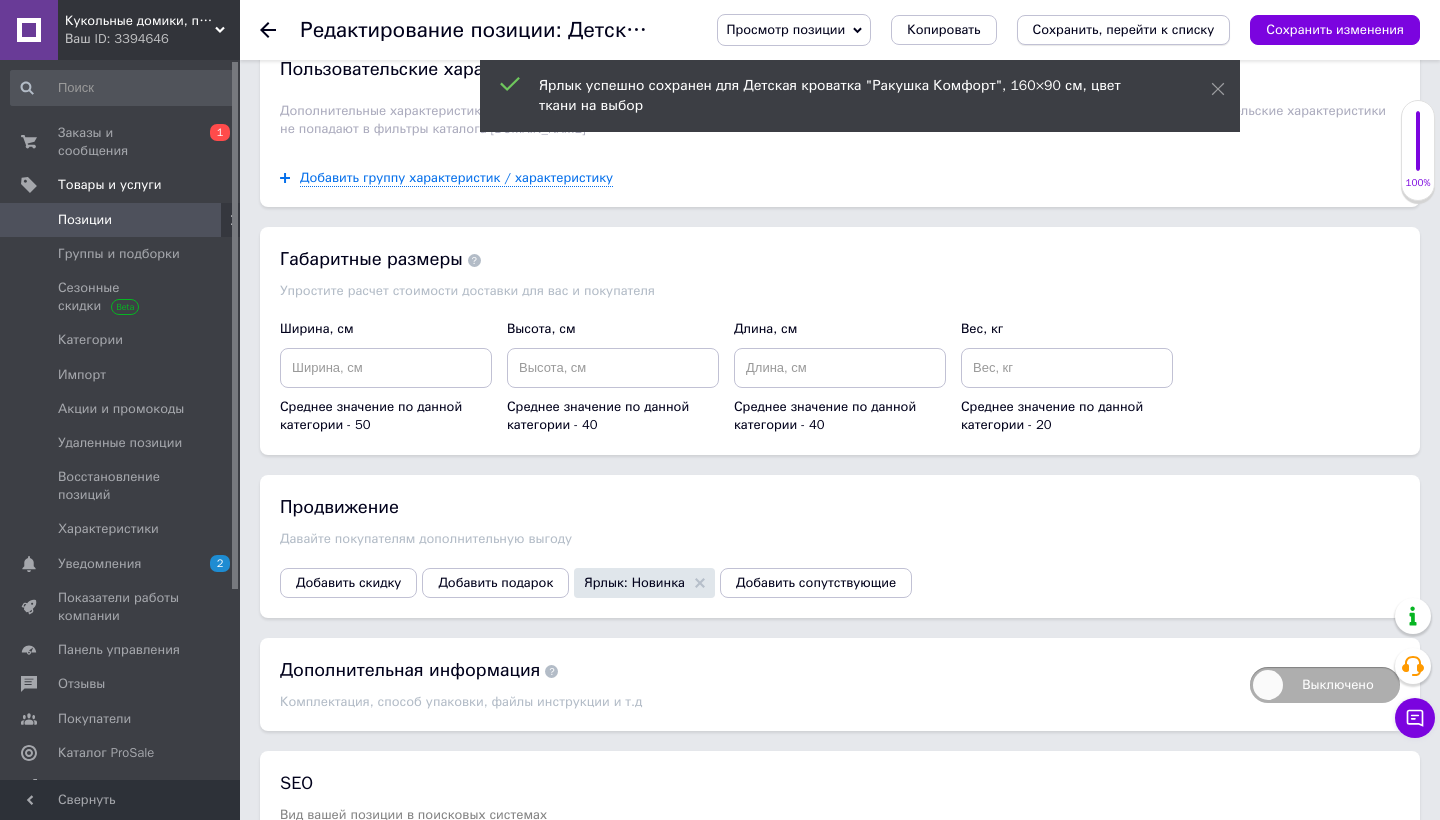 click on "Сохранить, перейти к списку" at bounding box center (1124, 29) 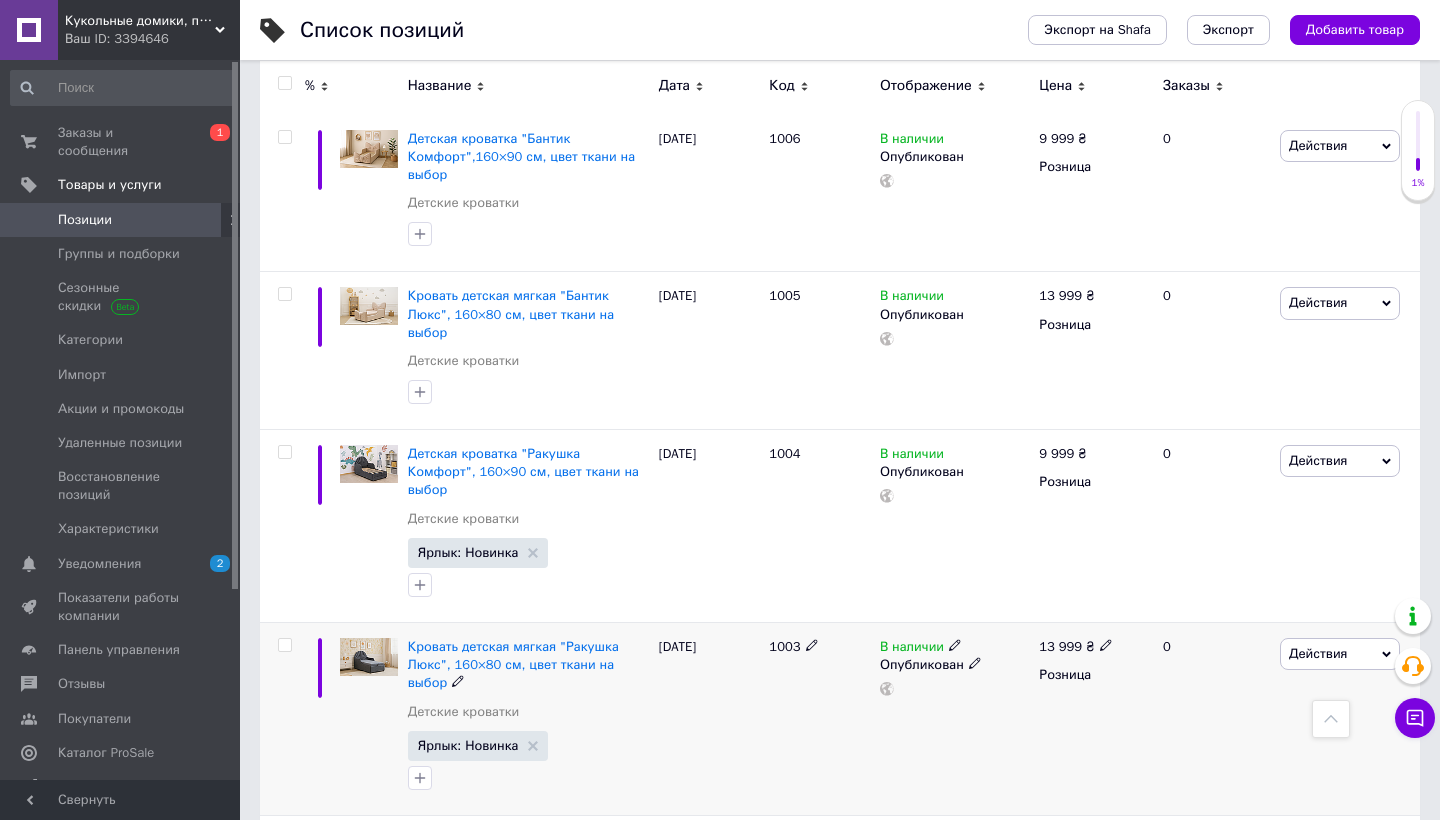 scroll, scrollTop: 603, scrollLeft: 0, axis: vertical 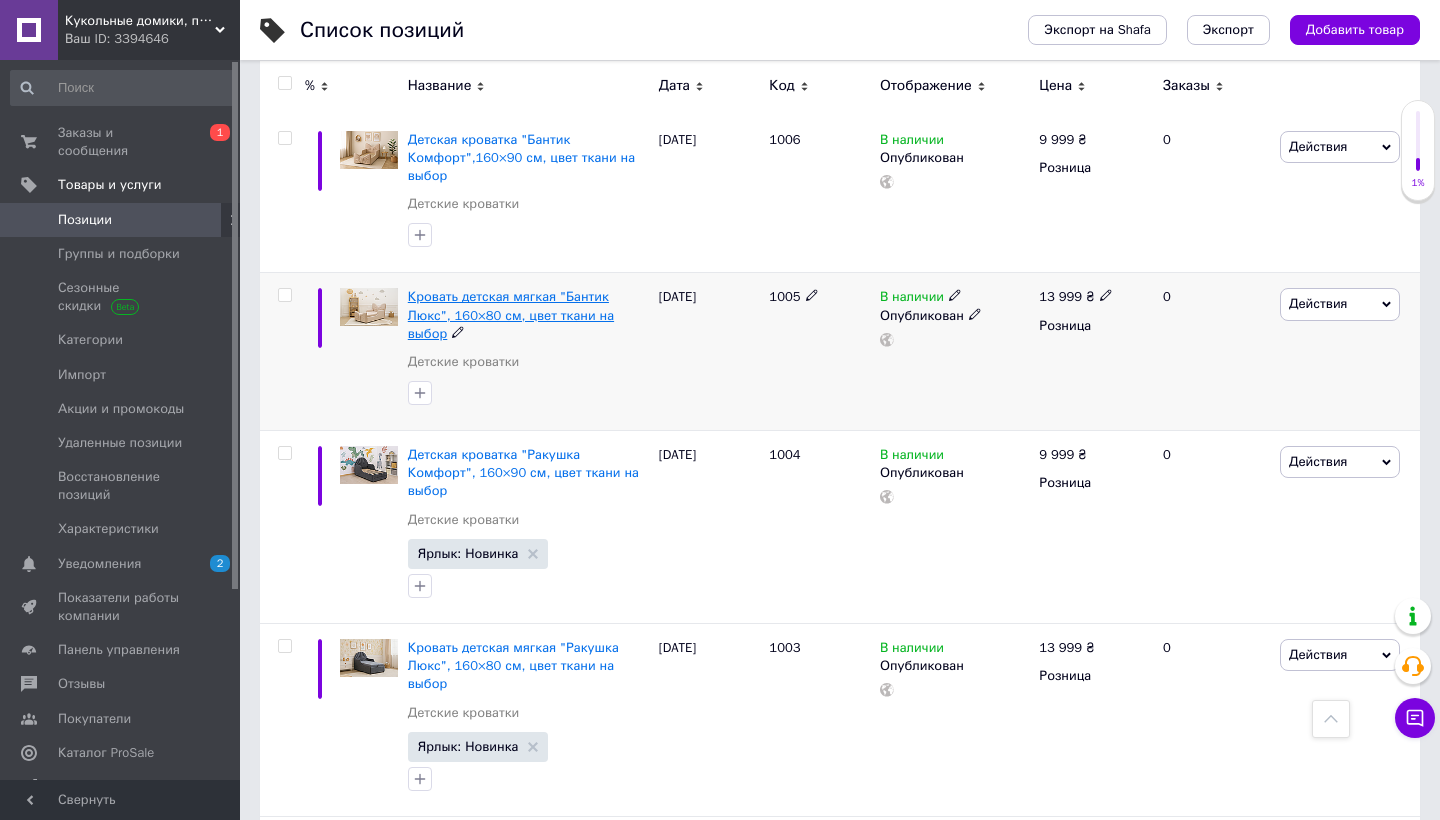 click on "Кровать детская мягкая "Бантик Люкс", 160×80 см, цвет ткани на выбор" at bounding box center [511, 314] 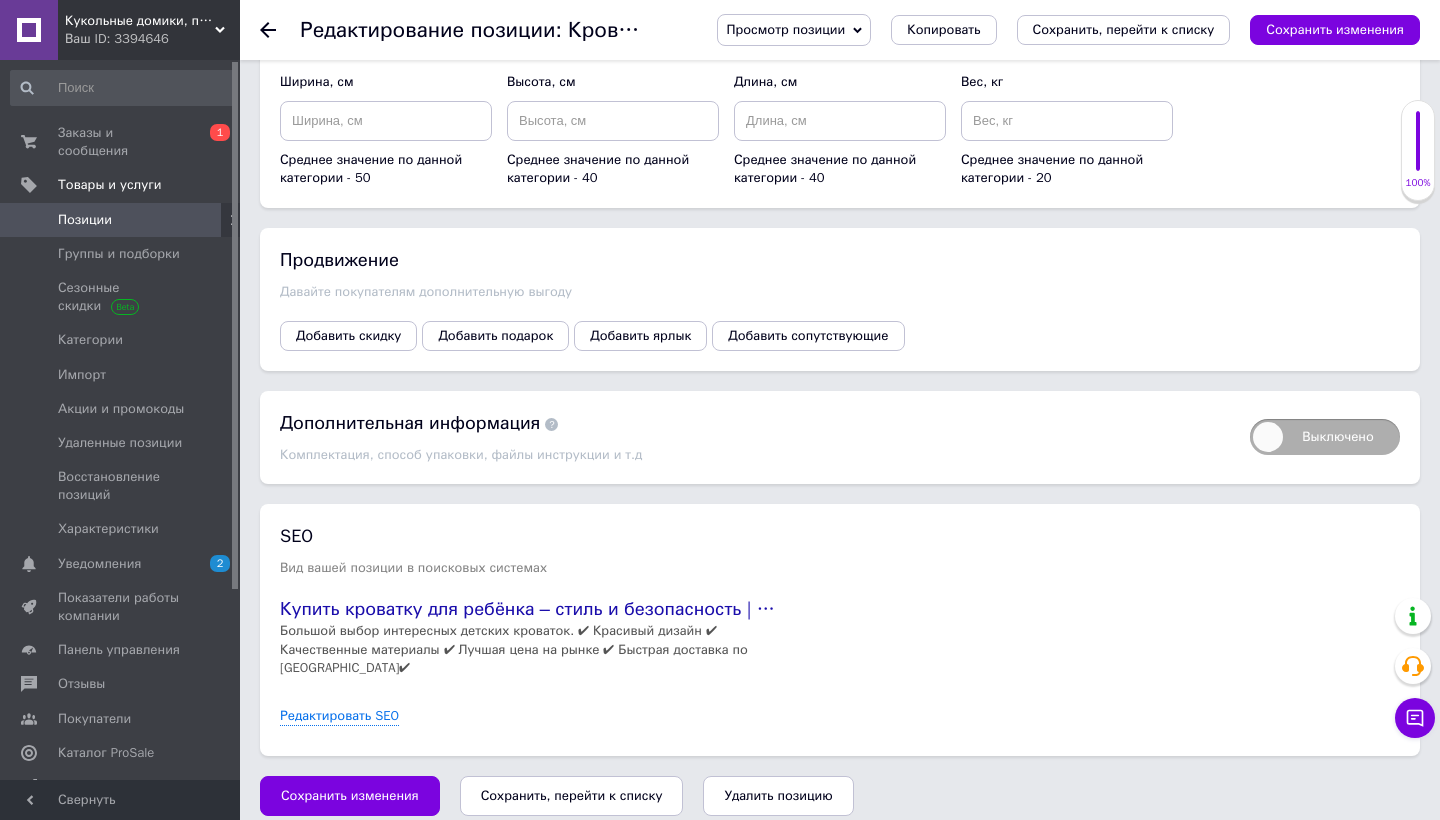 scroll, scrollTop: 2509, scrollLeft: 0, axis: vertical 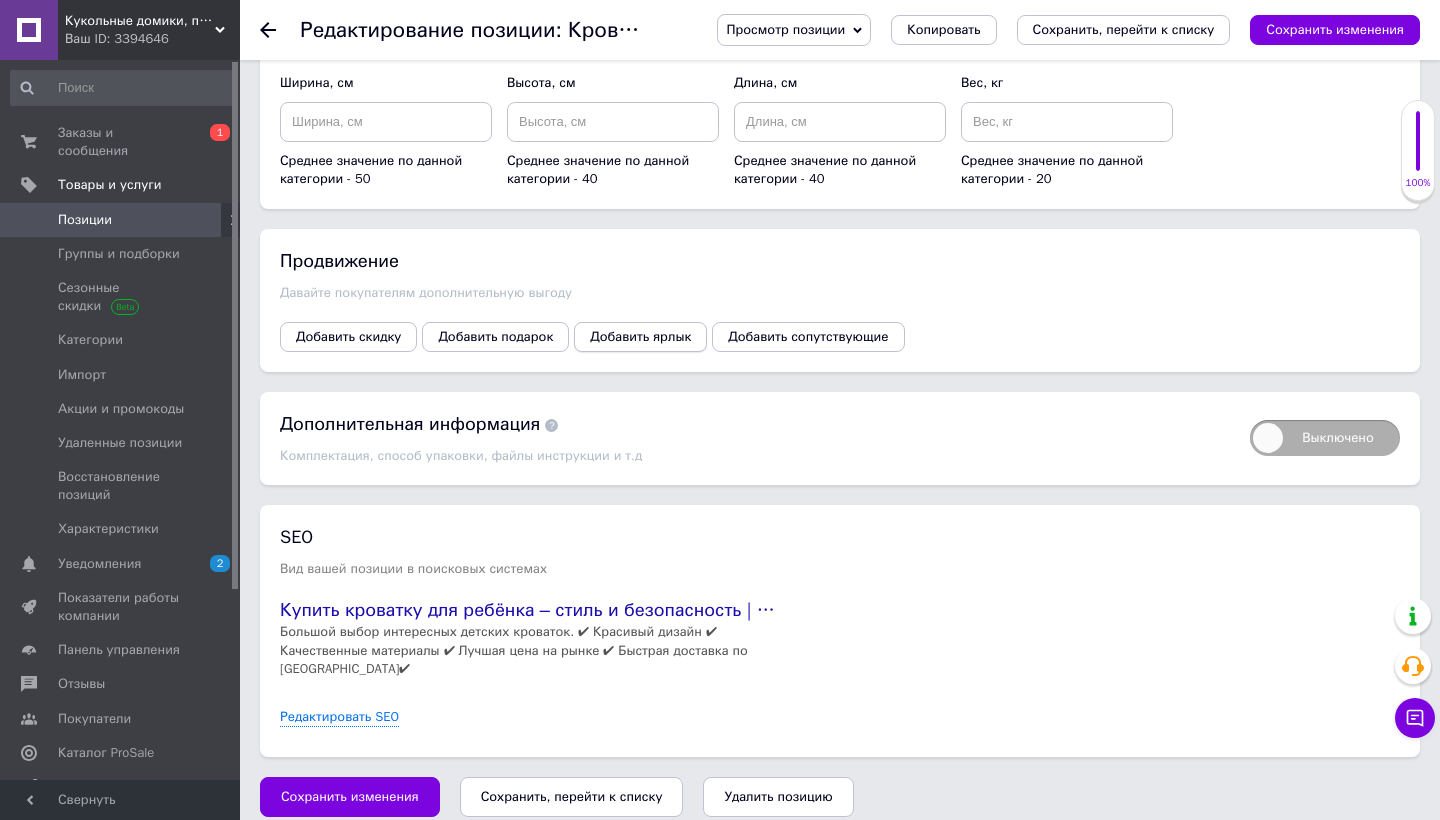 click on "Добавить ярлык" at bounding box center (640, 337) 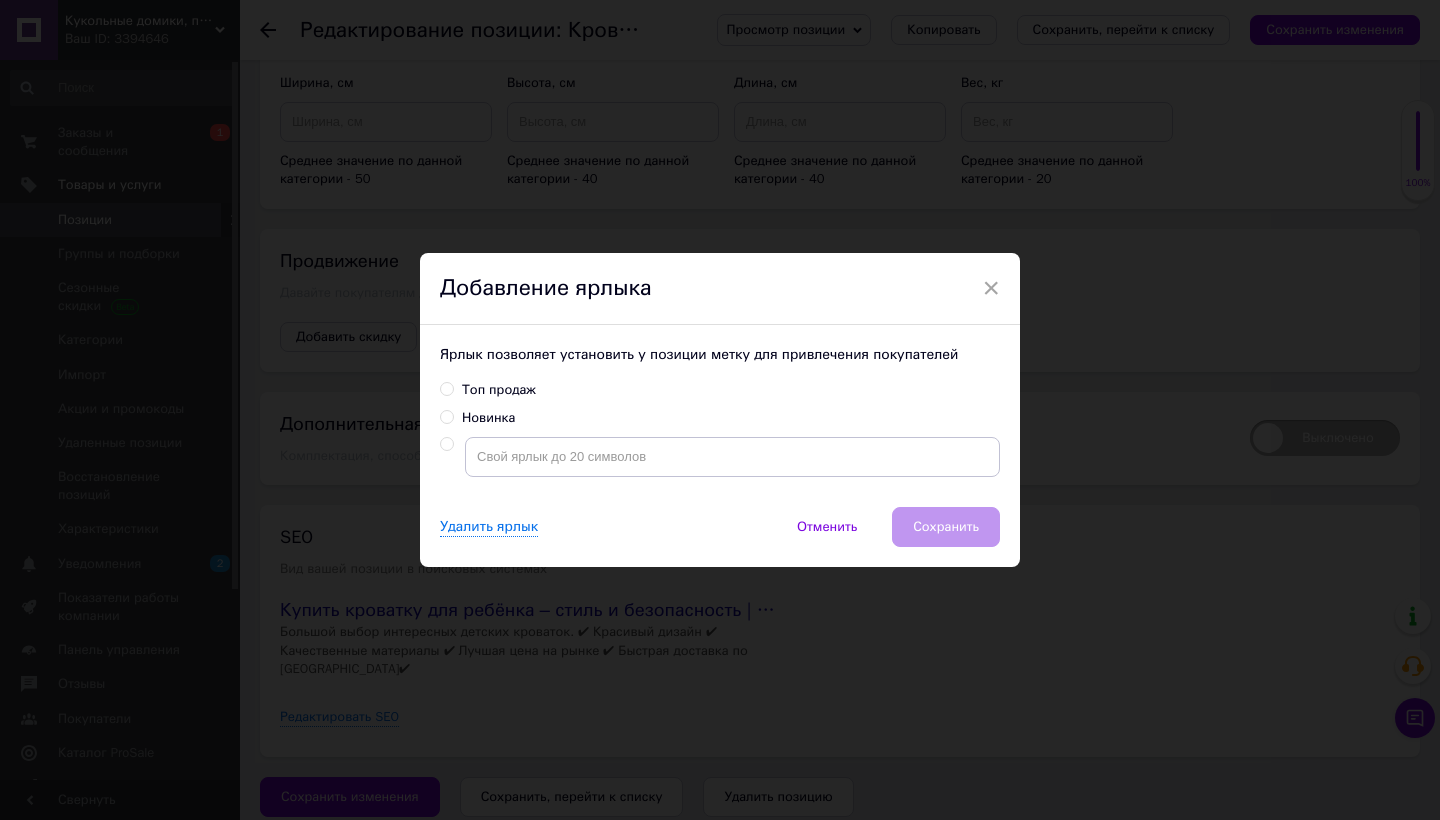 click on "Новинка" at bounding box center (446, 416) 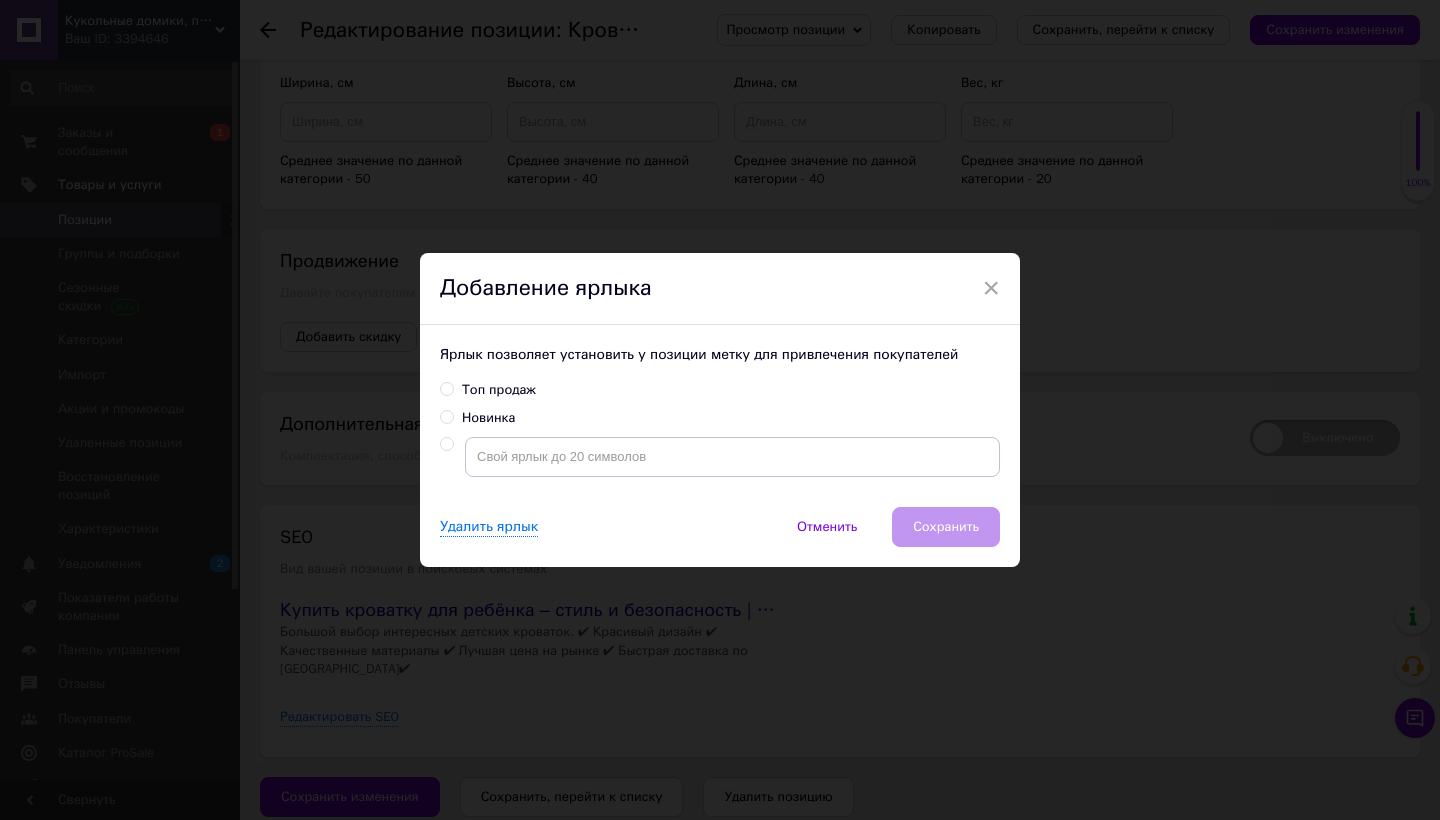 radio on "true" 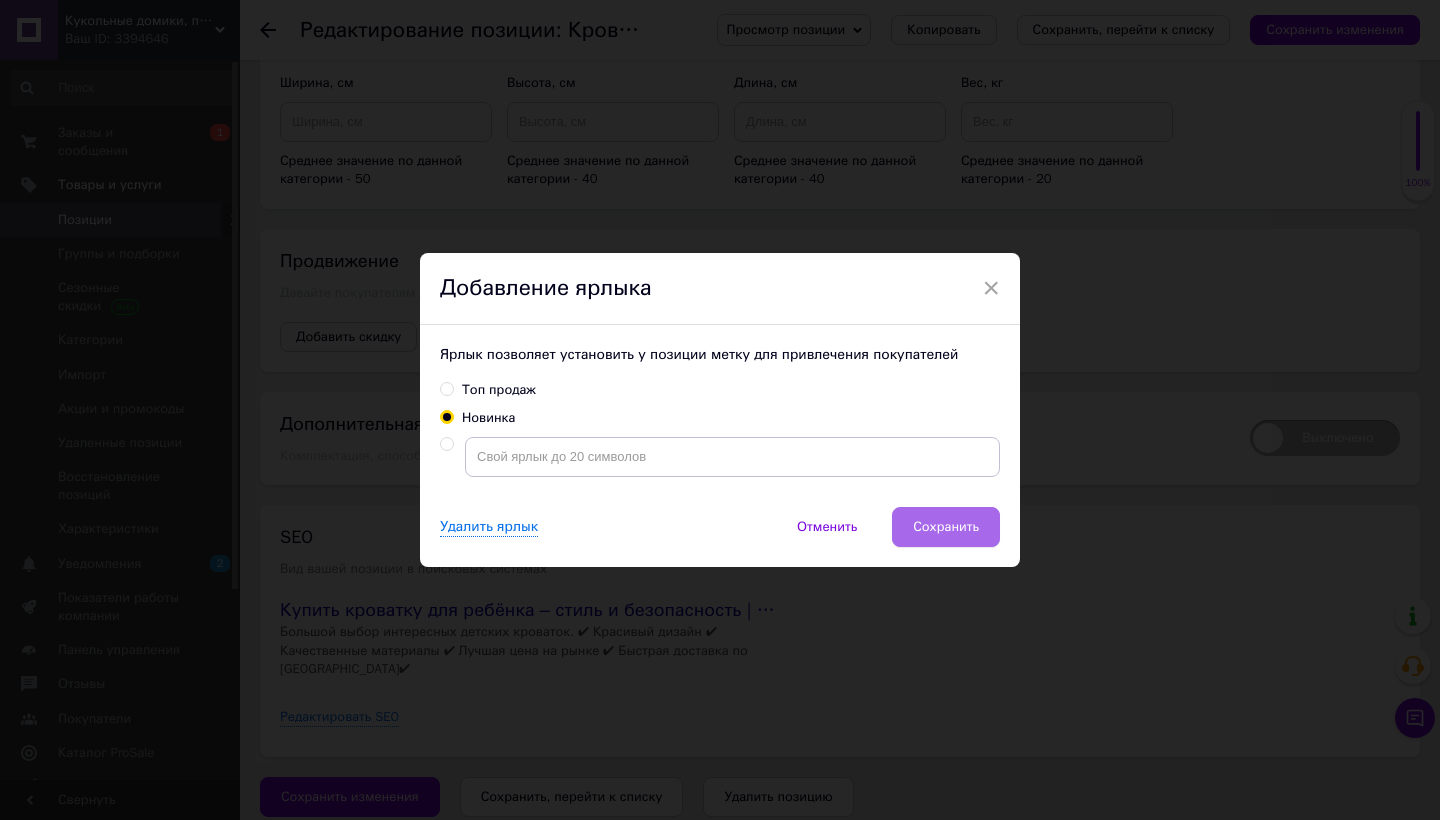 click on "Сохранить" at bounding box center (946, 527) 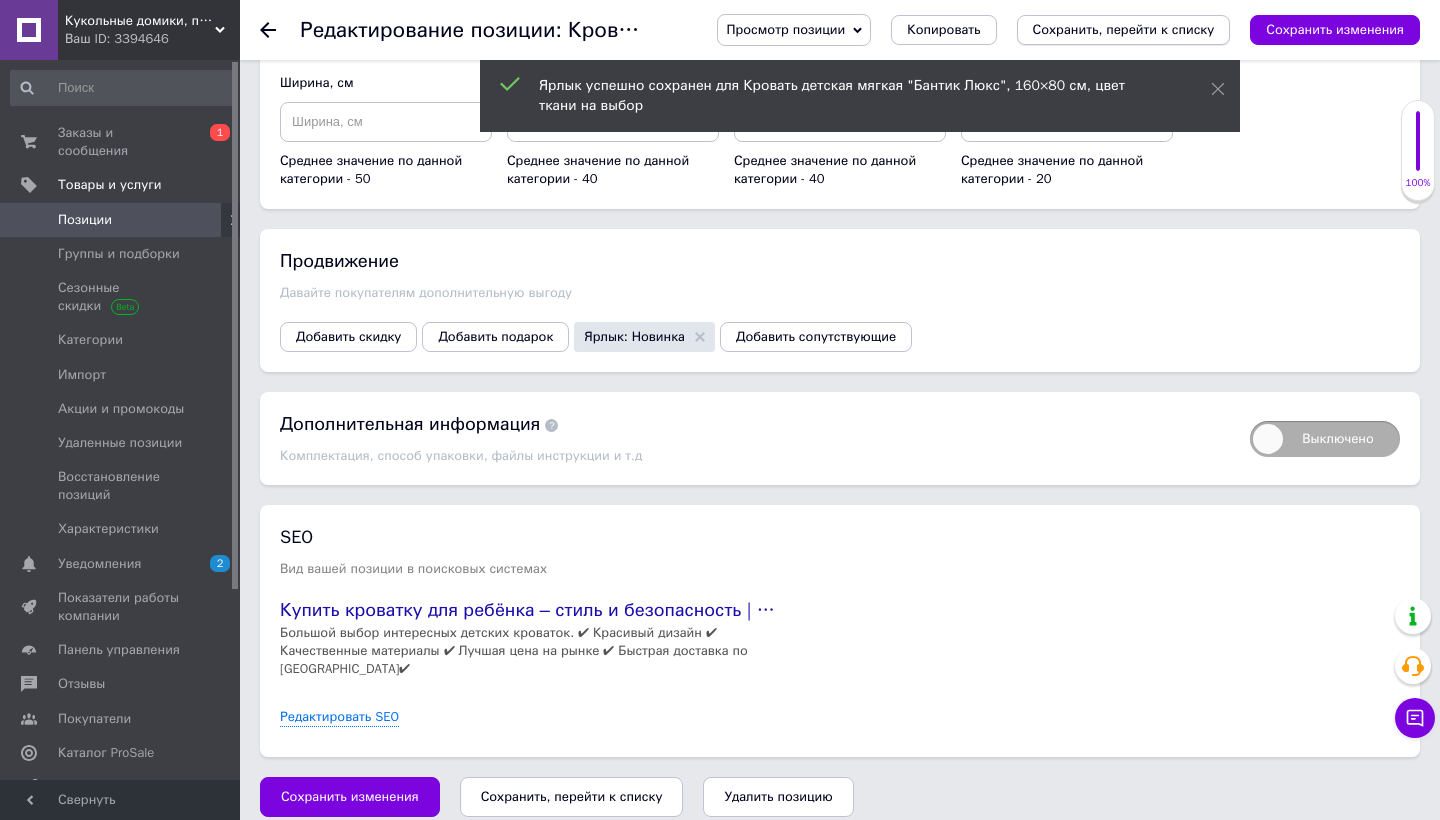 click on "Сохранить, перейти к списку" at bounding box center [1124, 29] 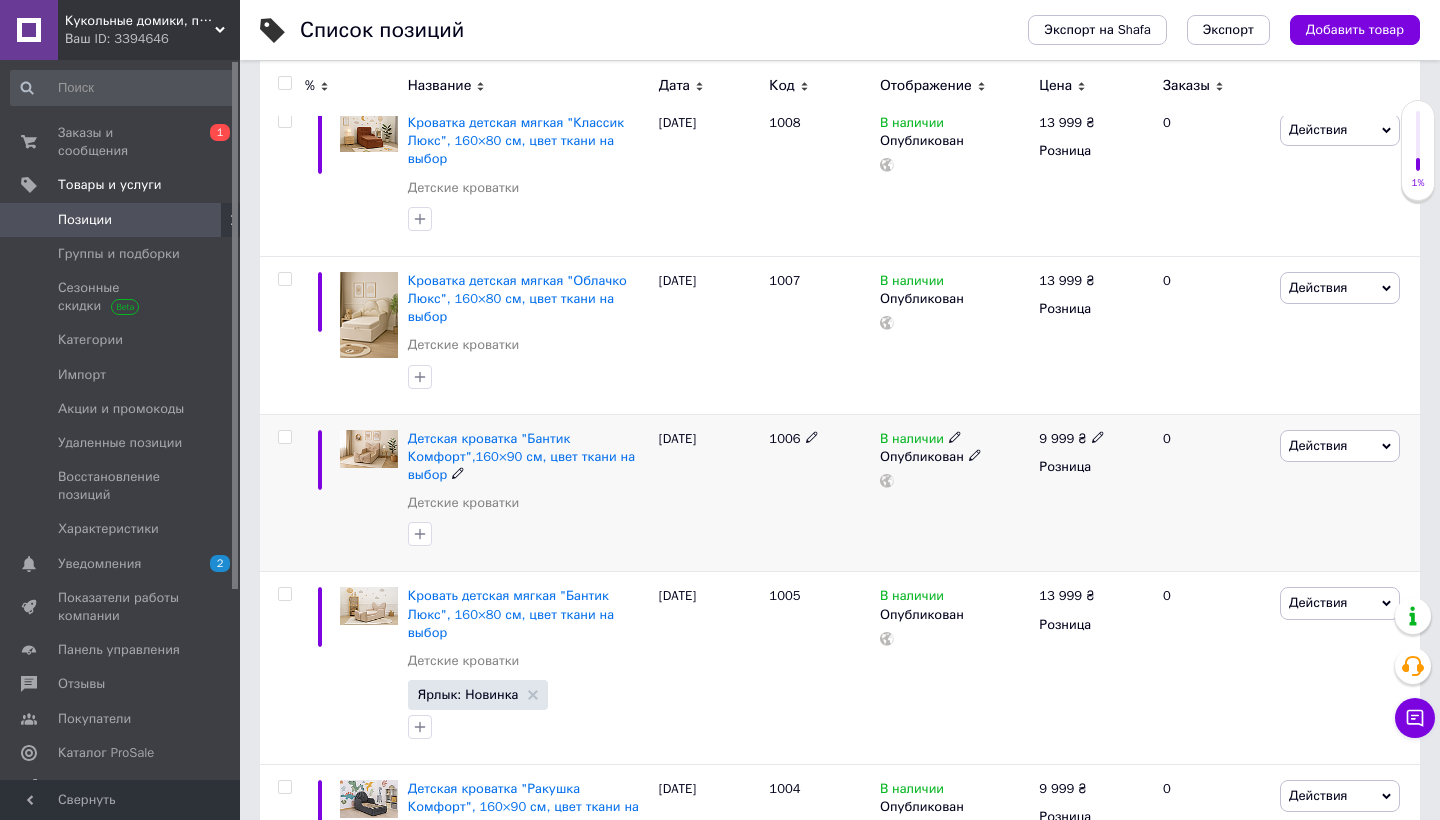 scroll, scrollTop: 307, scrollLeft: 0, axis: vertical 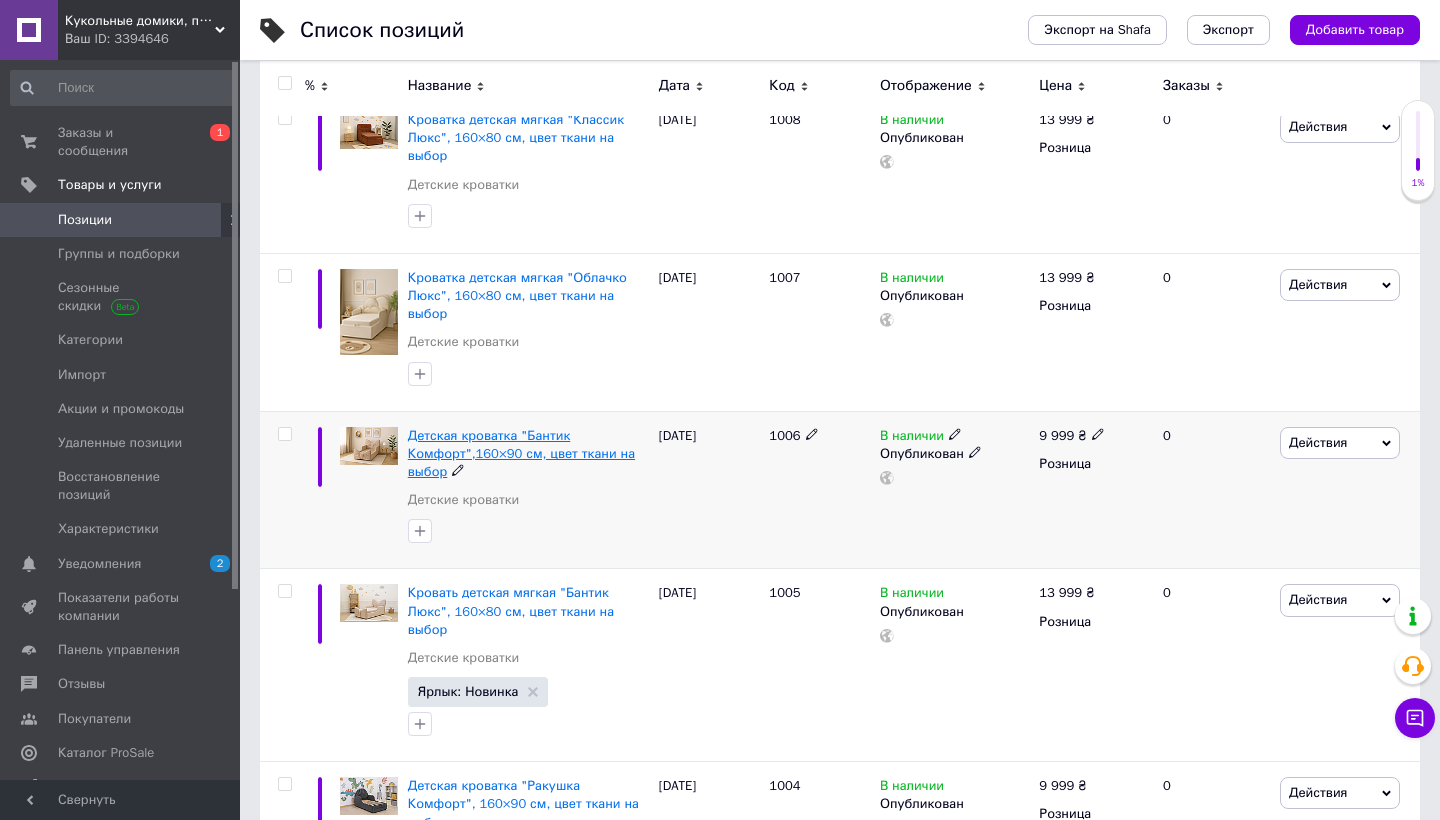 click on "Детская кроватка "Бантик Комфорт",160×90 см, цвет ткани на выбор" at bounding box center [521, 453] 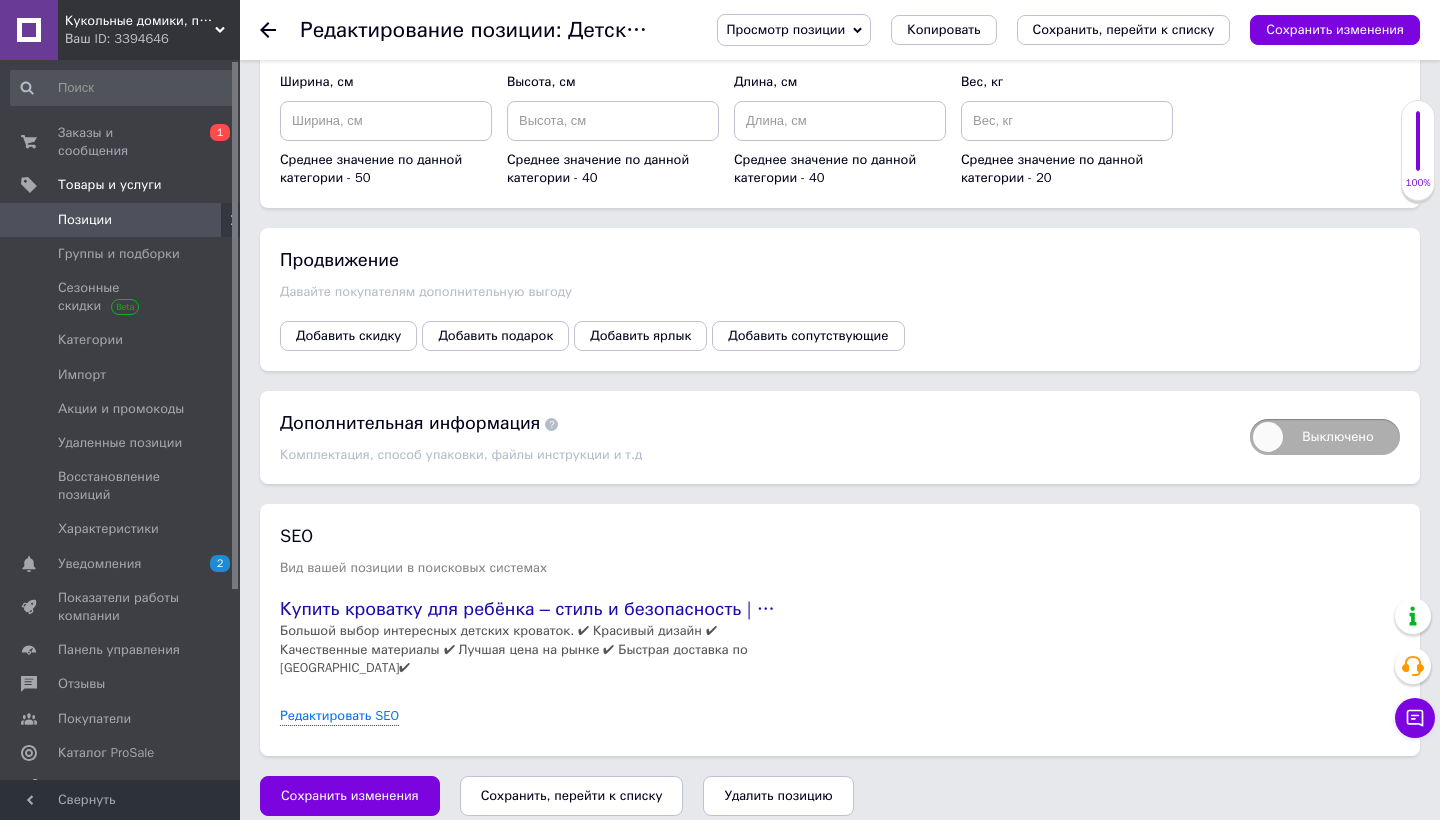 scroll, scrollTop: 2509, scrollLeft: 0, axis: vertical 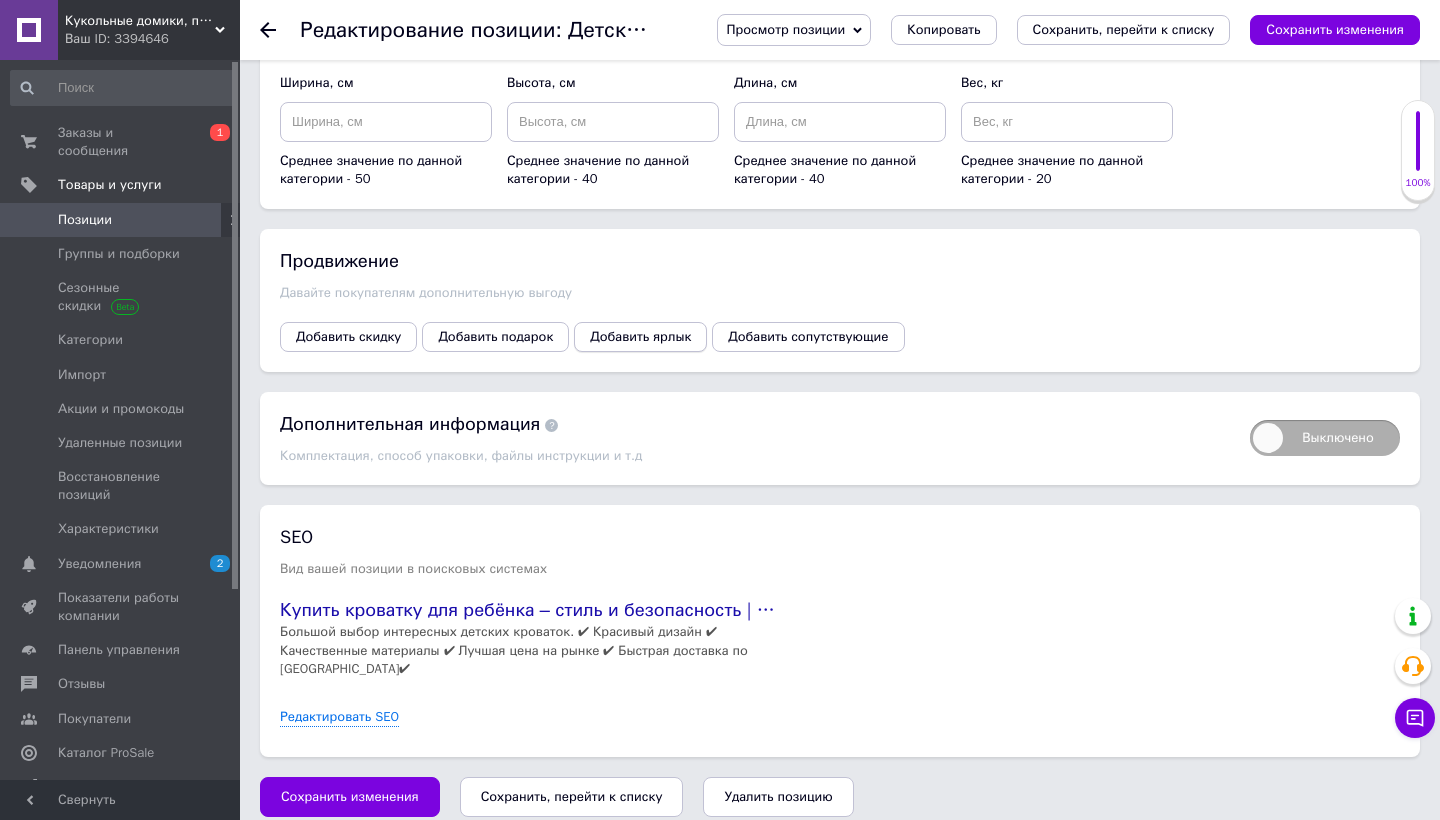 click on "Добавить ярлык" at bounding box center [640, 337] 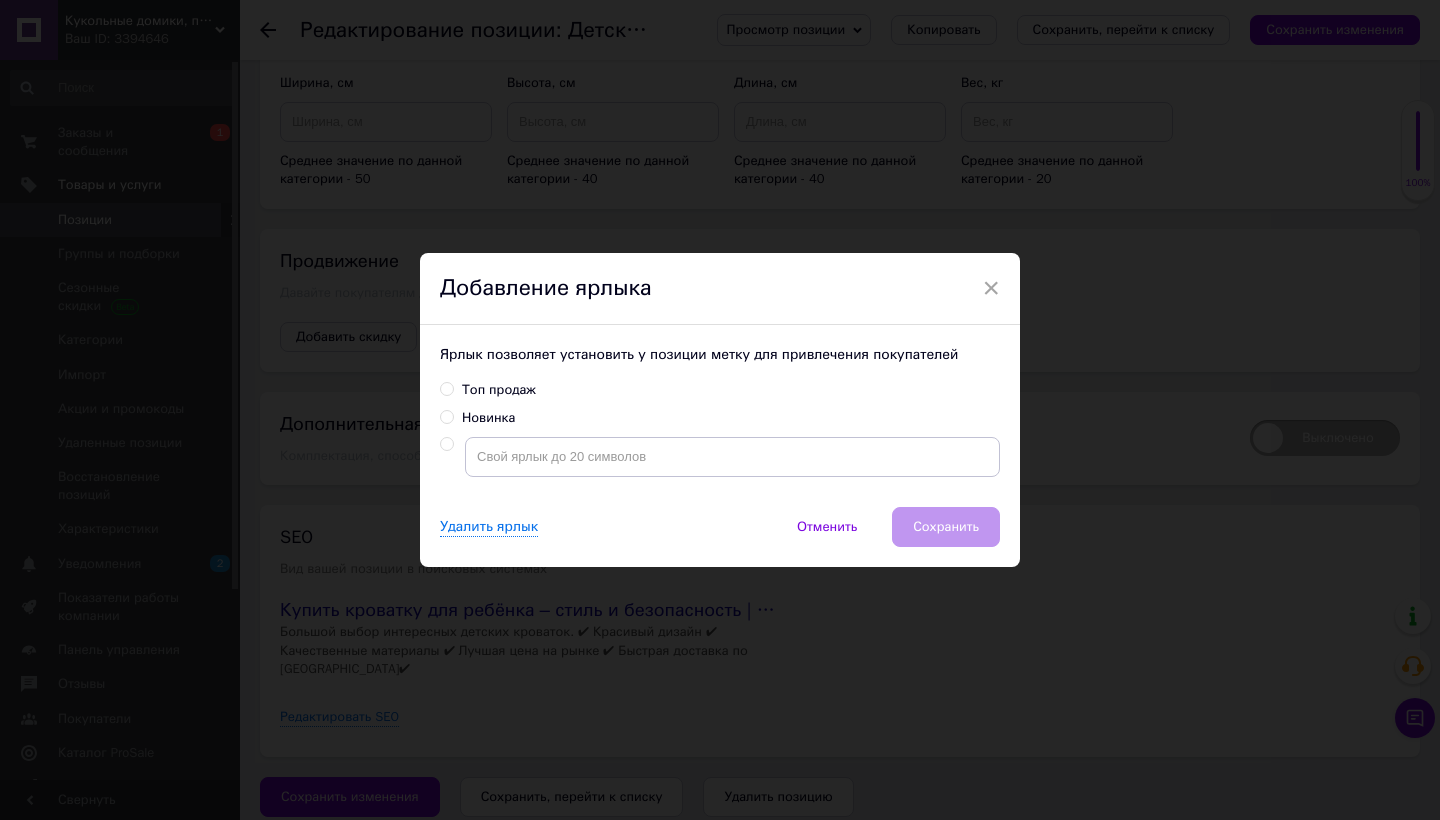 click at bounding box center (447, 417) 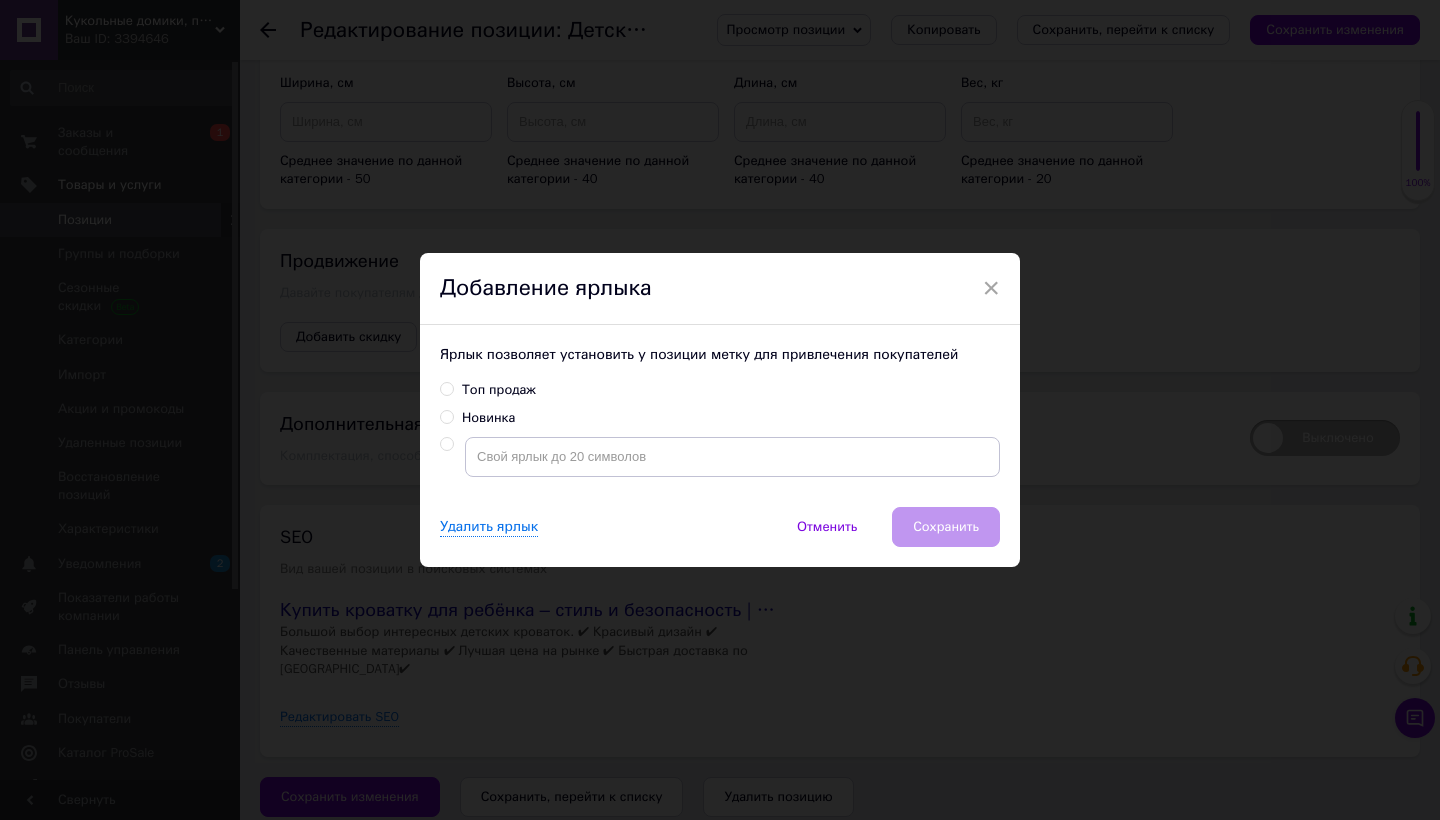 radio on "true" 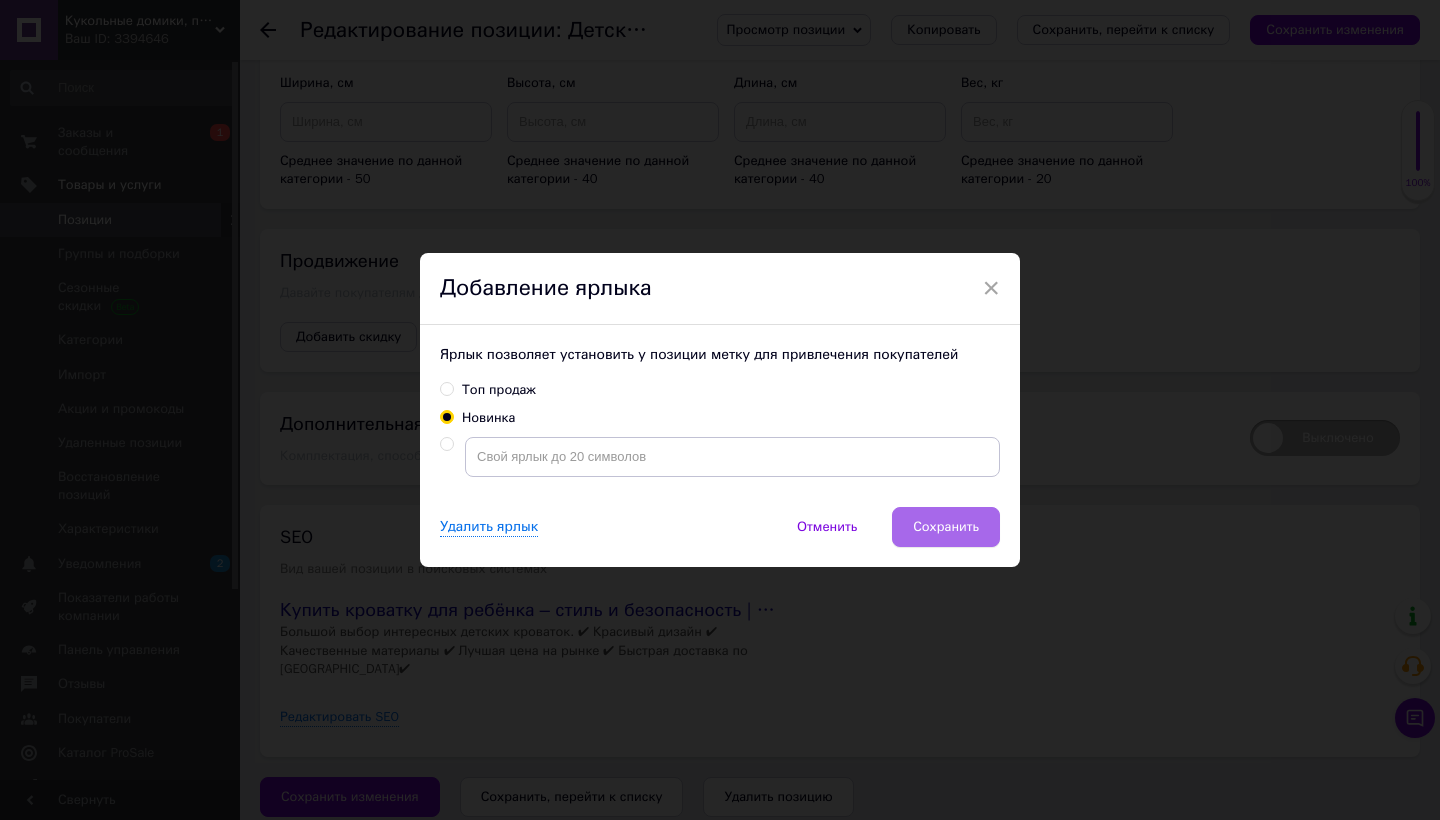 click on "Сохранить" at bounding box center [946, 527] 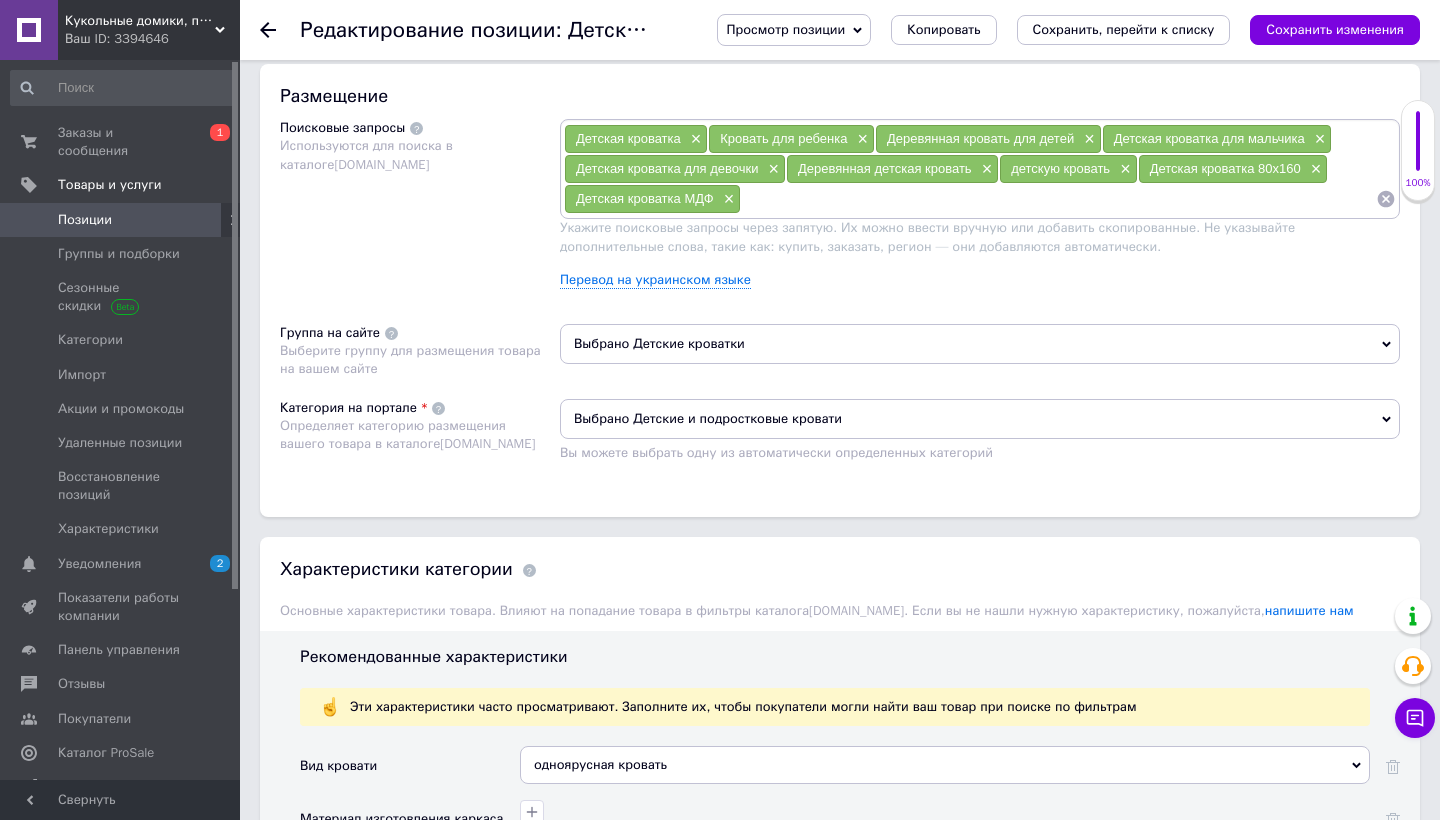 scroll, scrollTop: 1040, scrollLeft: 0, axis: vertical 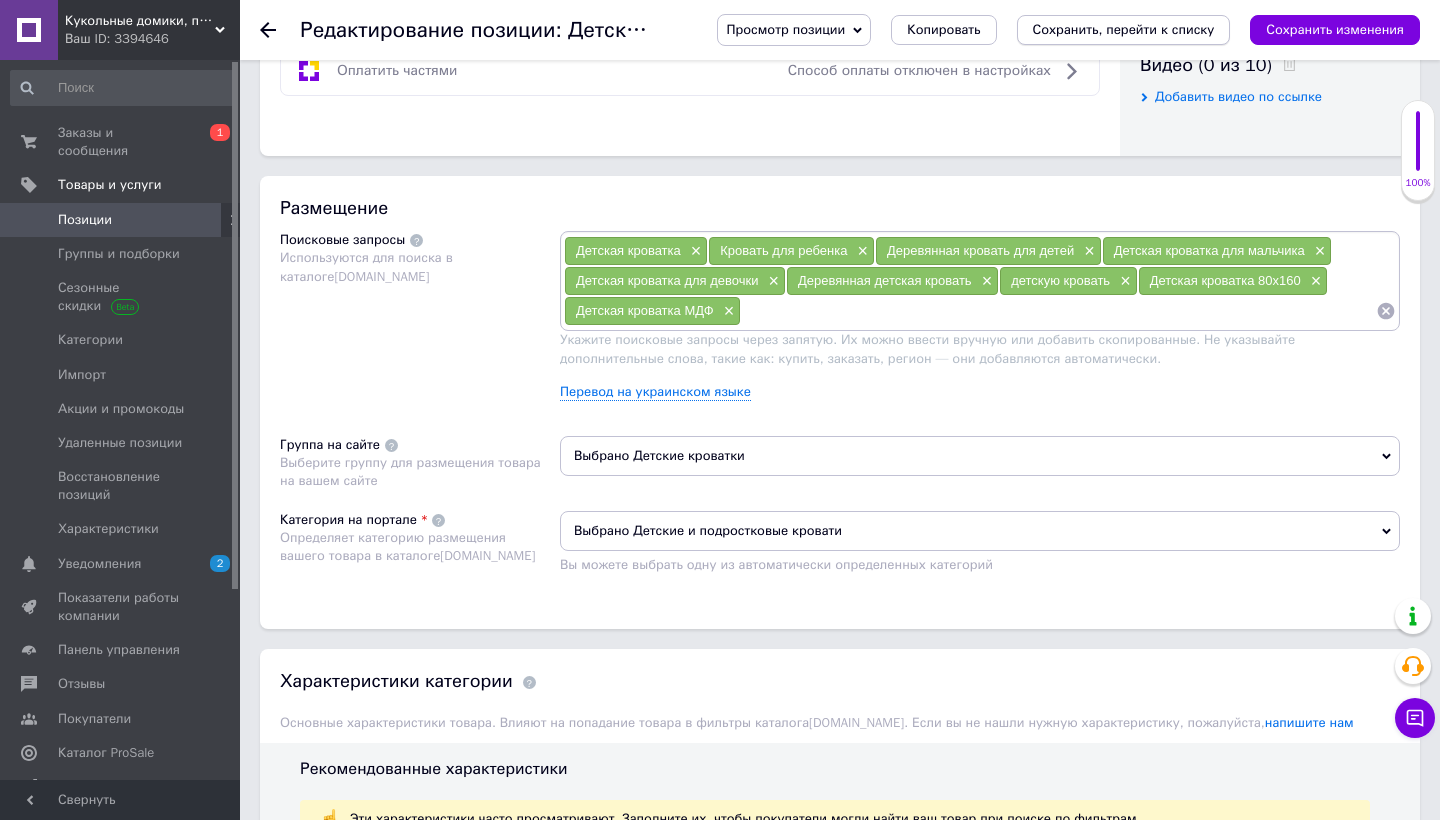 click on "Сохранить, перейти к списку" at bounding box center [1124, 29] 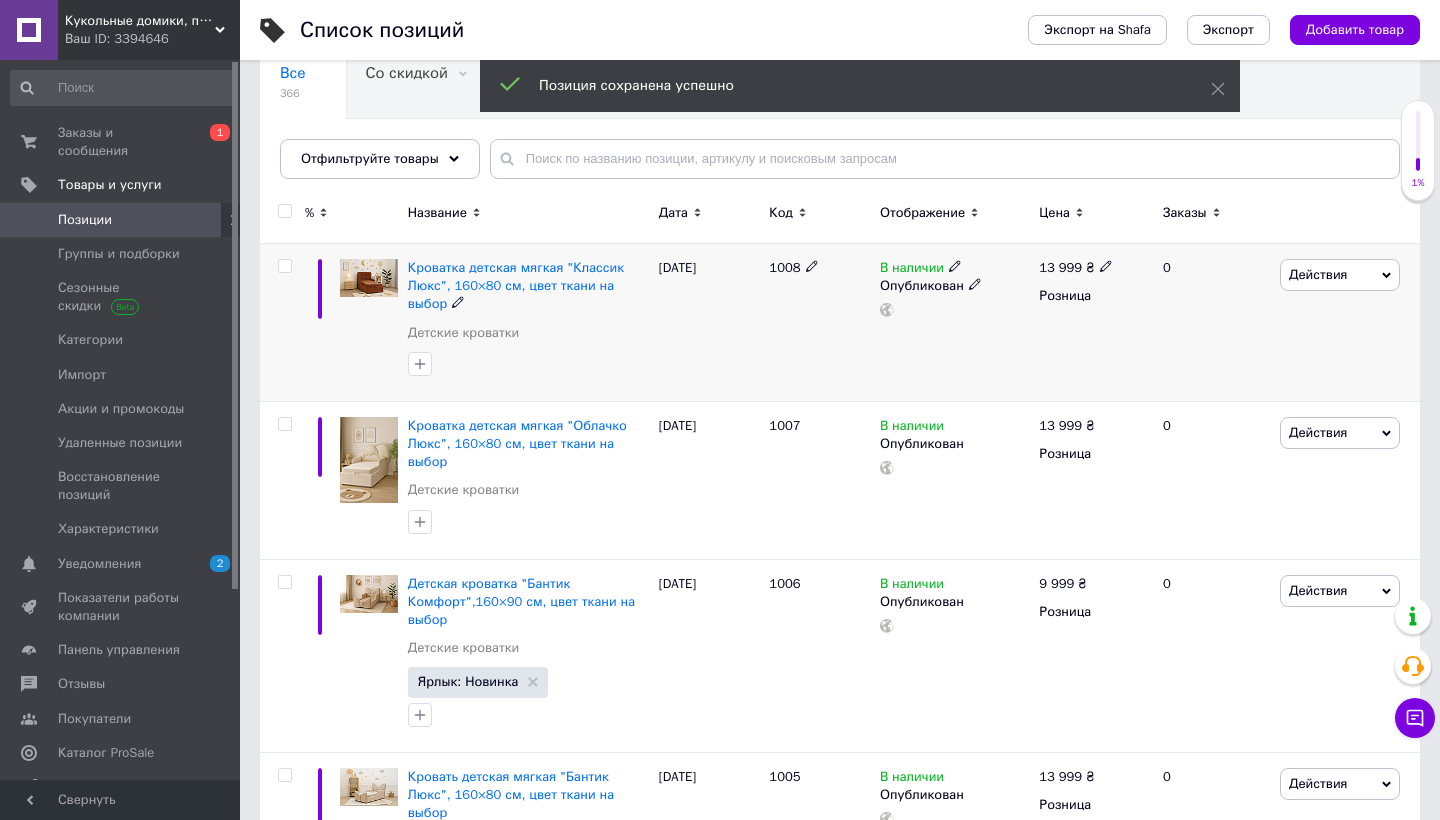 scroll, scrollTop: 177, scrollLeft: 0, axis: vertical 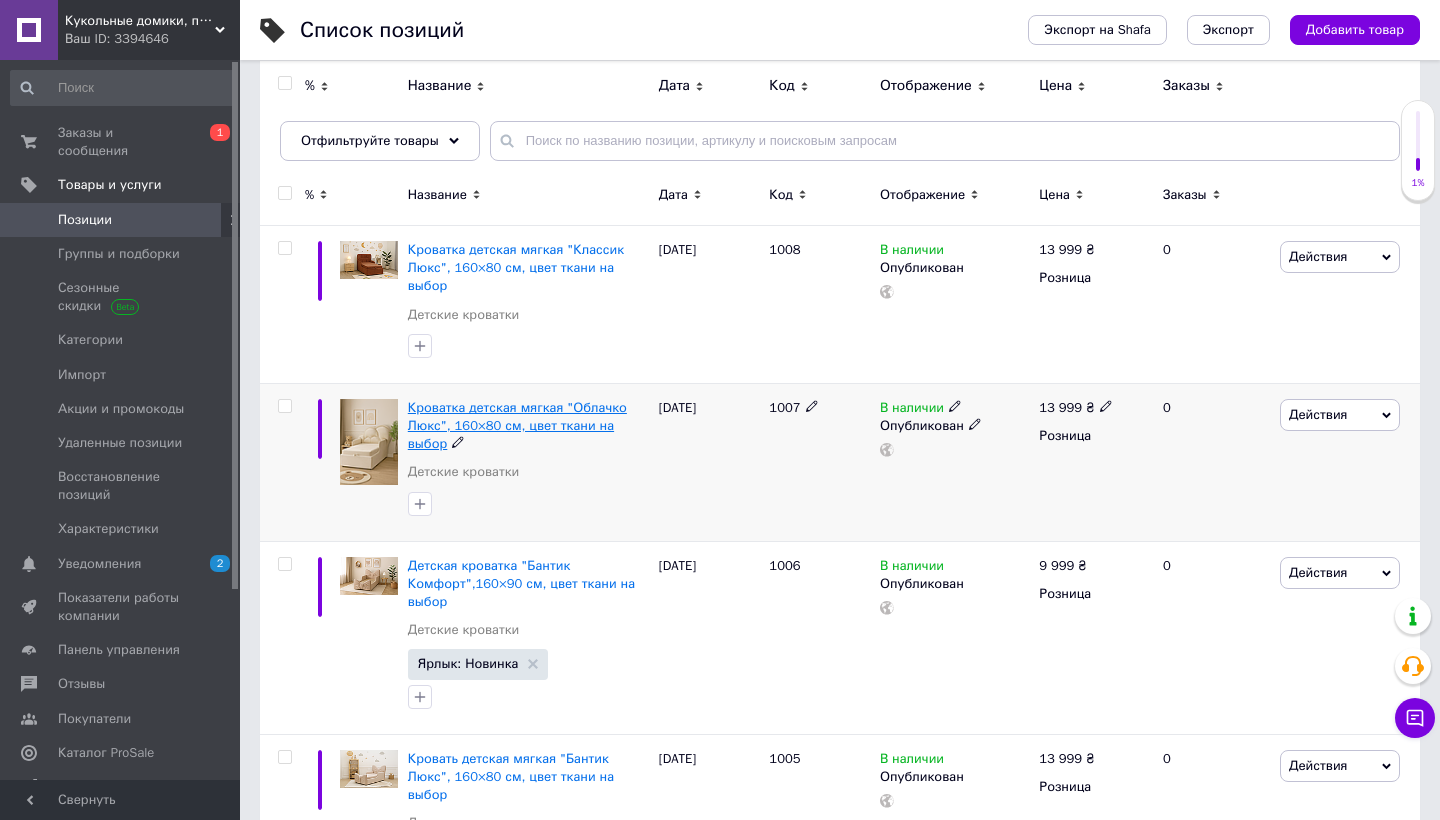 click on "Кроватка детская мягкая "Облачко Люкс", 160×80 см, цвет ткани на выбор" at bounding box center (517, 425) 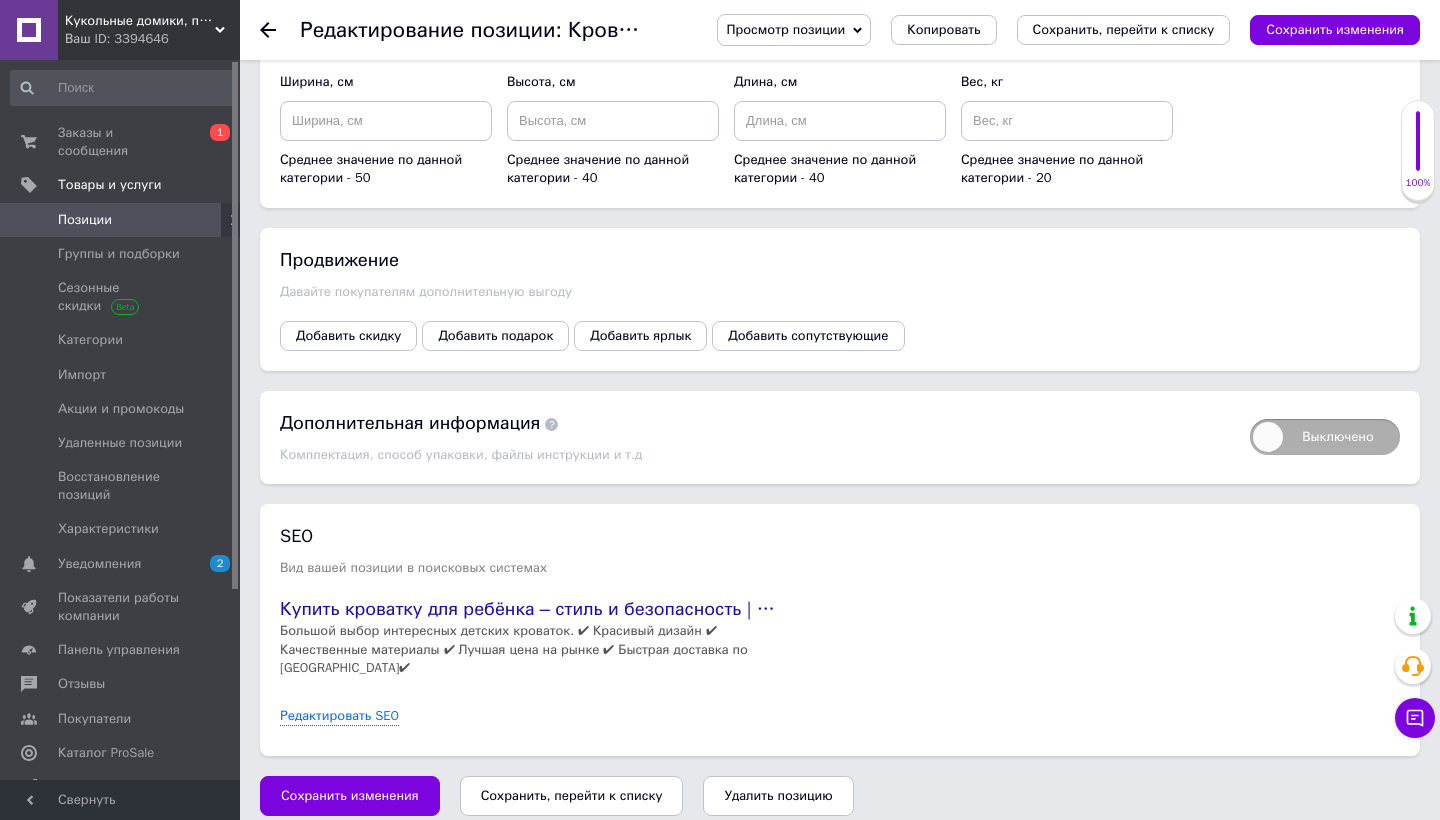 scroll, scrollTop: 2509, scrollLeft: 0, axis: vertical 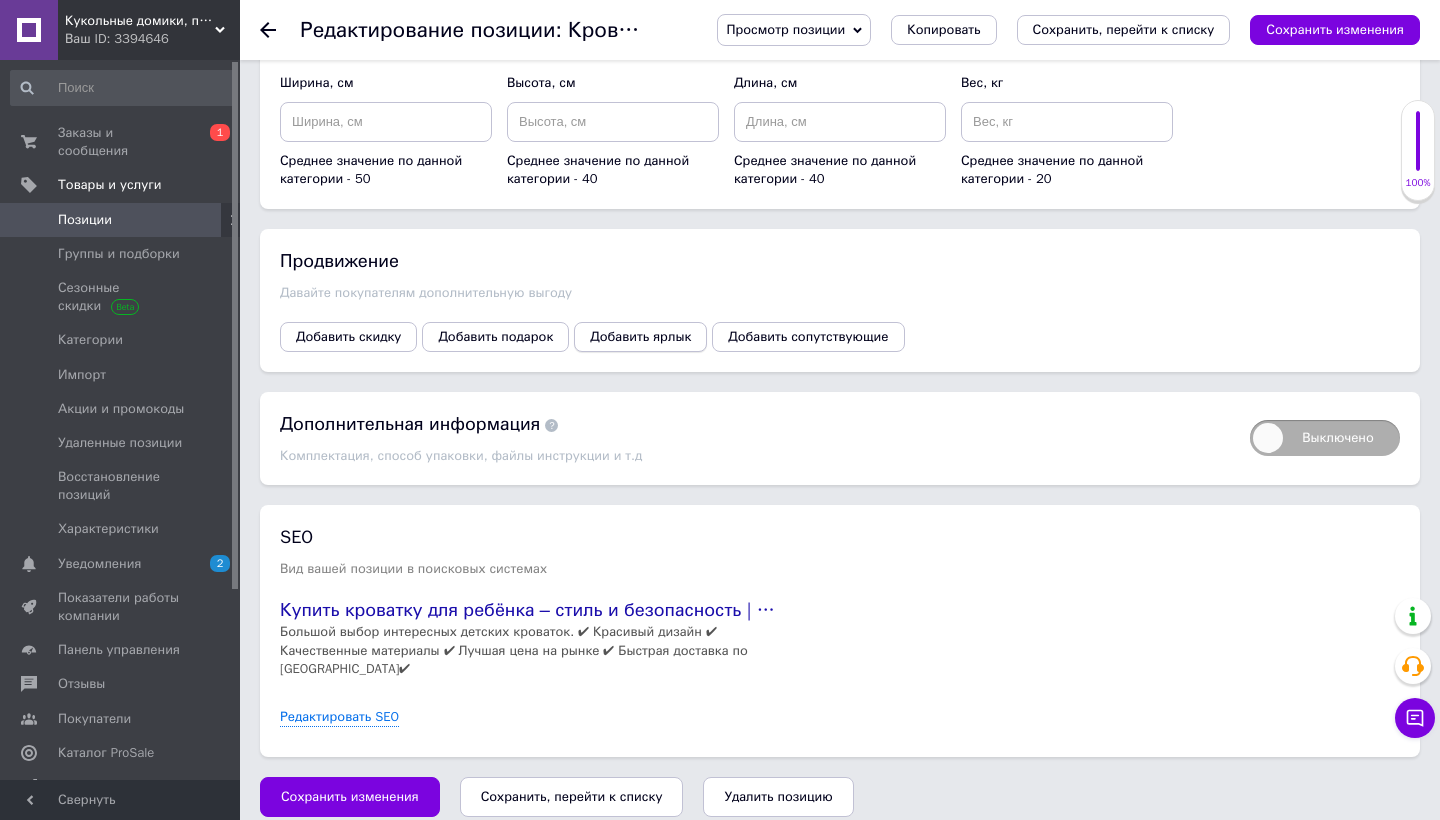 click on "Добавить ярлык" at bounding box center [640, 337] 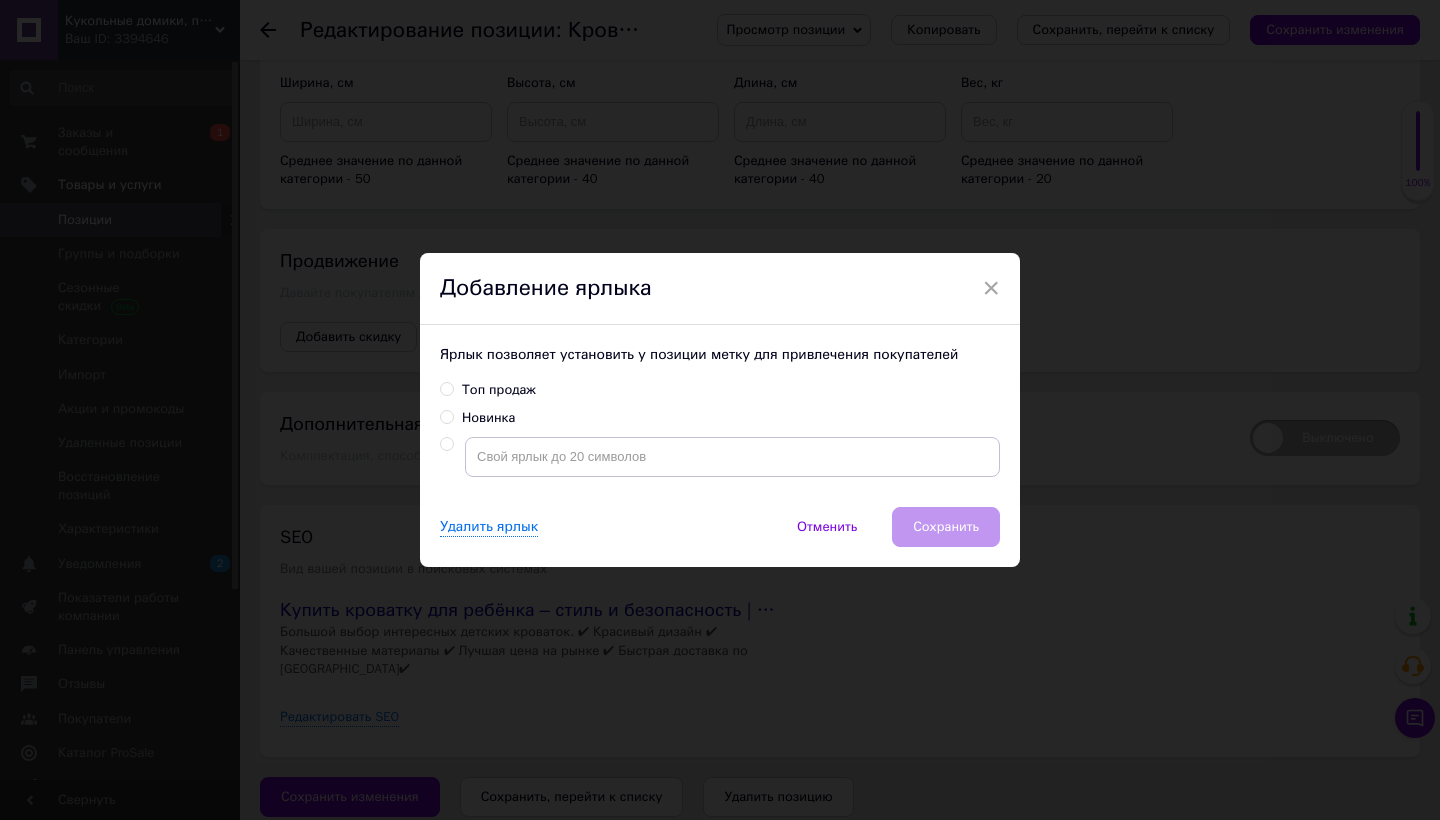 click on "Новинка" at bounding box center (446, 416) 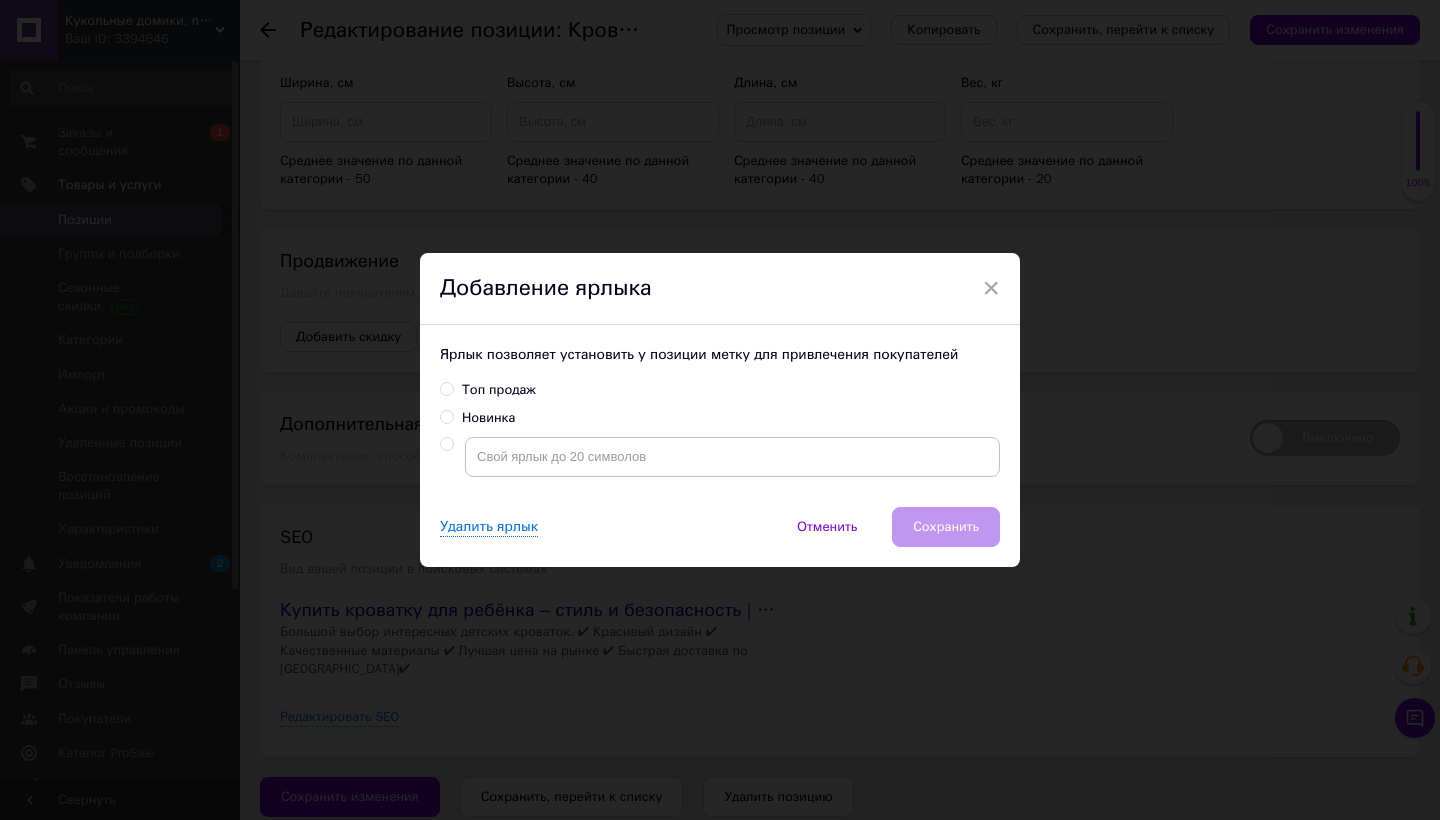 radio on "true" 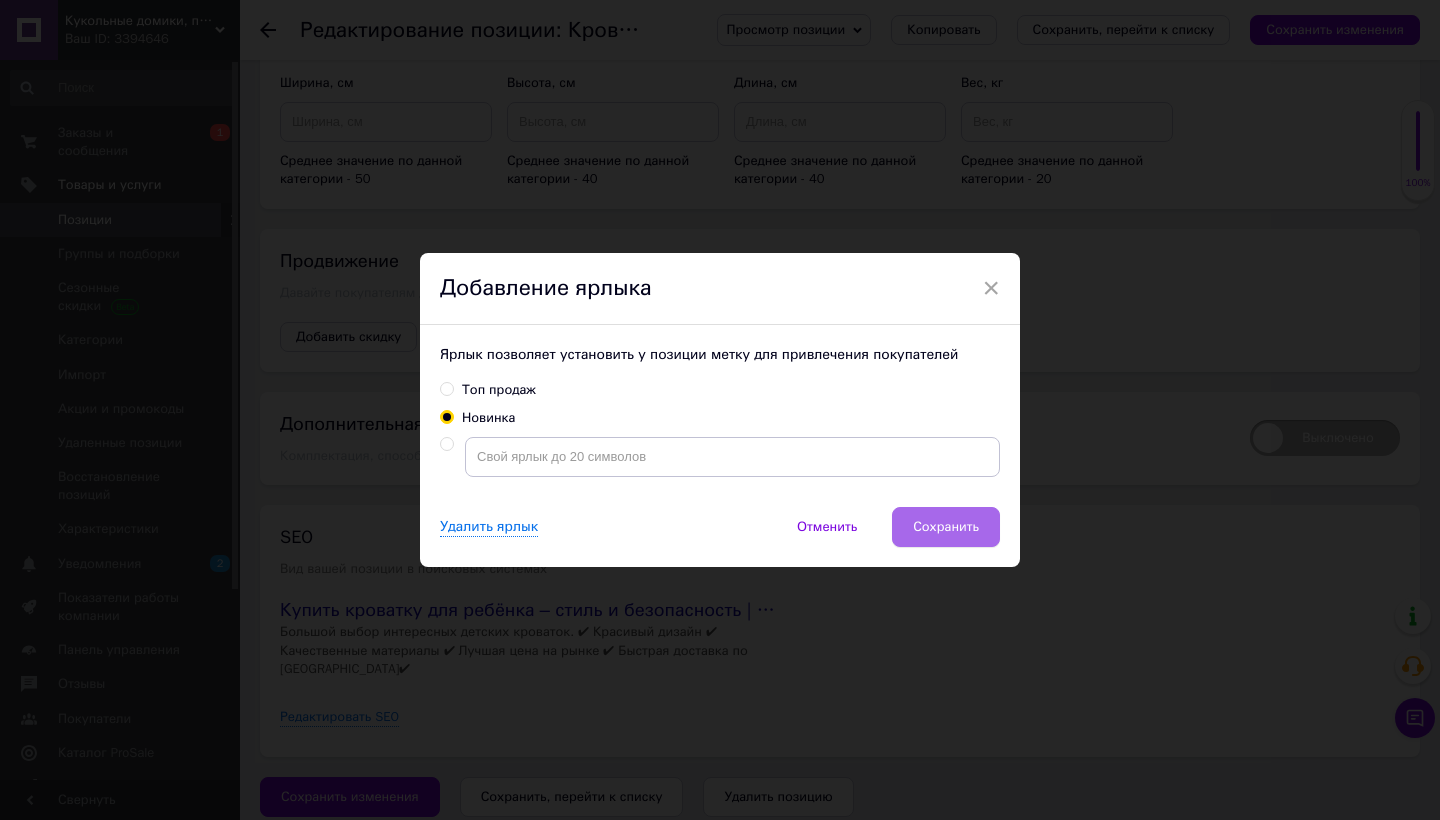 click on "Сохранить" at bounding box center [946, 527] 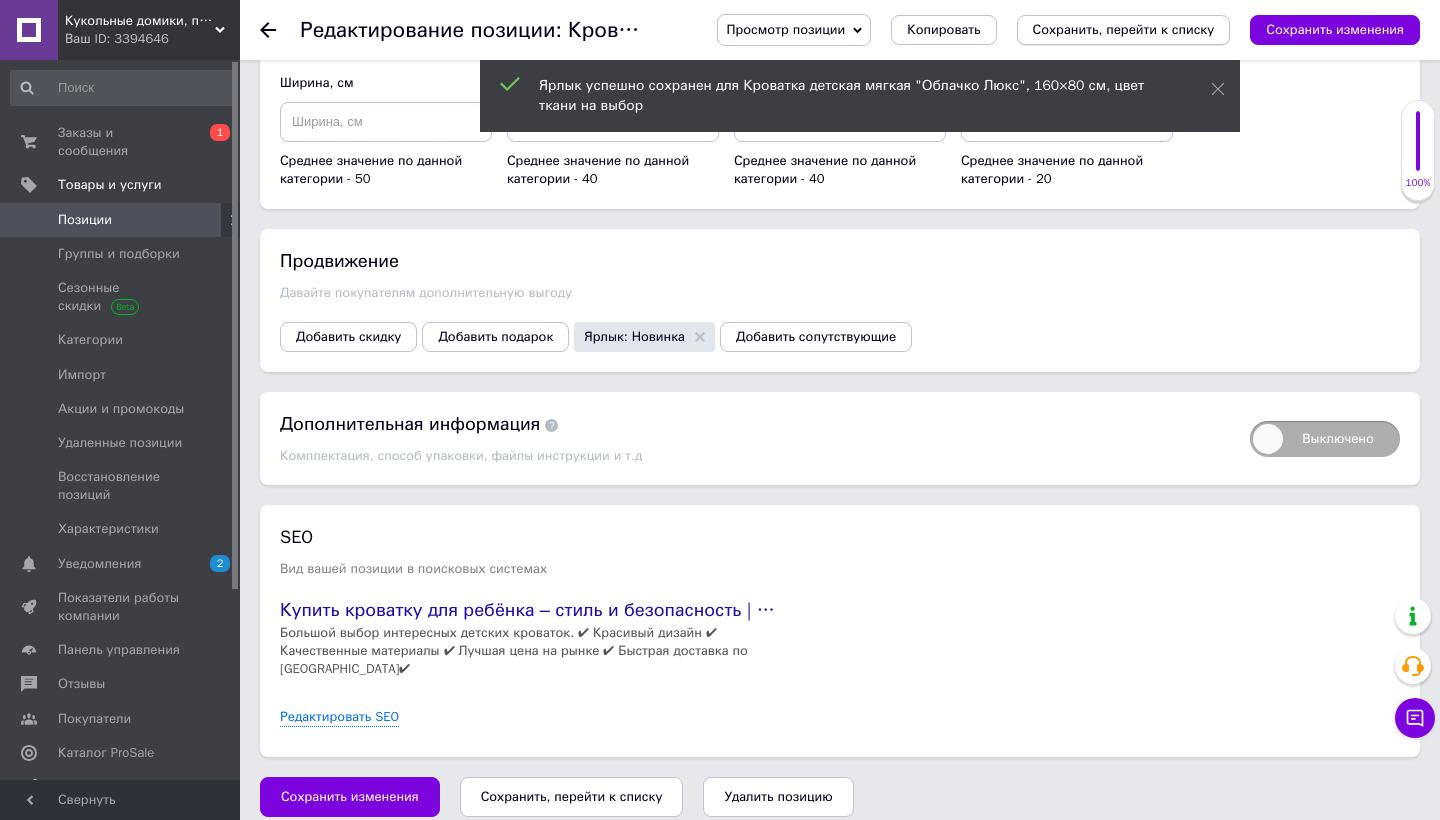 click on "Сохранить, перейти к списку" at bounding box center (1124, 29) 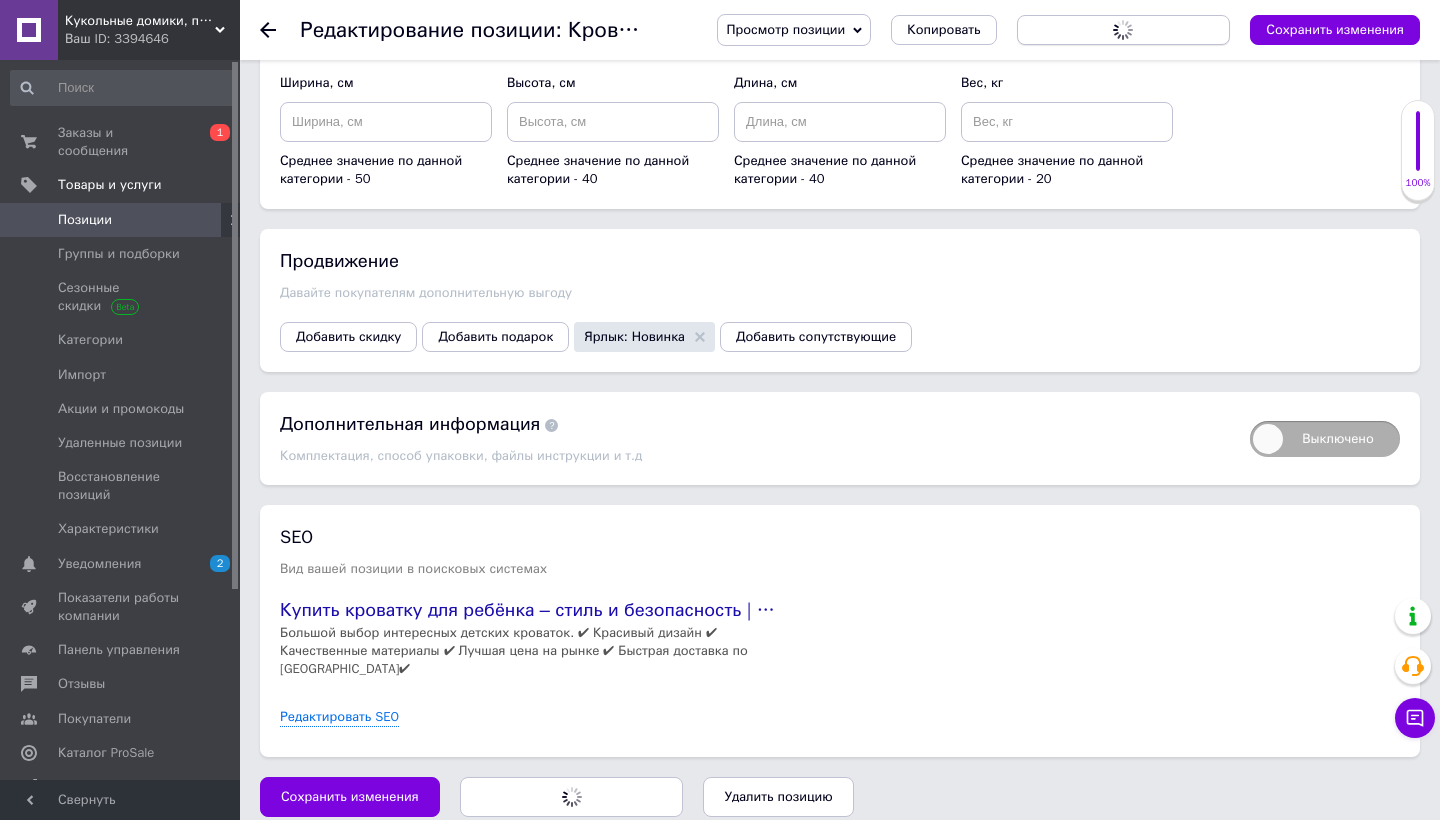 scroll, scrollTop: 0, scrollLeft: 0, axis: both 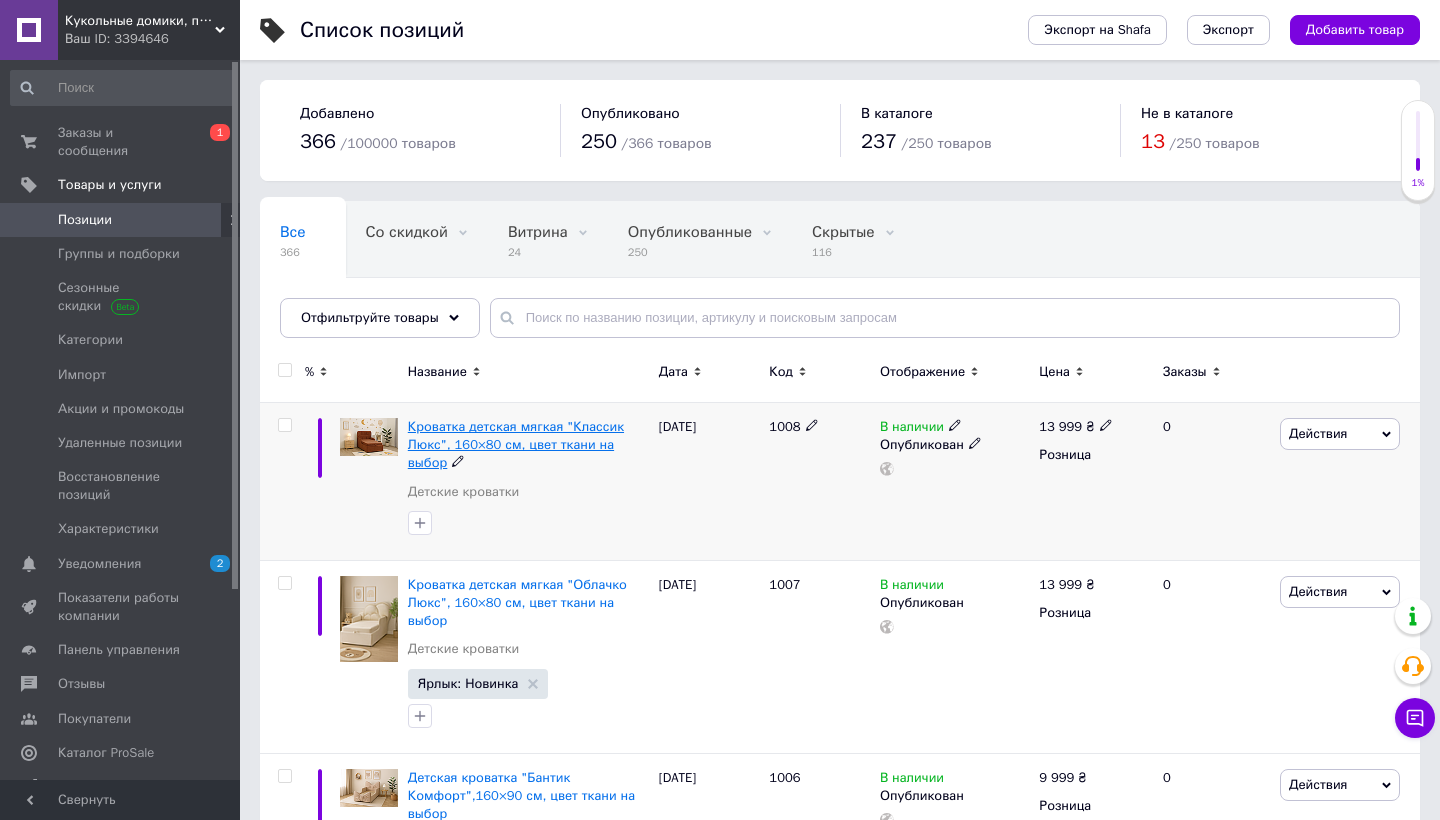 click on "Кроватка детская мягкая "Классик Люкс", 160×80 см, цвет ткани на выбор" at bounding box center [516, 444] 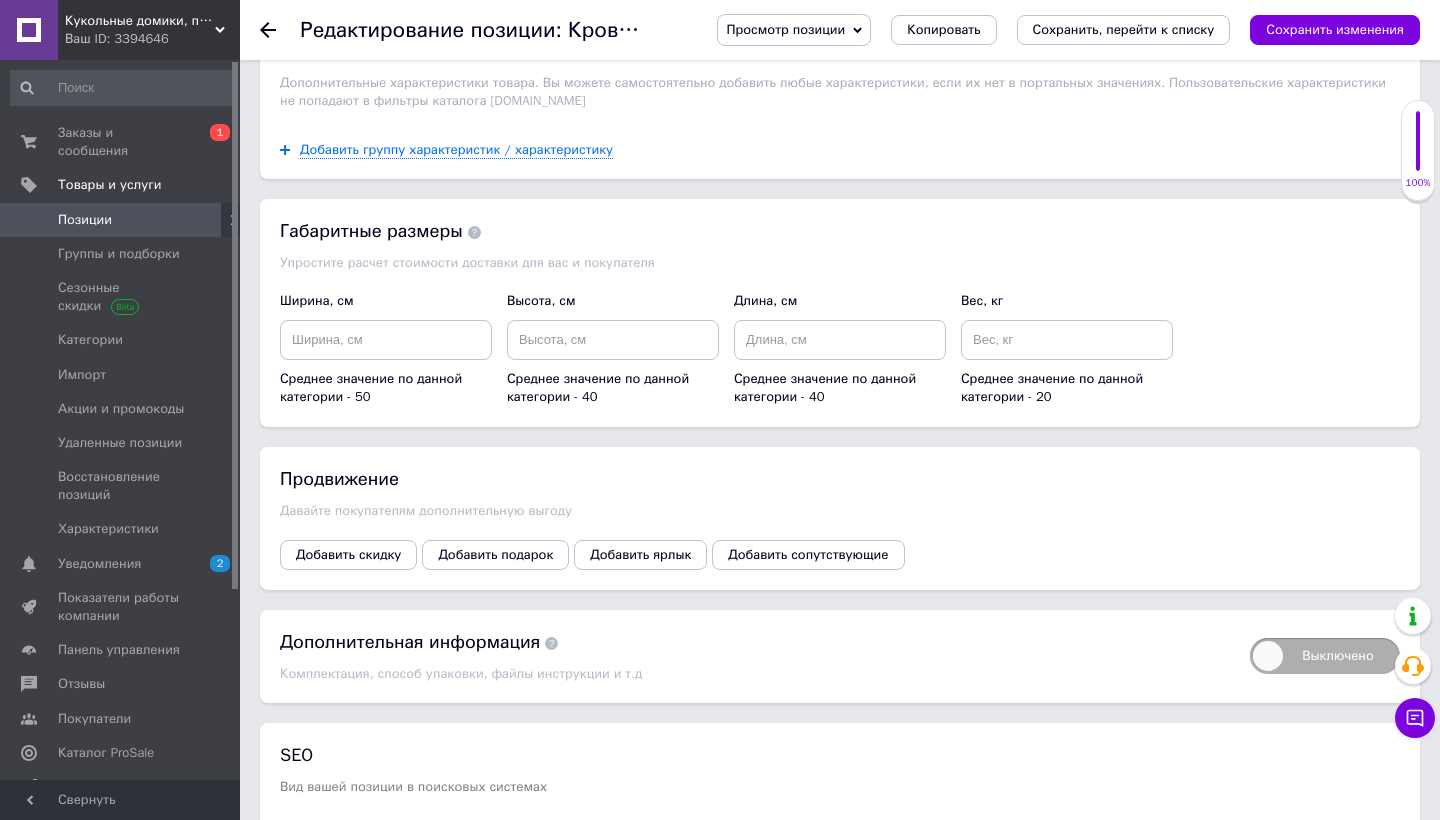 scroll, scrollTop: 2383, scrollLeft: 0, axis: vertical 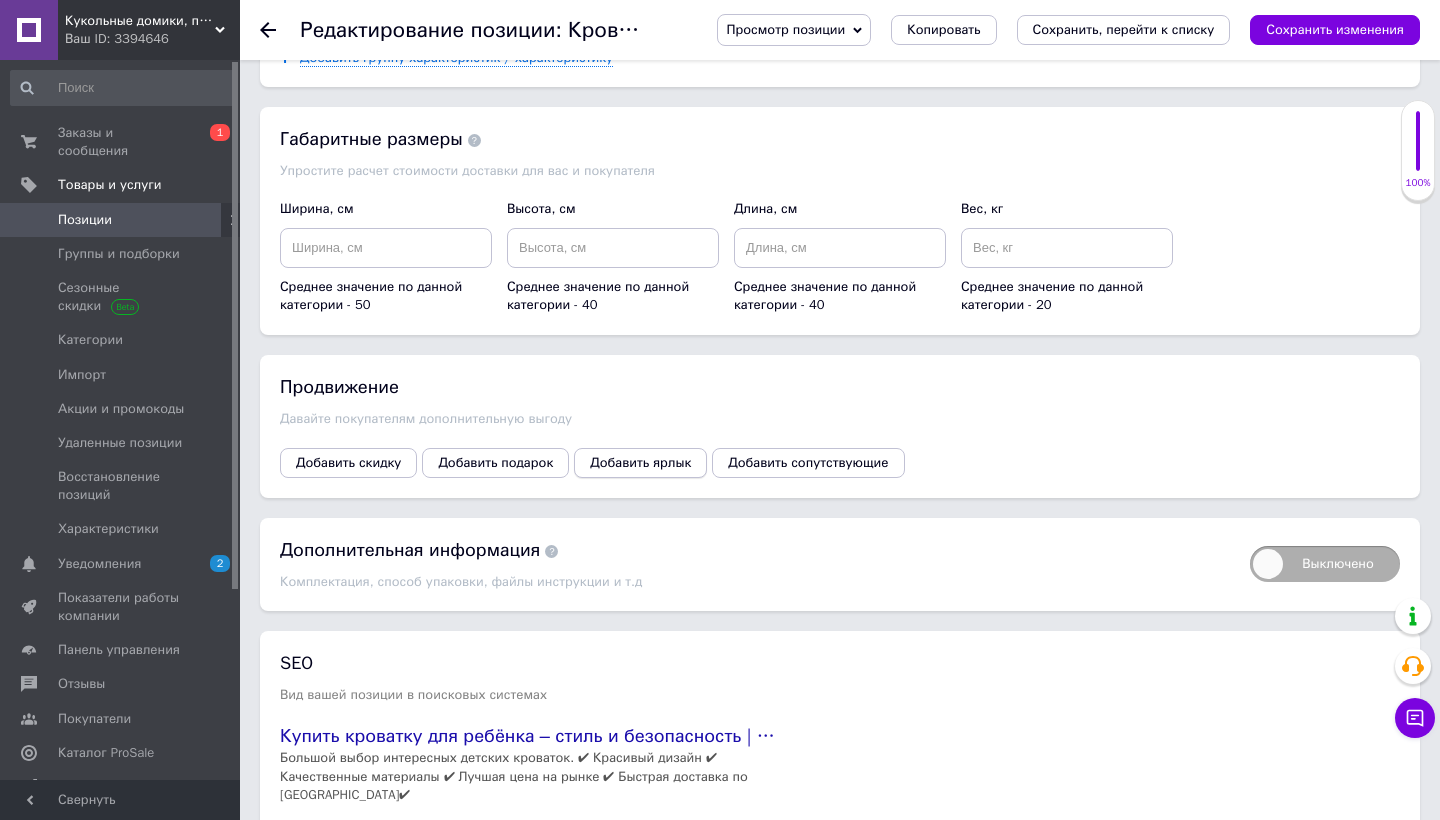click on "Добавить ярлык" at bounding box center [640, 463] 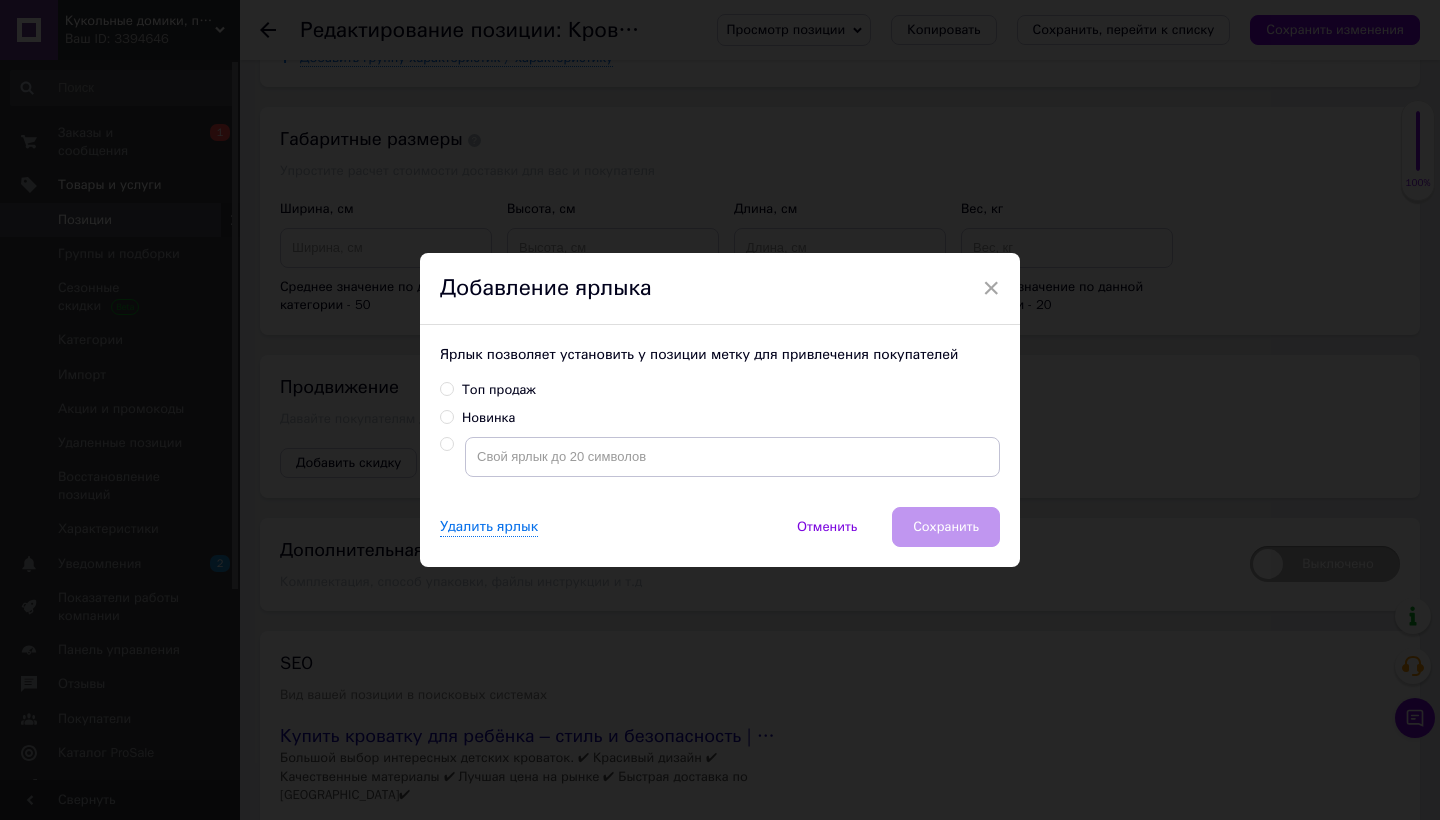 click on "Новинка" at bounding box center [446, 416] 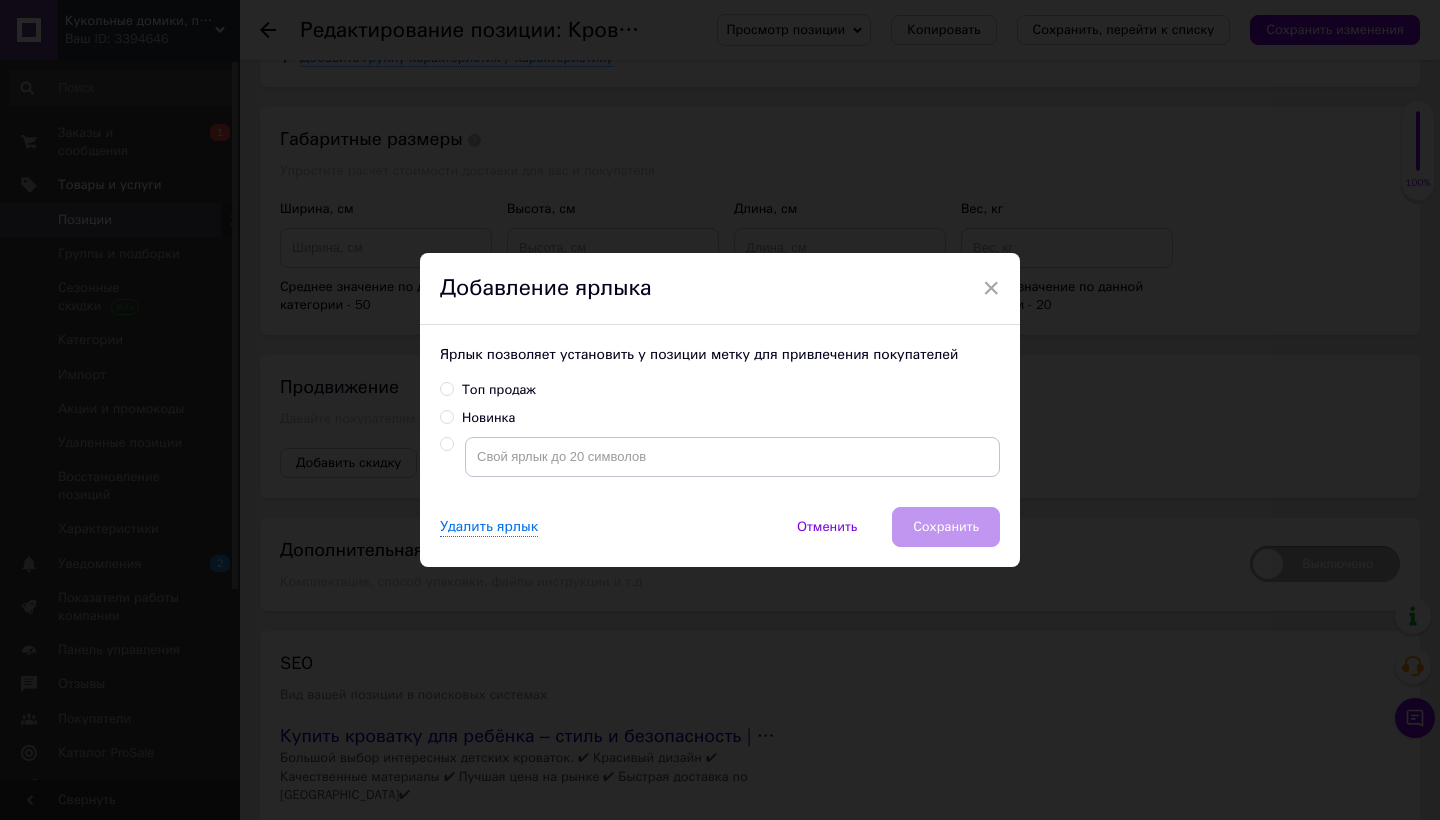 radio on "true" 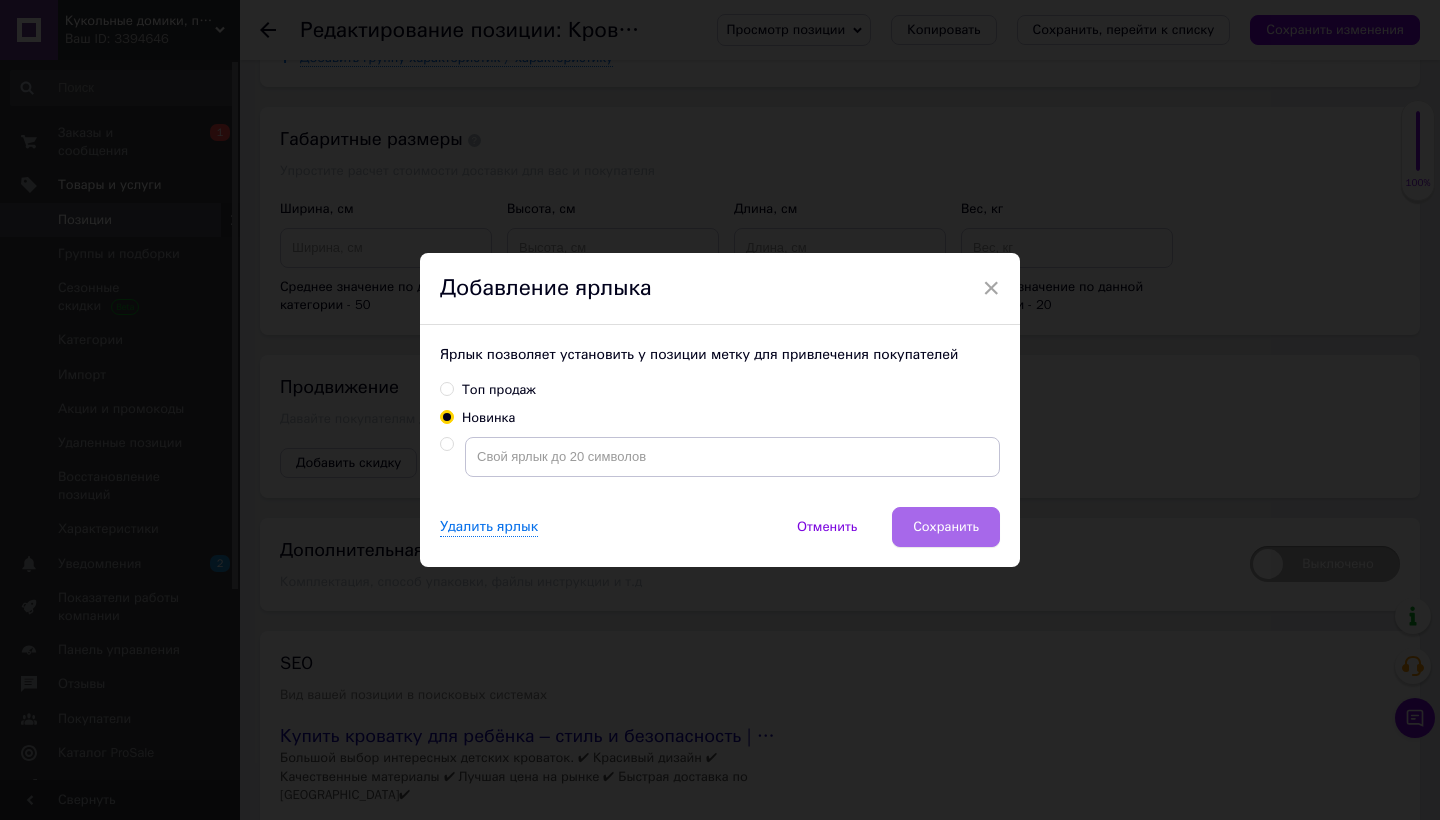 click on "Сохранить" at bounding box center (946, 527) 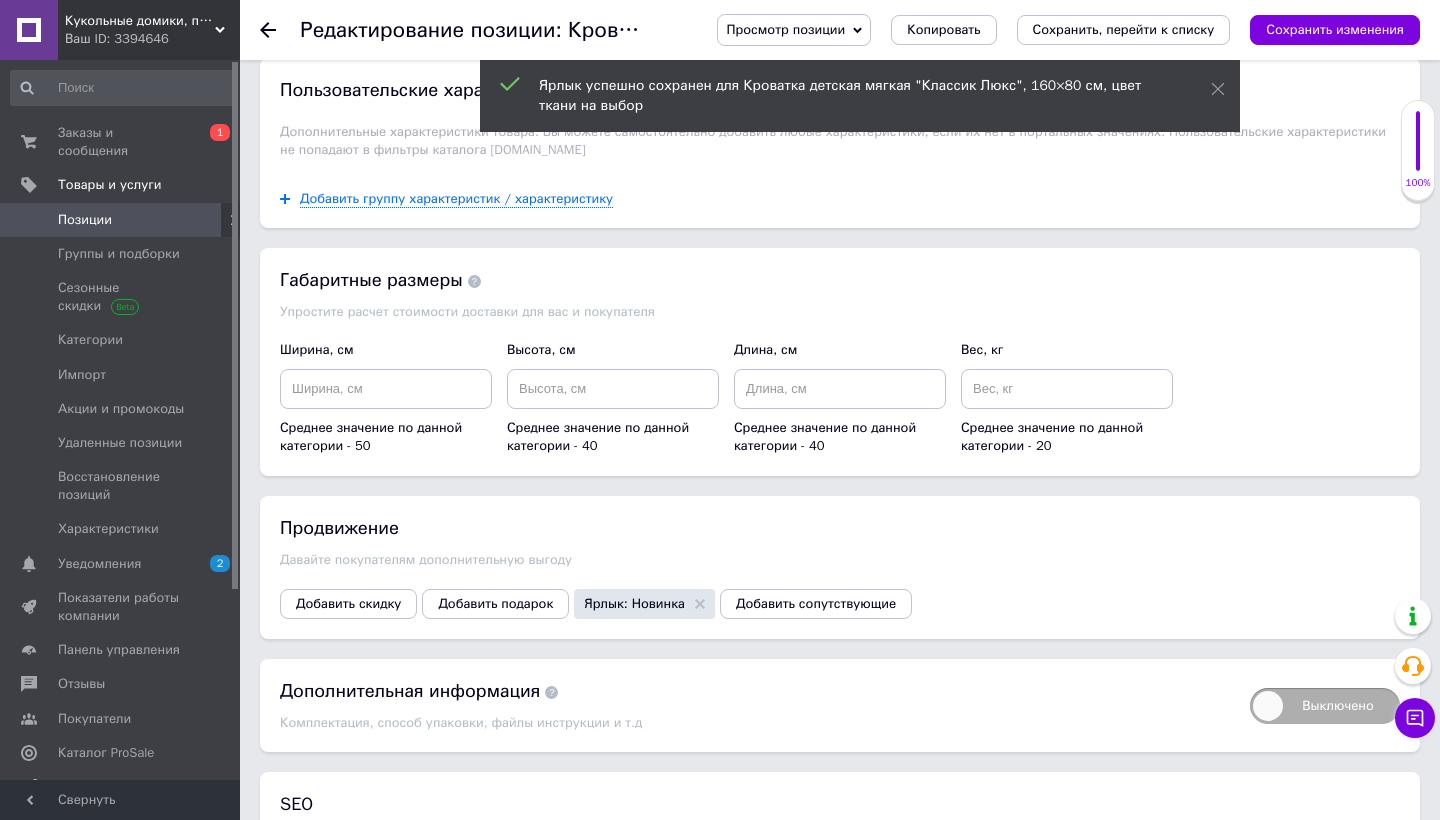 scroll, scrollTop: 2055, scrollLeft: 0, axis: vertical 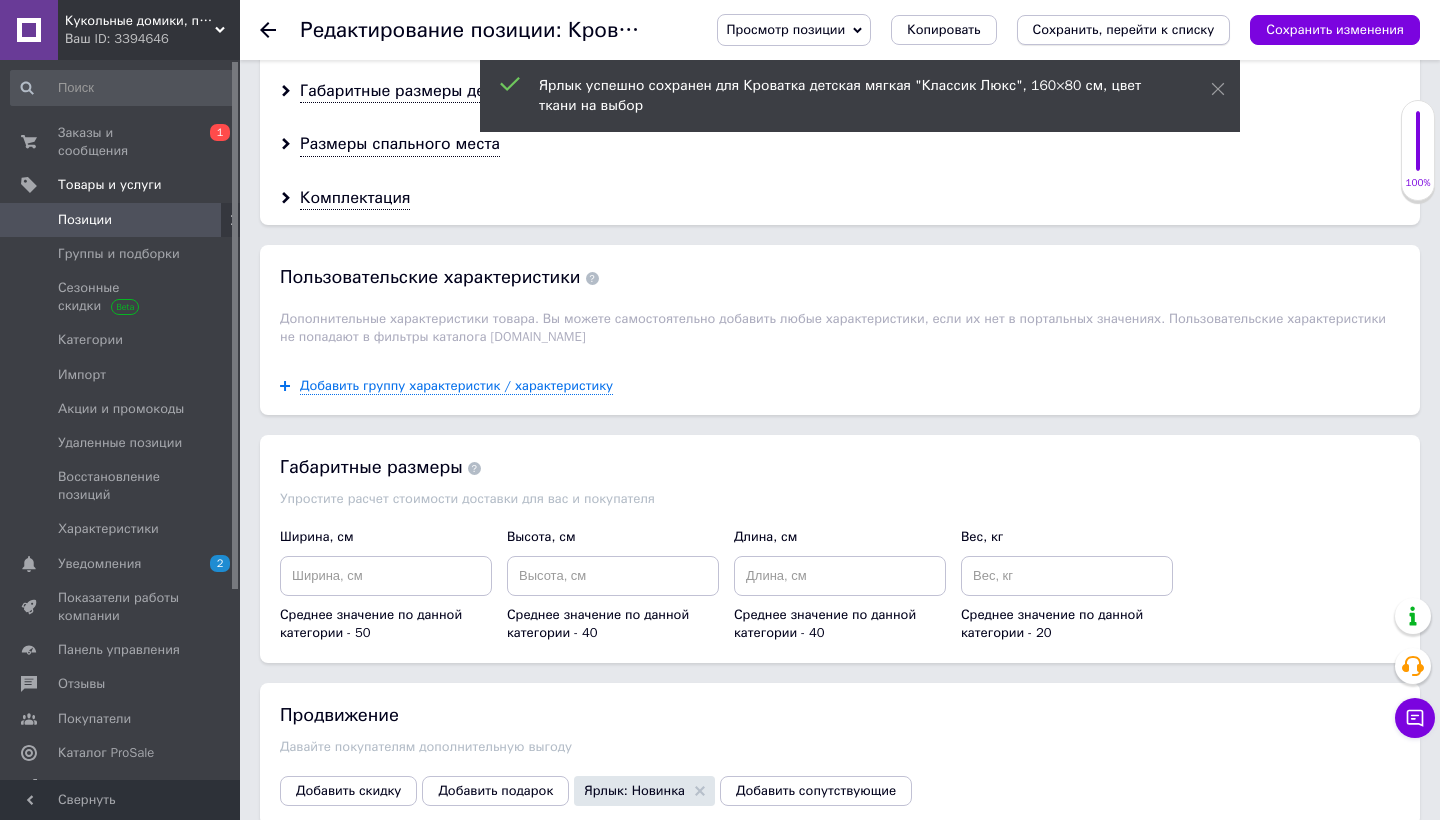 click on "Сохранить, перейти к списку" at bounding box center [1124, 29] 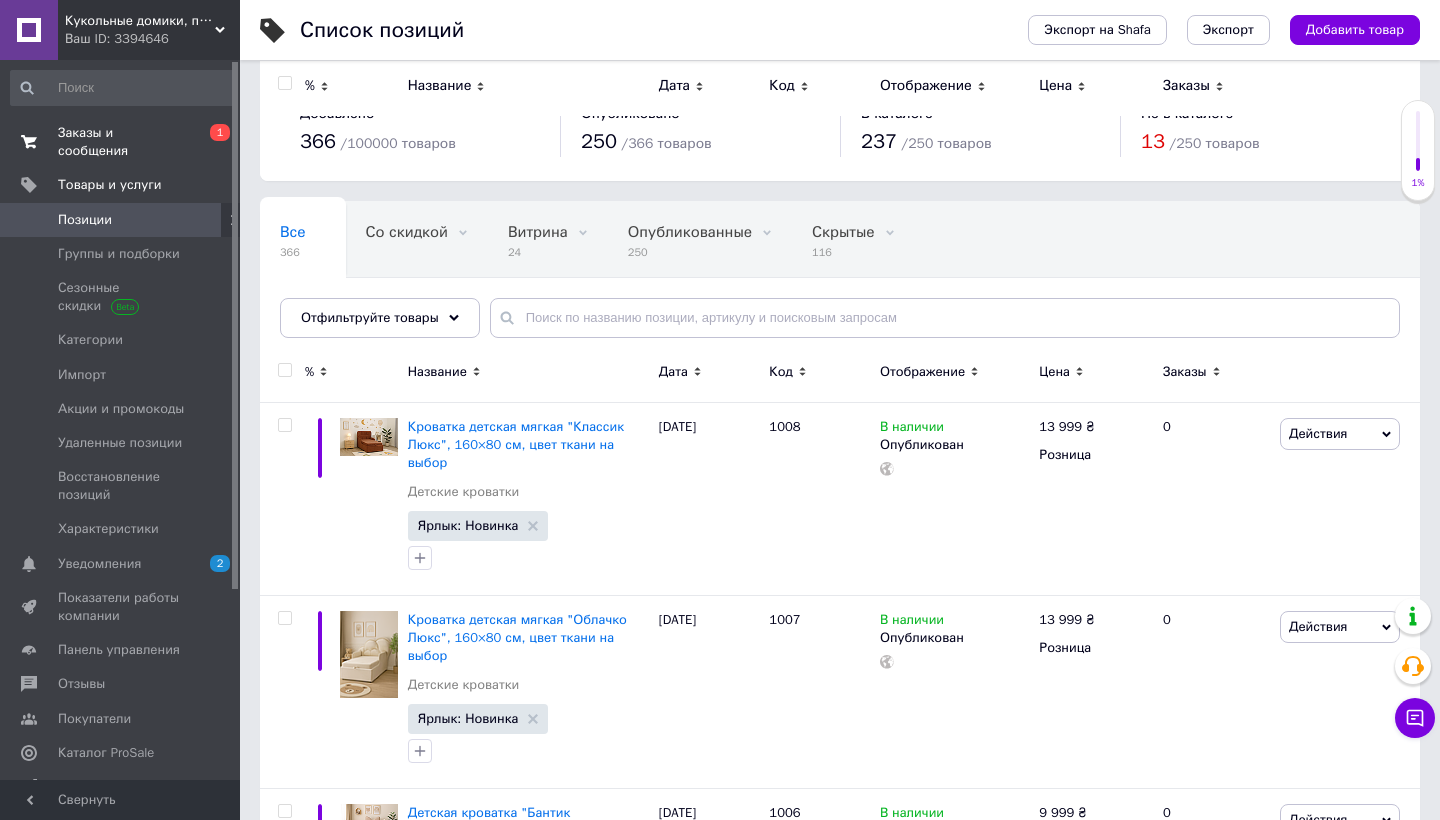 scroll, scrollTop: 0, scrollLeft: 0, axis: both 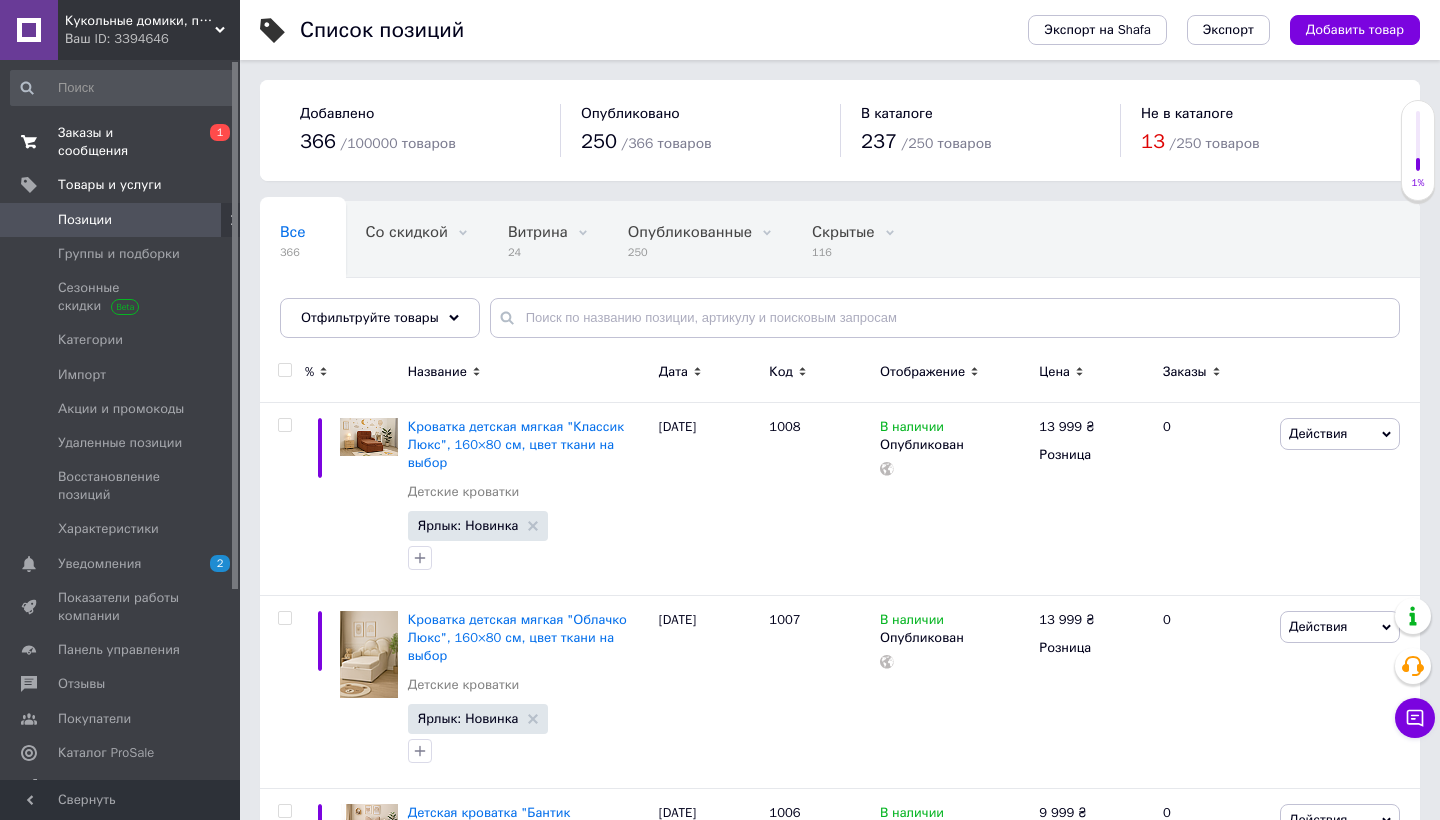 click on "Заказы и сообщения" at bounding box center [121, 142] 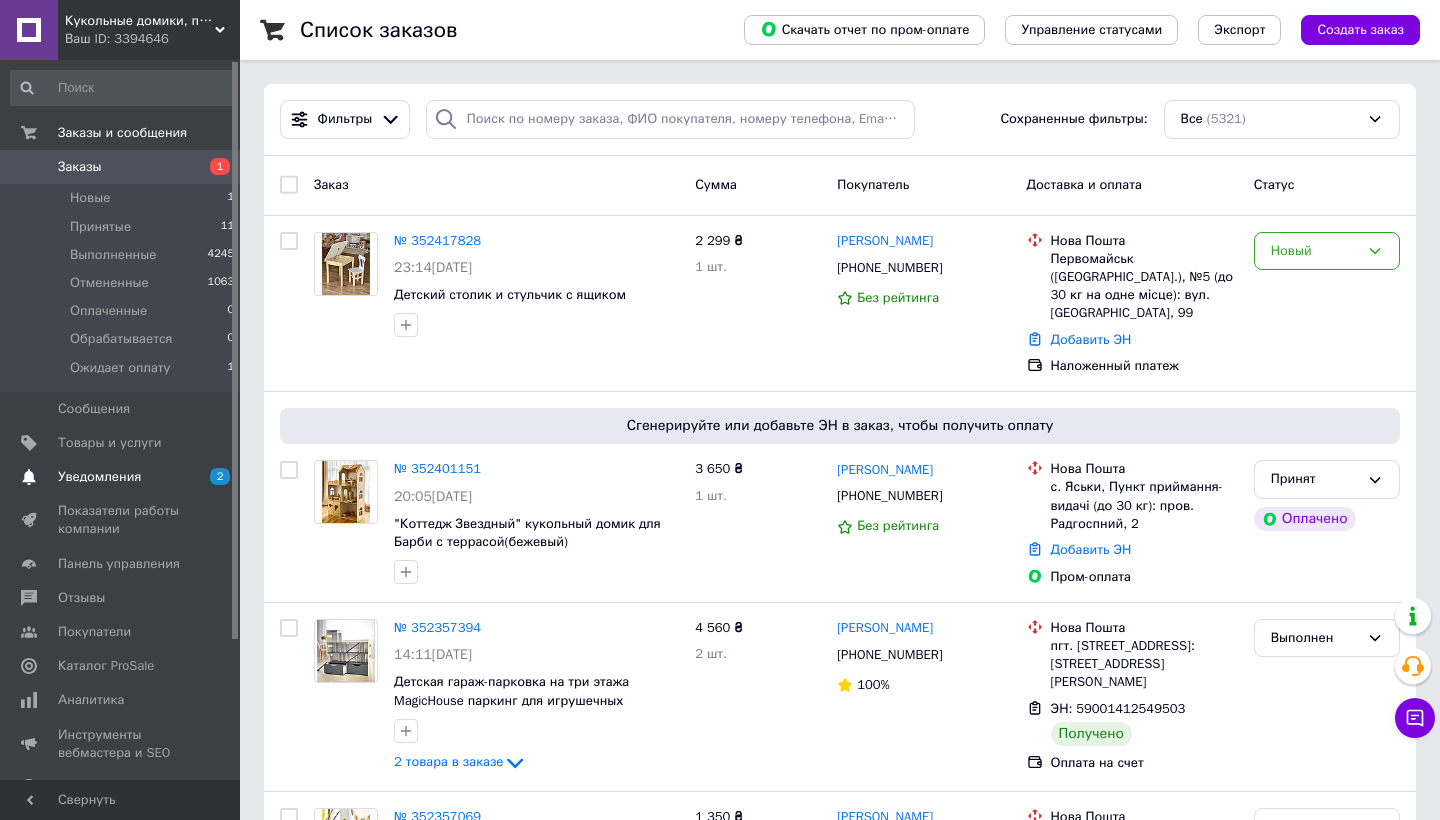 scroll, scrollTop: 0, scrollLeft: 0, axis: both 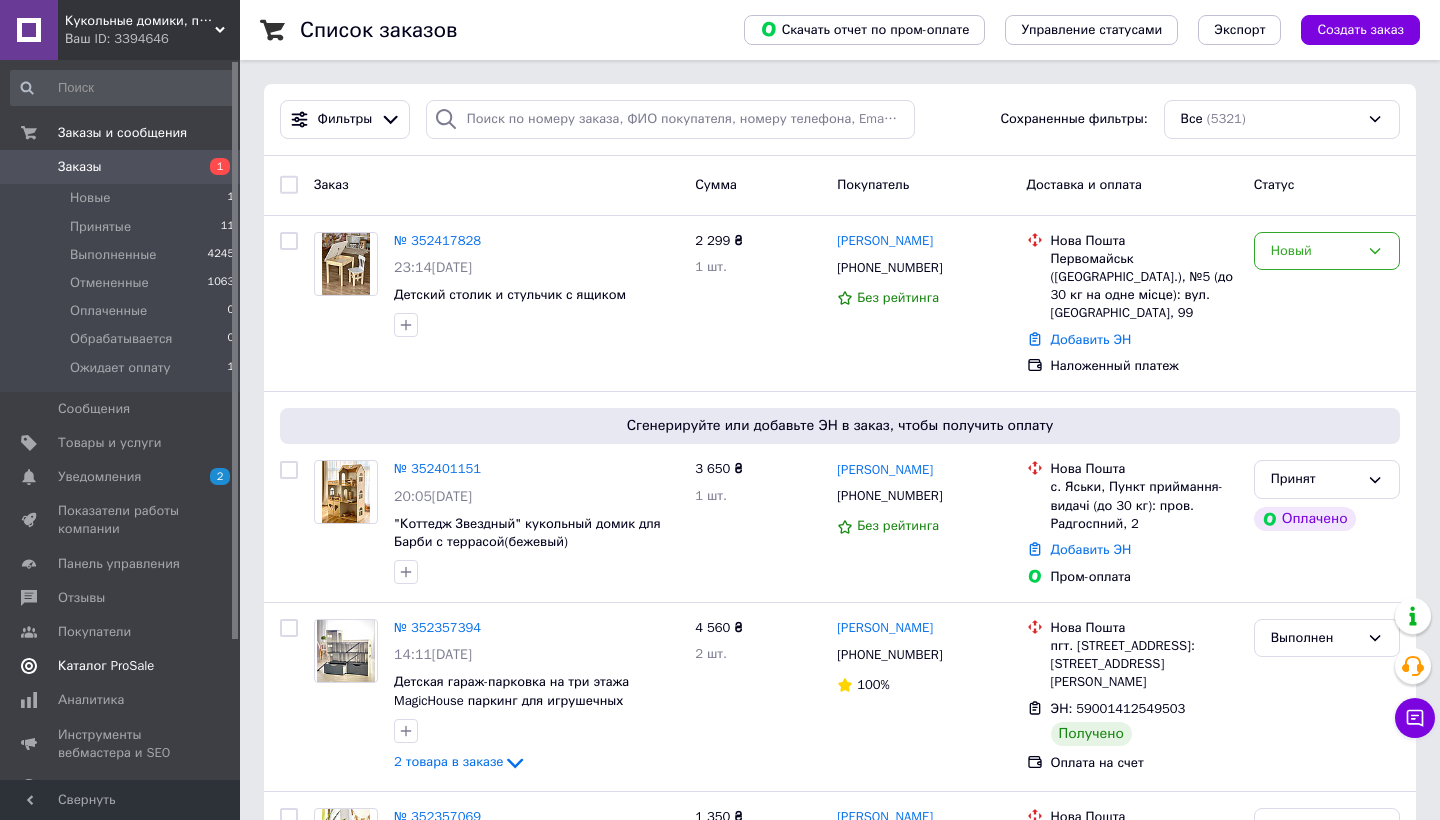 click on "Каталог ProSale" at bounding box center [106, 666] 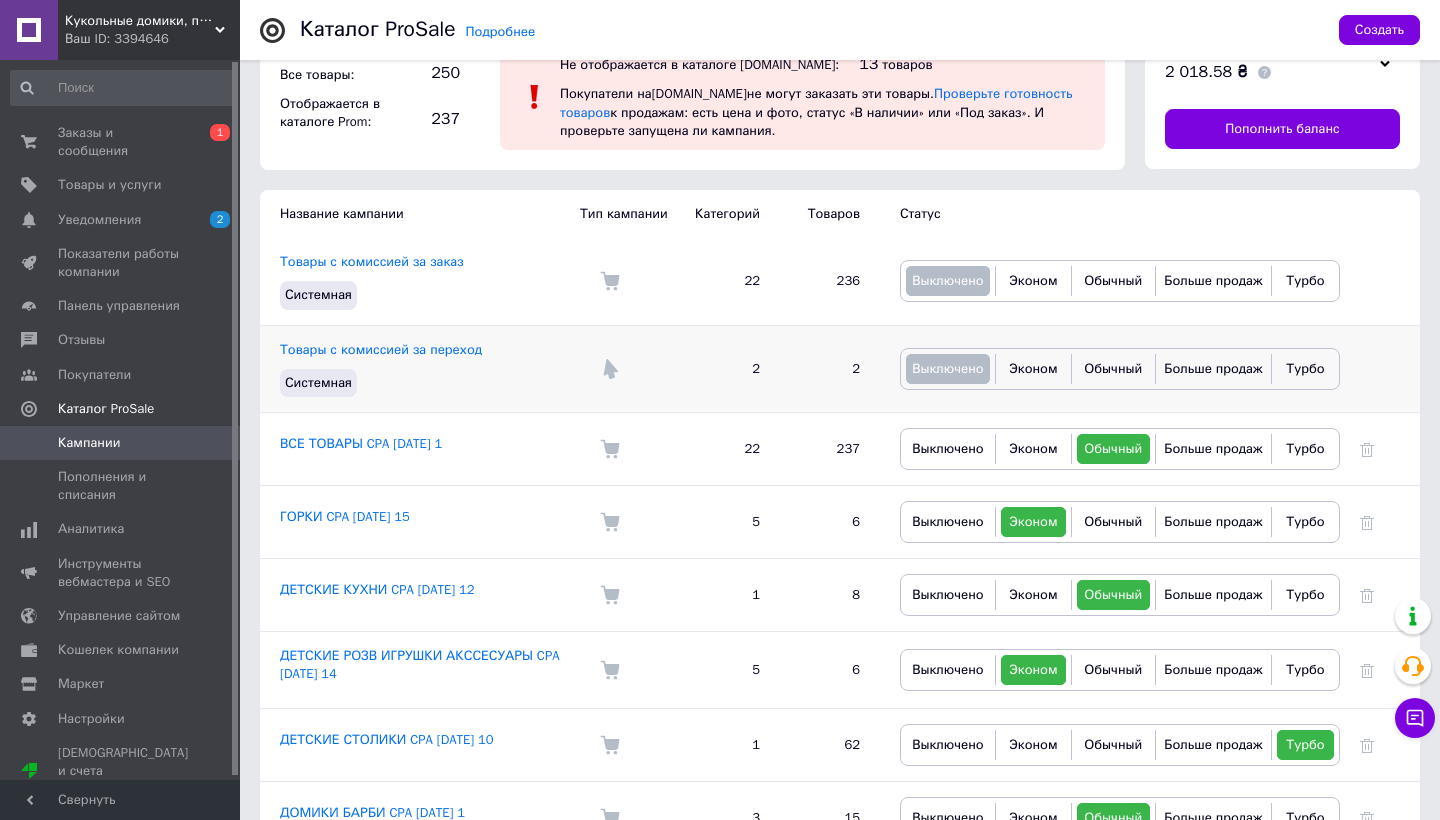 scroll, scrollTop: 59, scrollLeft: 0, axis: vertical 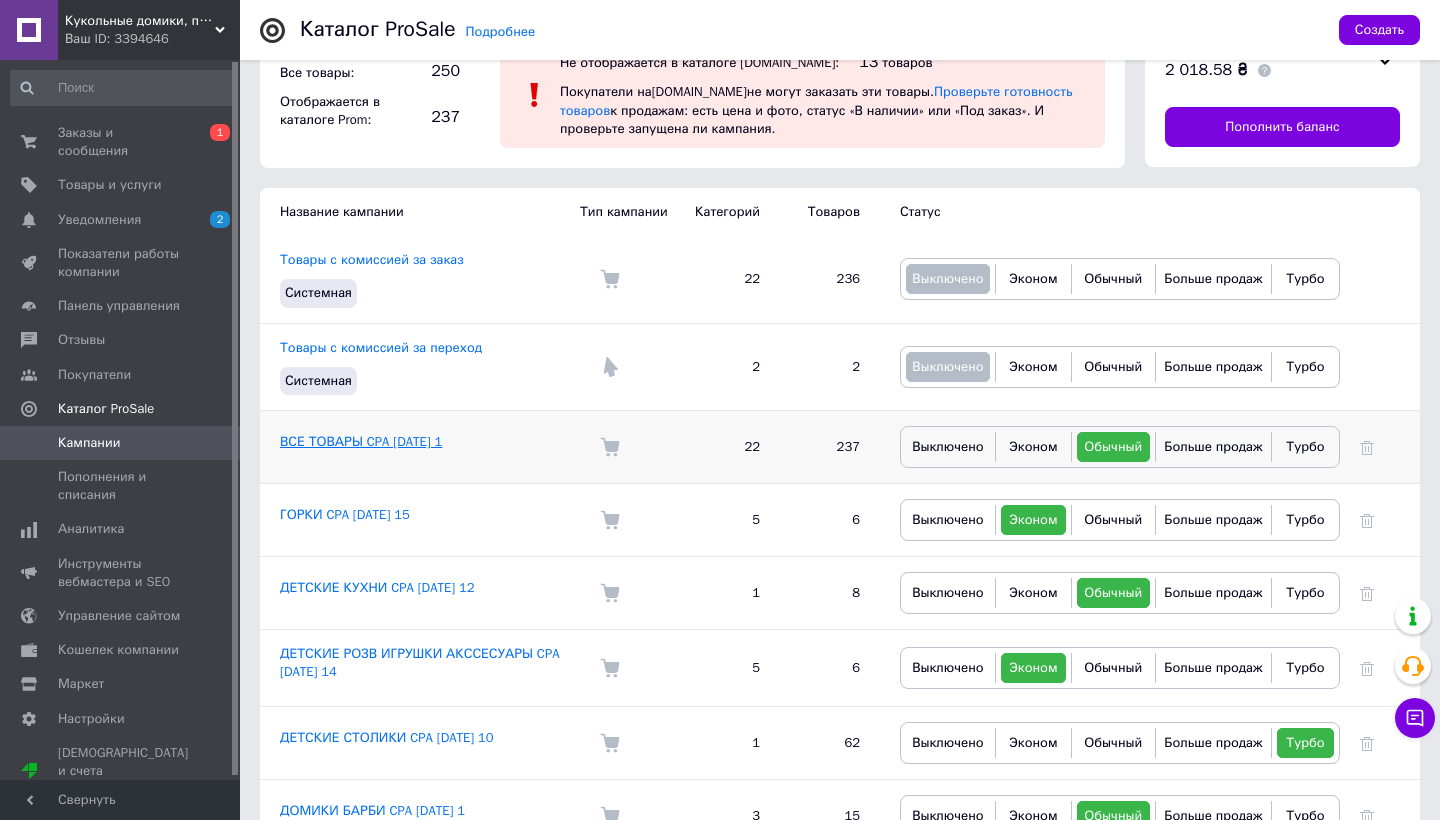 click on "ВСЕ ТОВАРЫ CPA [DATE] 1" at bounding box center (361, 441) 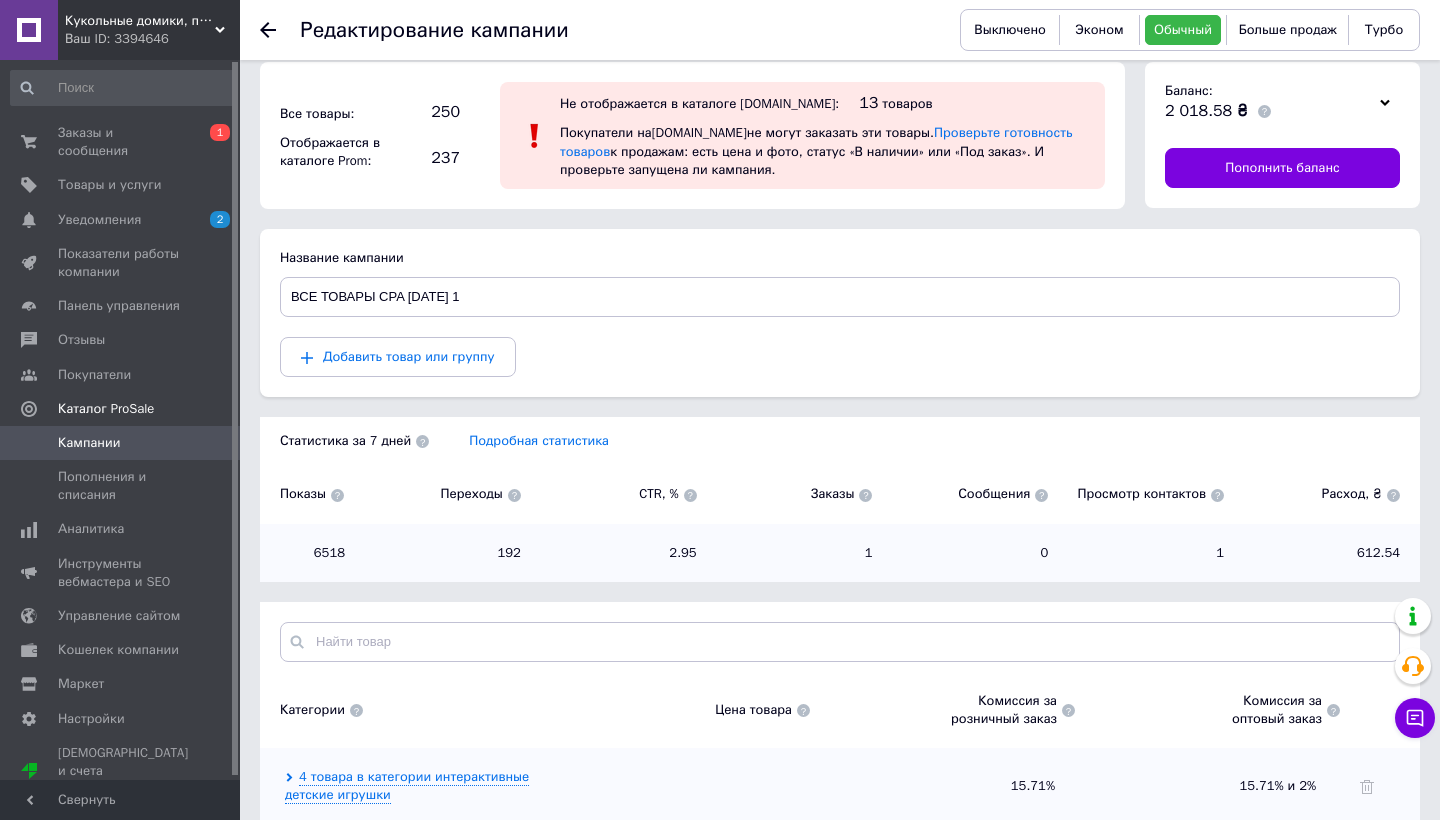scroll, scrollTop: 20, scrollLeft: 0, axis: vertical 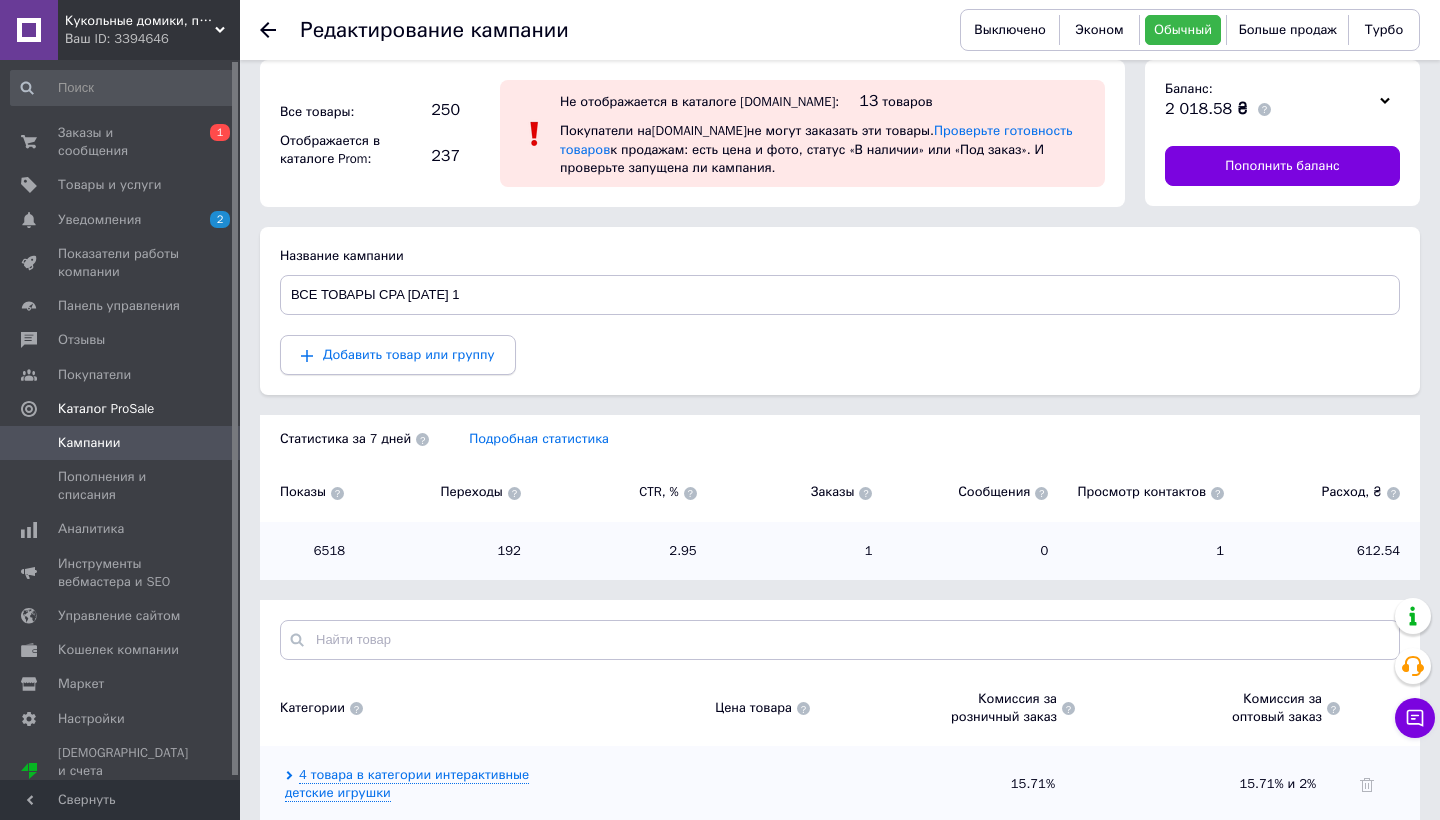 click on "Добавить товар или группу" at bounding box center [409, 354] 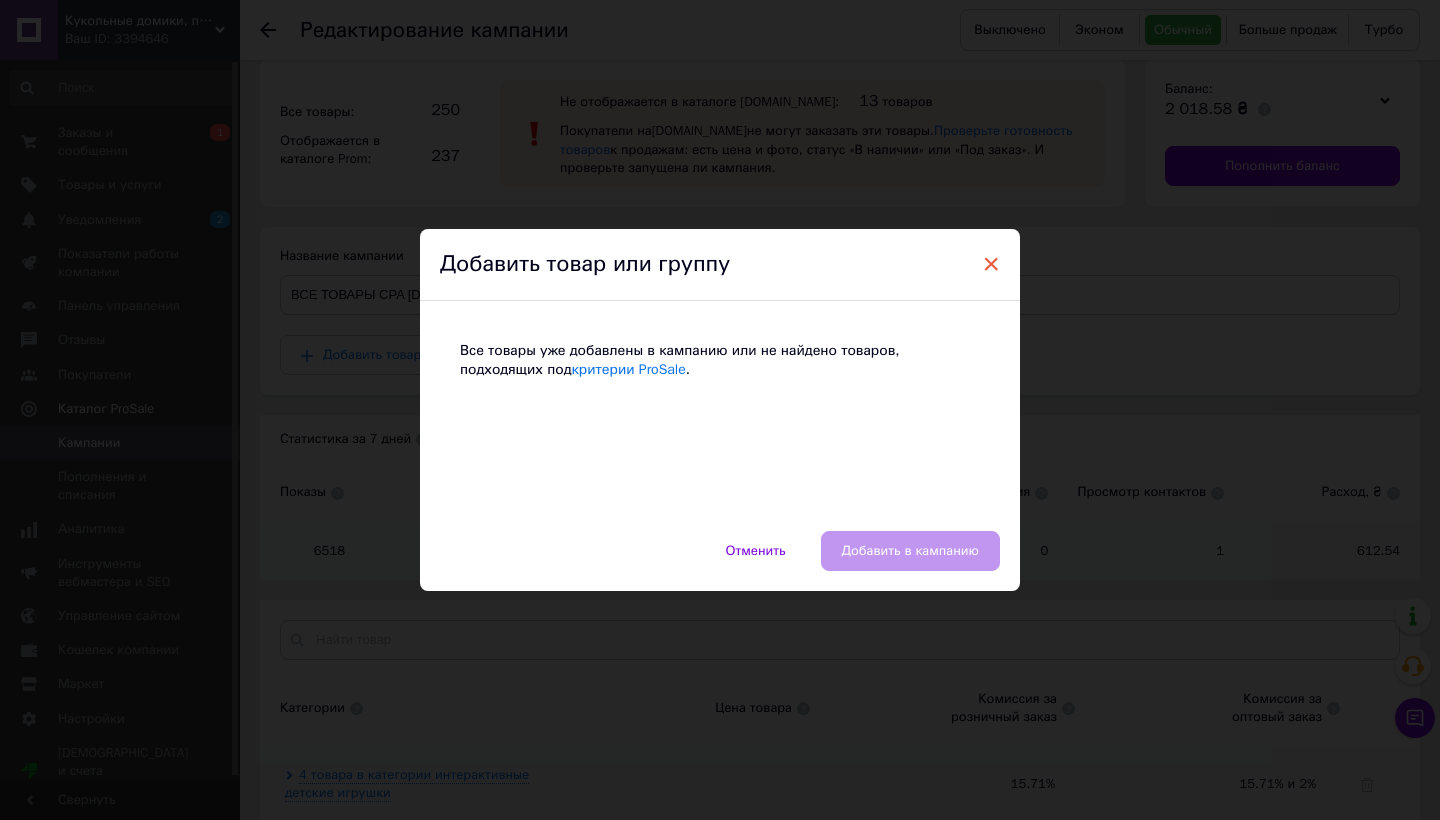 click on "×" at bounding box center (991, 264) 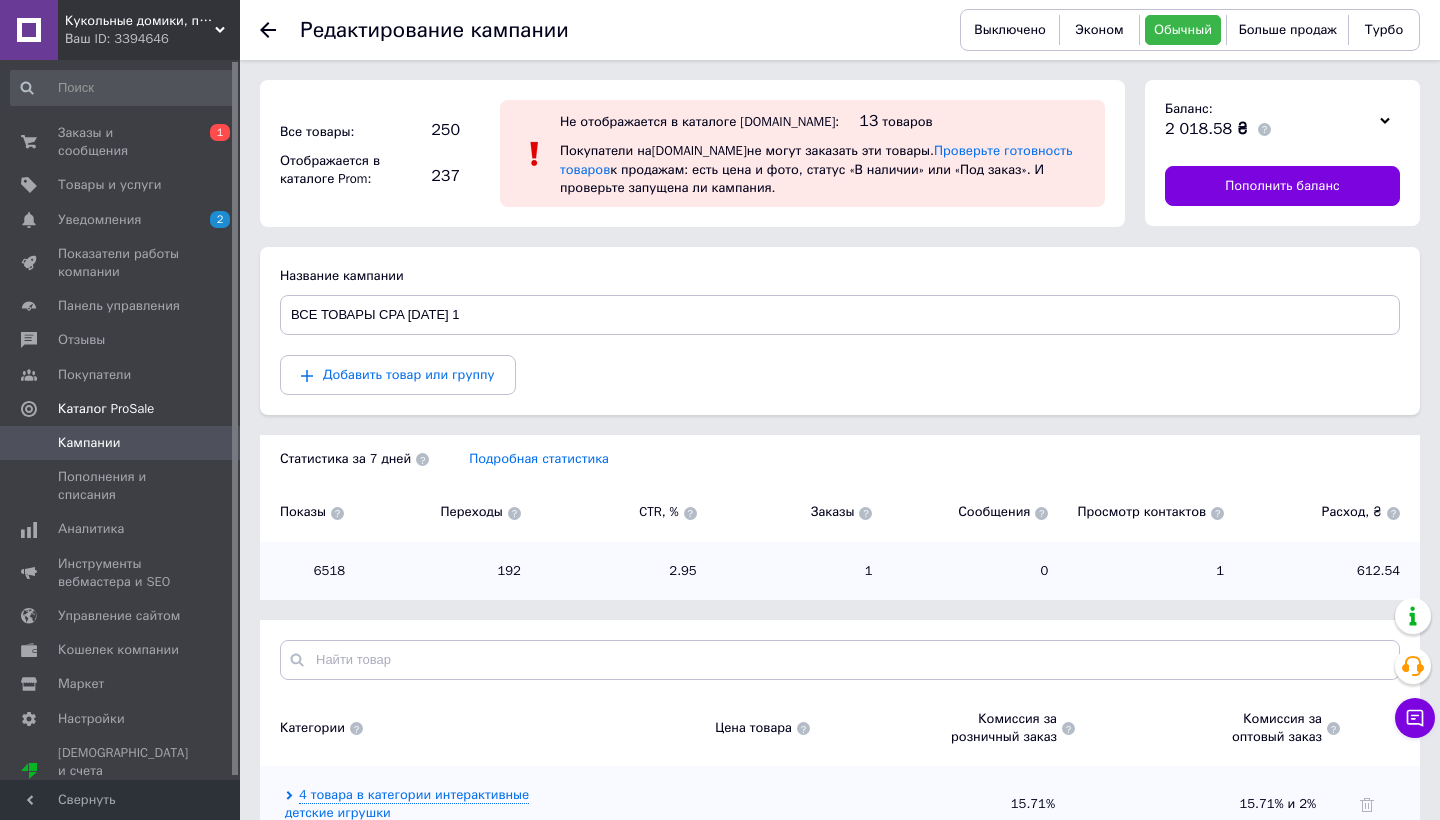 scroll, scrollTop: 0, scrollLeft: 0, axis: both 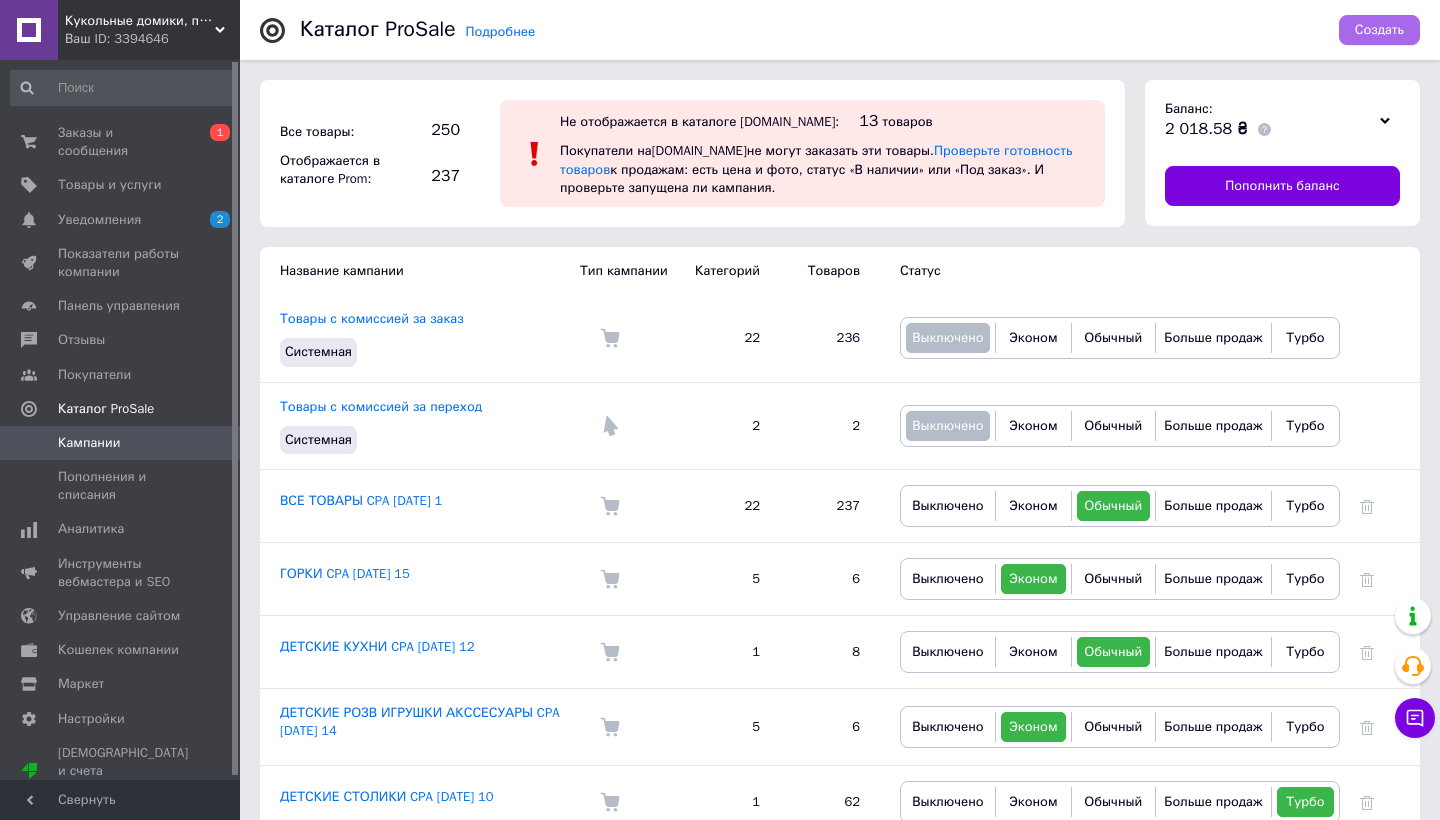 click on "Создать" at bounding box center (1379, 30) 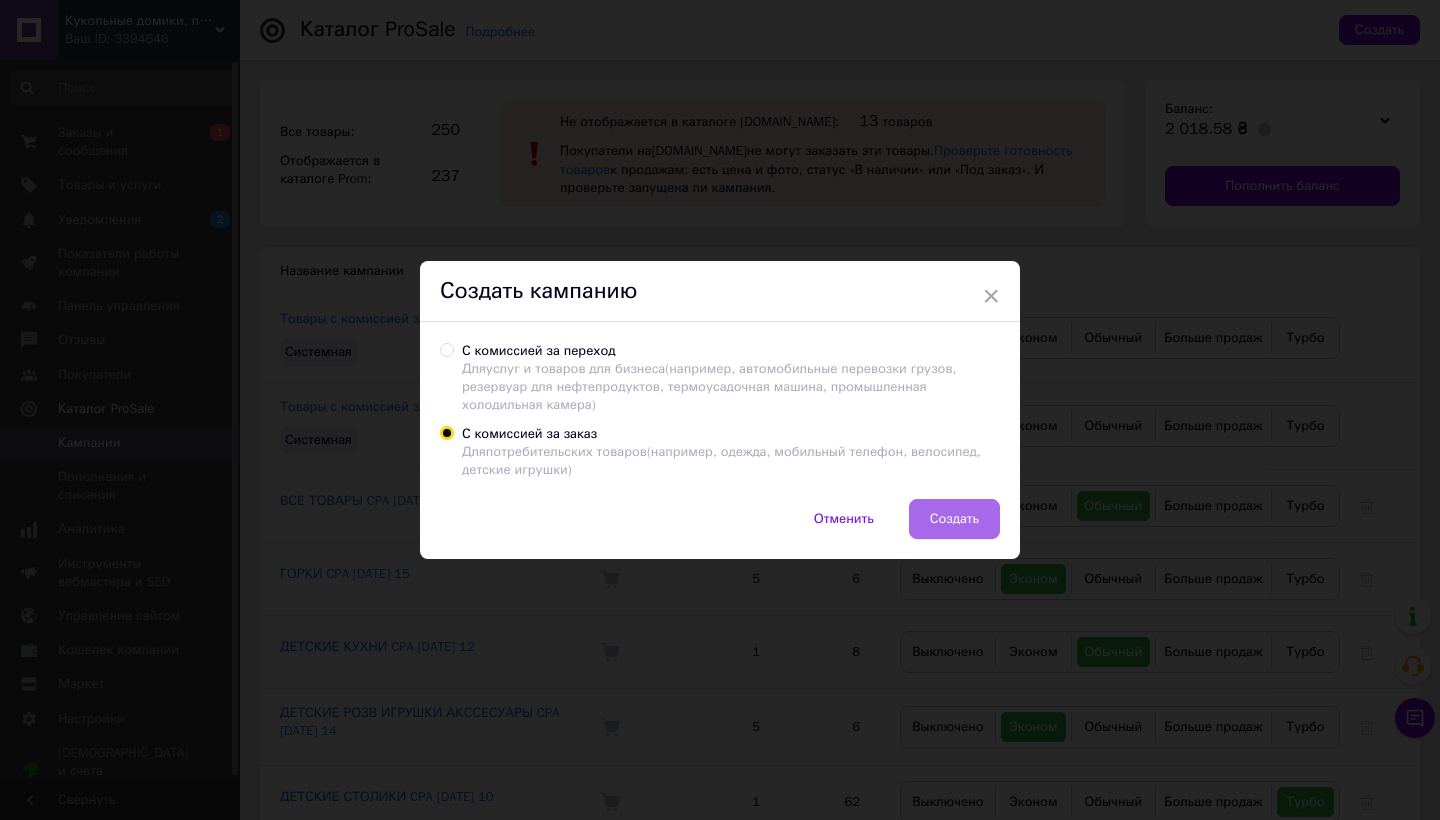 click on "Создать" at bounding box center [954, 519] 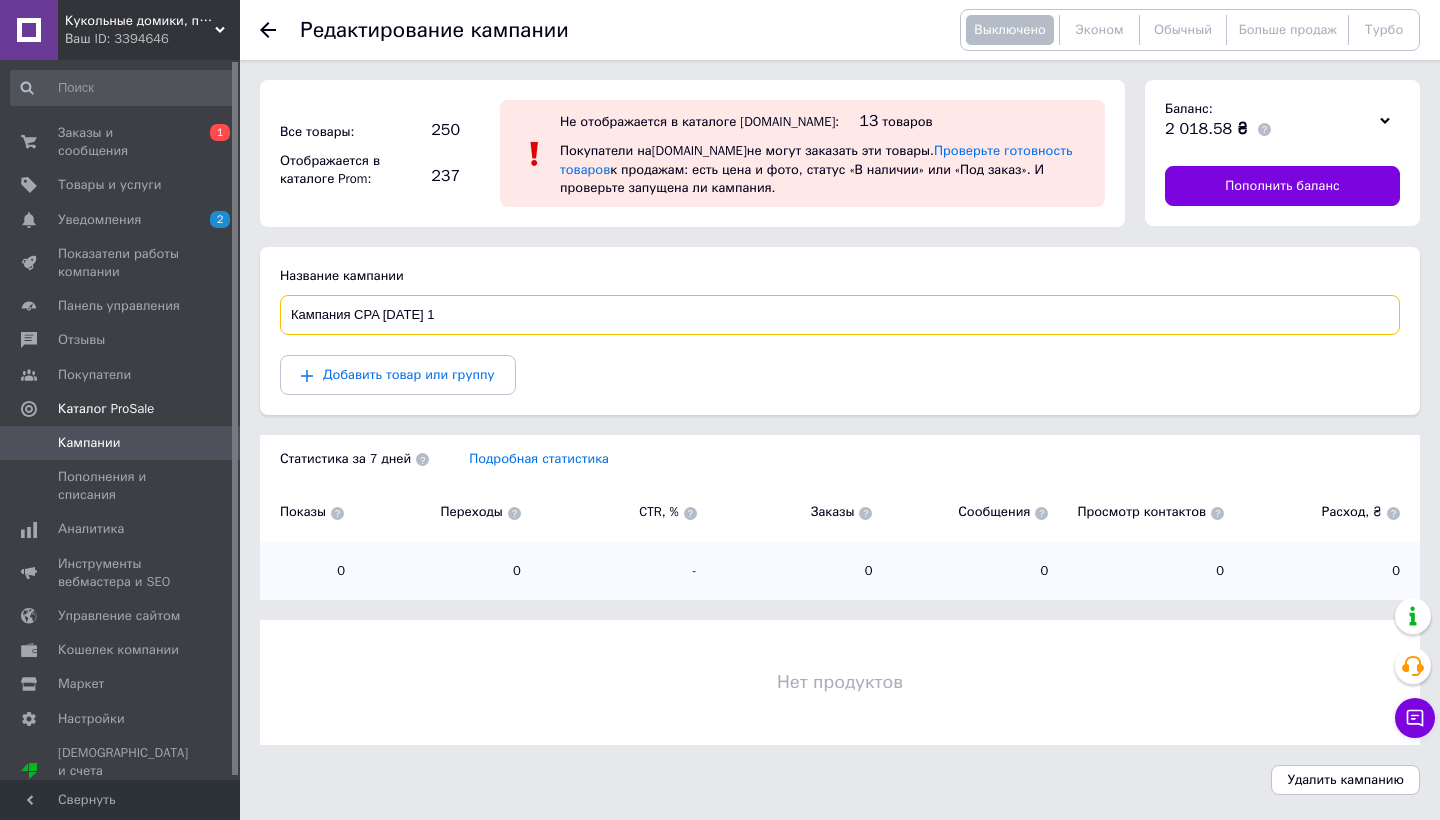 click on "Кампания CPA [DATE] 1" at bounding box center [840, 315] 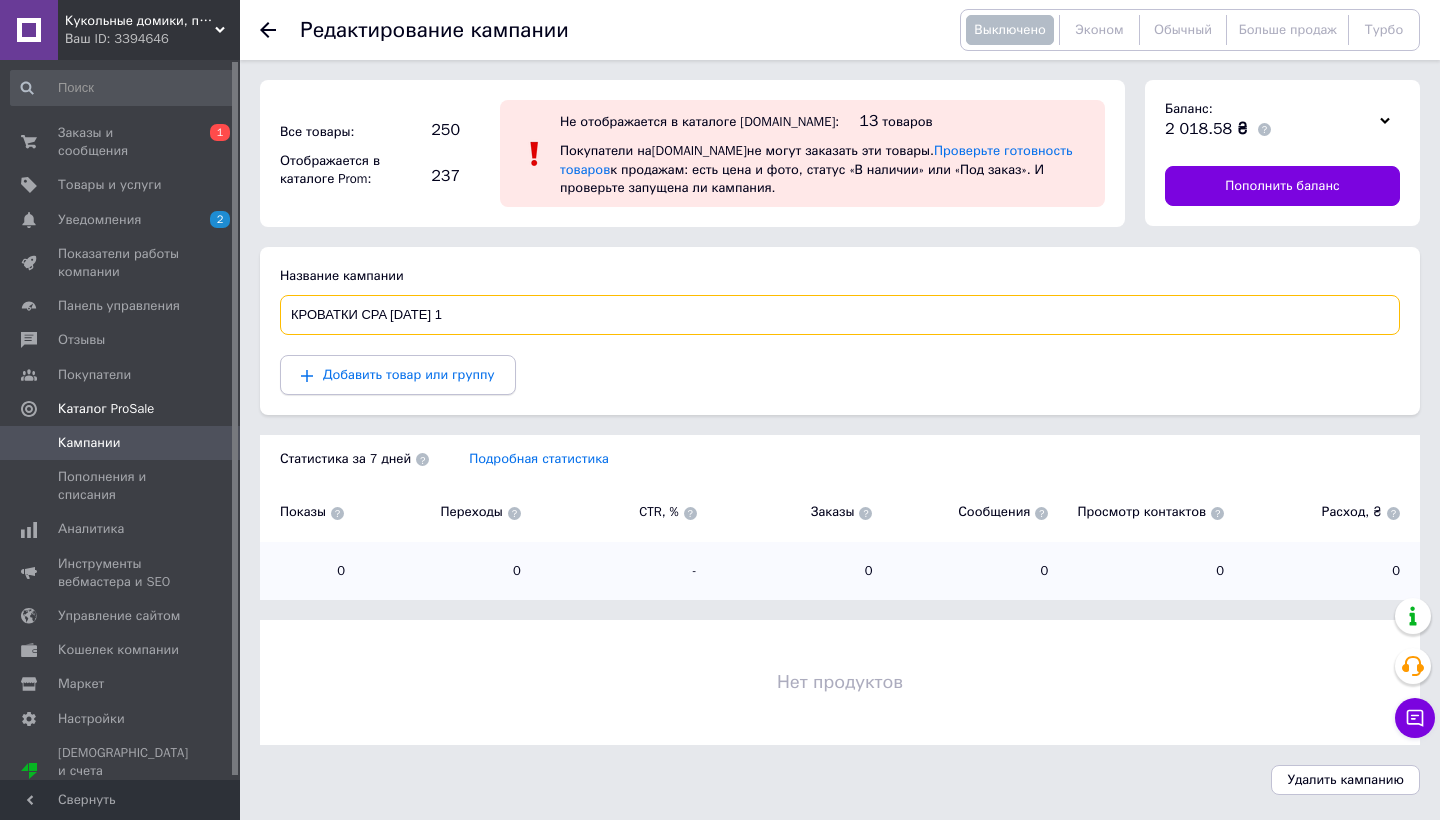 type on "КРОВАТКИ CPA [DATE] 1" 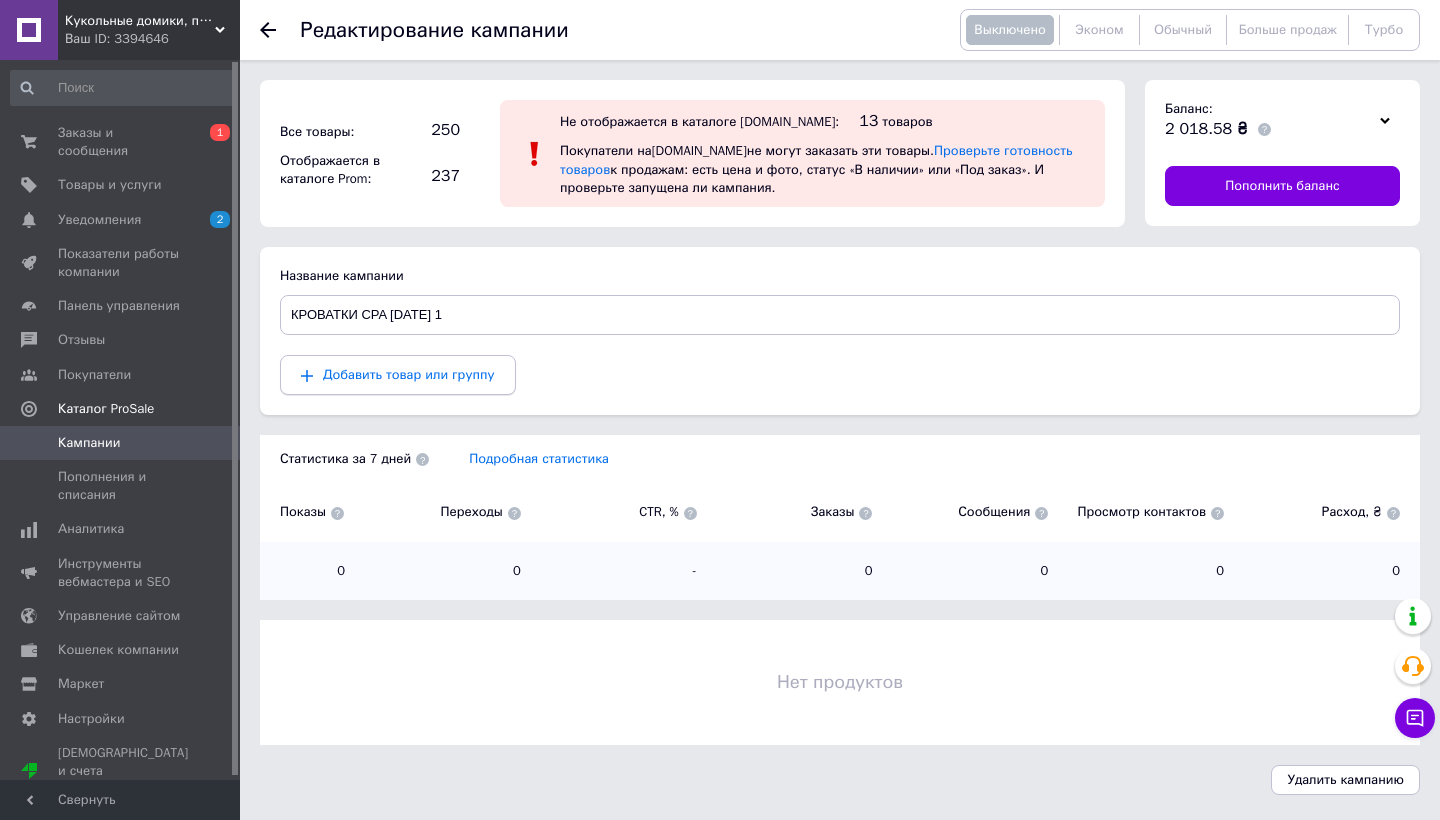 click on "Добавить товар или группу" at bounding box center [409, 374] 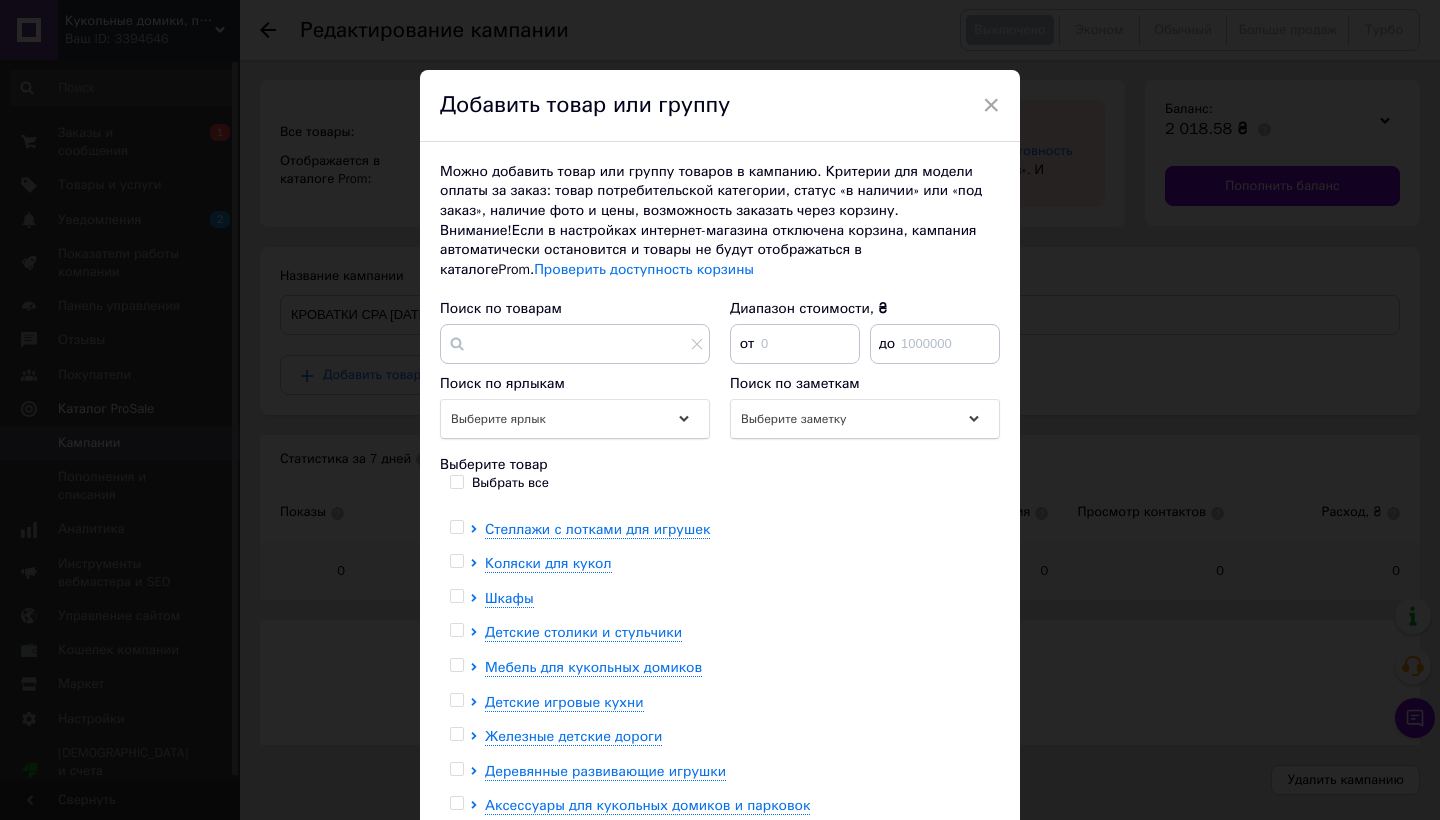 scroll, scrollTop: 125, scrollLeft: 0, axis: vertical 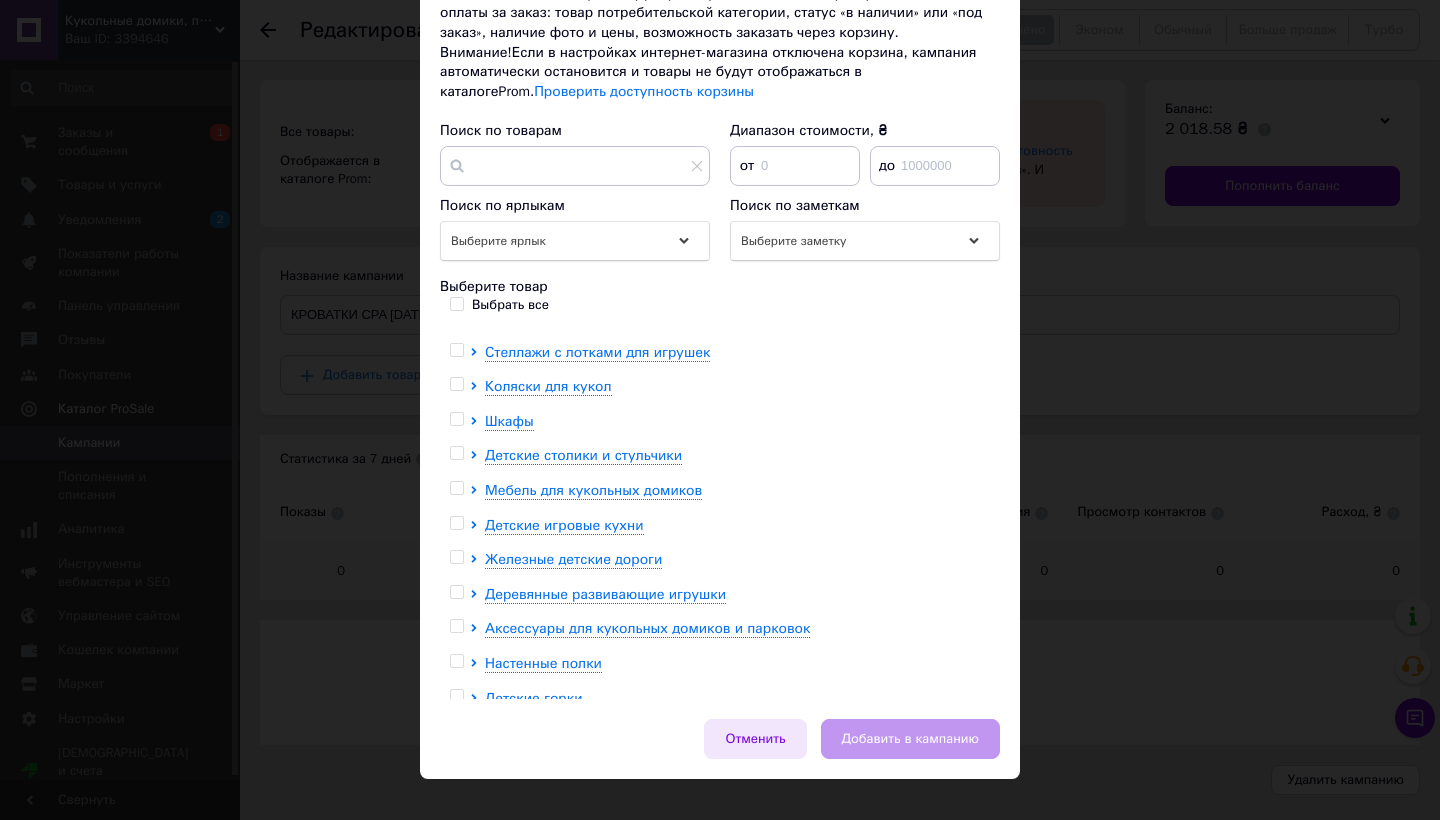 click on "Отменить" at bounding box center [755, 739] 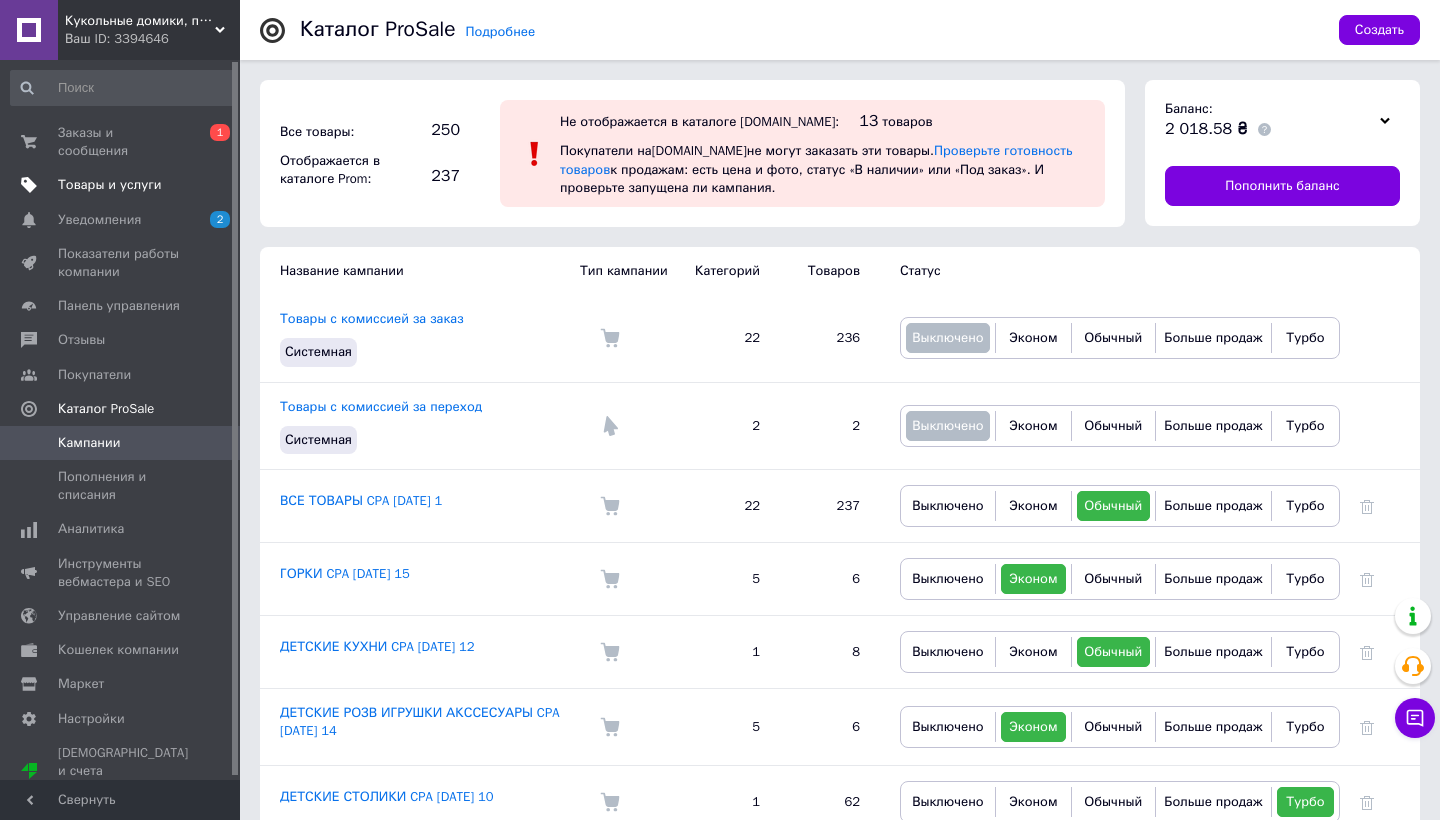 click on "Товары и услуги" at bounding box center [110, 185] 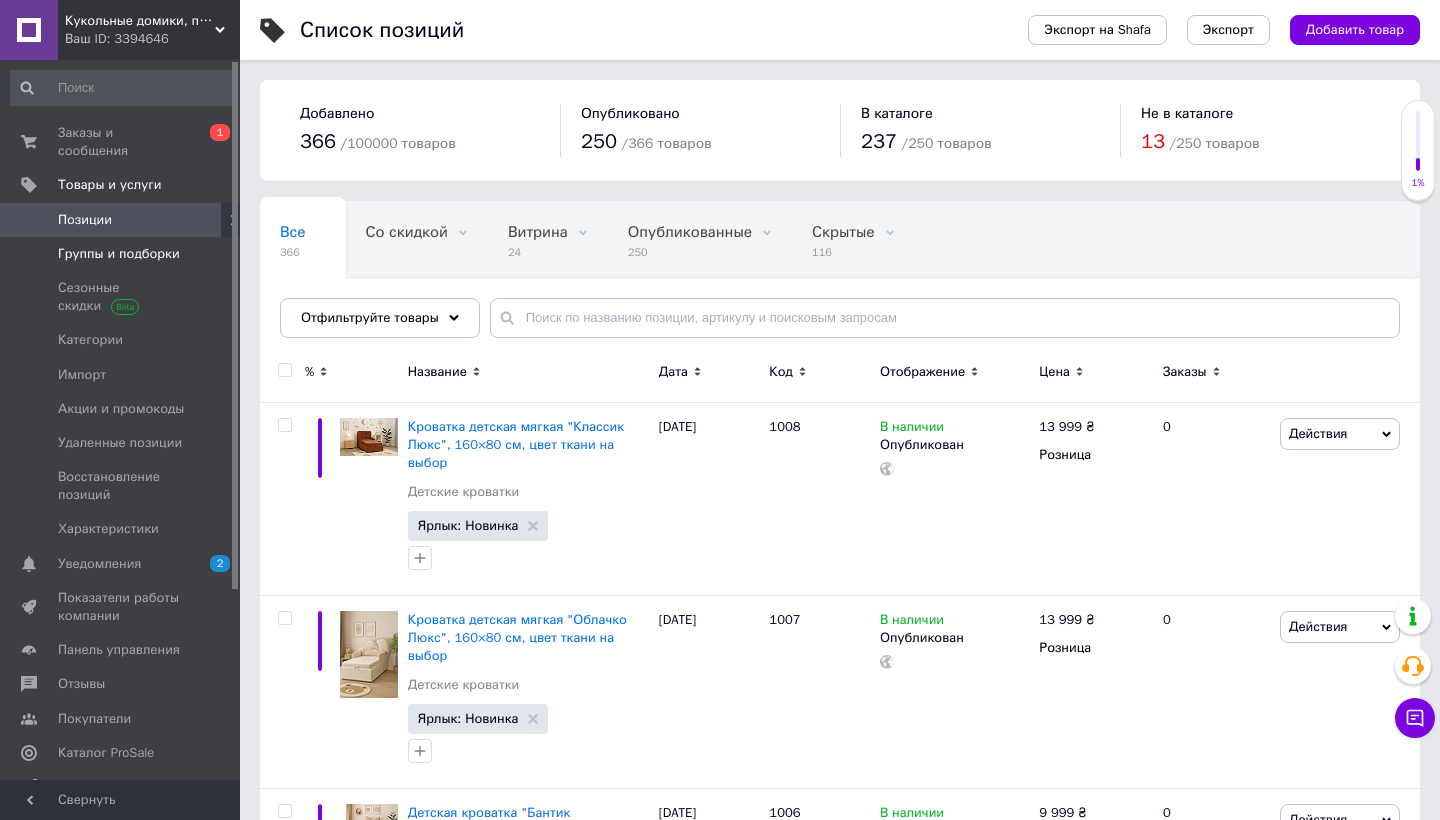 click on "Группы и подборки" at bounding box center [119, 254] 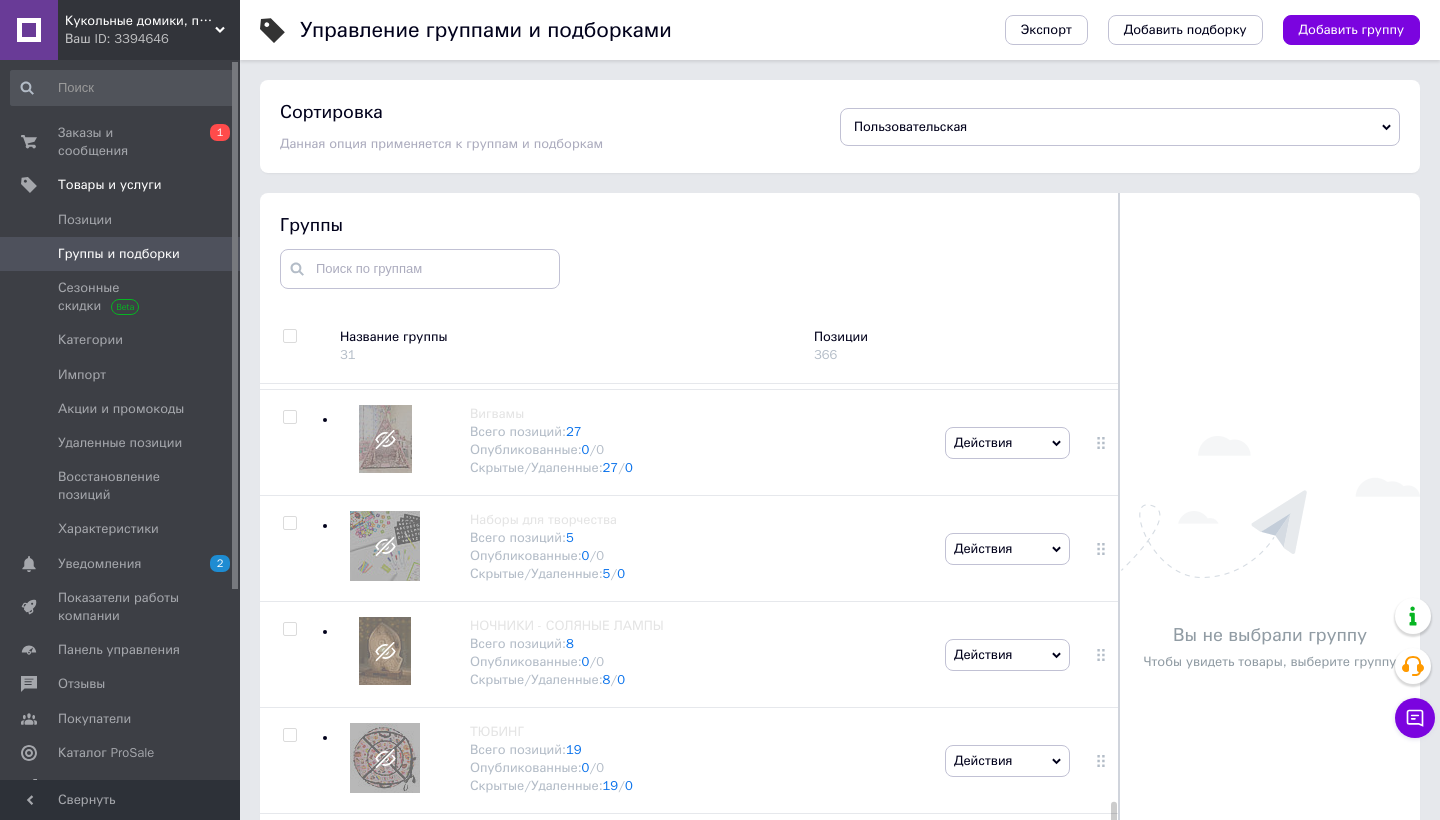 scroll, scrollTop: 2005, scrollLeft: 0, axis: vertical 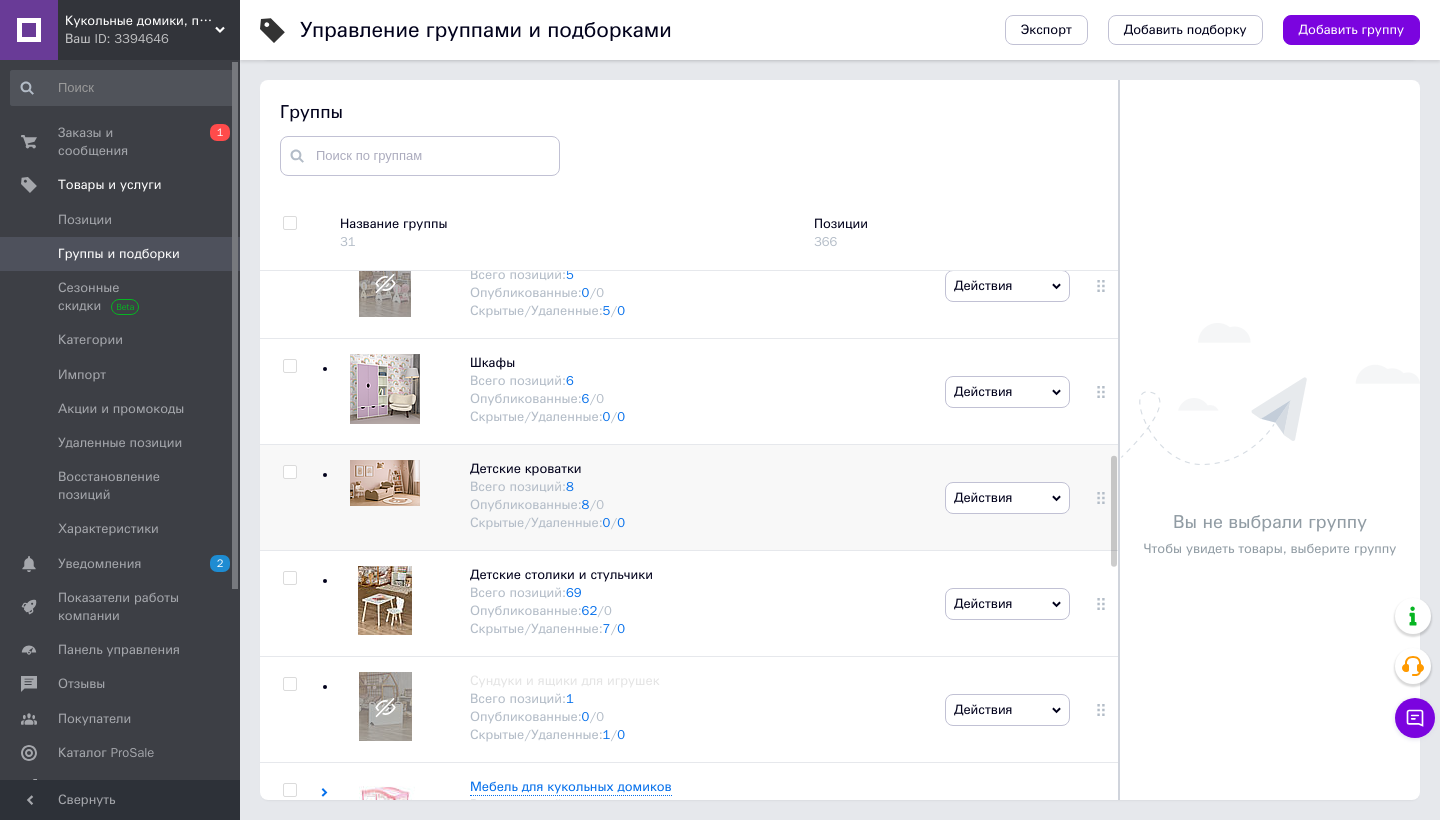 click on "Действия" at bounding box center (1007, 498) 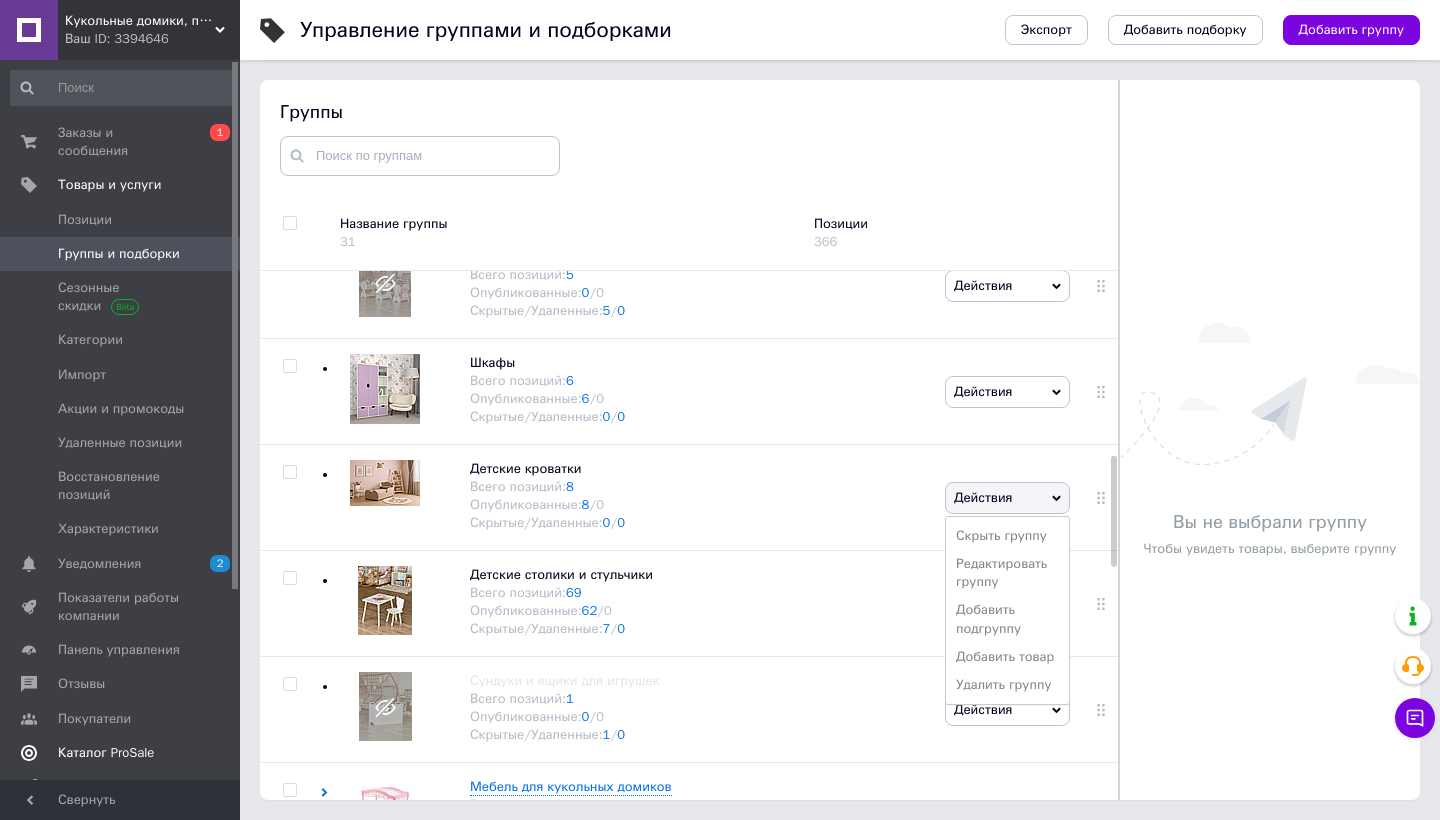 click on "Каталог ProSale" at bounding box center (106, 753) 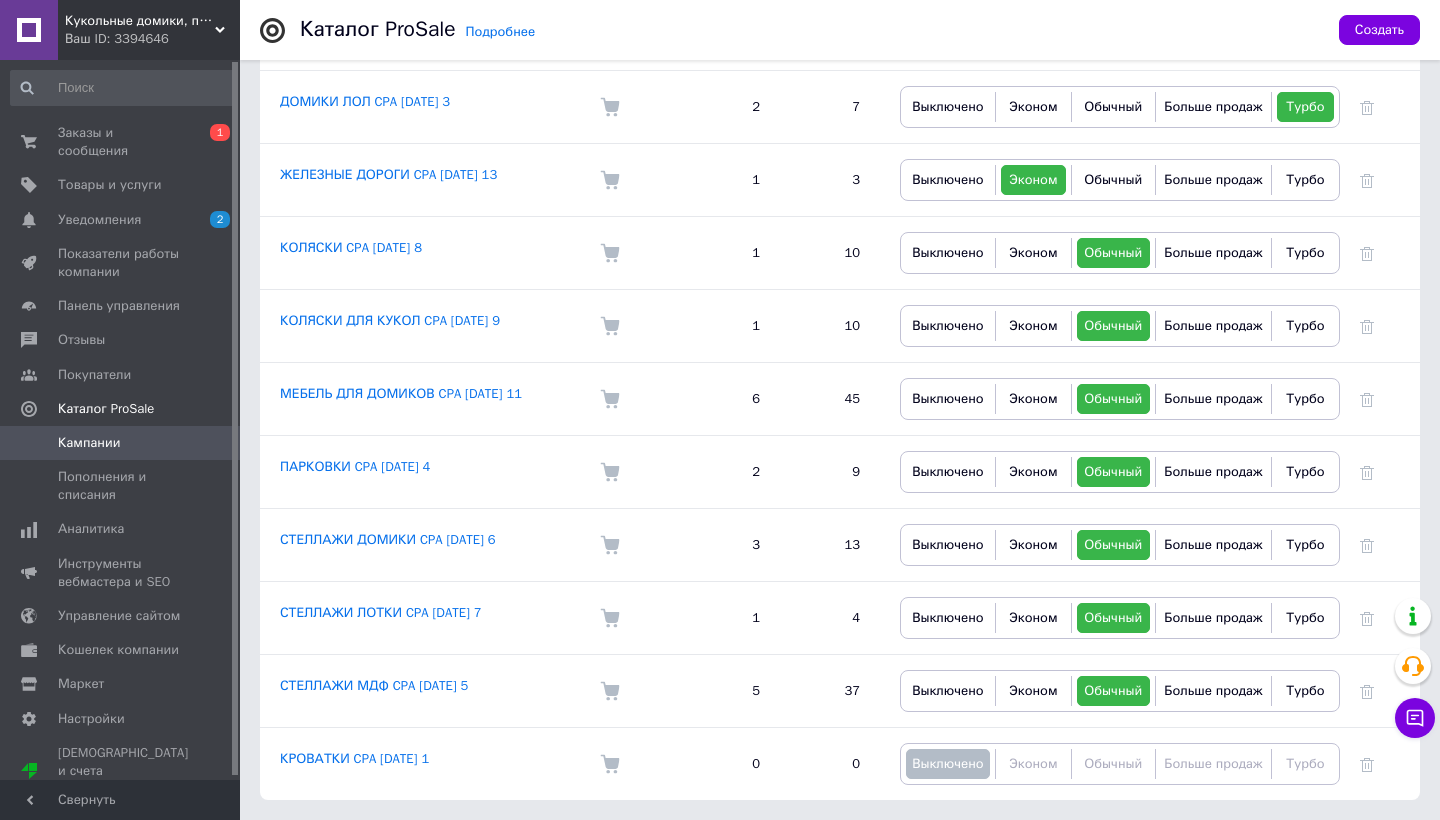 scroll, scrollTop: 857, scrollLeft: 0, axis: vertical 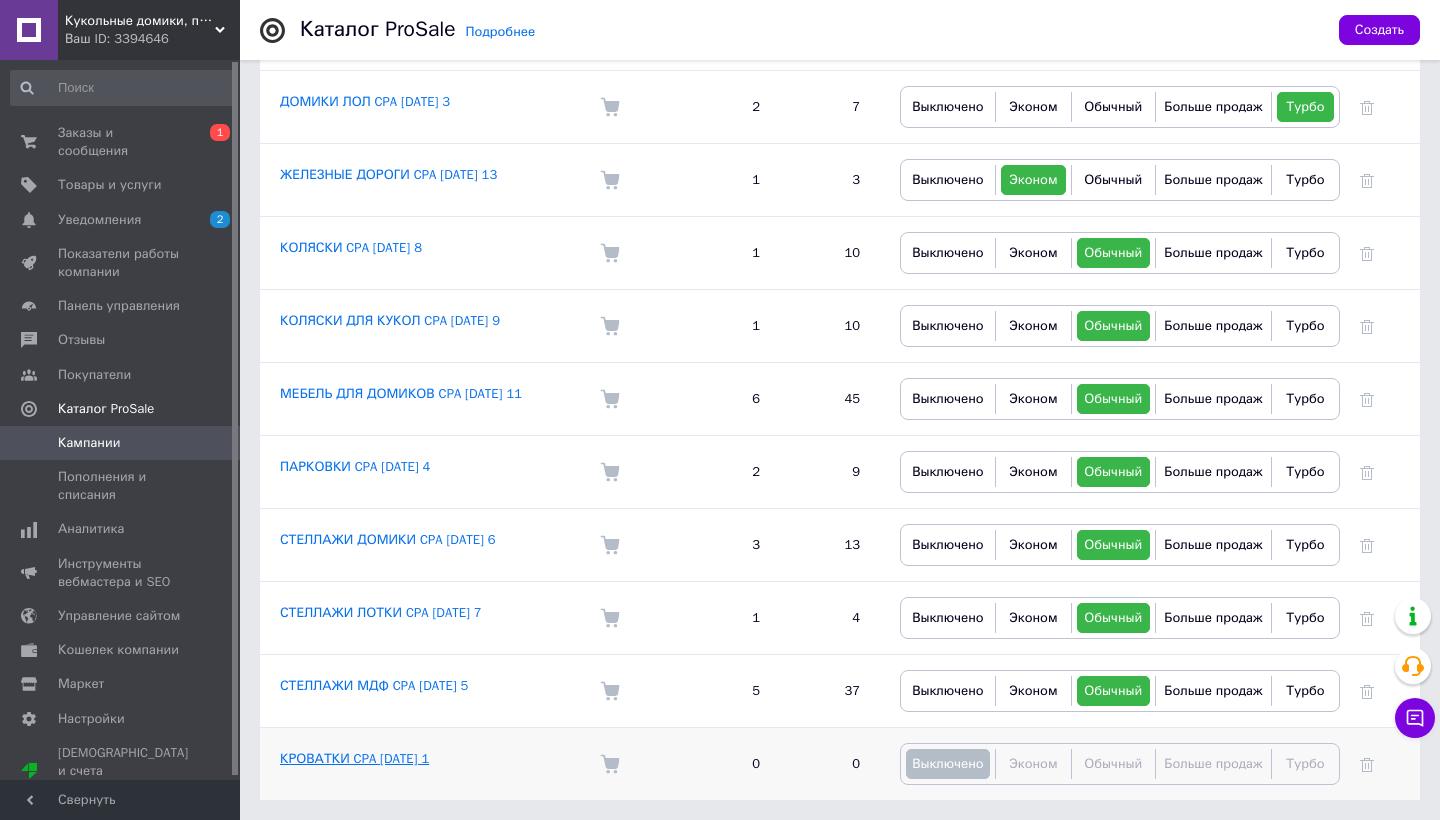 click on "КРОВАТКИ CPA [DATE] 1" at bounding box center (354, 758) 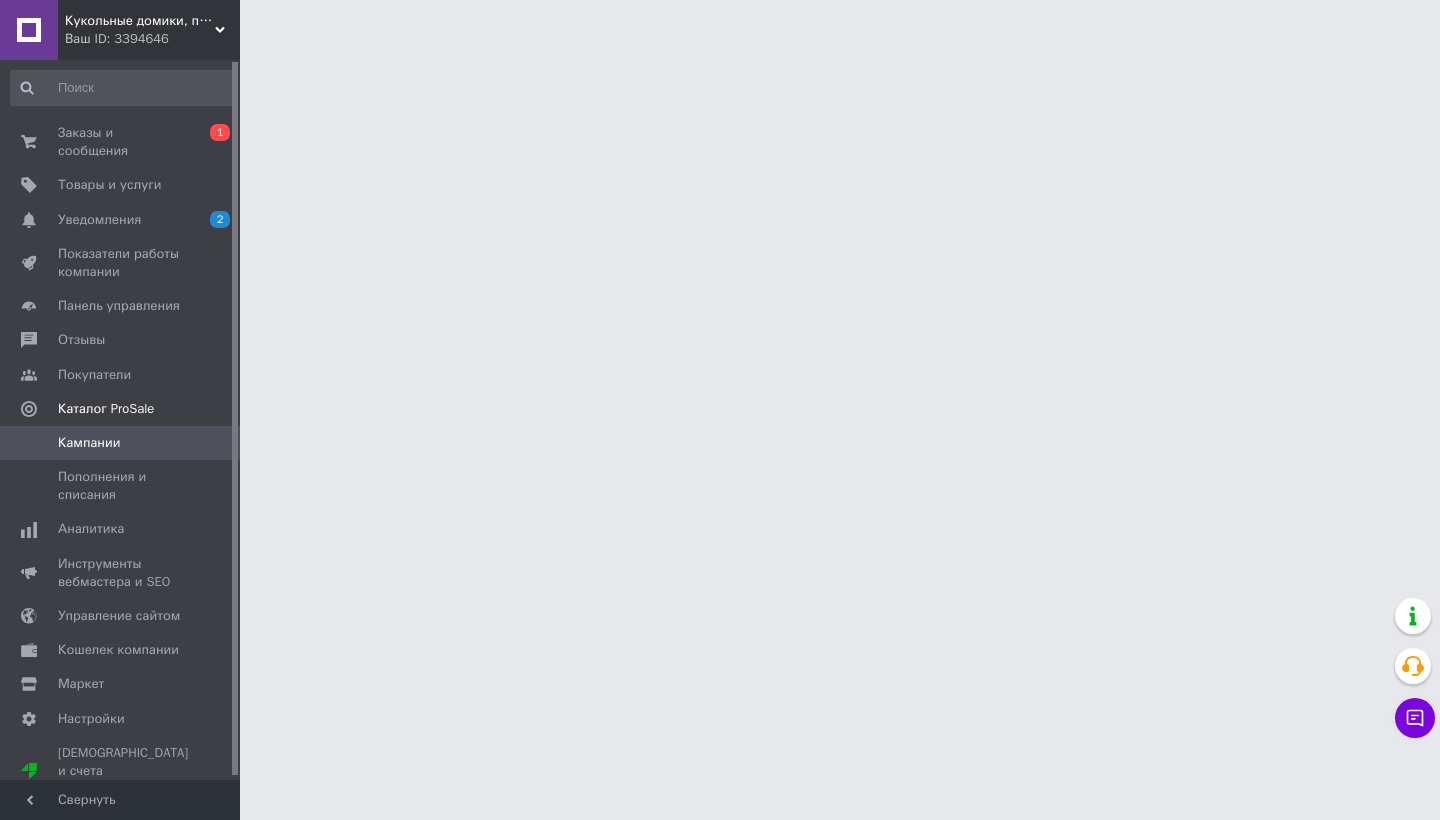 scroll, scrollTop: 0, scrollLeft: 0, axis: both 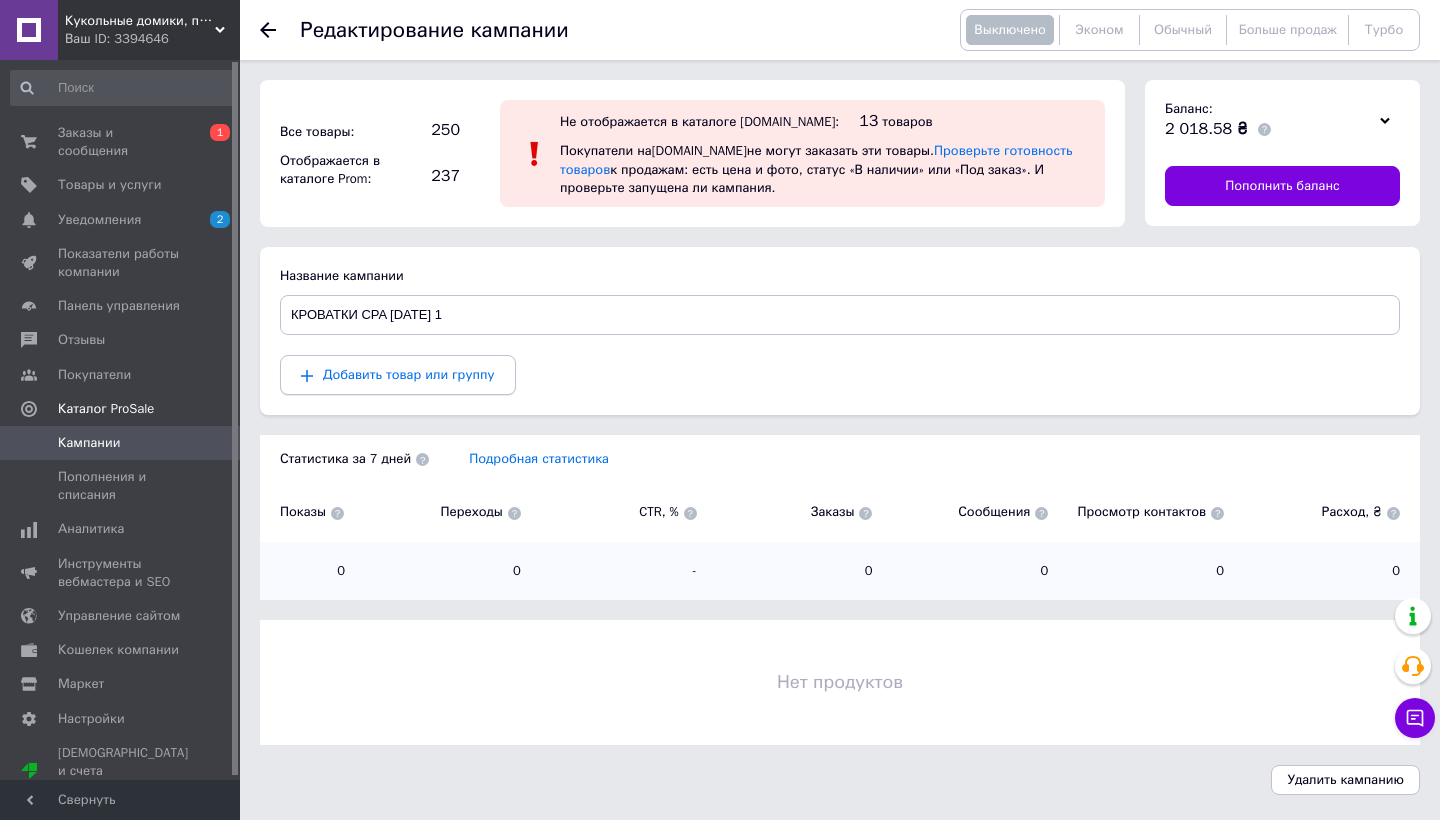 click on "Добавить товар или группу" at bounding box center (409, 374) 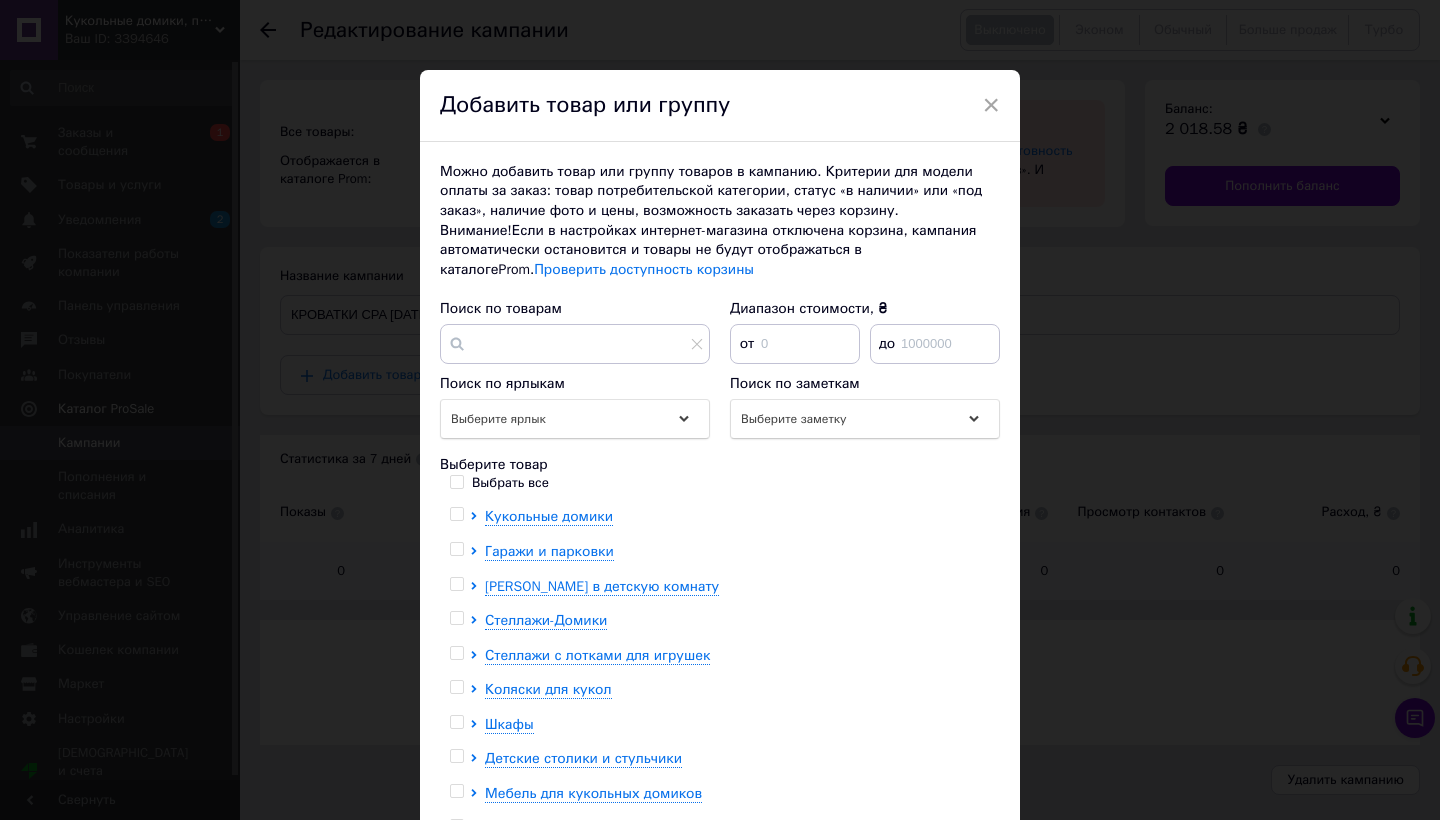 scroll, scrollTop: 0, scrollLeft: 0, axis: both 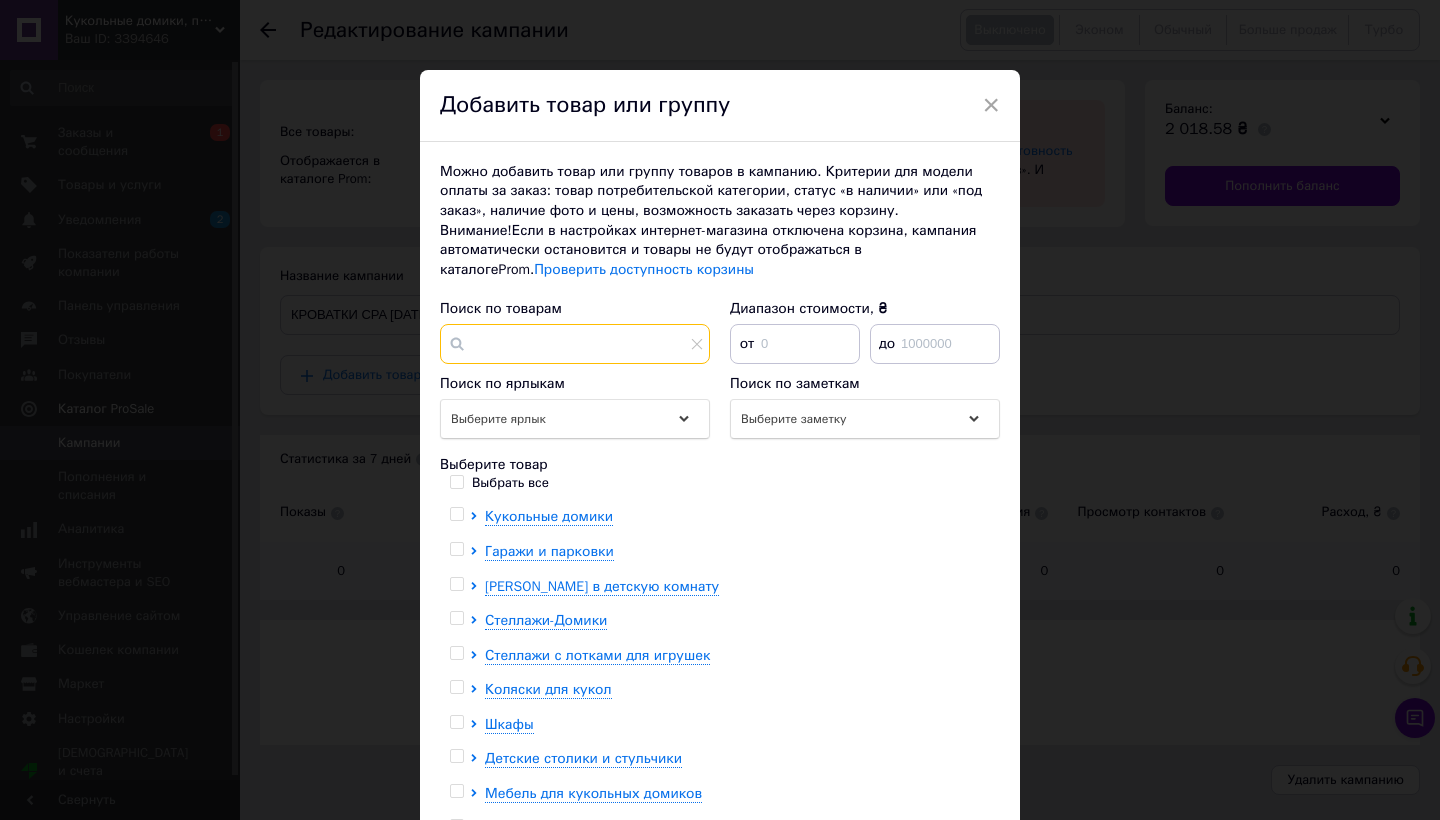 click at bounding box center (575, 344) 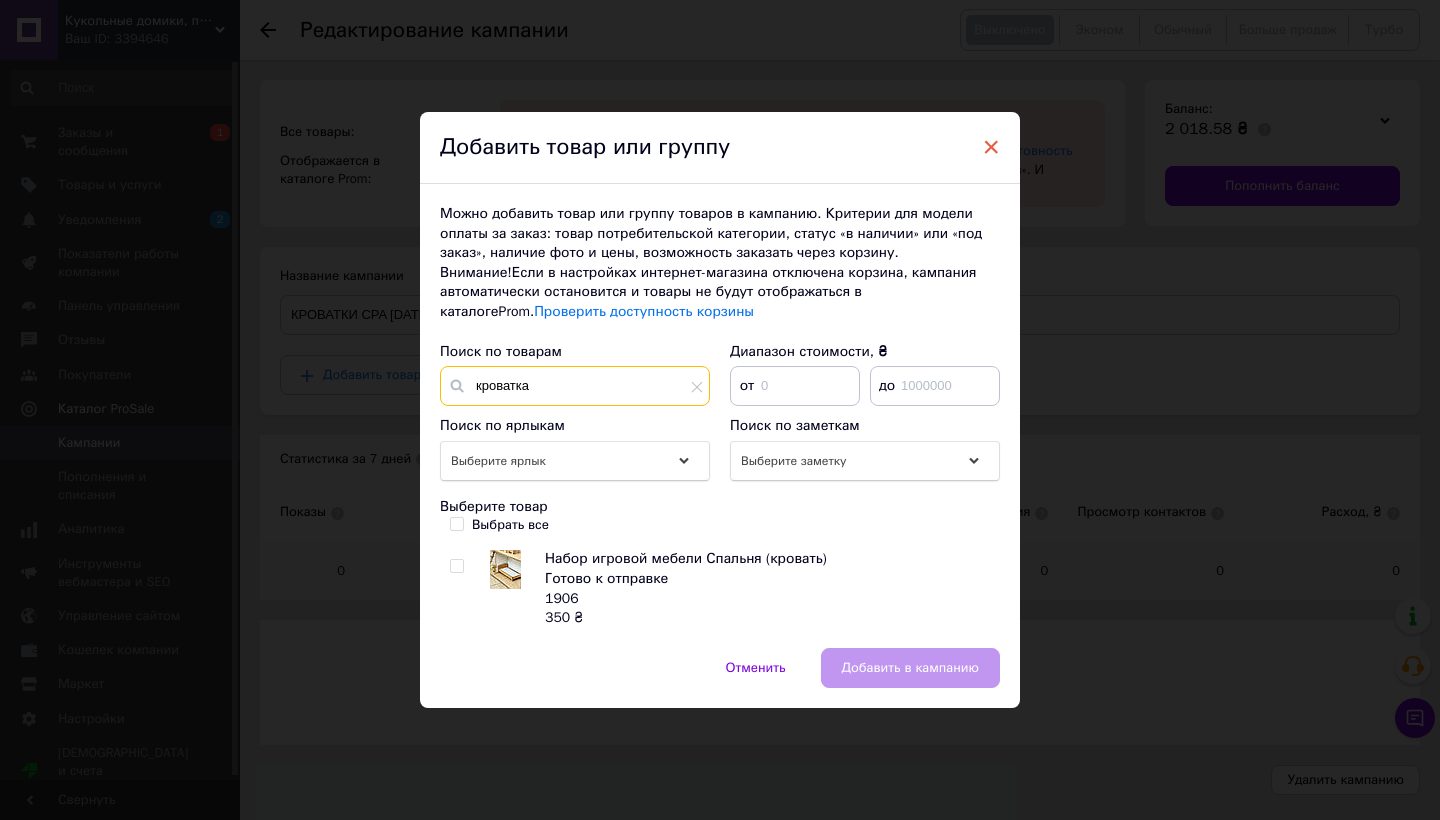 type on "кроватка" 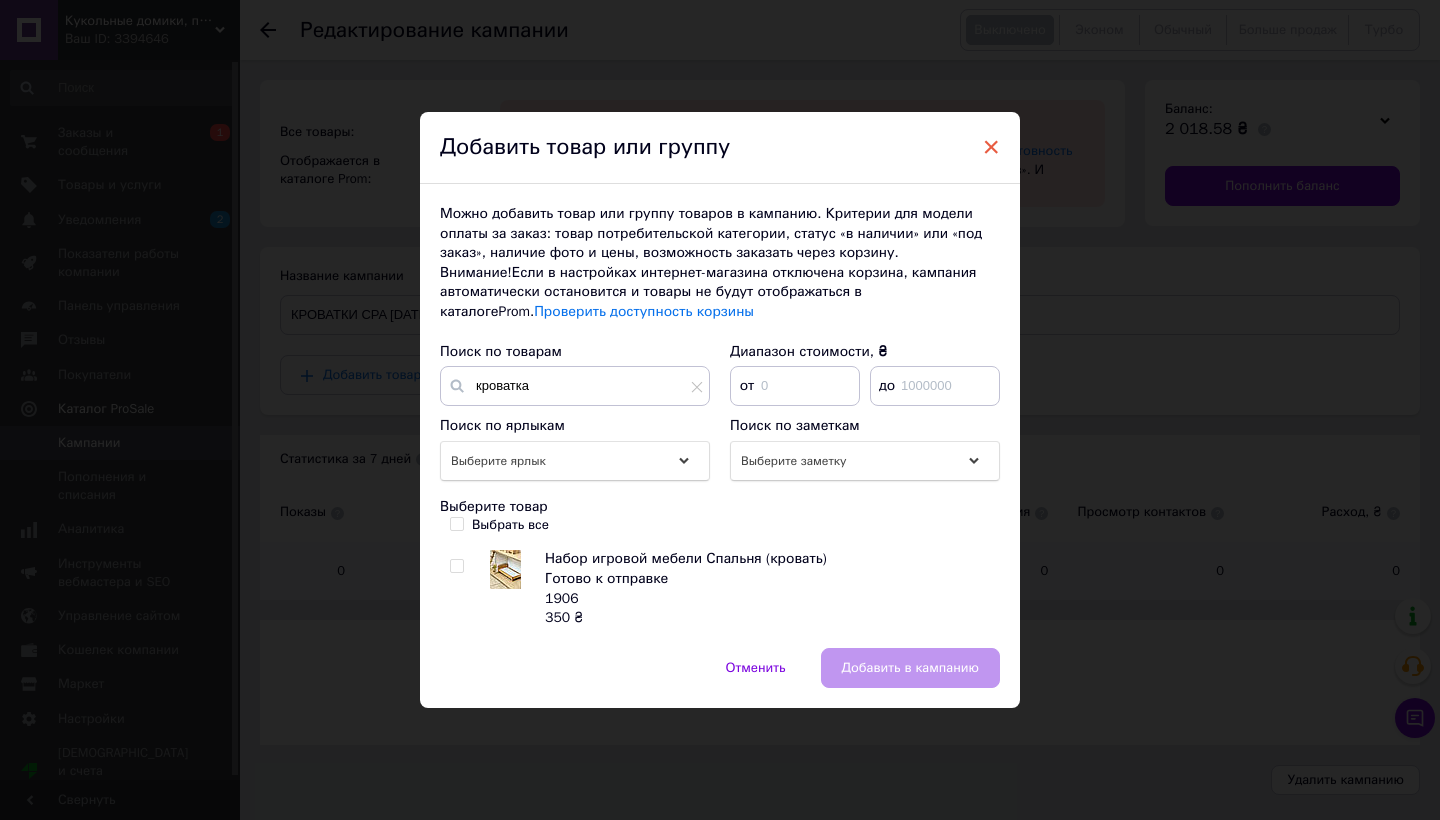 click on "×" at bounding box center [991, 147] 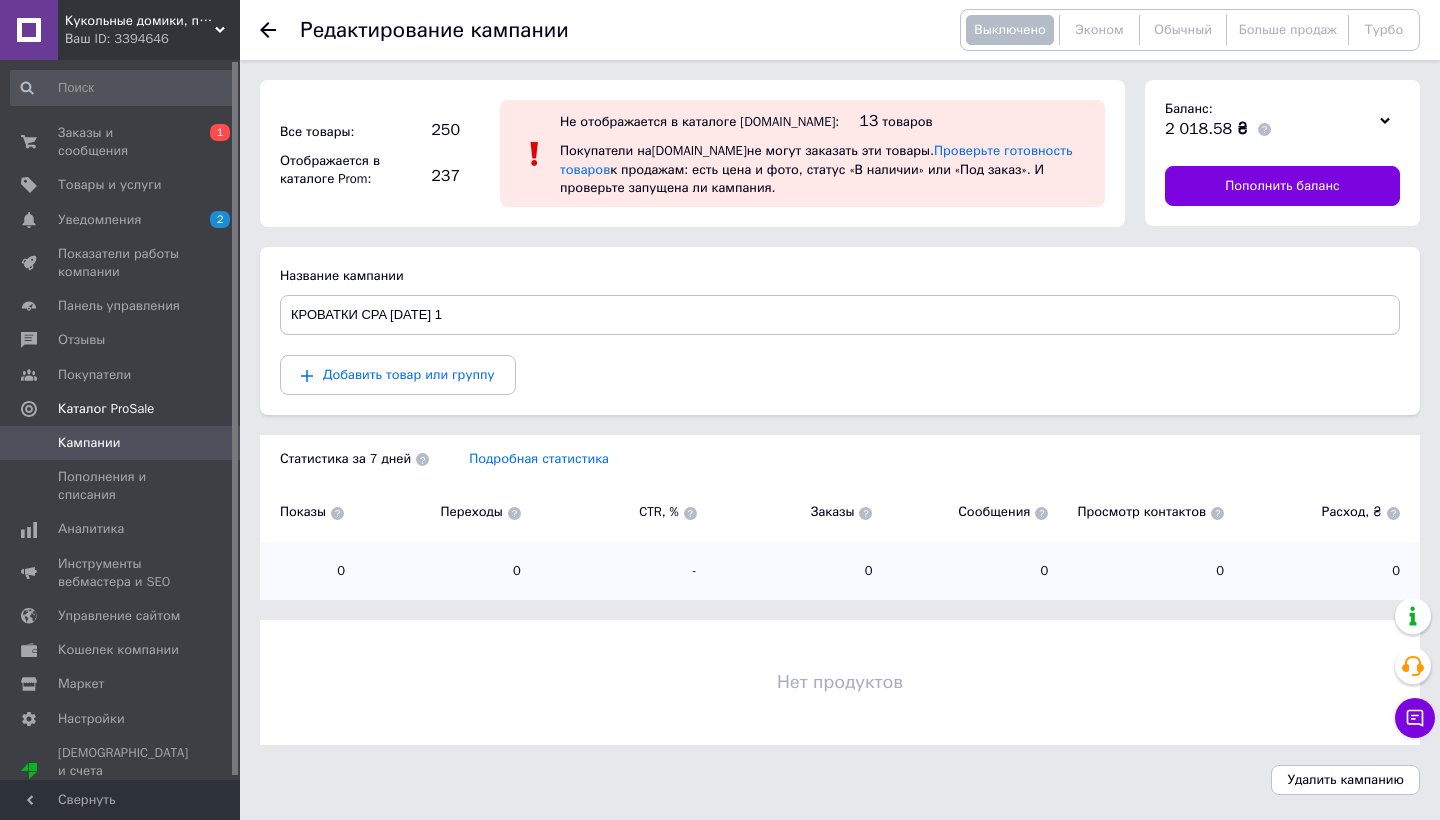 scroll, scrollTop: 0, scrollLeft: 0, axis: both 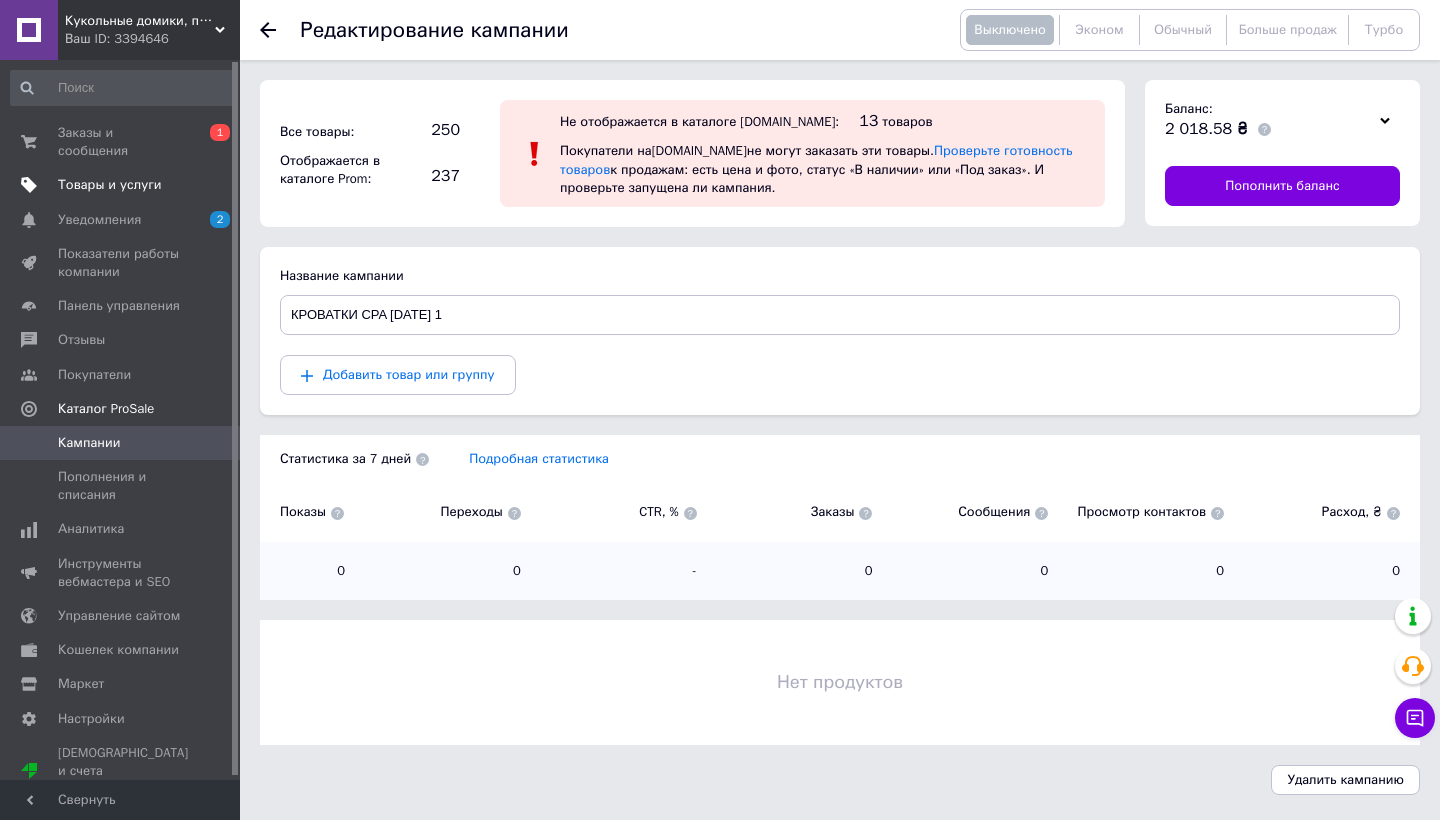 click on "Товары и услуги" at bounding box center [110, 185] 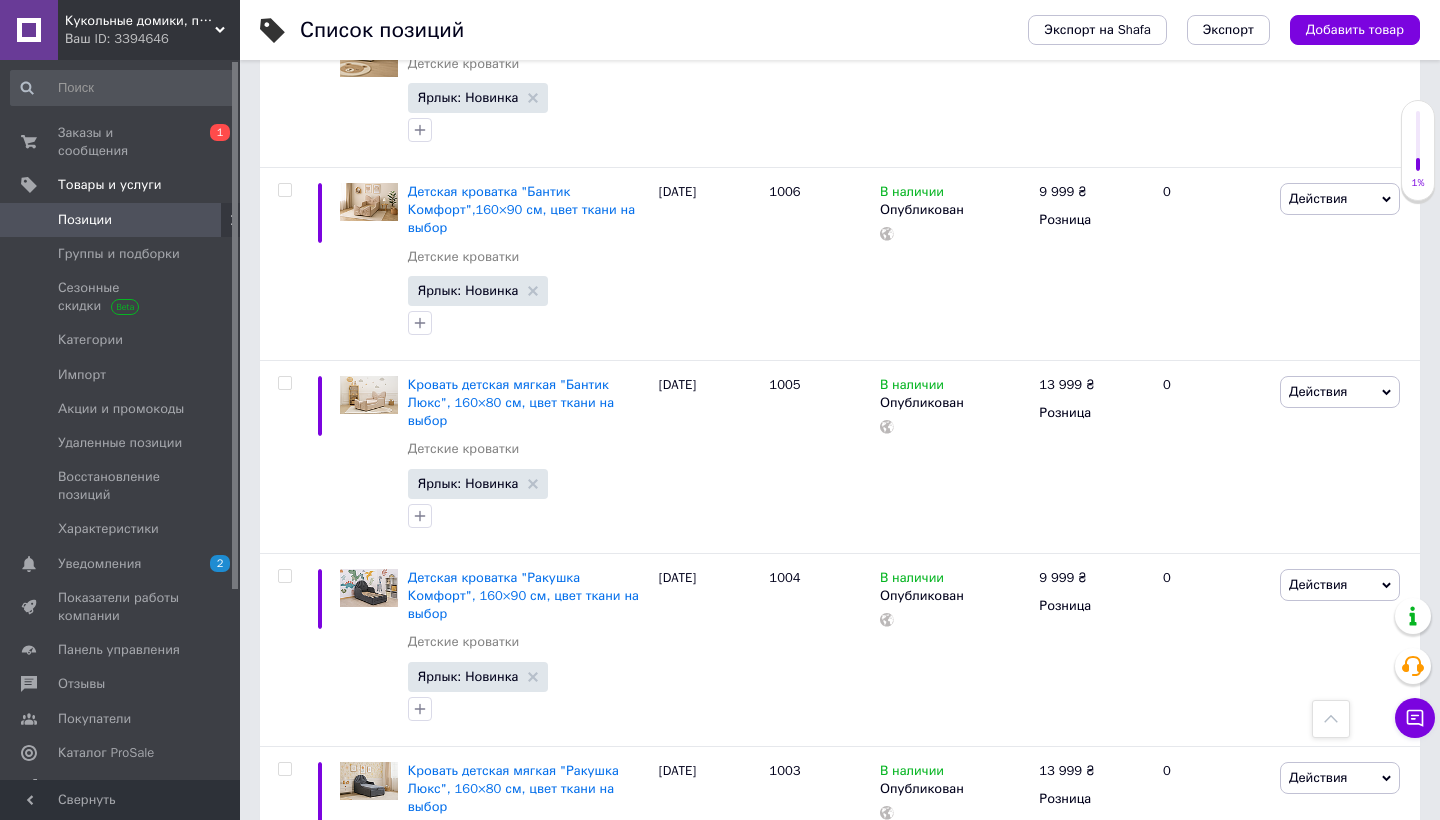 scroll, scrollTop: 622, scrollLeft: 0, axis: vertical 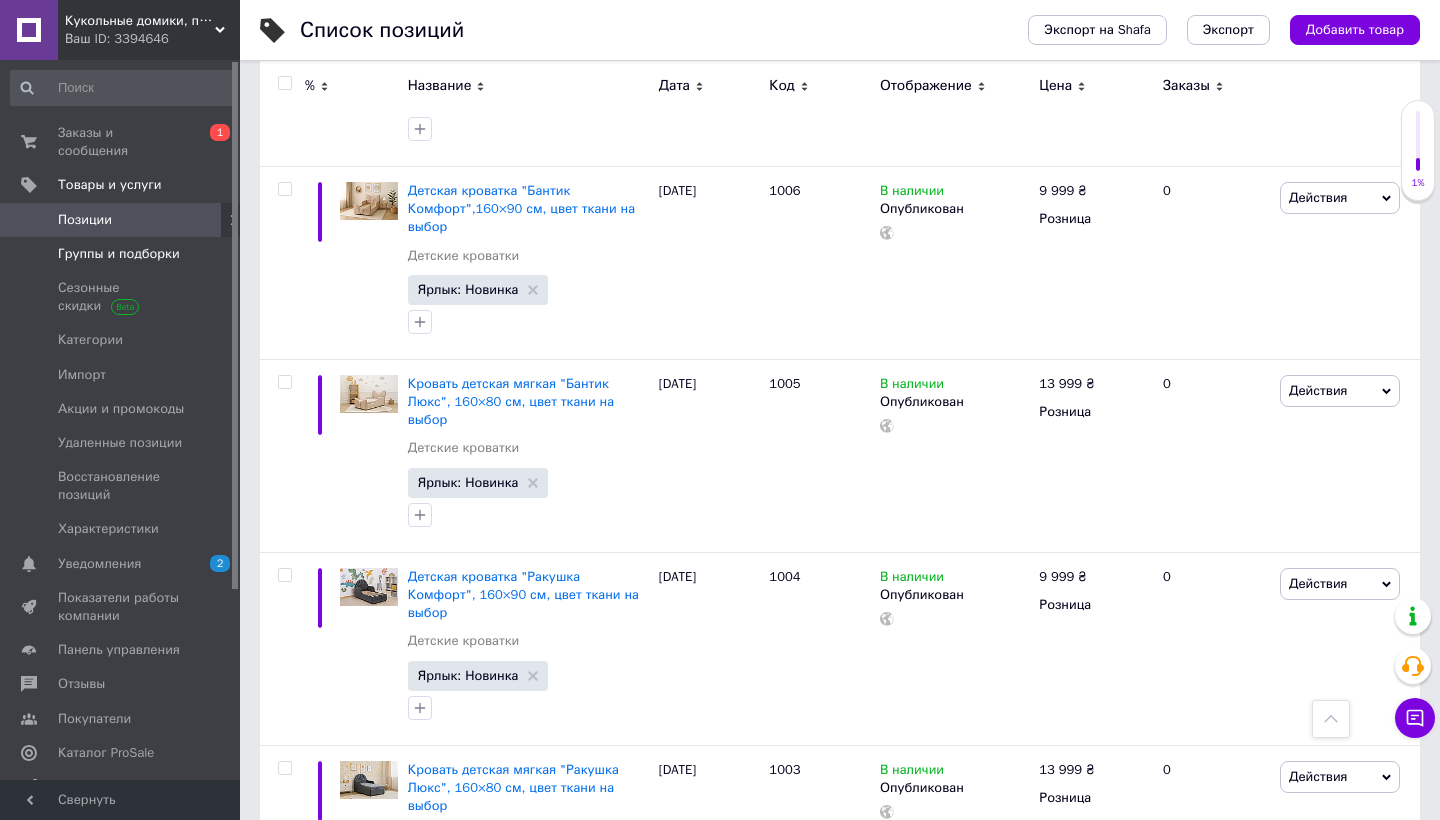 click on "Группы и подборки" at bounding box center [119, 254] 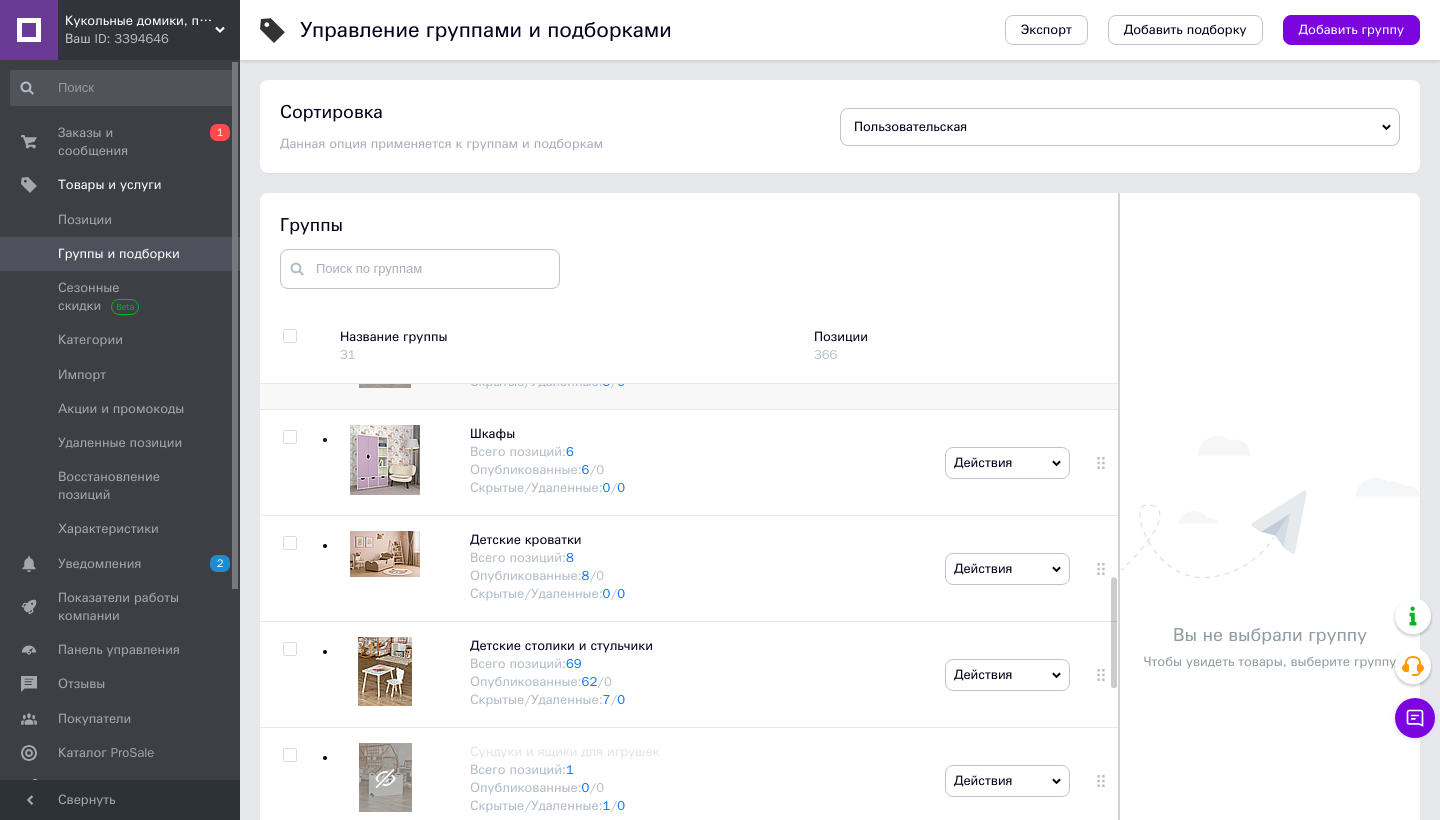 scroll, scrollTop: 924, scrollLeft: 0, axis: vertical 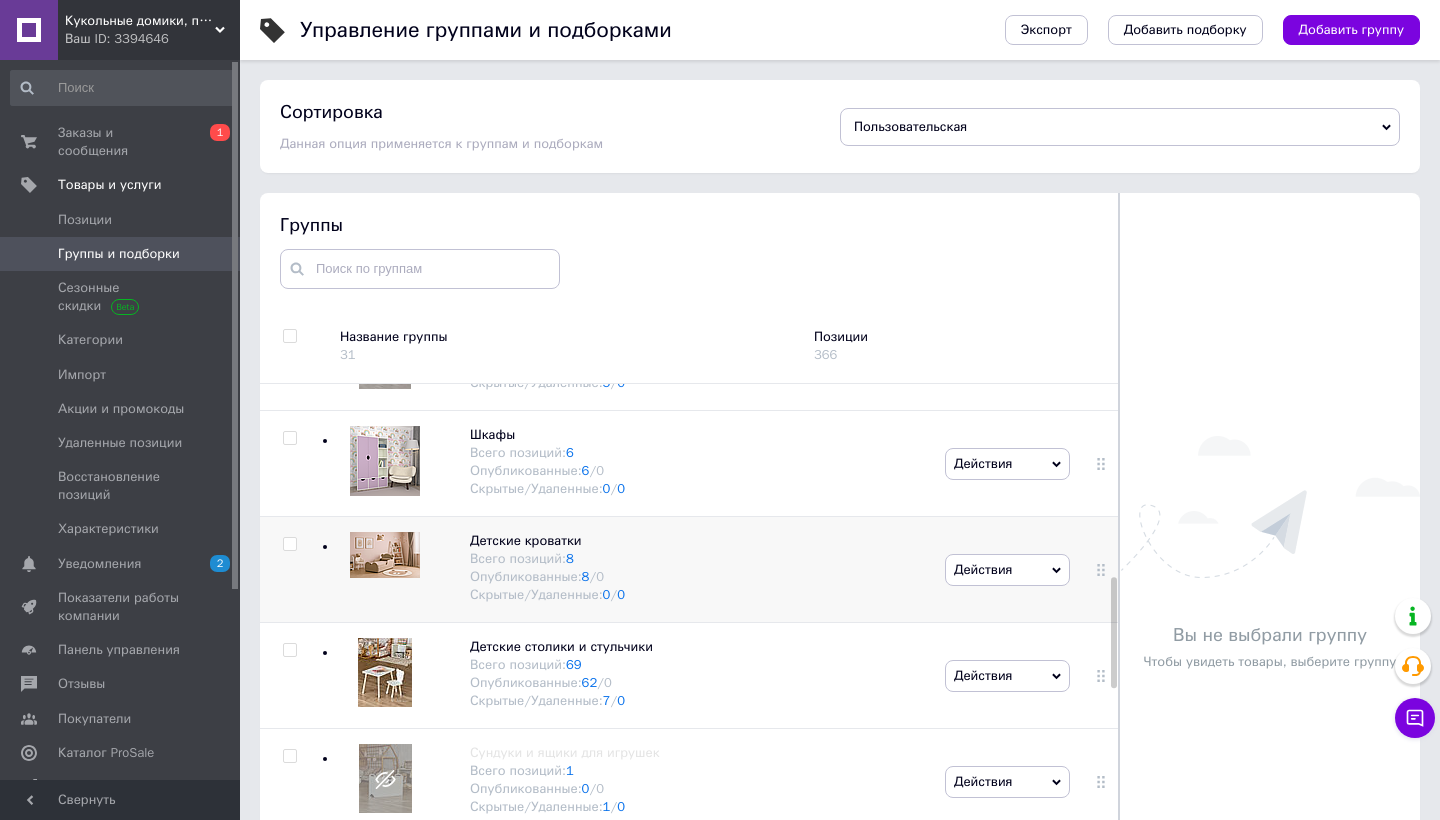 click on "Действия" at bounding box center (983, 569) 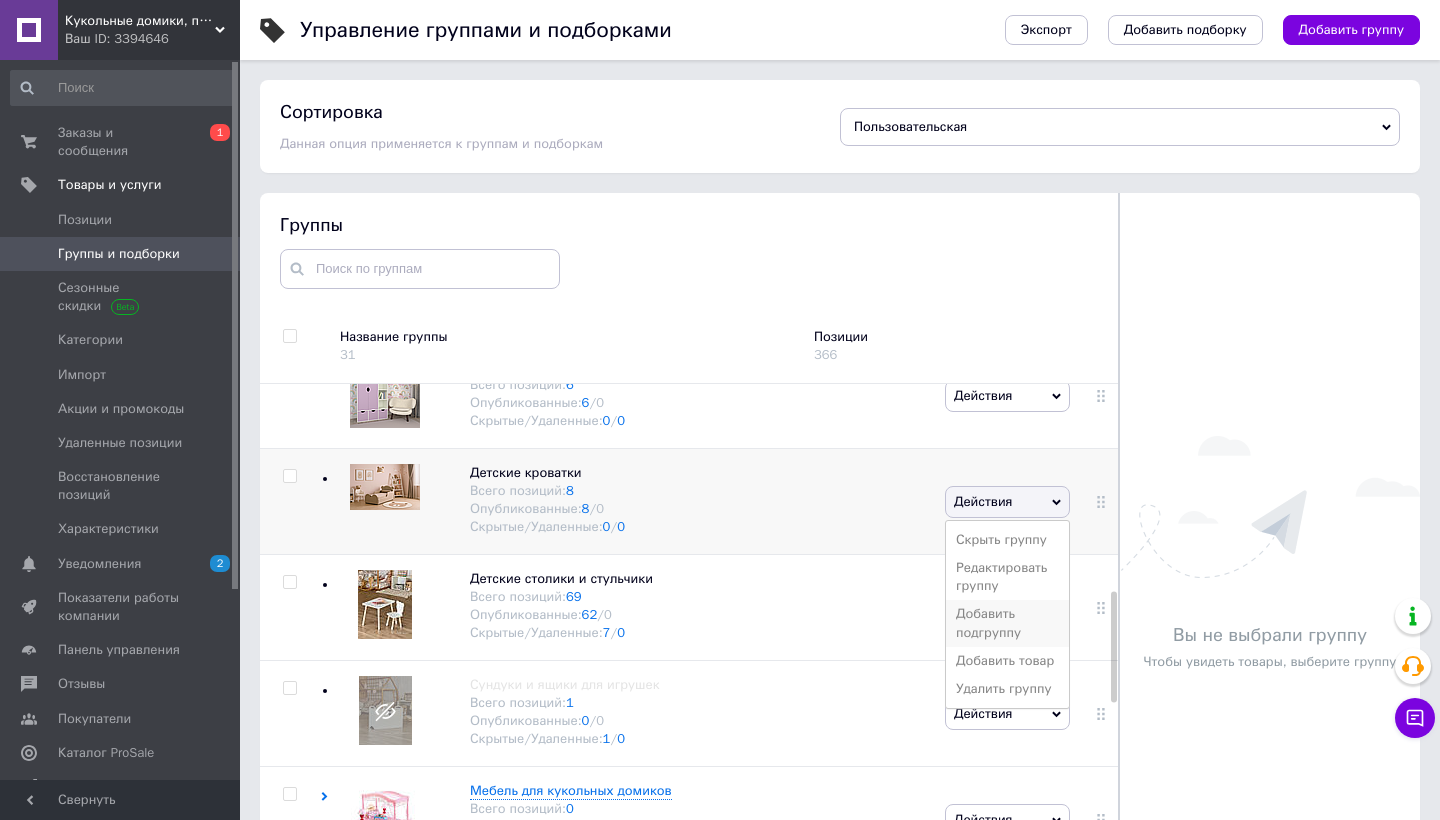 scroll, scrollTop: 993, scrollLeft: 0, axis: vertical 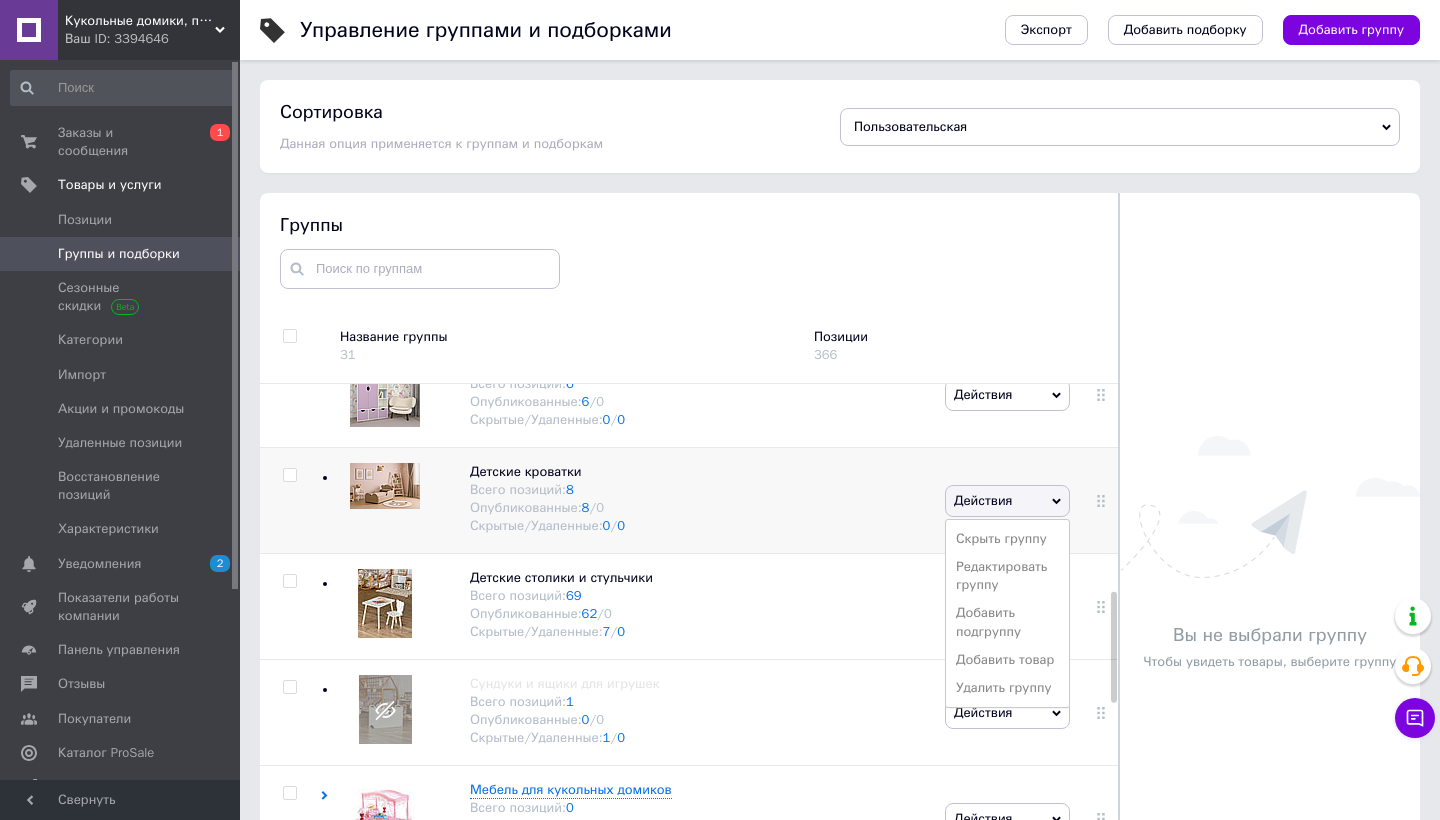 click on "Детские кроватки Всего позиций:  8 Опубликованные:  8  /  0 Скрытые/Удаленные:  0  /  0" at bounding box center (630, 501) 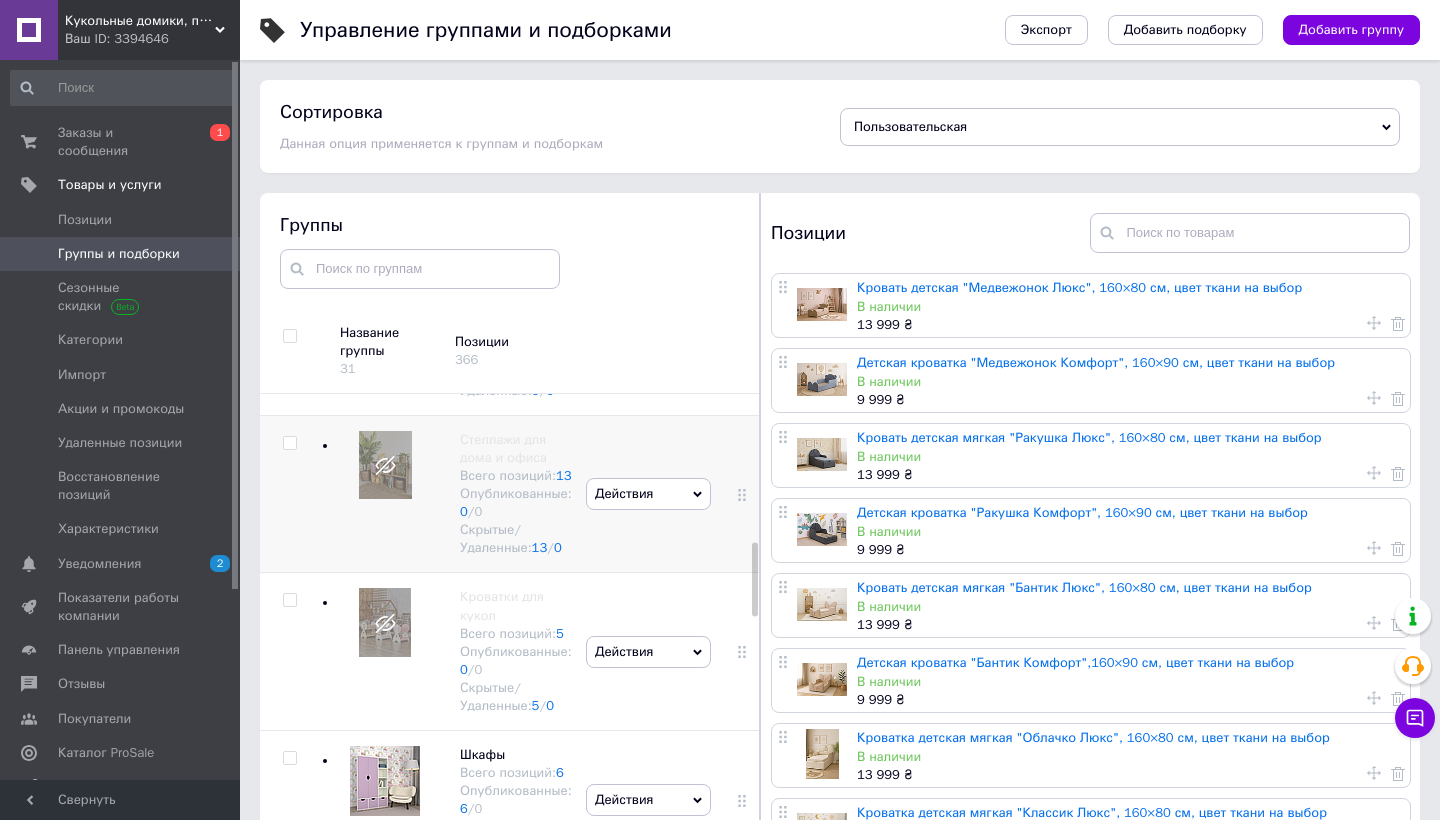 scroll, scrollTop: 1049, scrollLeft: 0, axis: vertical 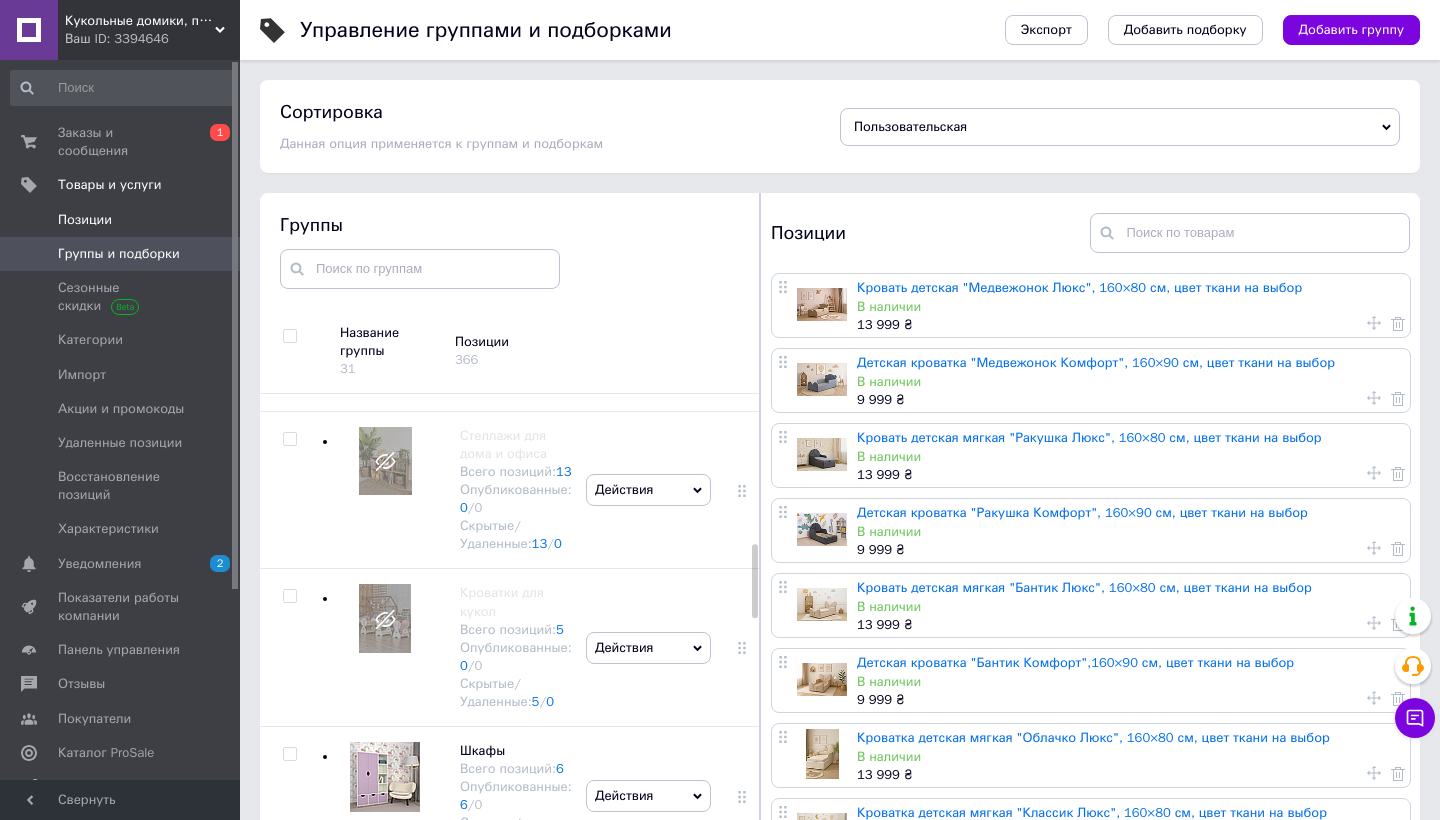 click on "Позиции" at bounding box center (85, 220) 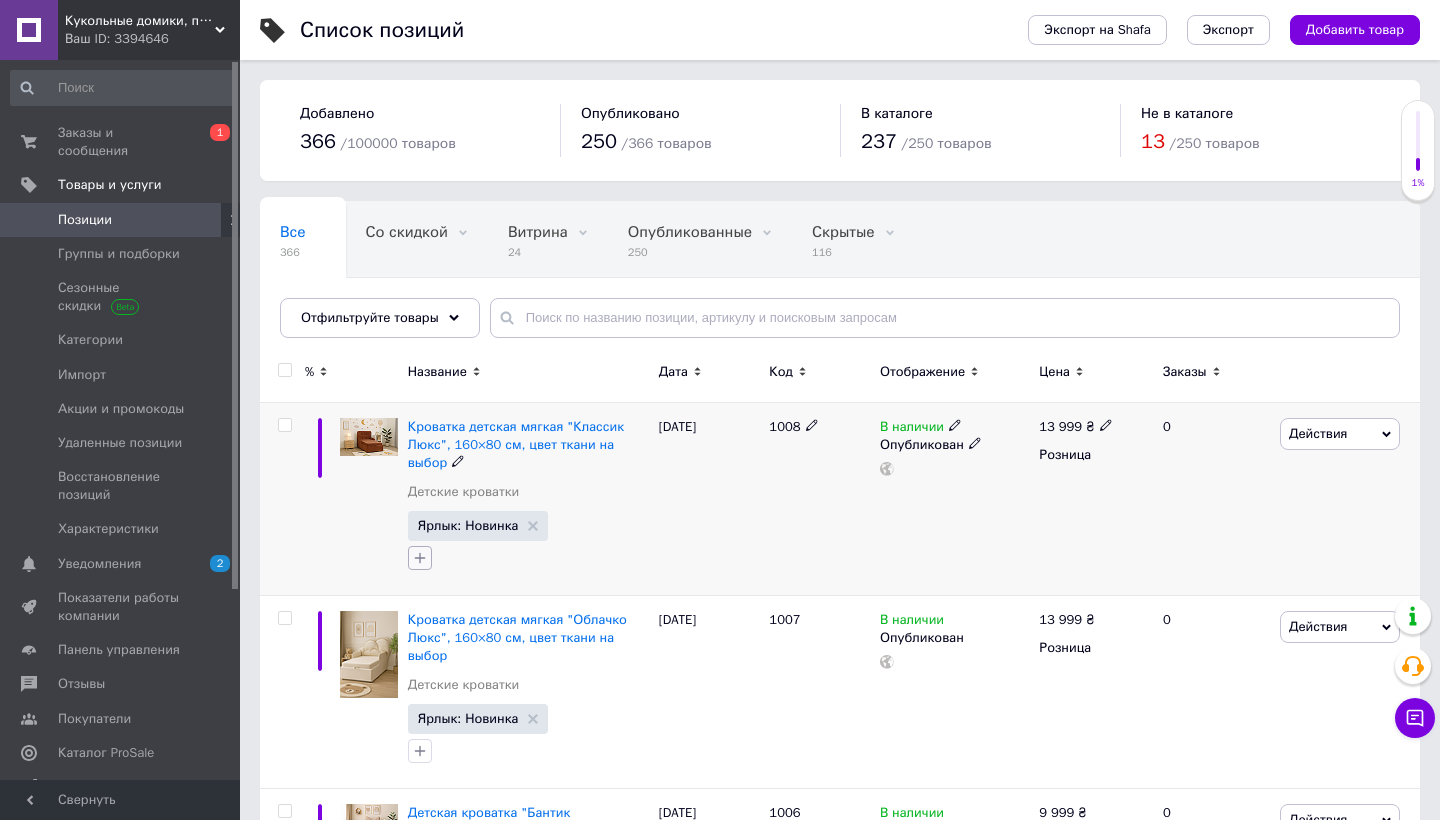 click at bounding box center [420, 558] 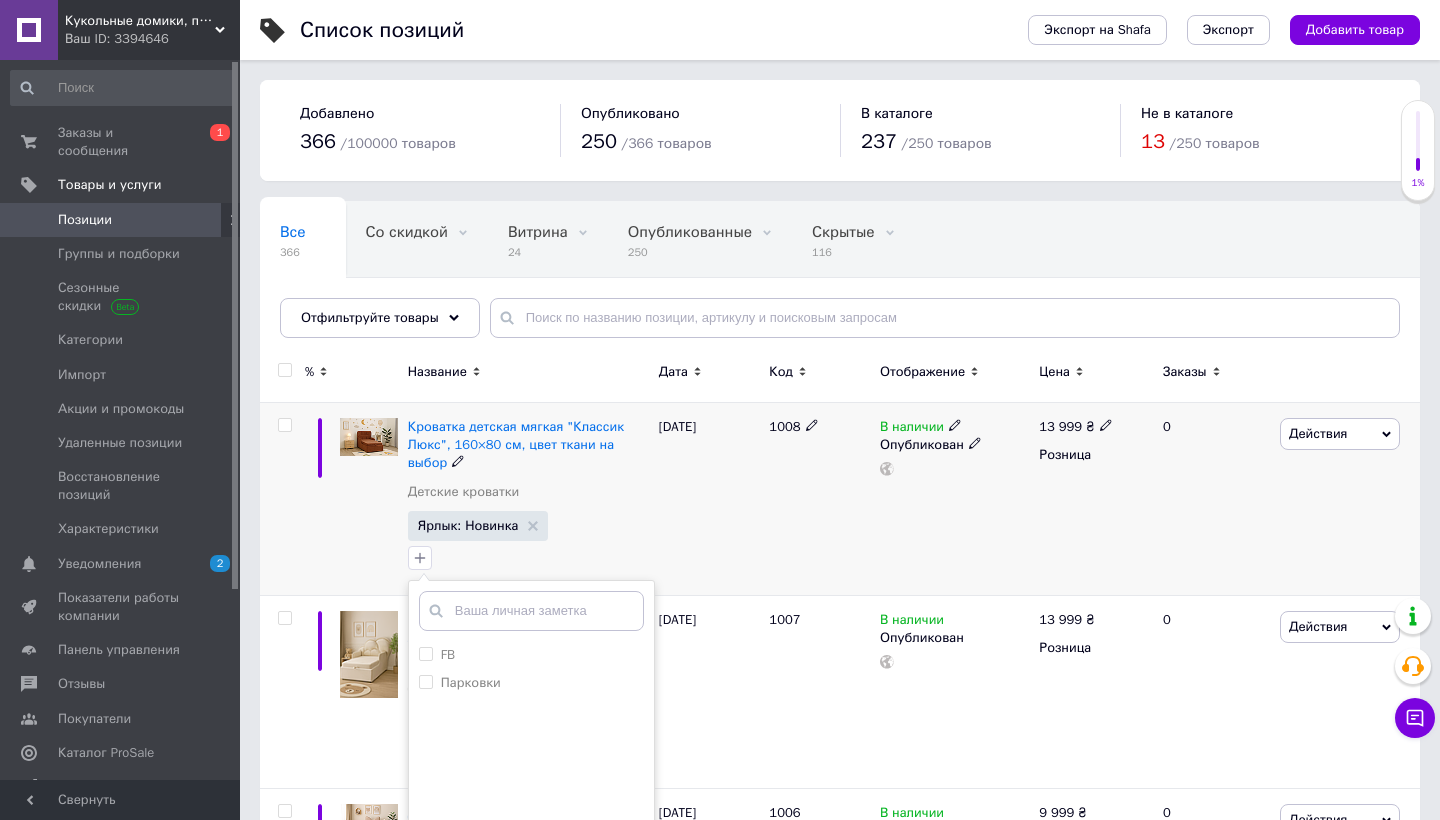 click on "[DATE]" at bounding box center [709, 499] 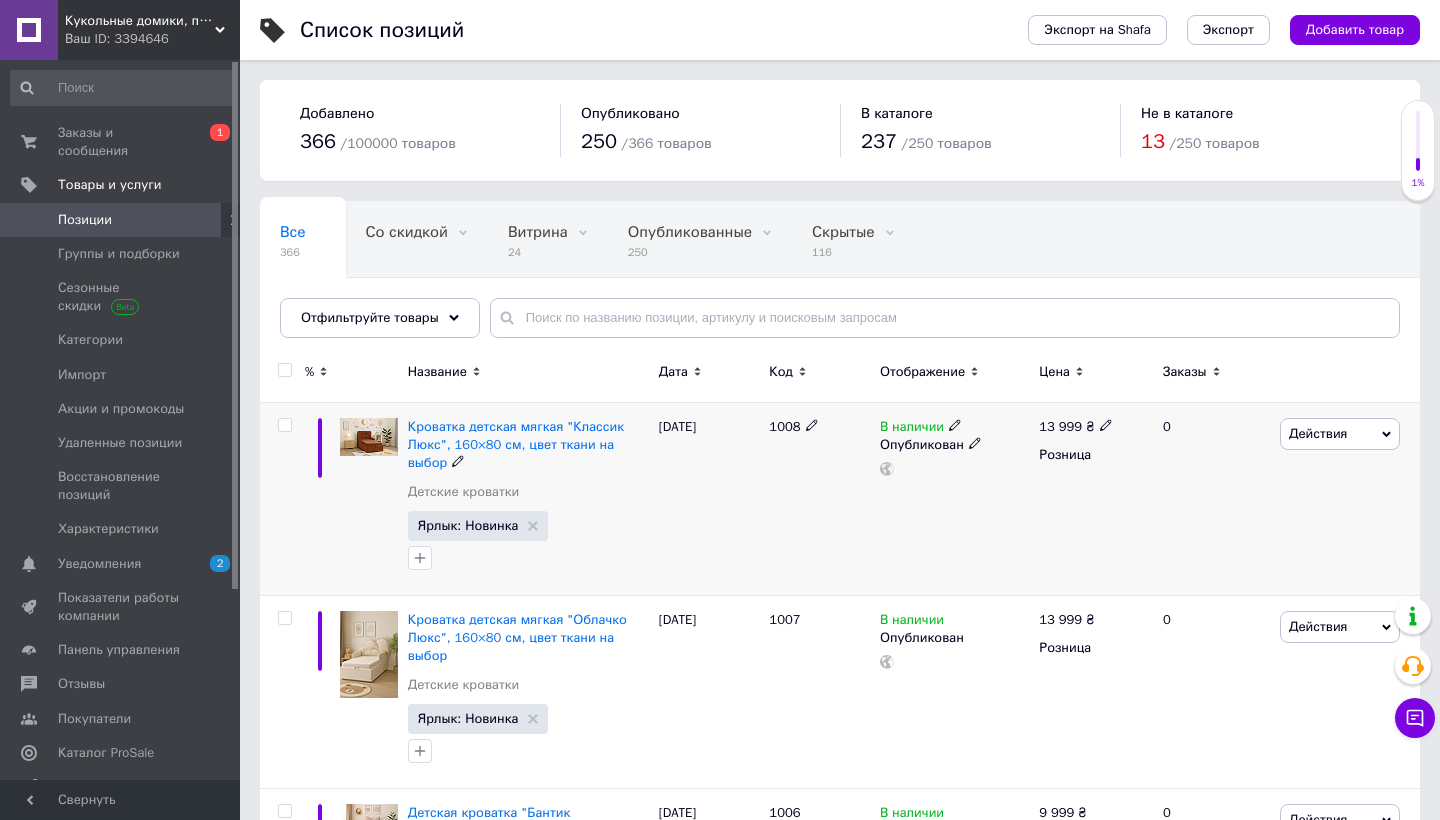 click on "Действия" at bounding box center [1318, 433] 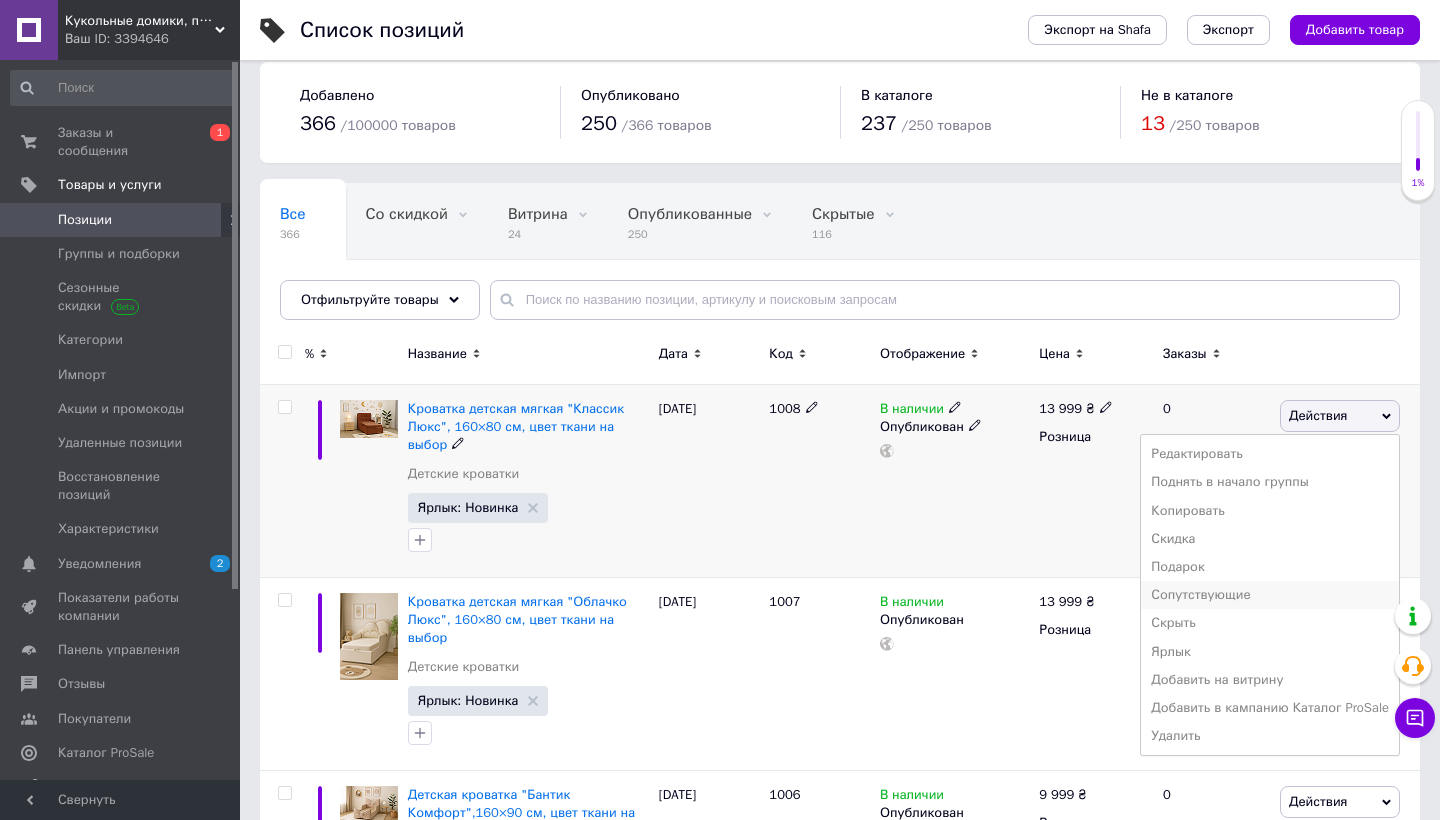 scroll, scrollTop: 23, scrollLeft: 0, axis: vertical 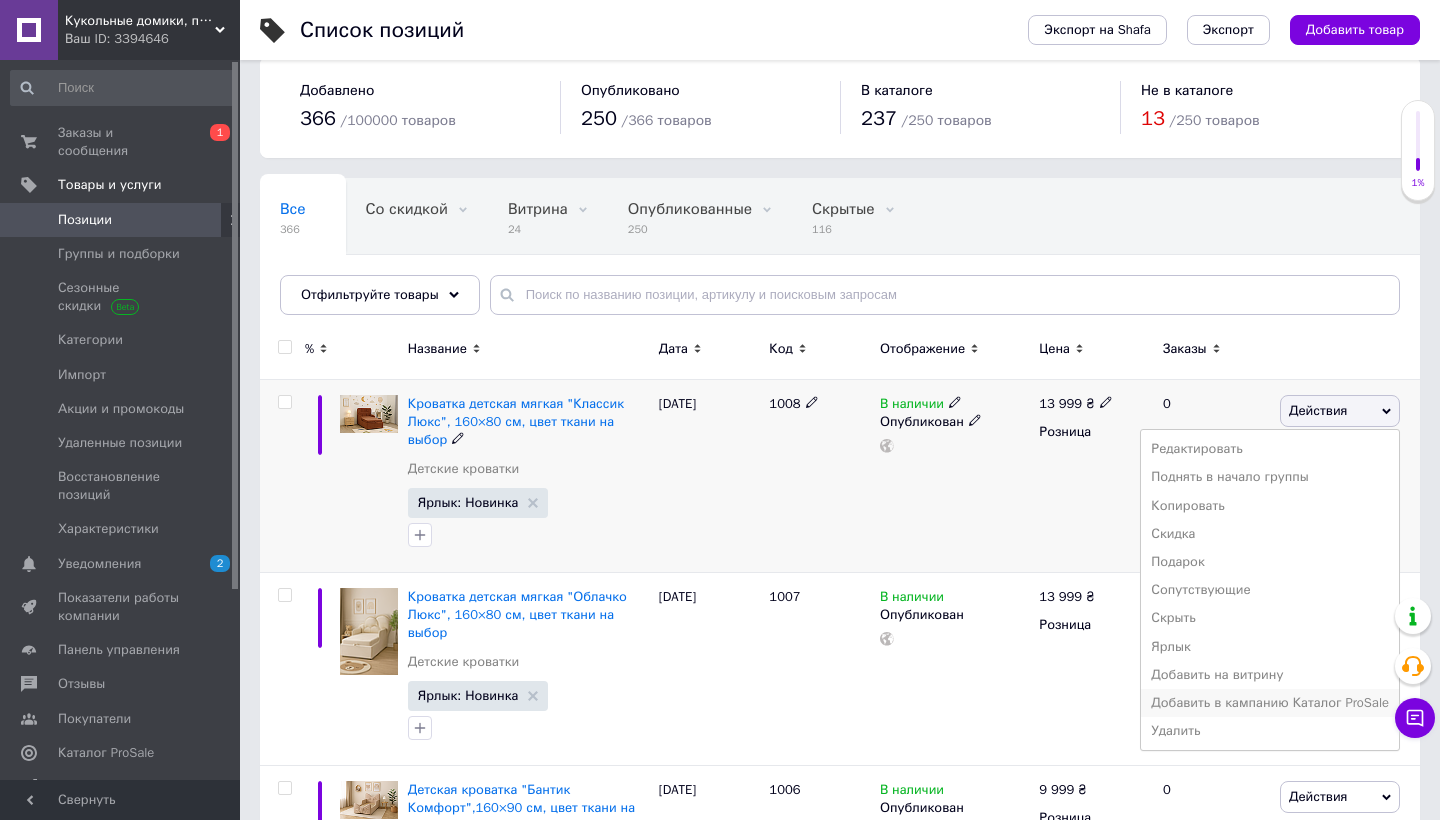 click on "Добавить в кампанию Каталог ProSale" at bounding box center [1270, 703] 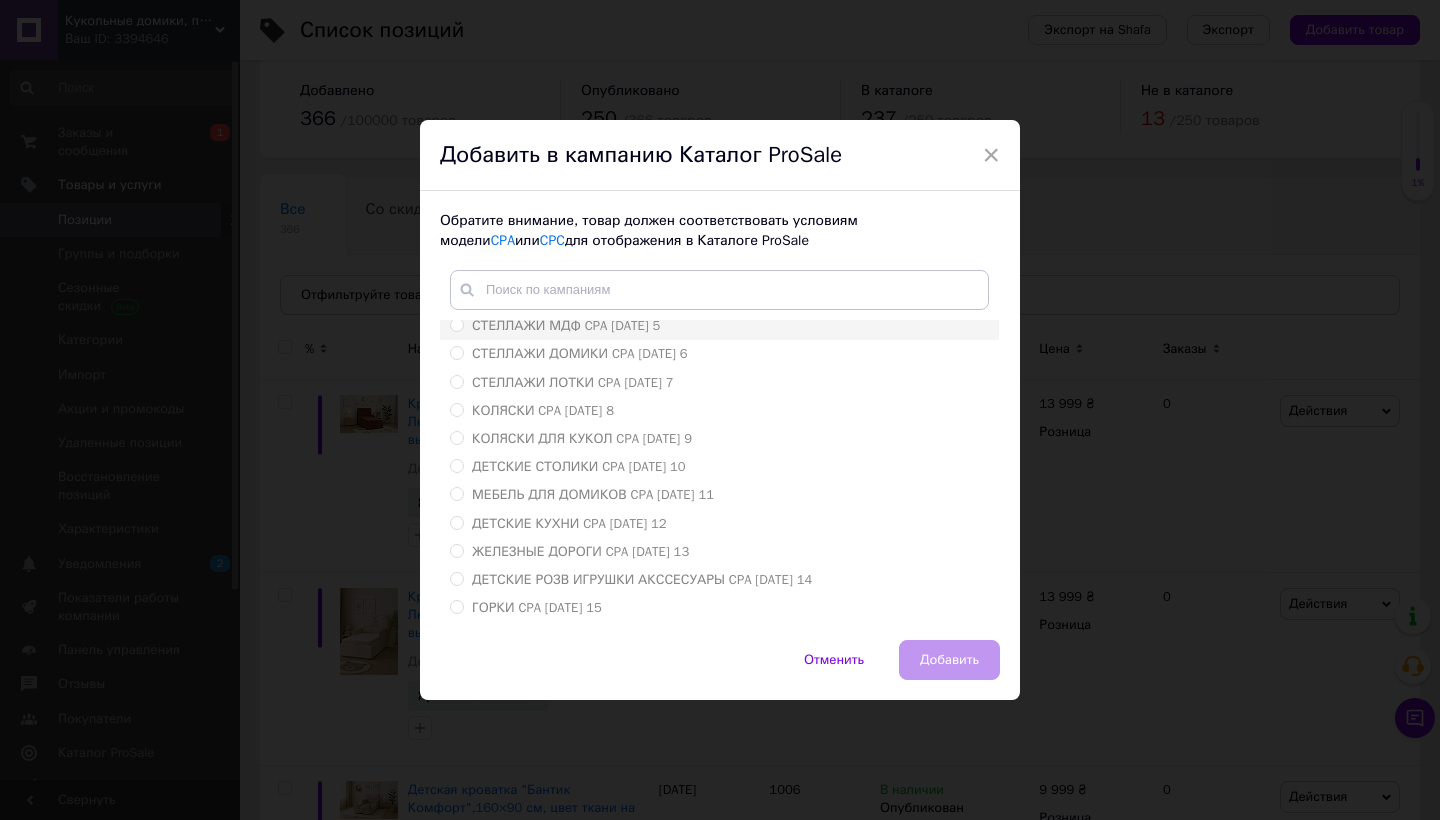 scroll, scrollTop: 120, scrollLeft: 0, axis: vertical 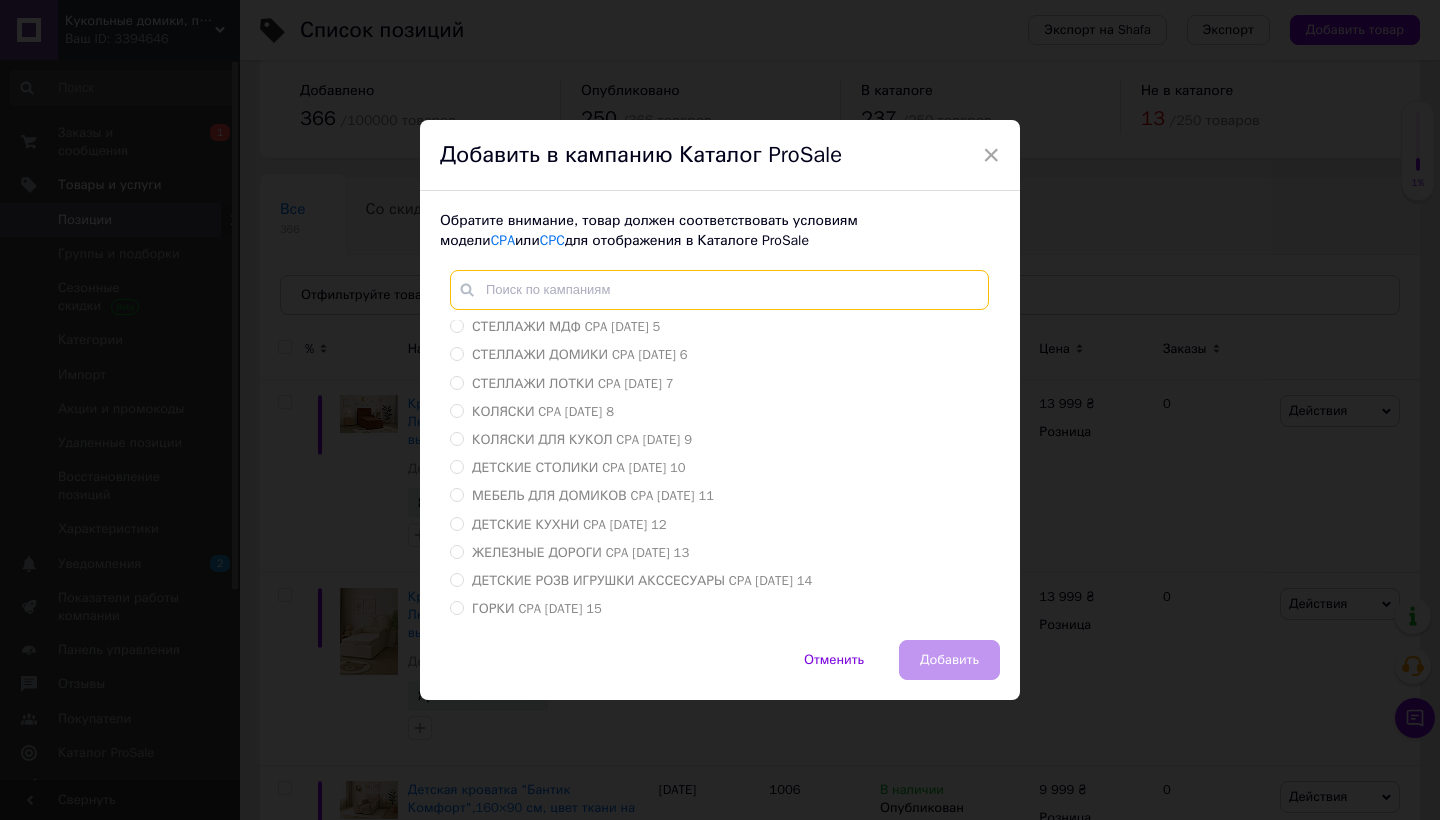 click at bounding box center [719, 290] 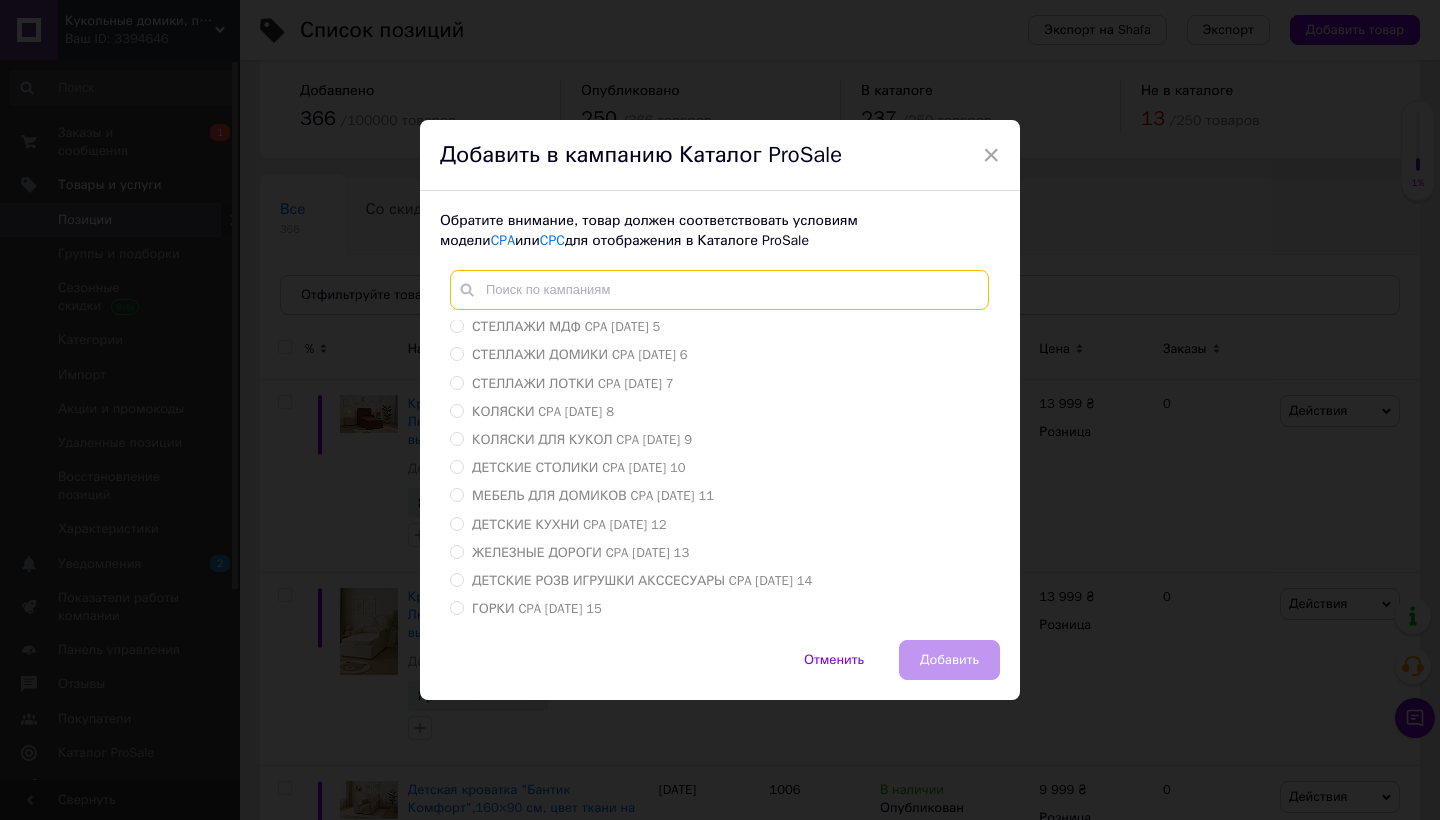 type on "Д" 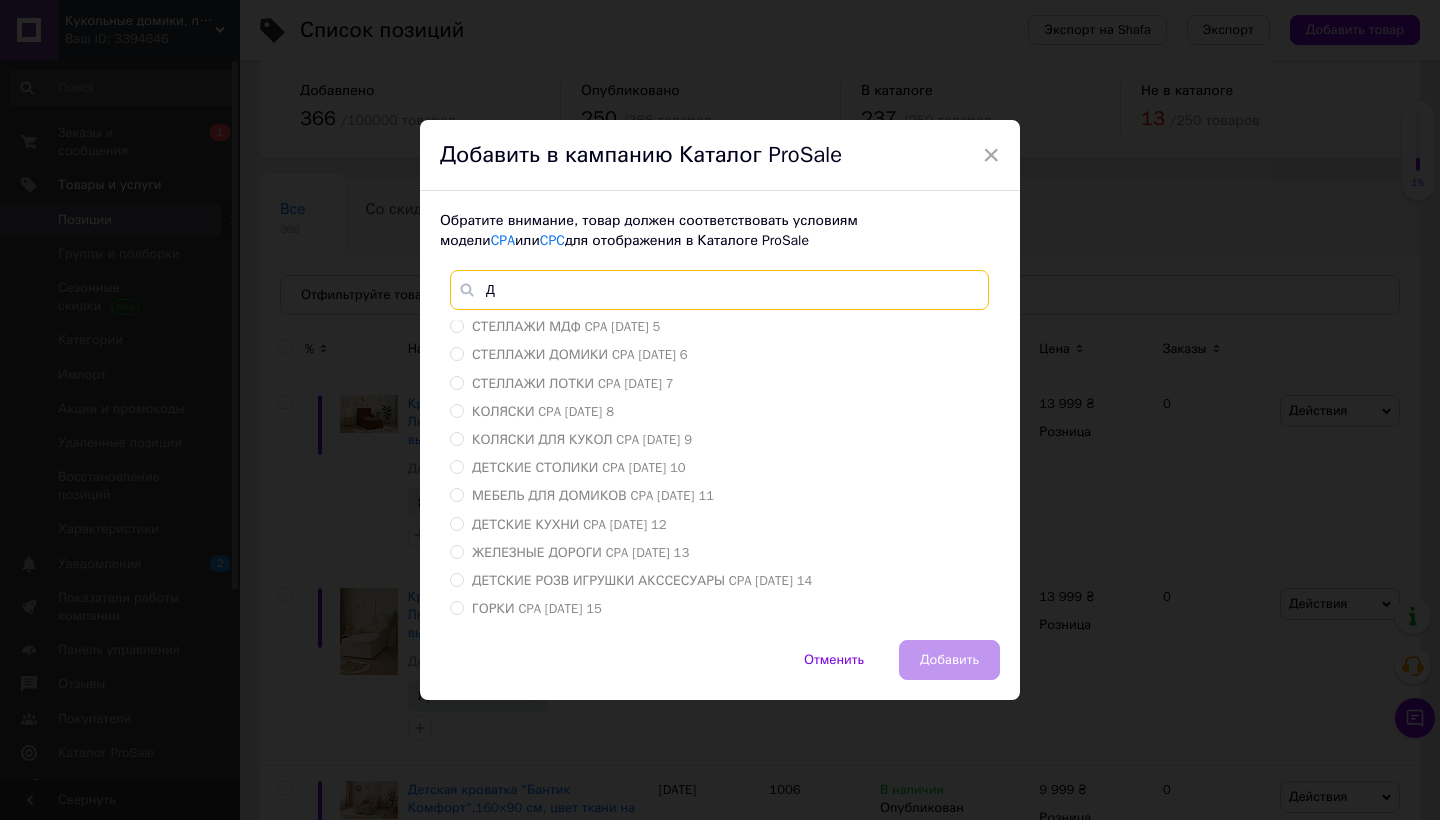 scroll, scrollTop: 0, scrollLeft: 0, axis: both 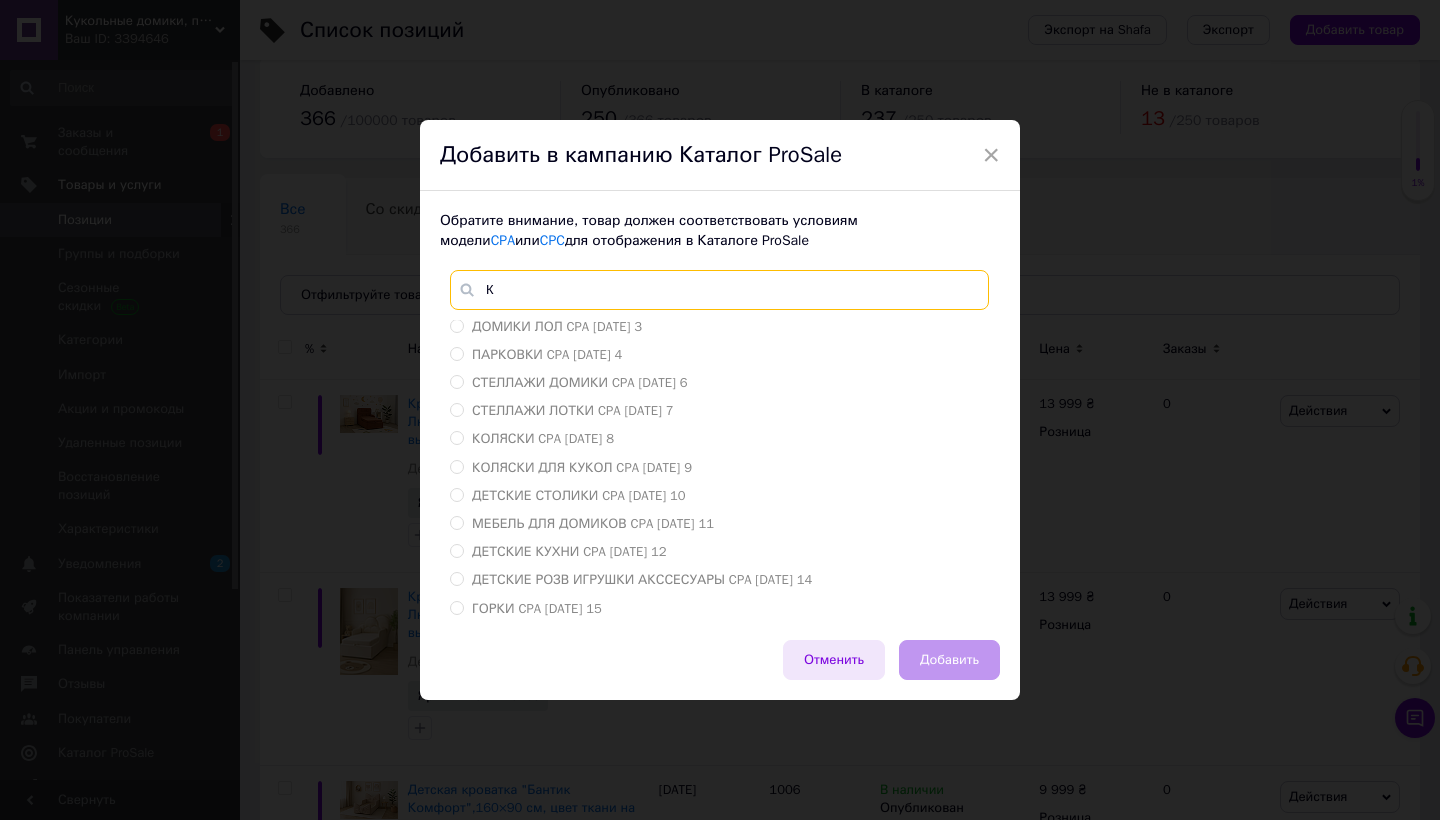 type on "К" 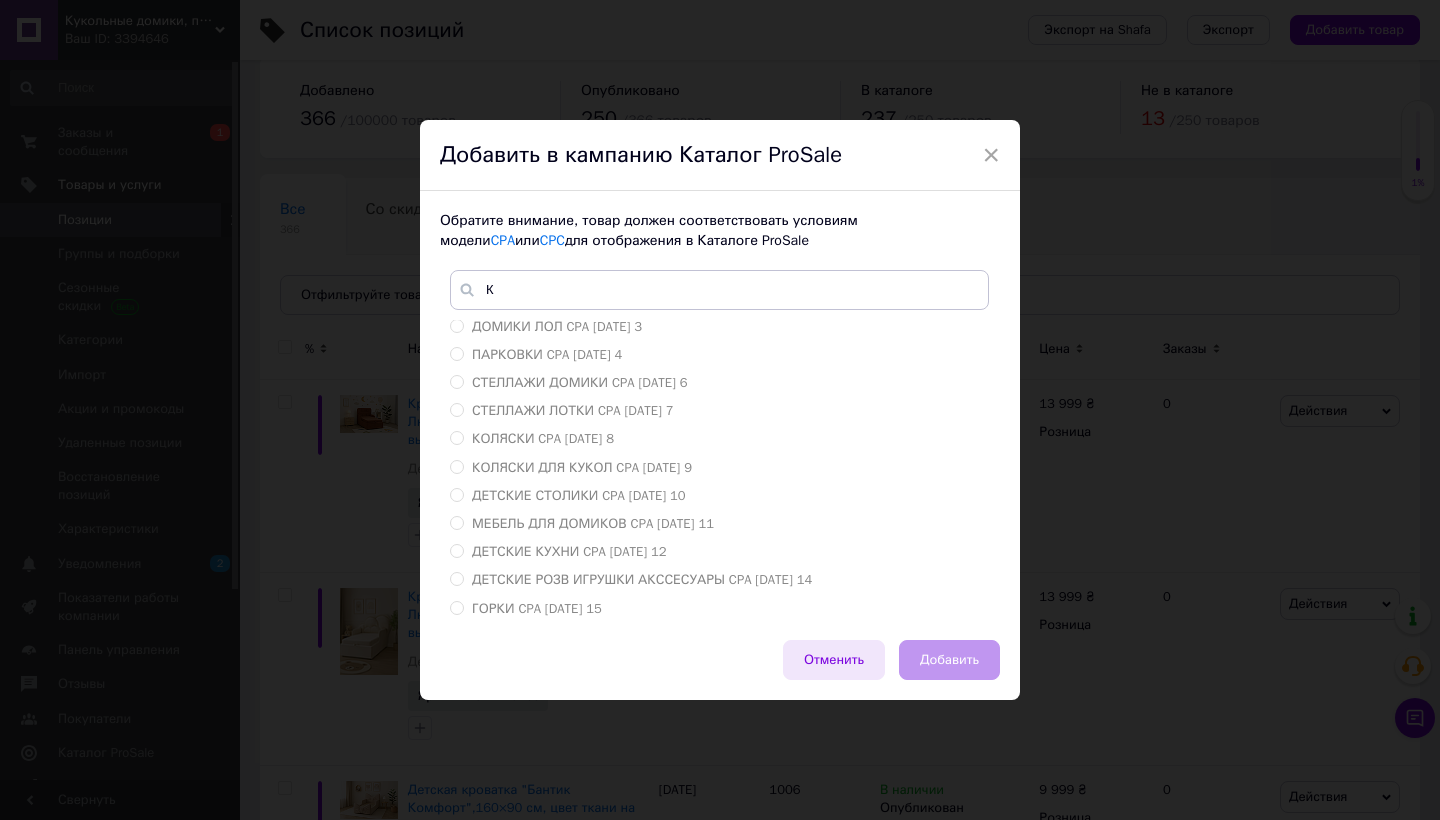 click on "Отменить" at bounding box center (834, 660) 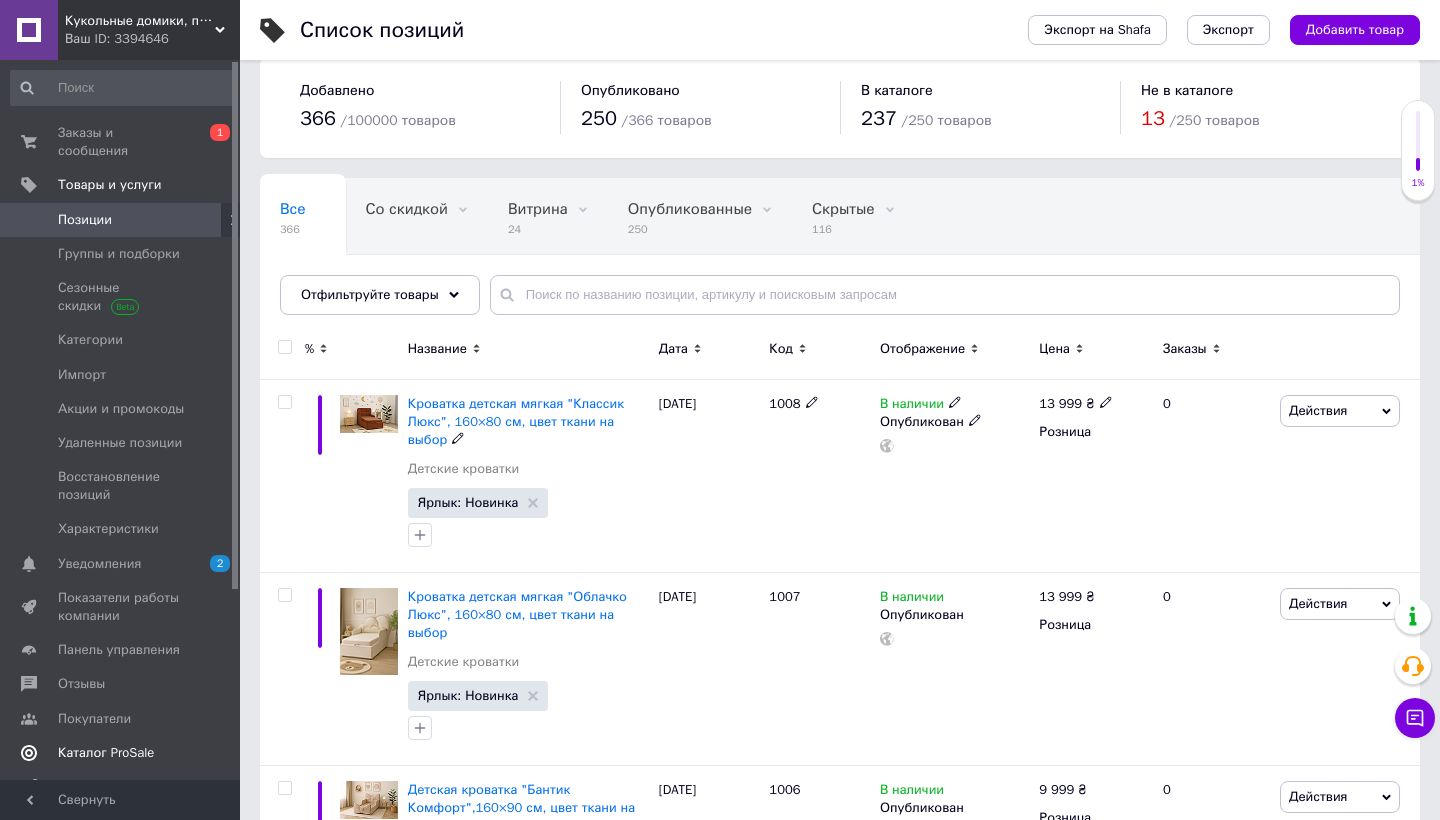 click on "Каталог ProSale" at bounding box center [123, 753] 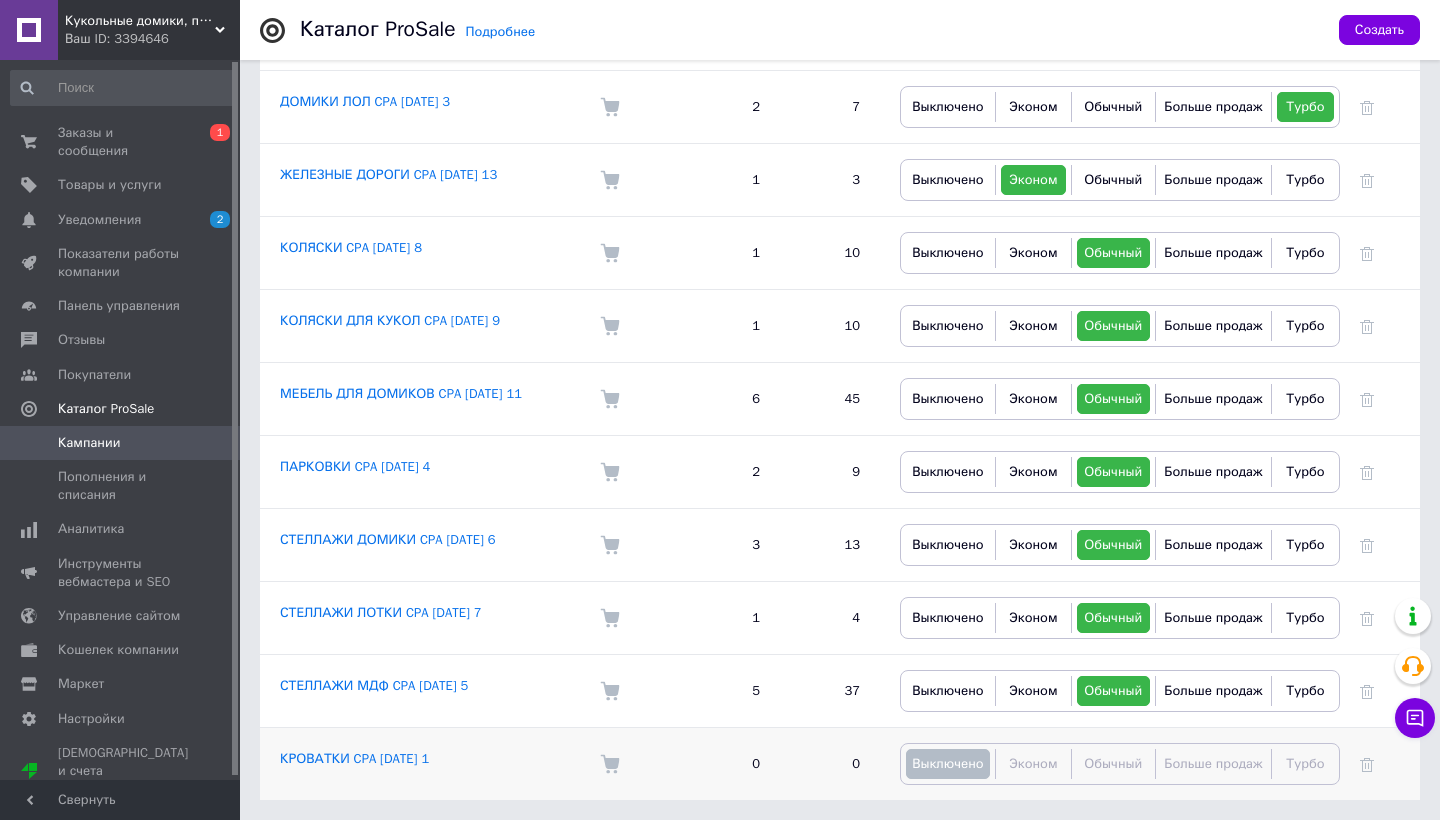 scroll, scrollTop: 857, scrollLeft: 0, axis: vertical 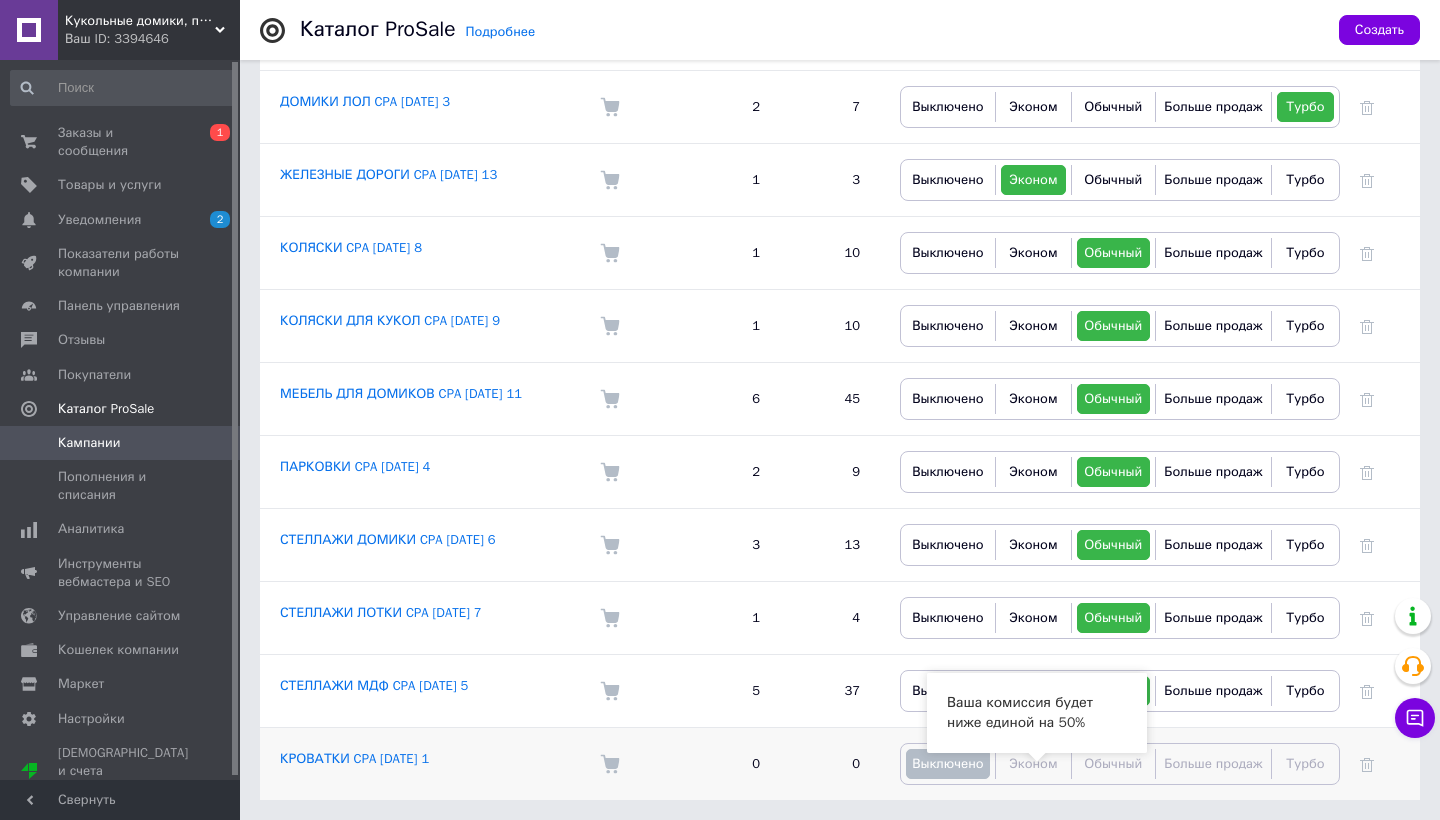 click on "Эконом" at bounding box center (1033, 763) 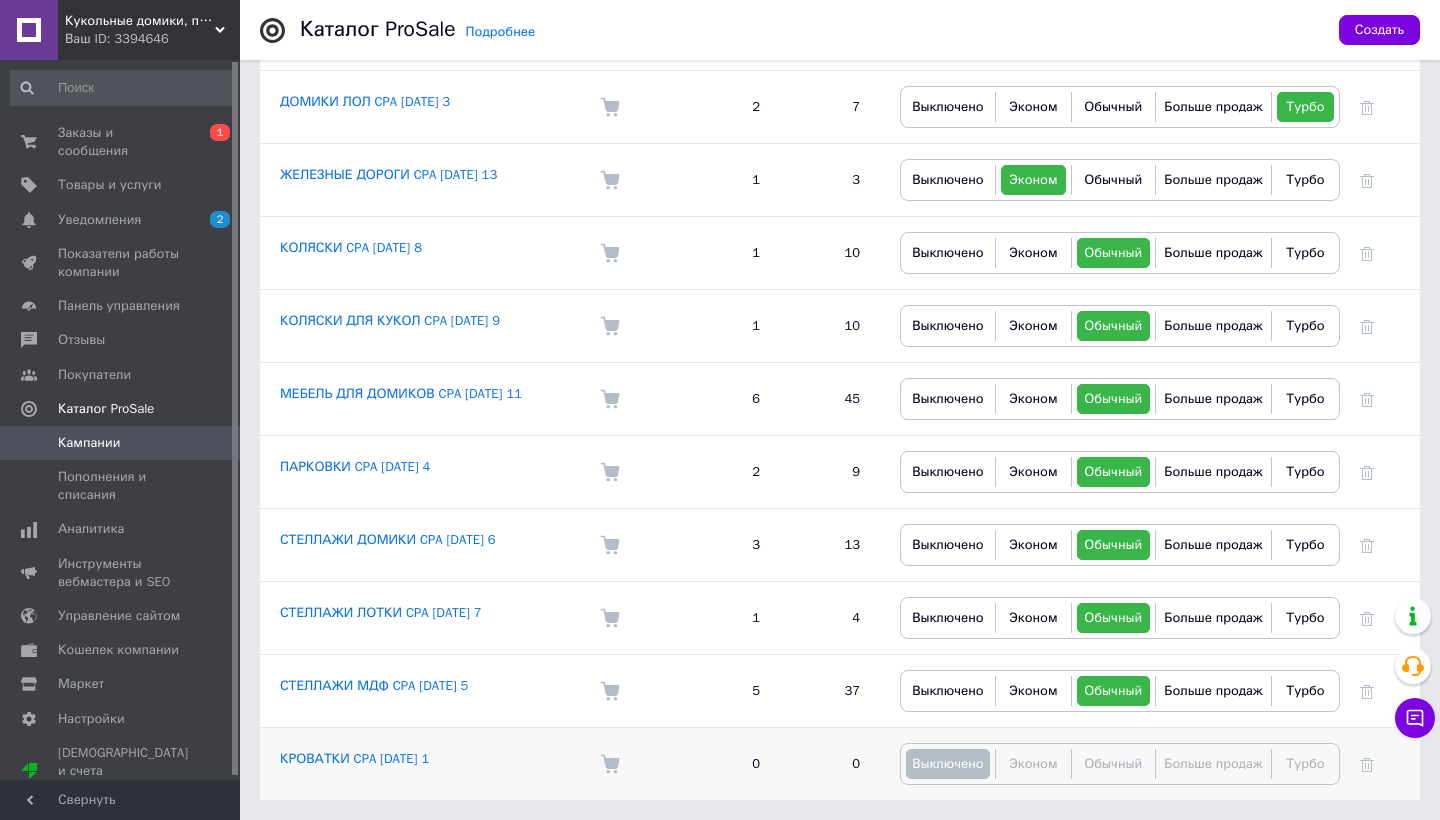 click on "Эконом" at bounding box center (1033, 763) 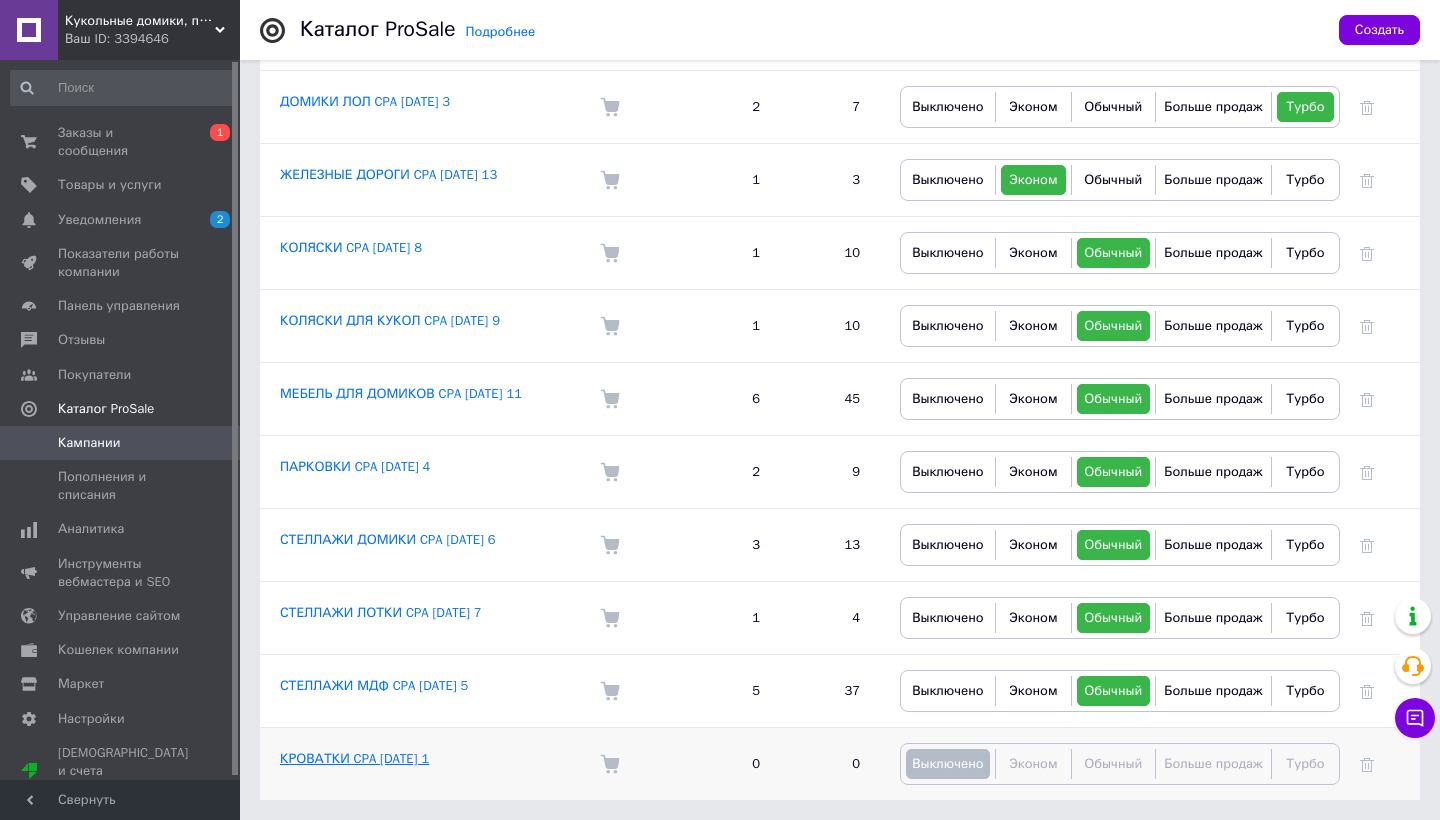 click on "КРОВАТКИ CPA [DATE] 1" at bounding box center [354, 758] 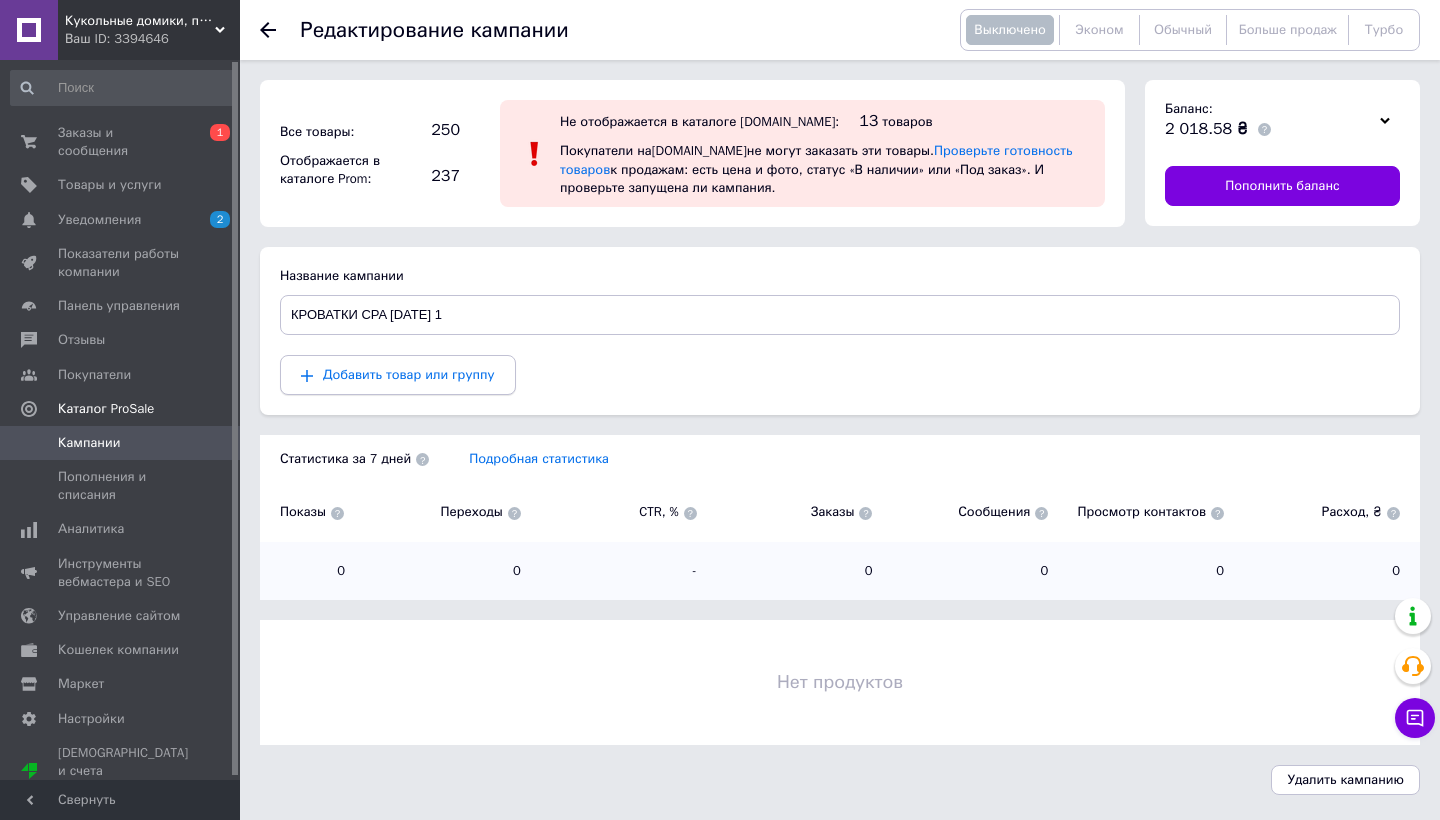 click on "Добавить товар или группу" at bounding box center (409, 374) 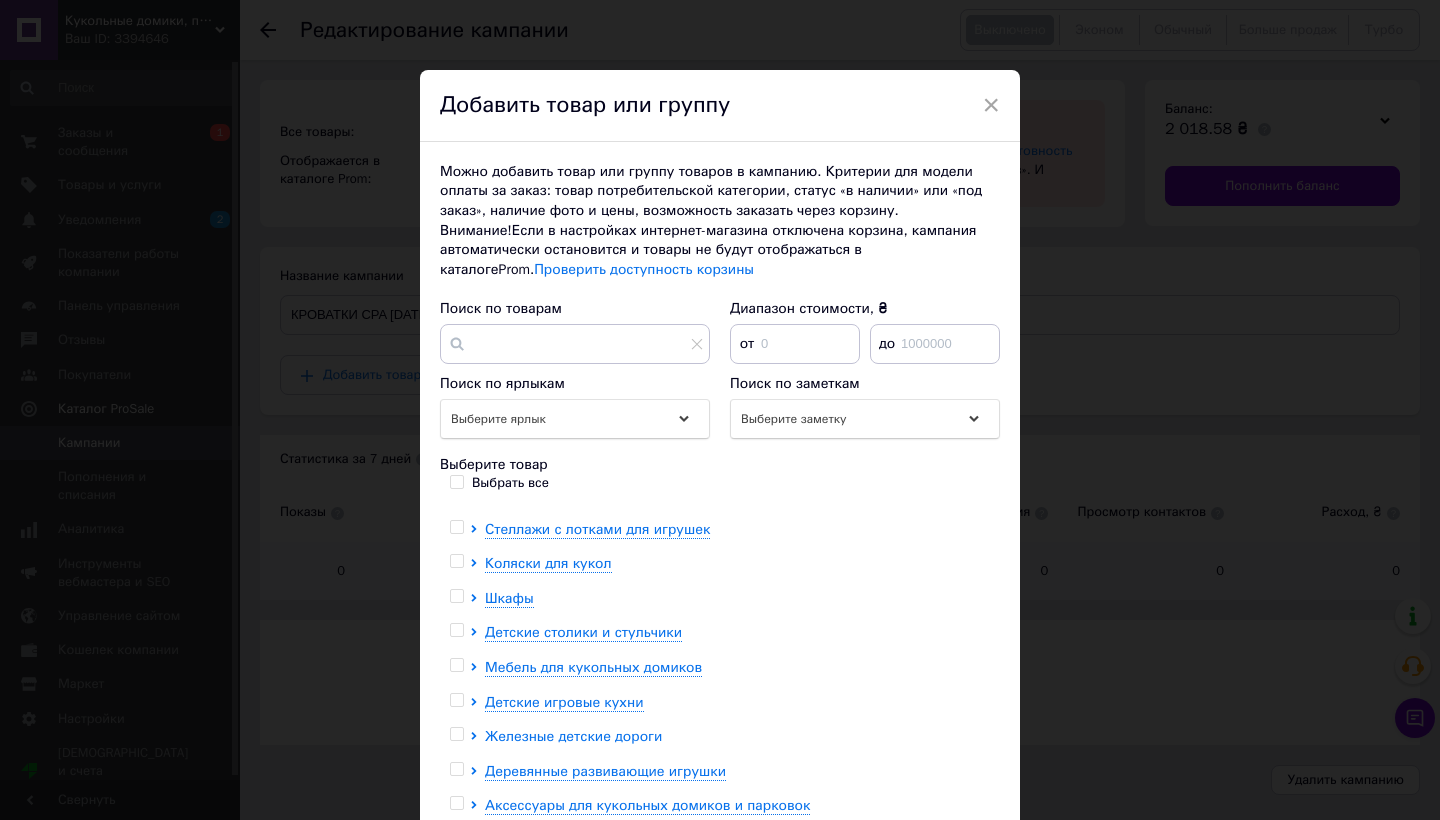 scroll, scrollTop: 125, scrollLeft: 0, axis: vertical 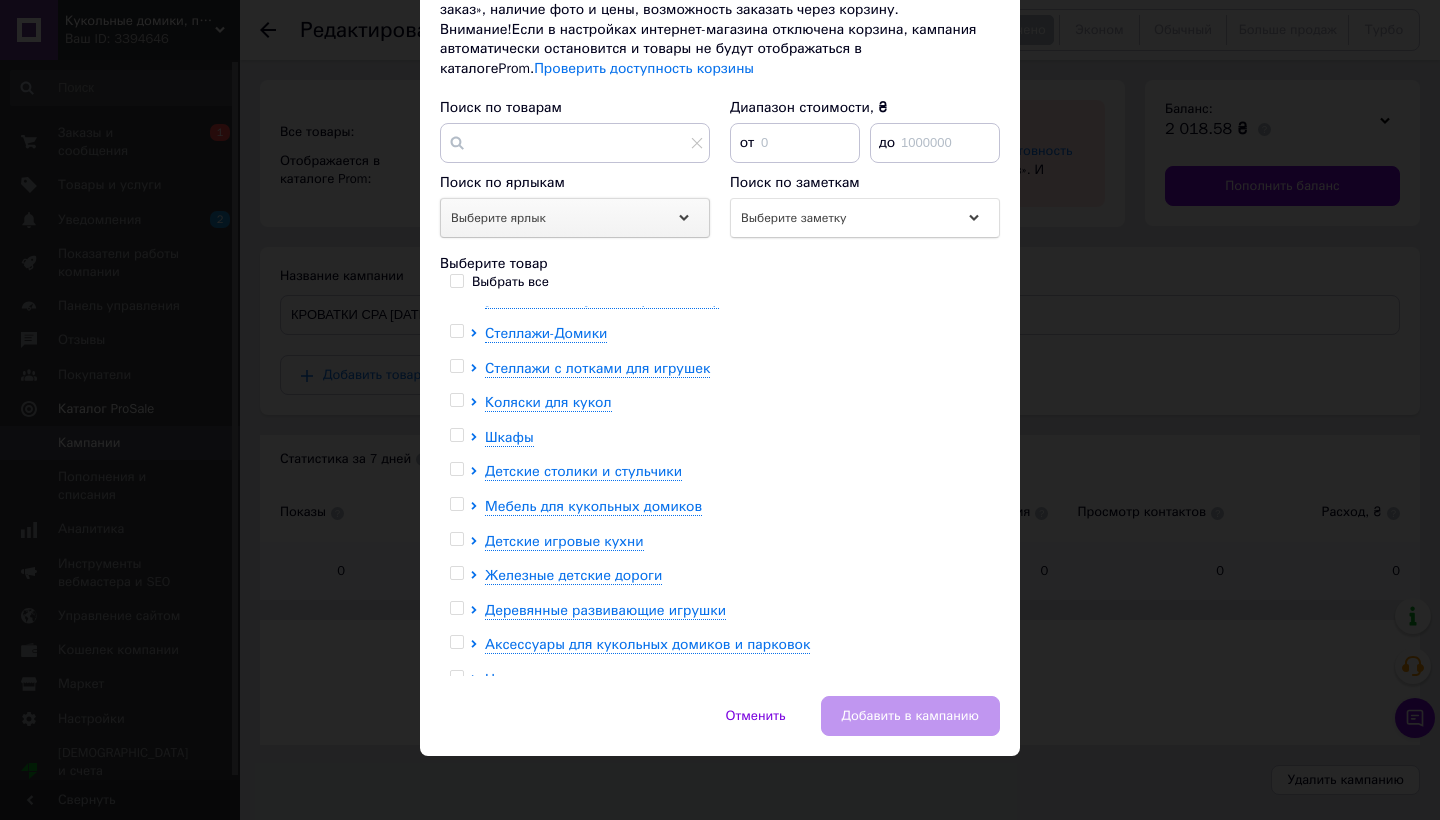click on "Выберите ярлык" at bounding box center [575, 218] 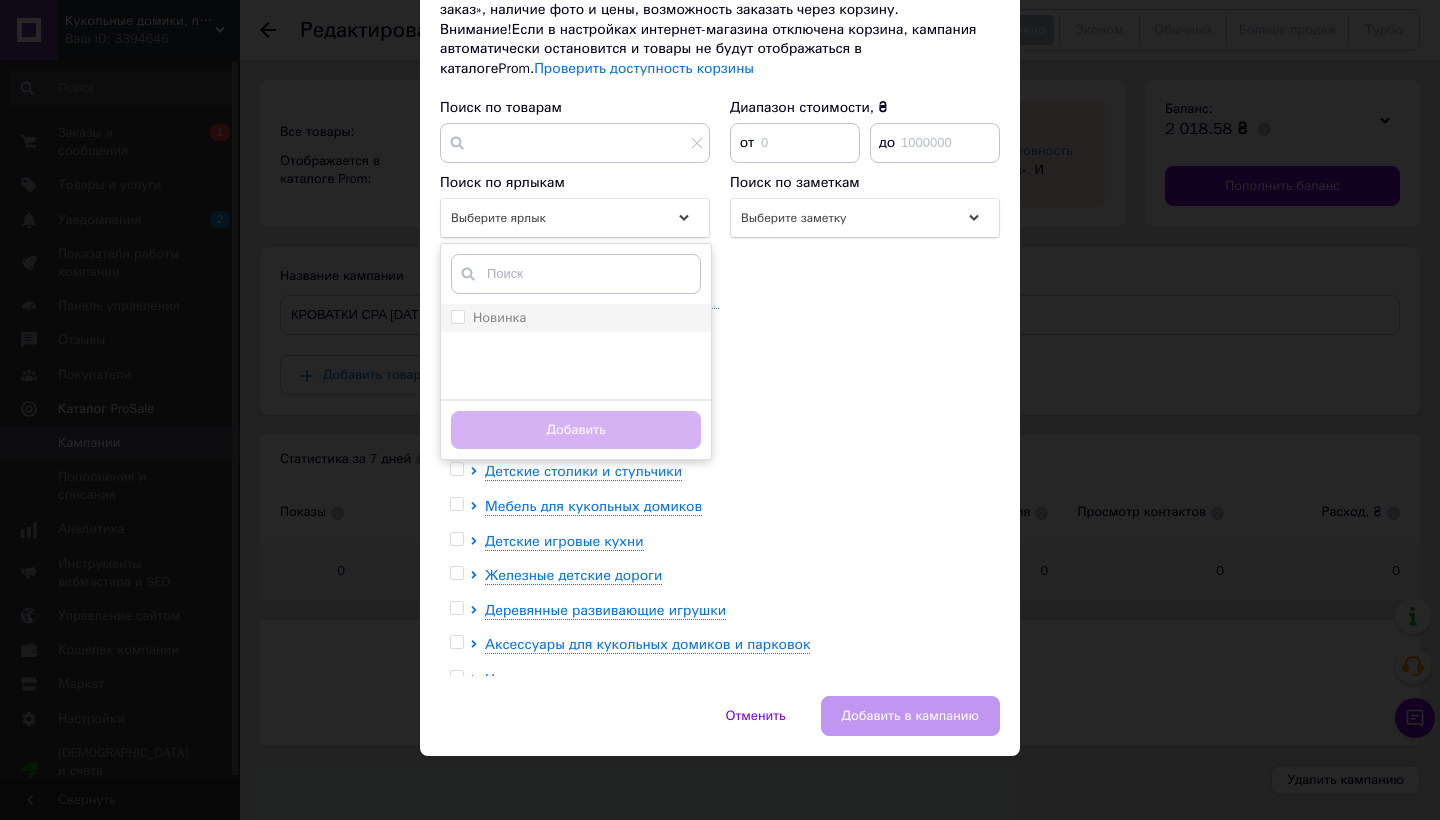 click on "Новинка" at bounding box center [457, 316] 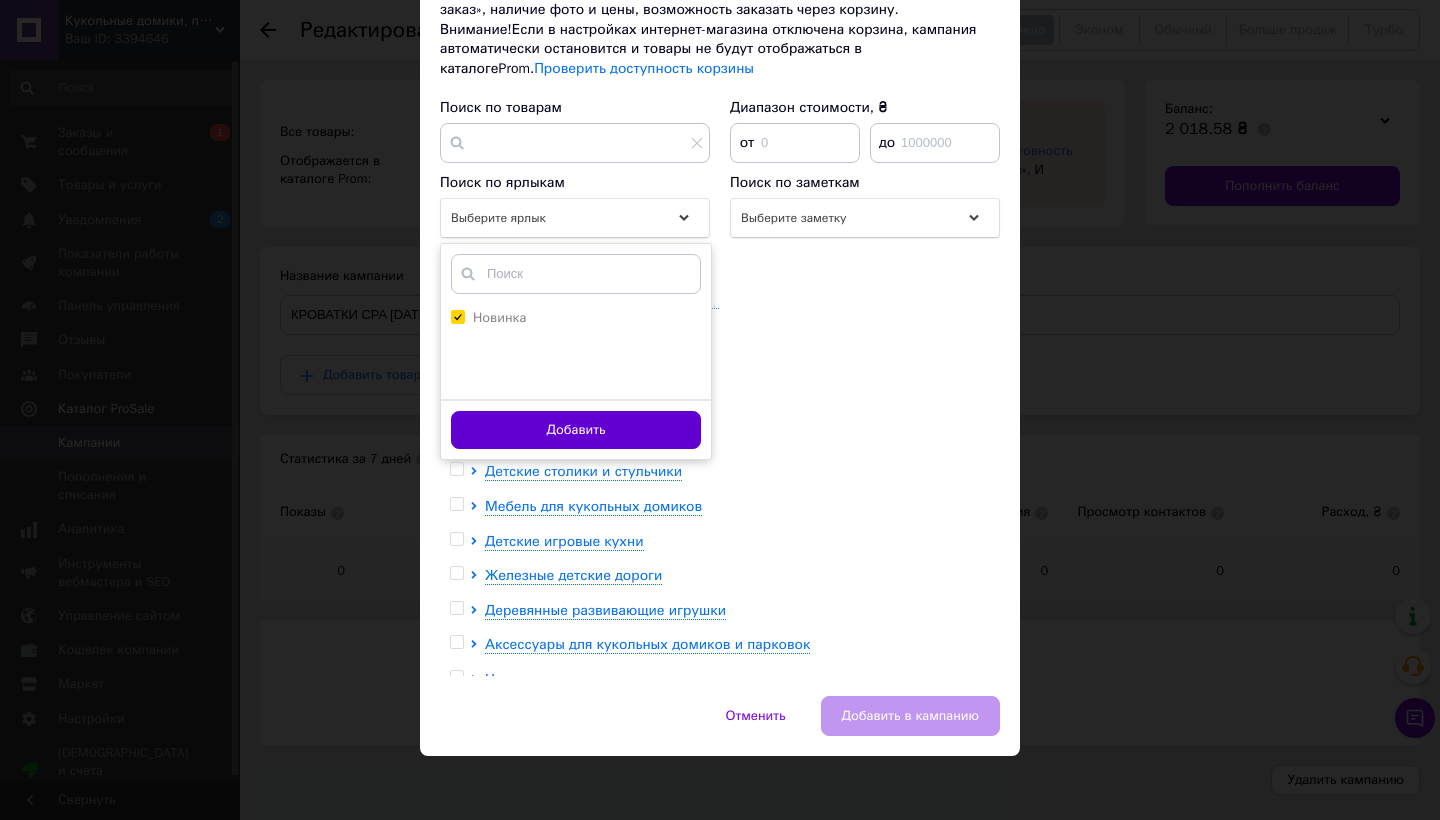 click on "Добавить" at bounding box center [576, 430] 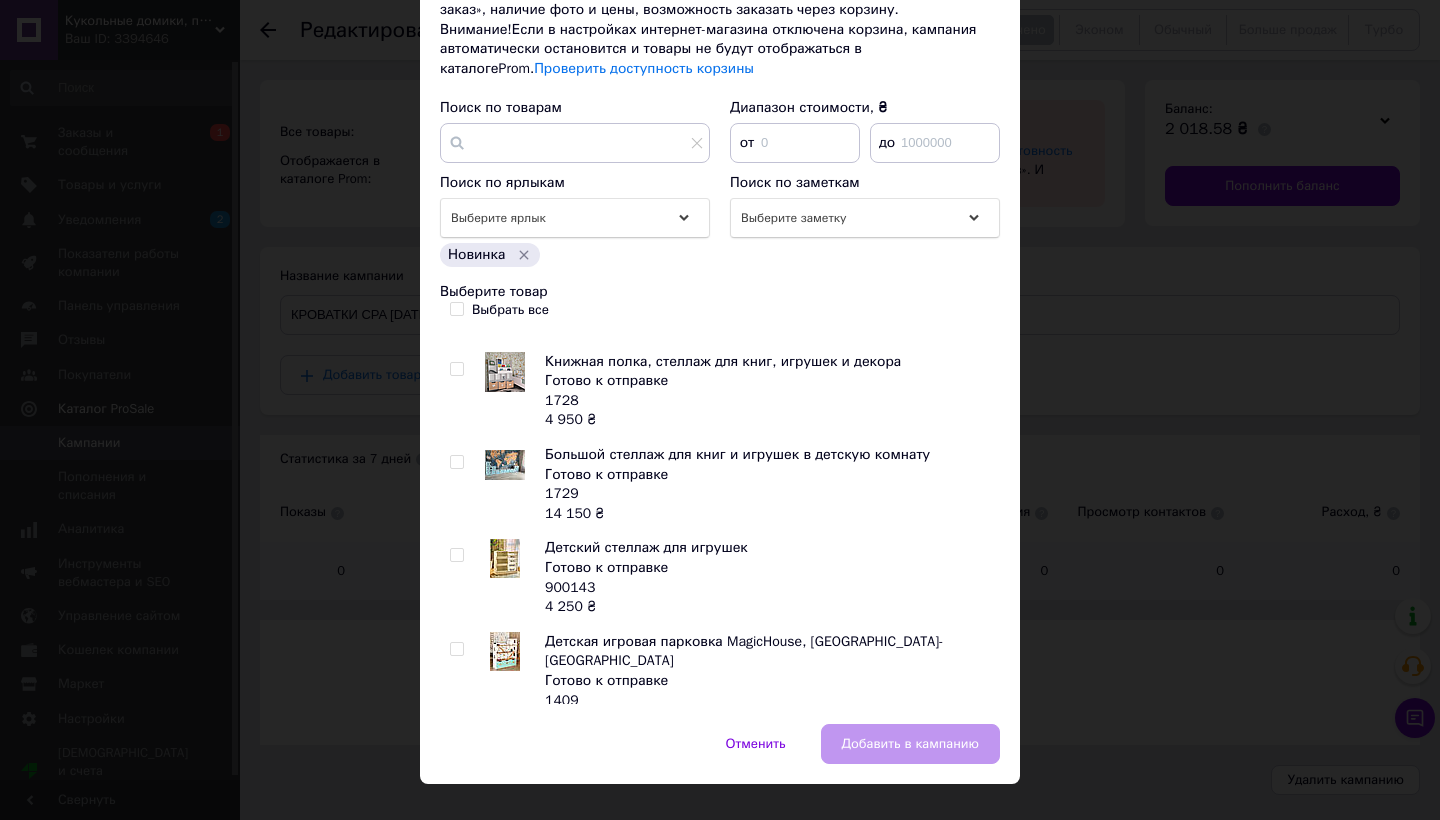 scroll, scrollTop: 290, scrollLeft: 0, axis: vertical 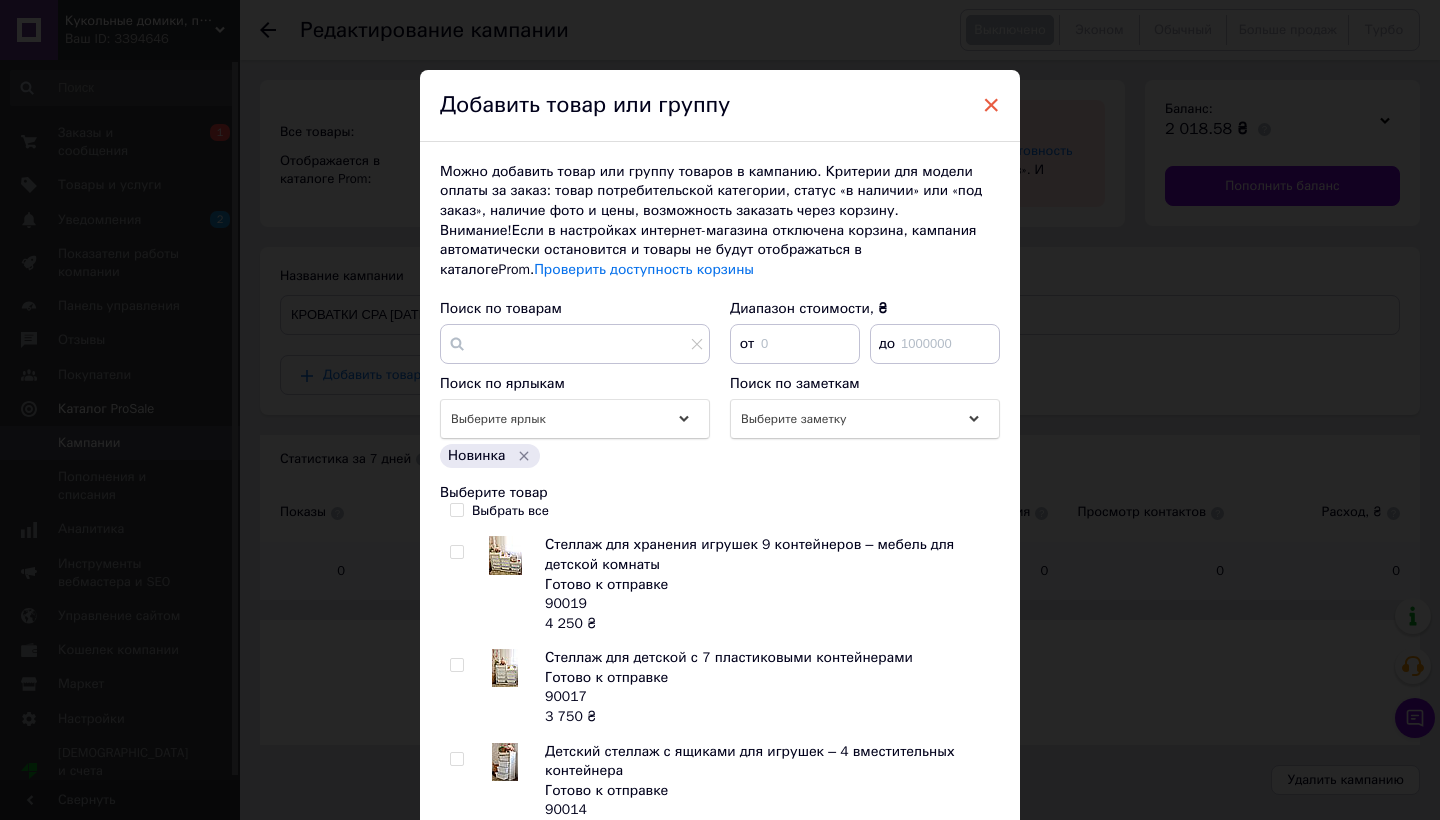 click on "×" at bounding box center [991, 105] 